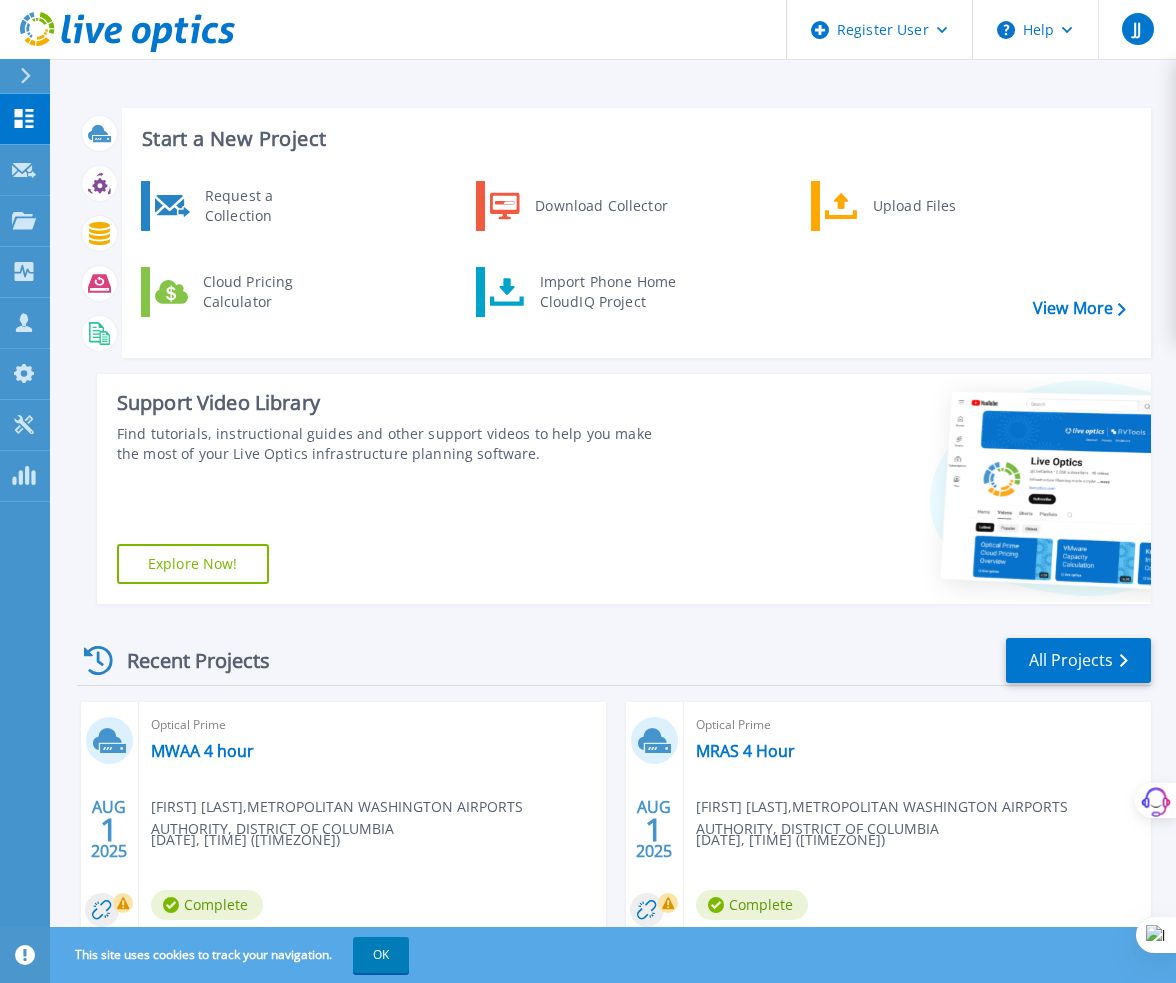 scroll, scrollTop: 0, scrollLeft: 0, axis: both 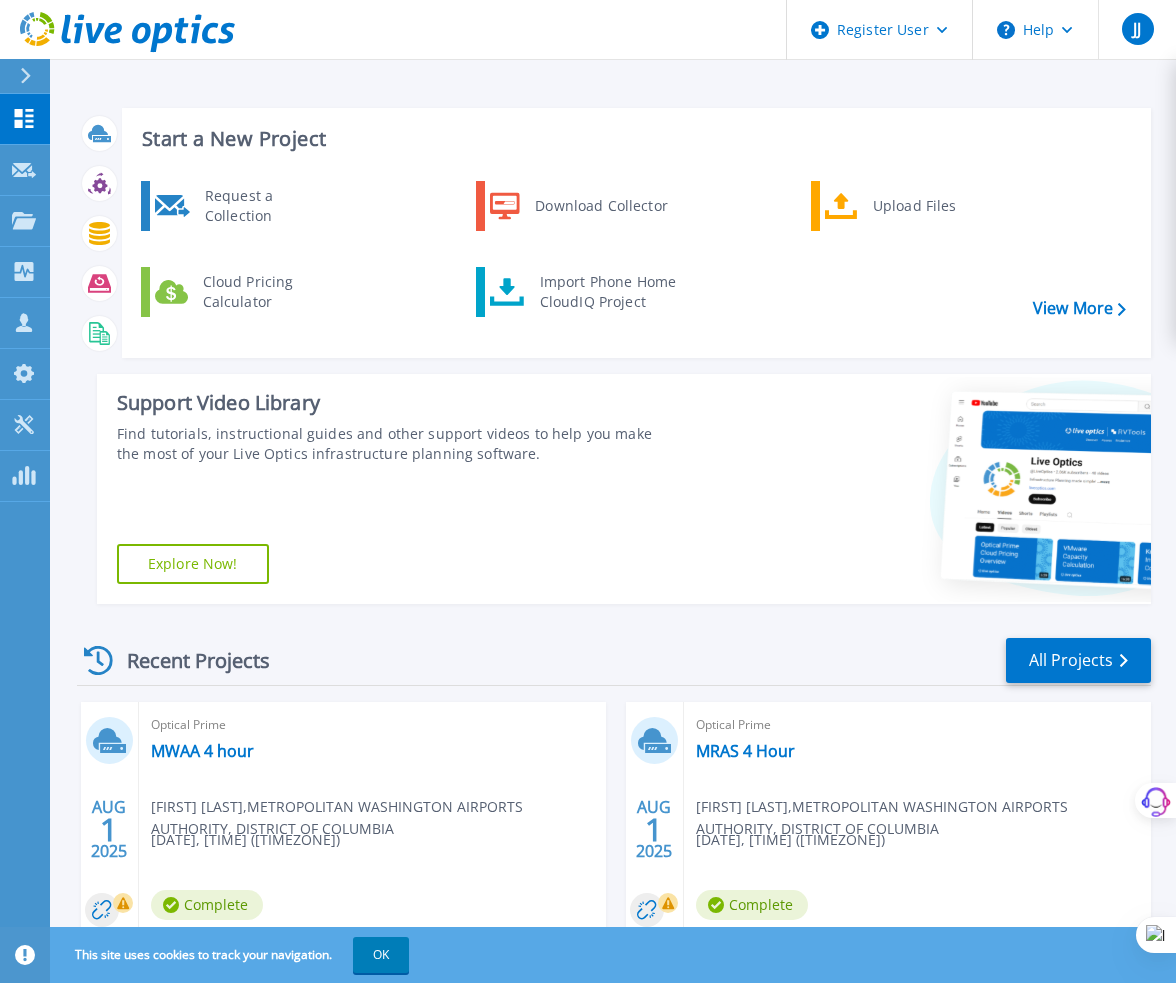 click on "Start a New Project" at bounding box center [633, 139] 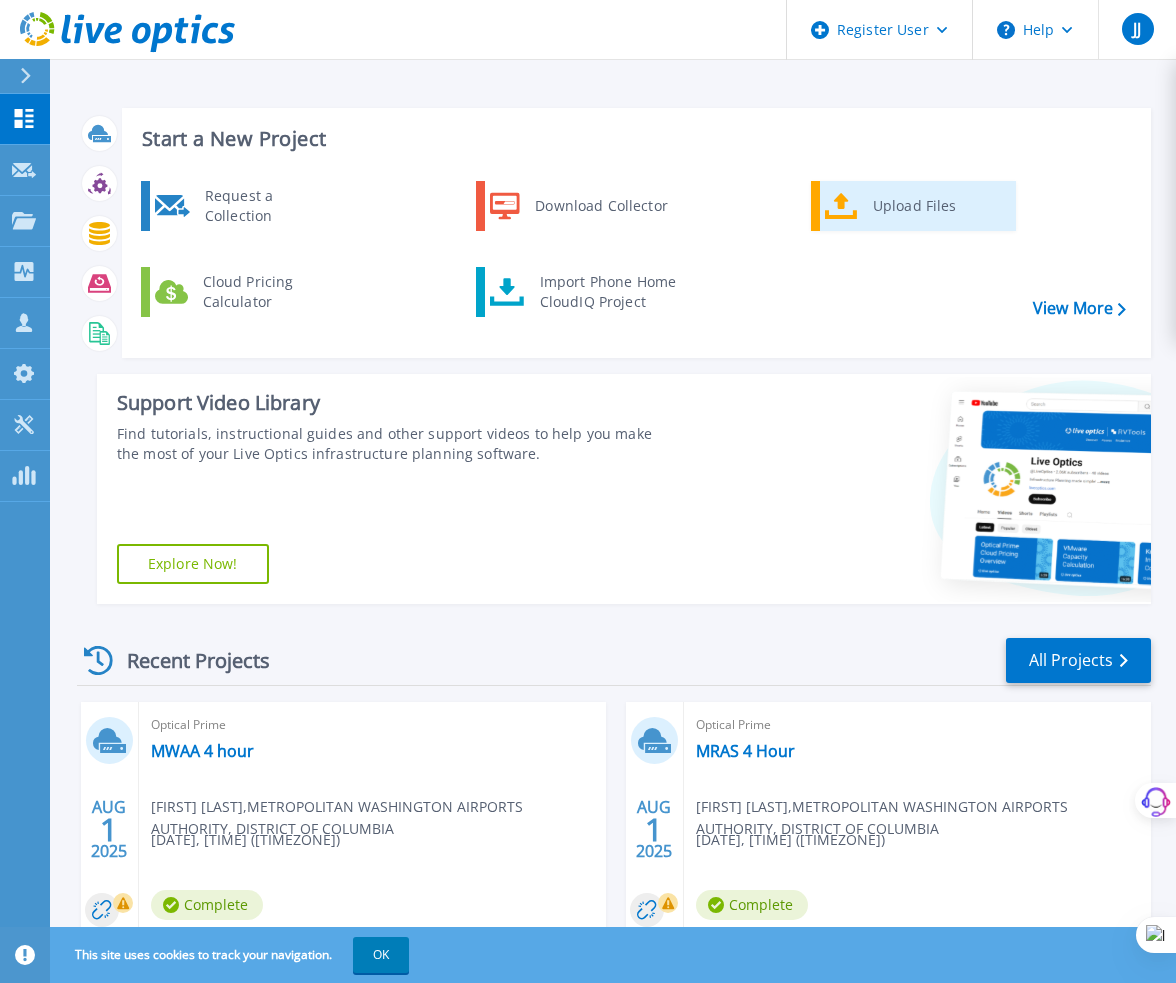 click on "Upload Files" at bounding box center (937, 206) 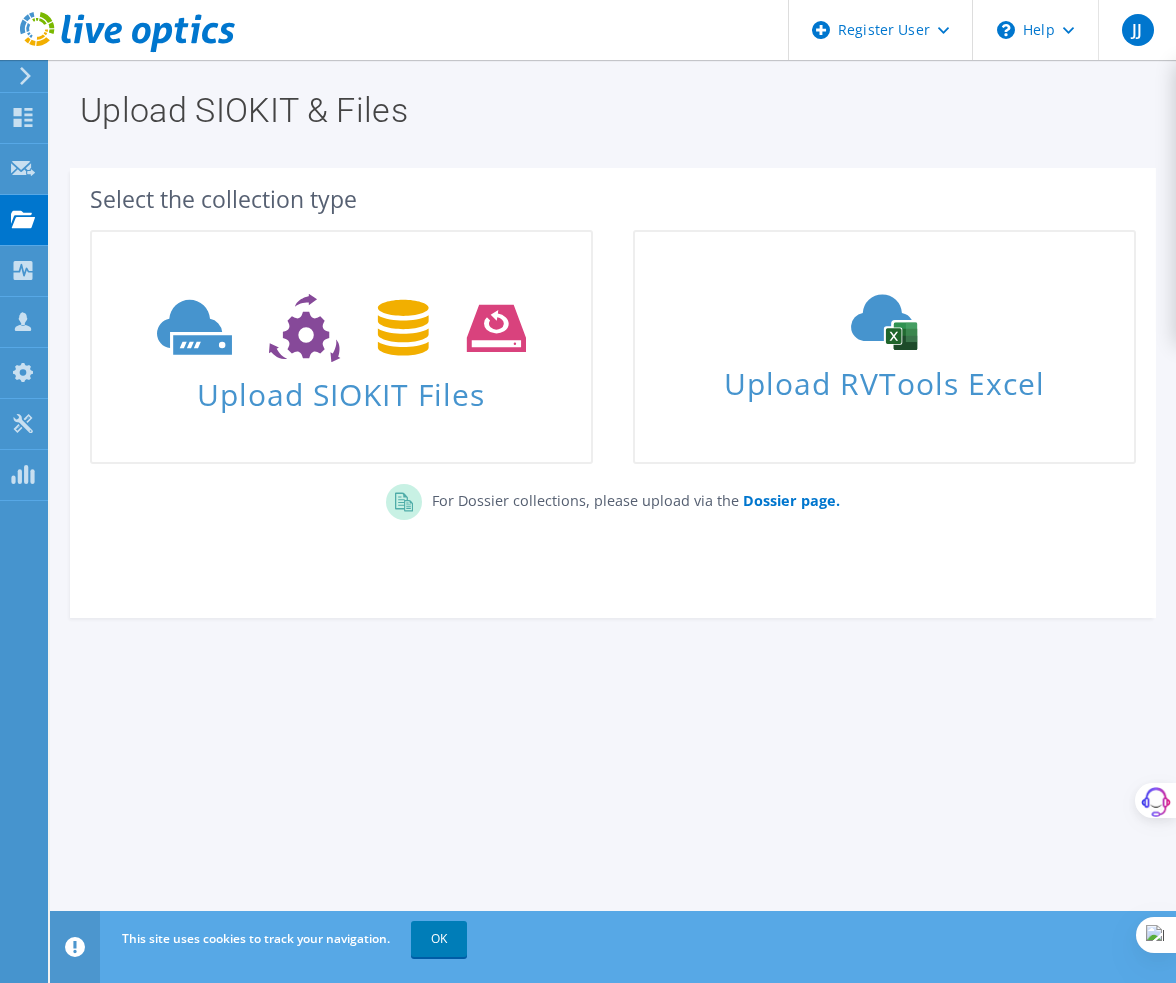 scroll, scrollTop: 0, scrollLeft: 0, axis: both 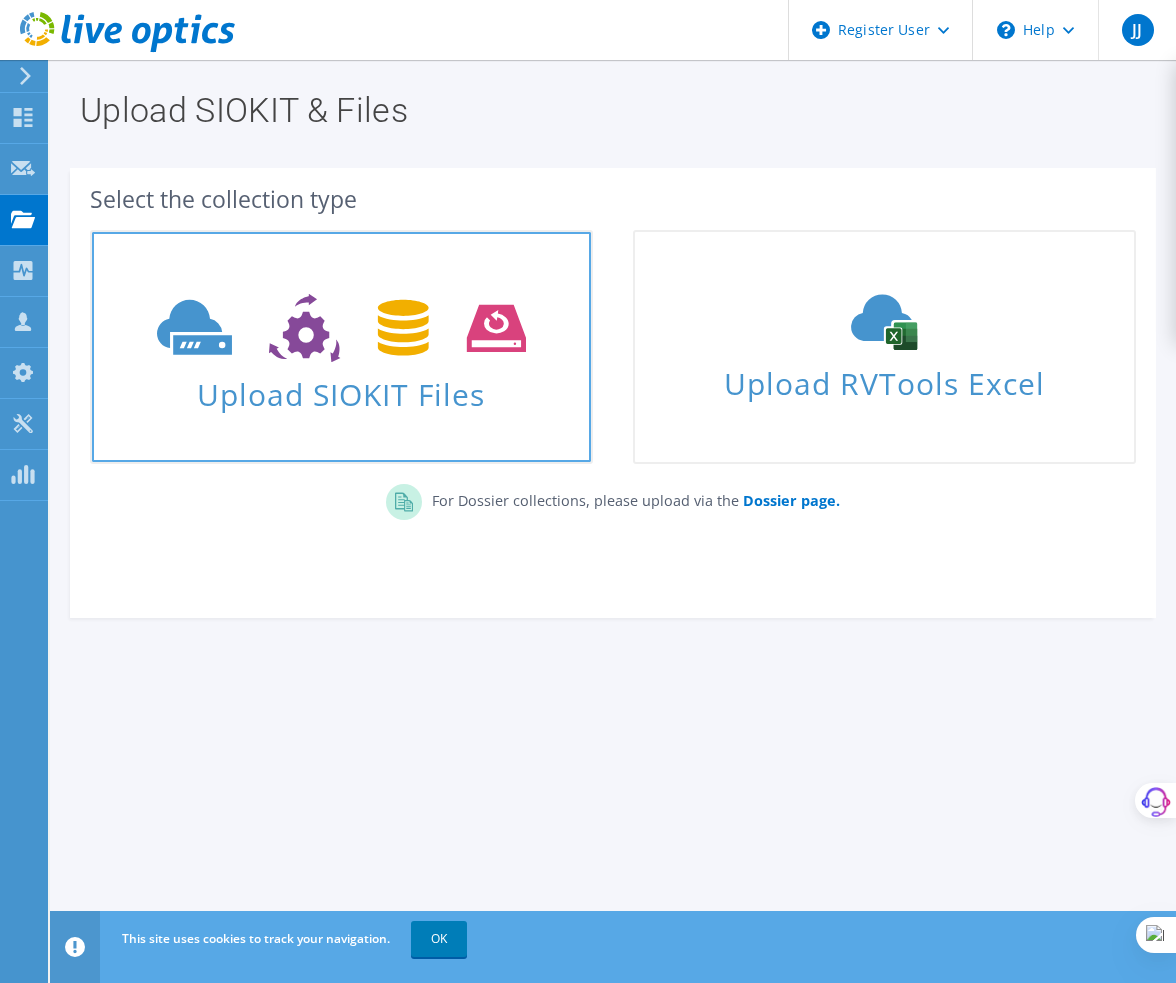 click on "Upload SIOKIT Files" at bounding box center [341, 388] 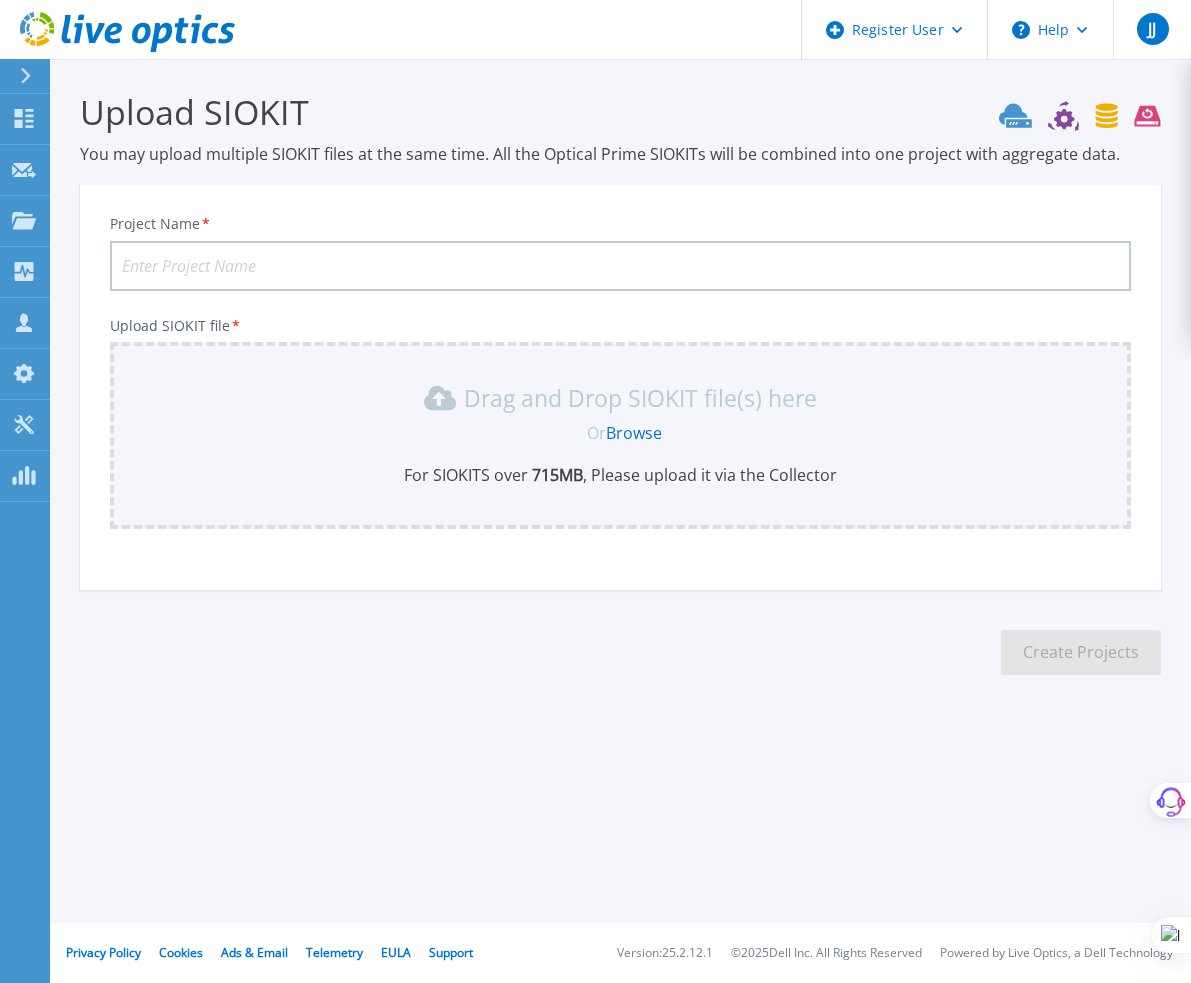 scroll, scrollTop: 0, scrollLeft: 0, axis: both 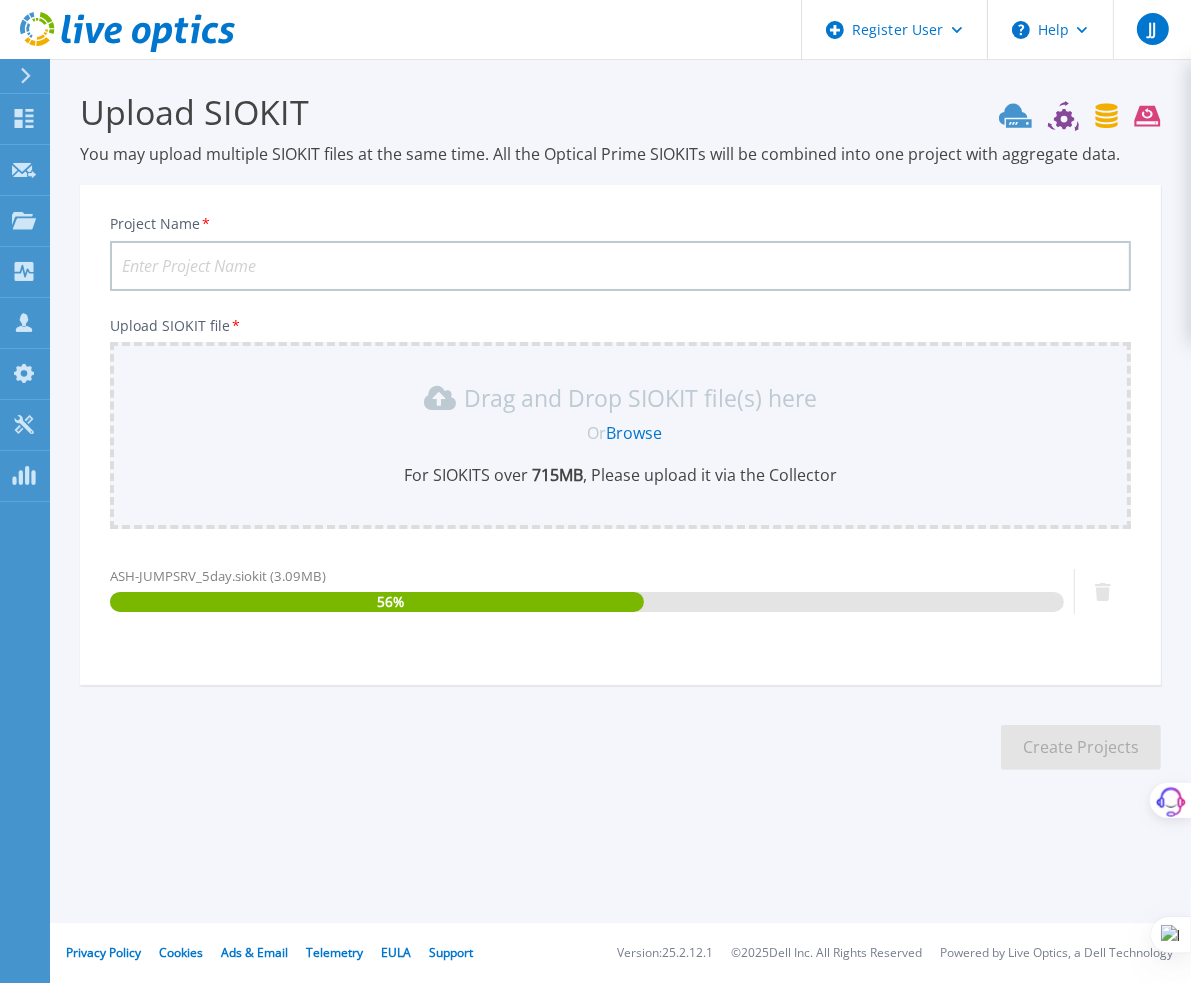 click on "Project Name *" at bounding box center [620, 266] 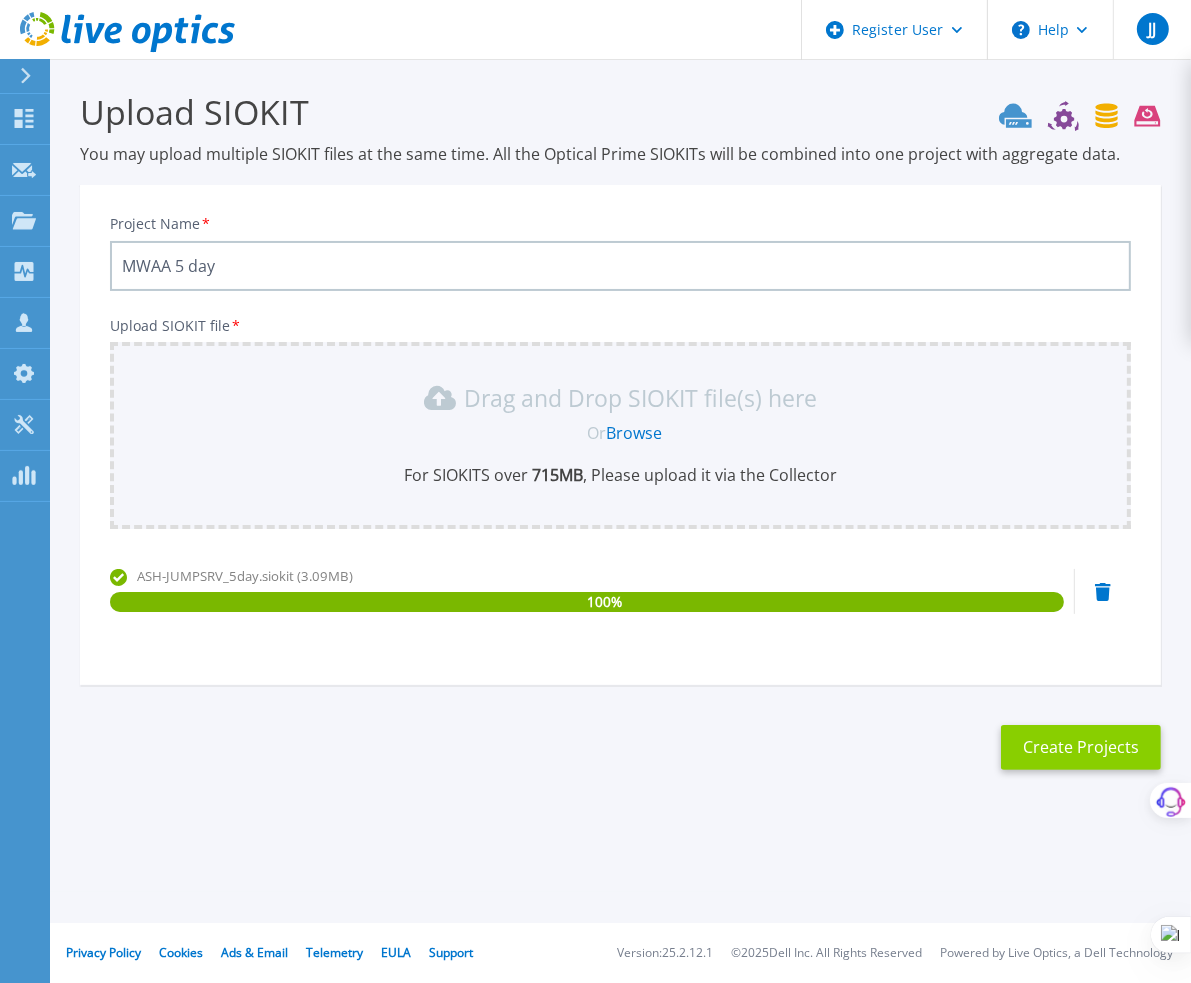 type on "MWAA 5 day" 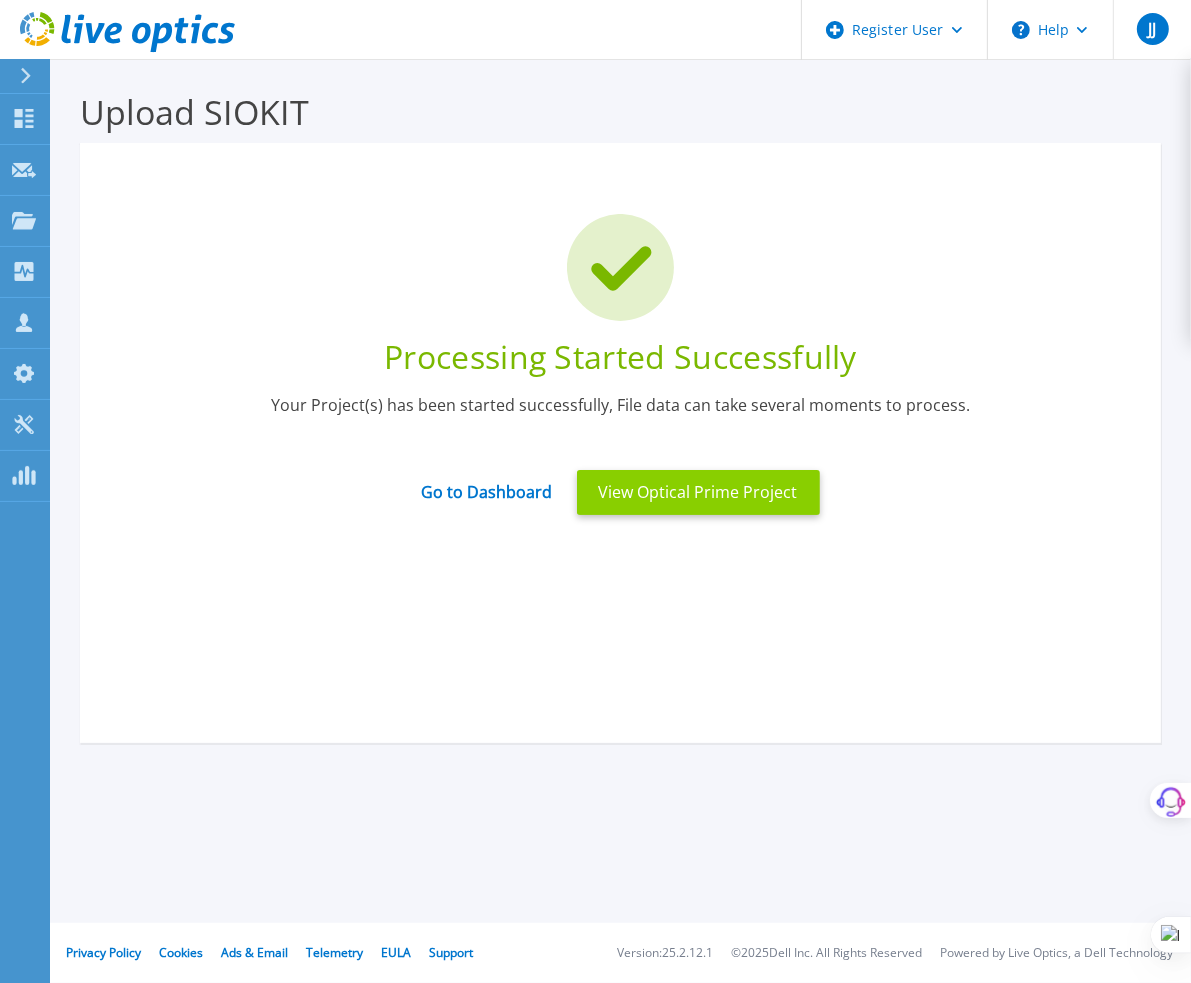 click on "View Optical Prime Project" at bounding box center (698, 492) 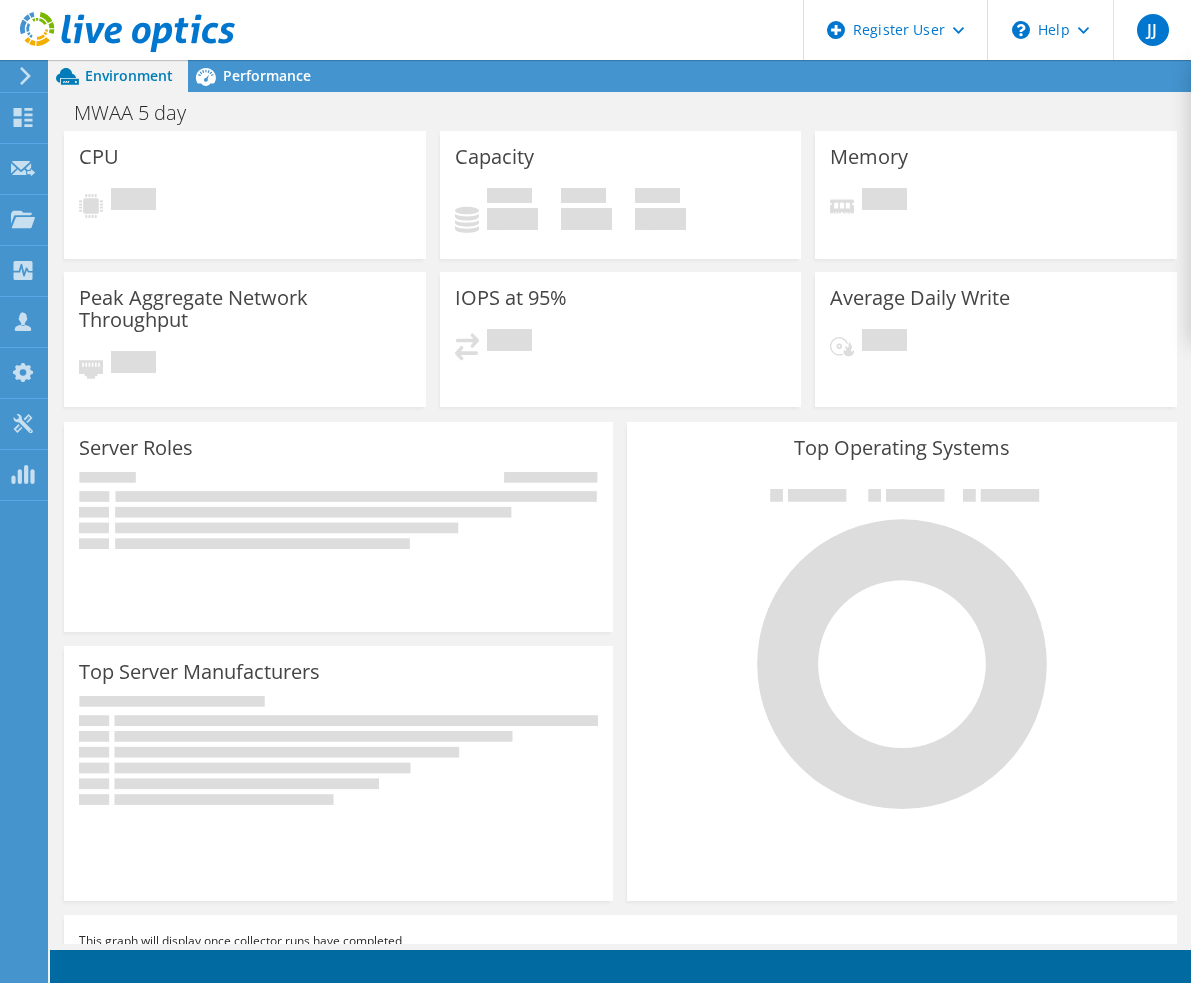 scroll, scrollTop: 0, scrollLeft: 0, axis: both 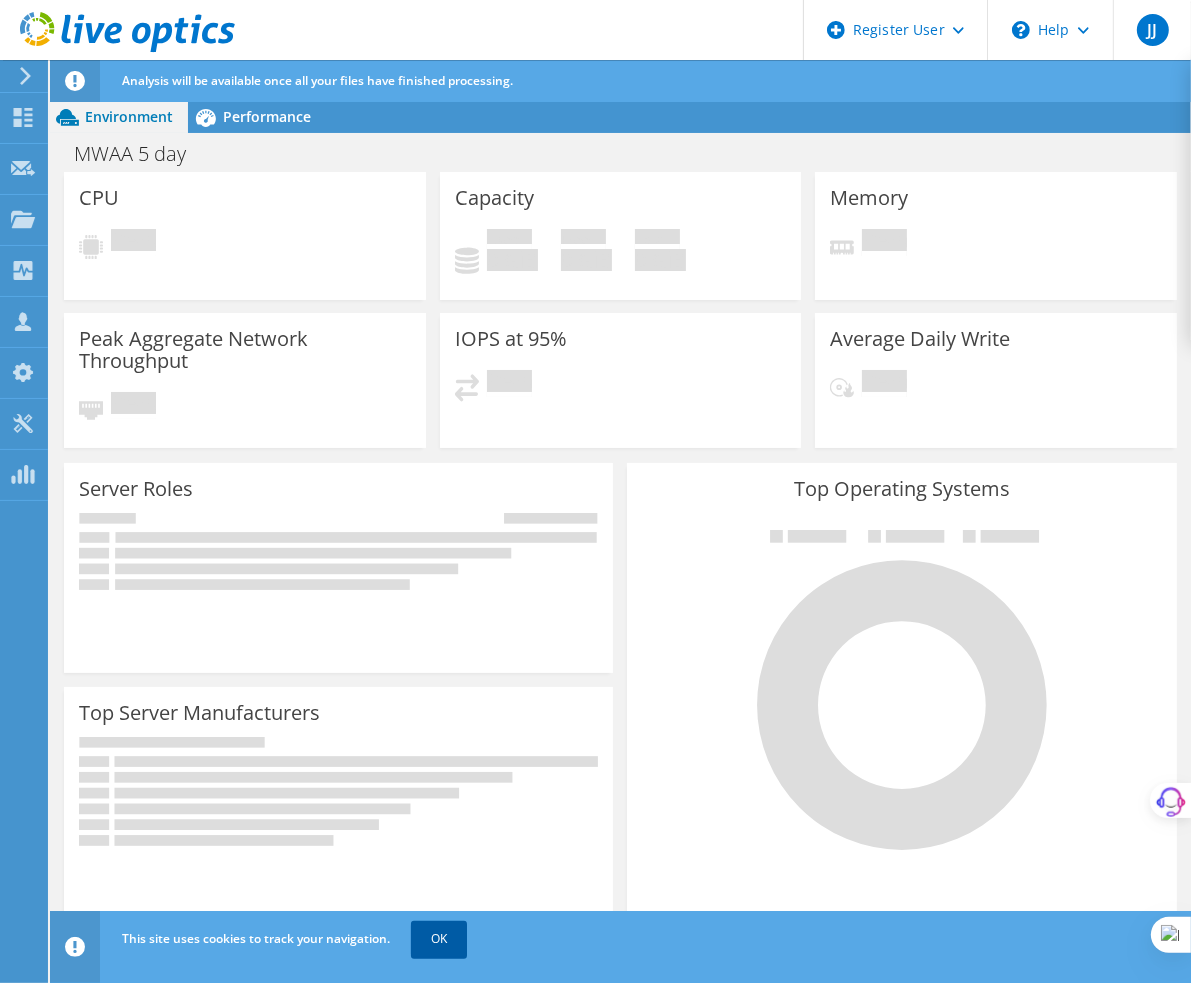 click on "OK" at bounding box center [439, 939] 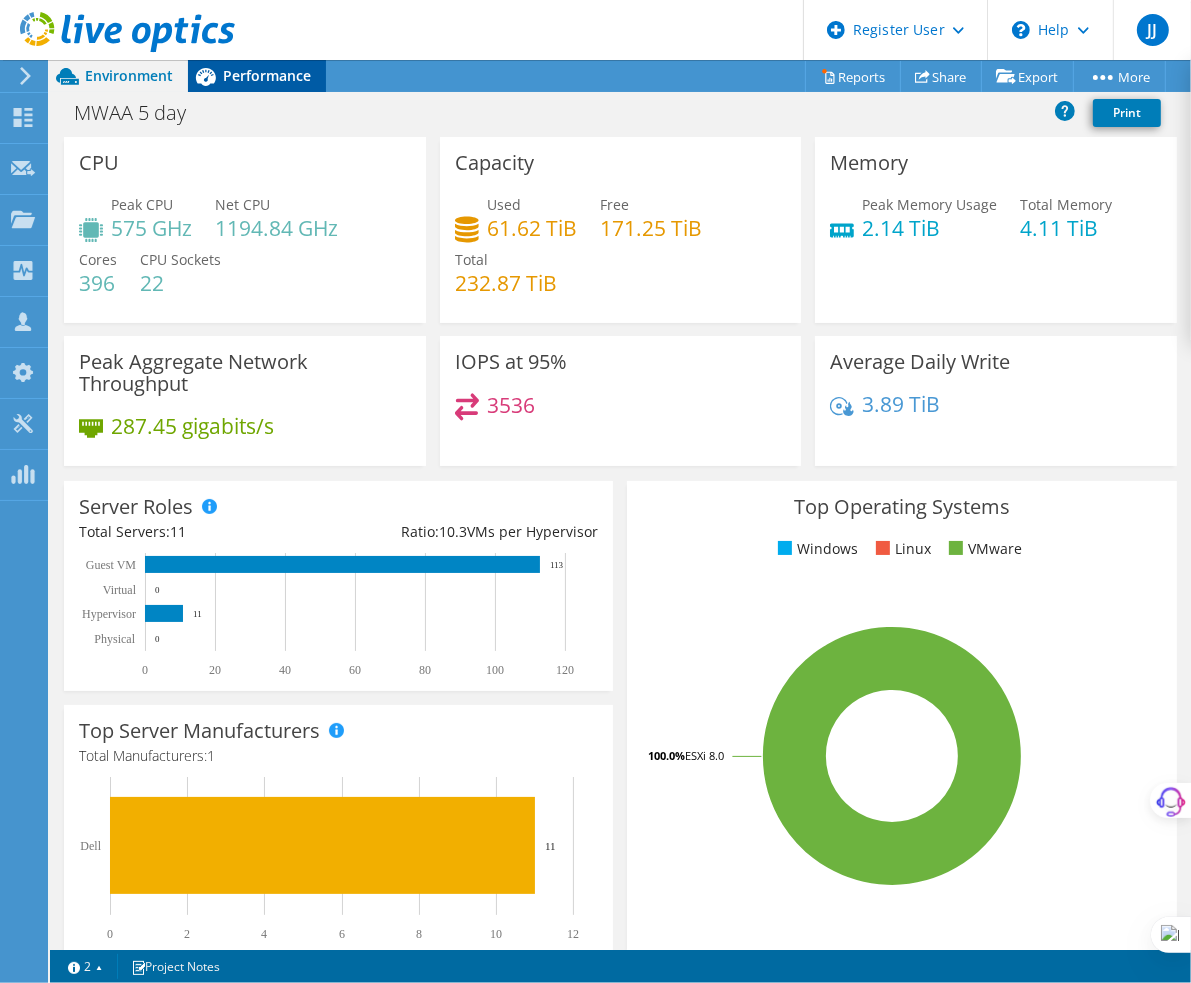 click on "Performance" at bounding box center (267, 75) 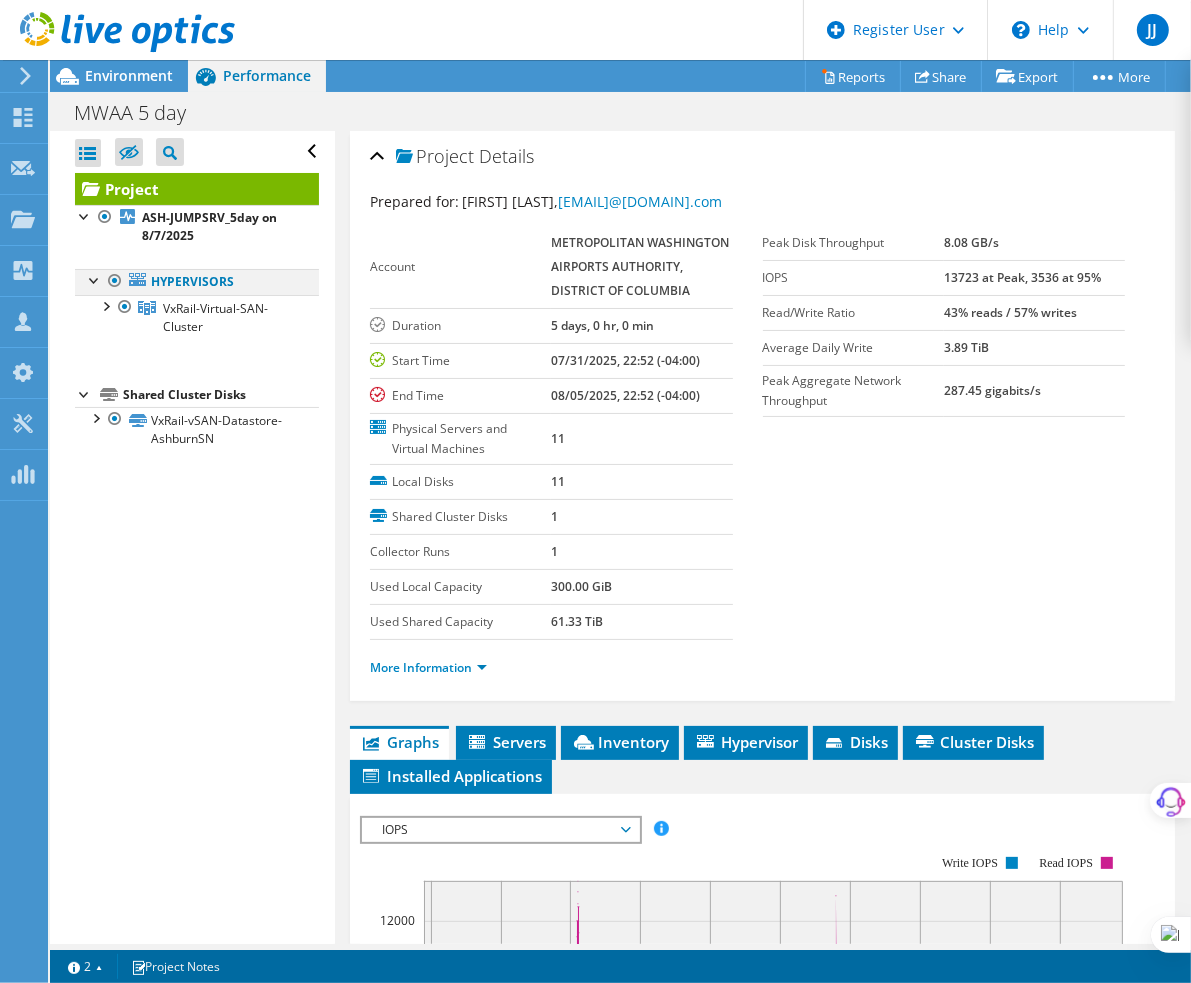 click at bounding box center [95, 279] 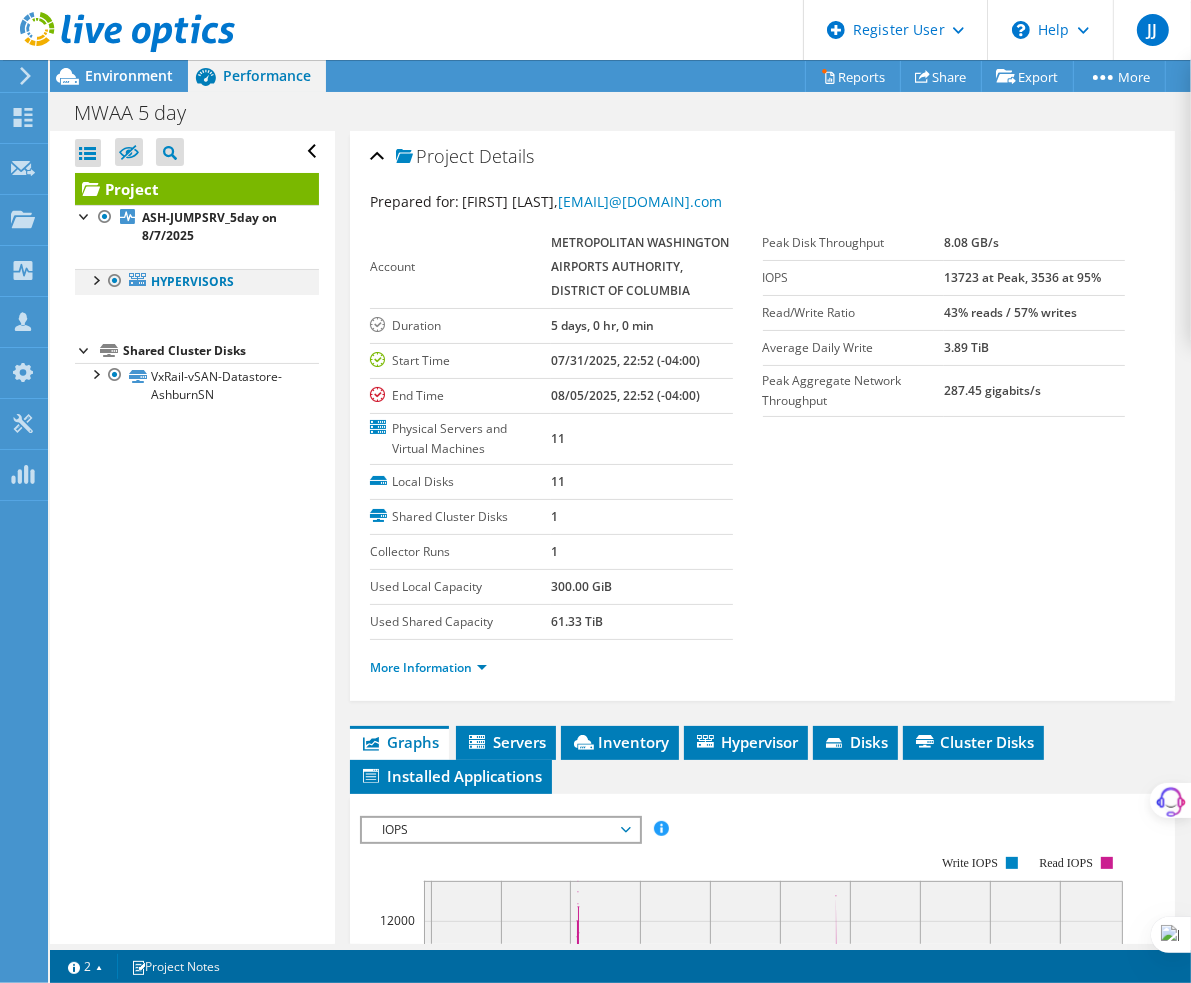 click at bounding box center [95, 279] 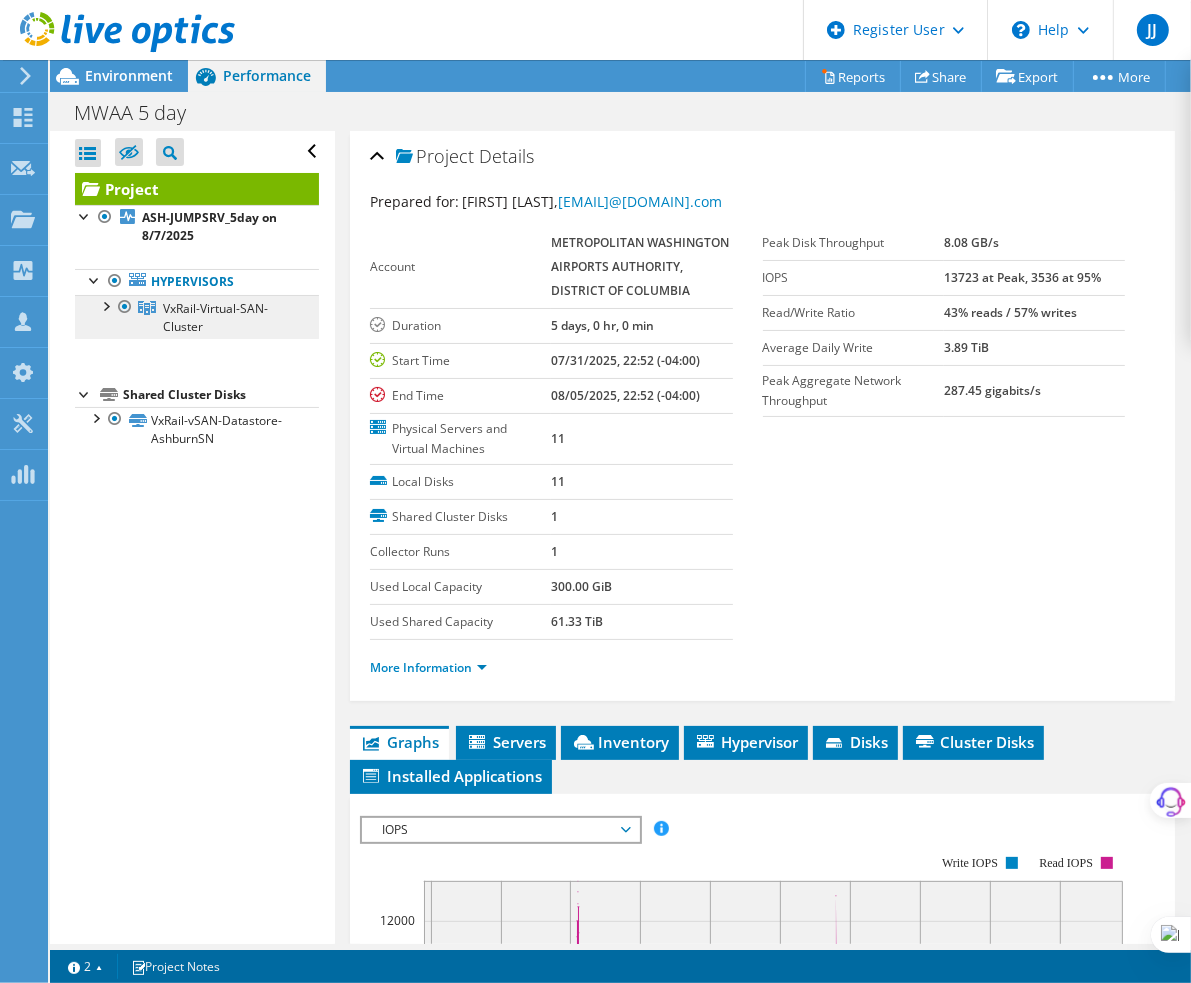 click on "VxRail-Virtual-SAN-Cluster" at bounding box center [197, 317] 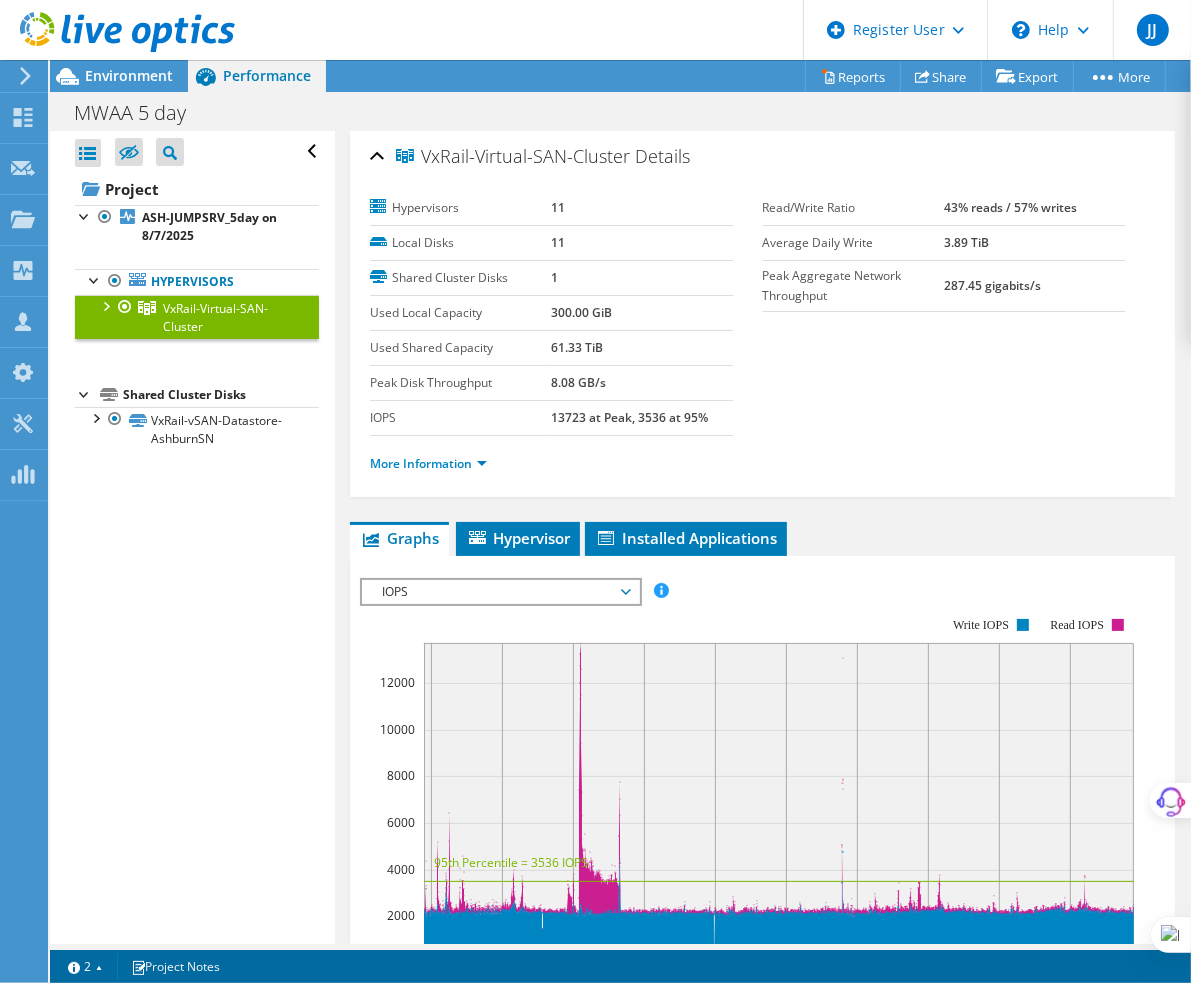 click at bounding box center [105, 305] 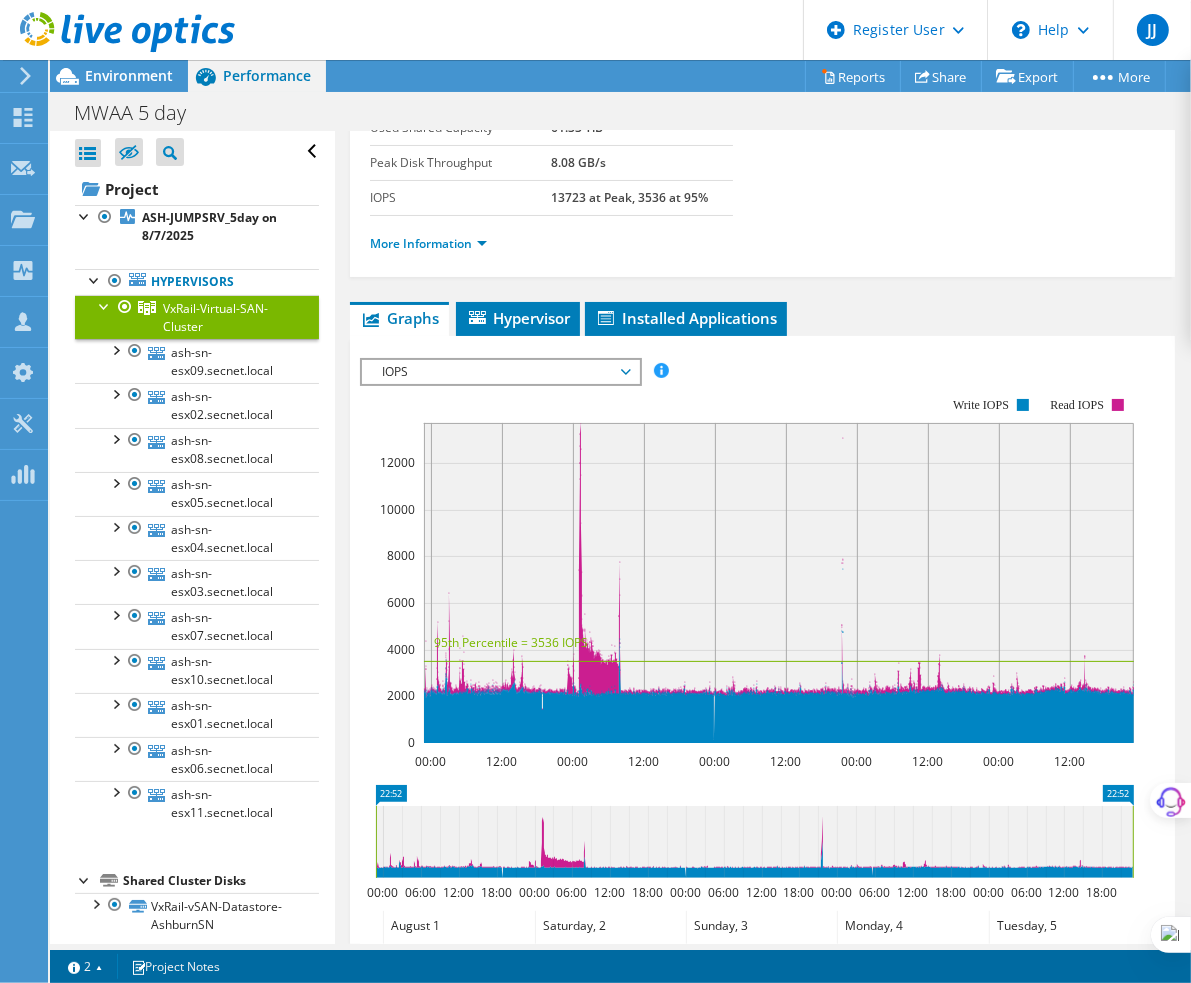 scroll, scrollTop: 233, scrollLeft: 0, axis: vertical 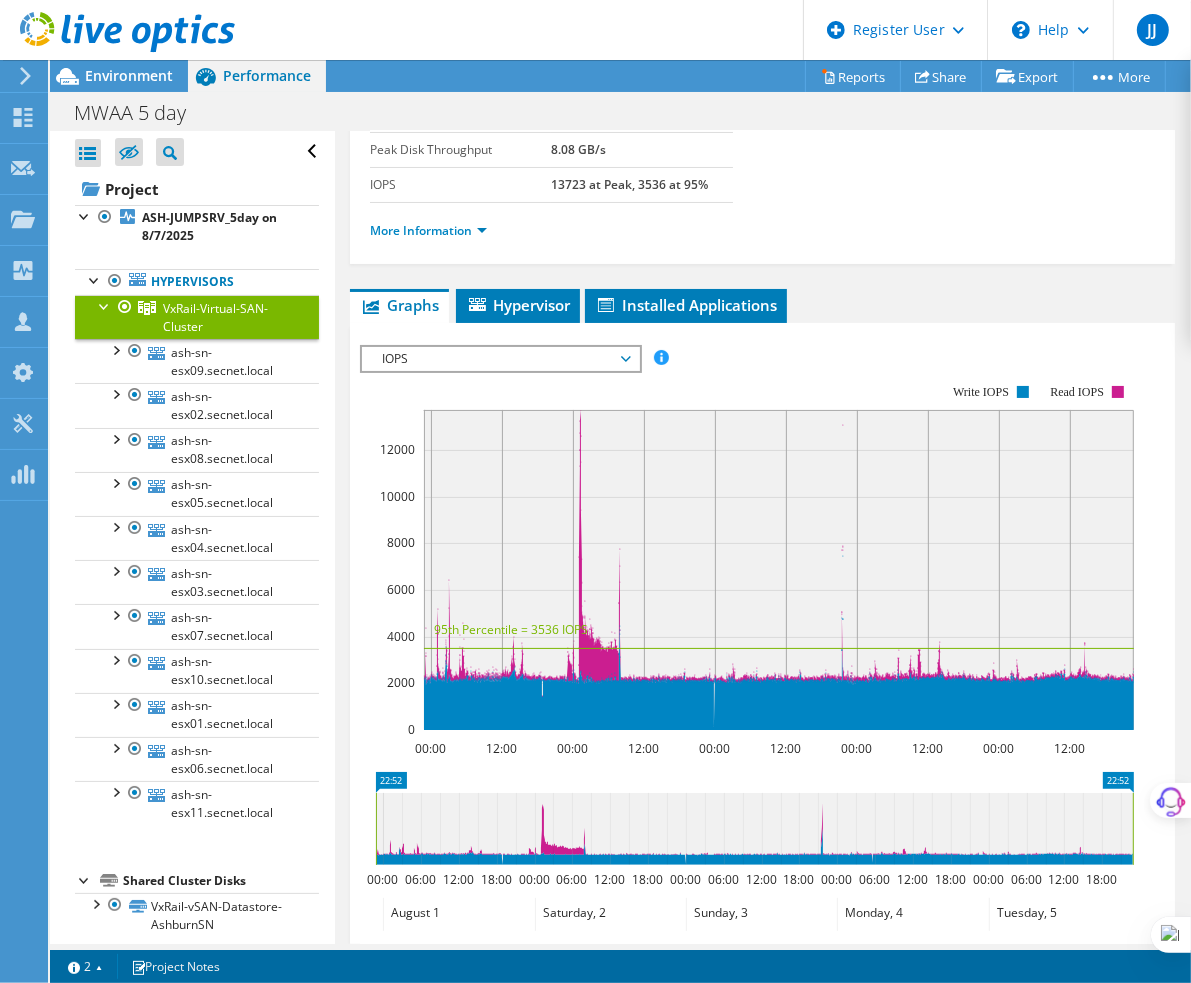 click on "IOPS" at bounding box center [500, 359] 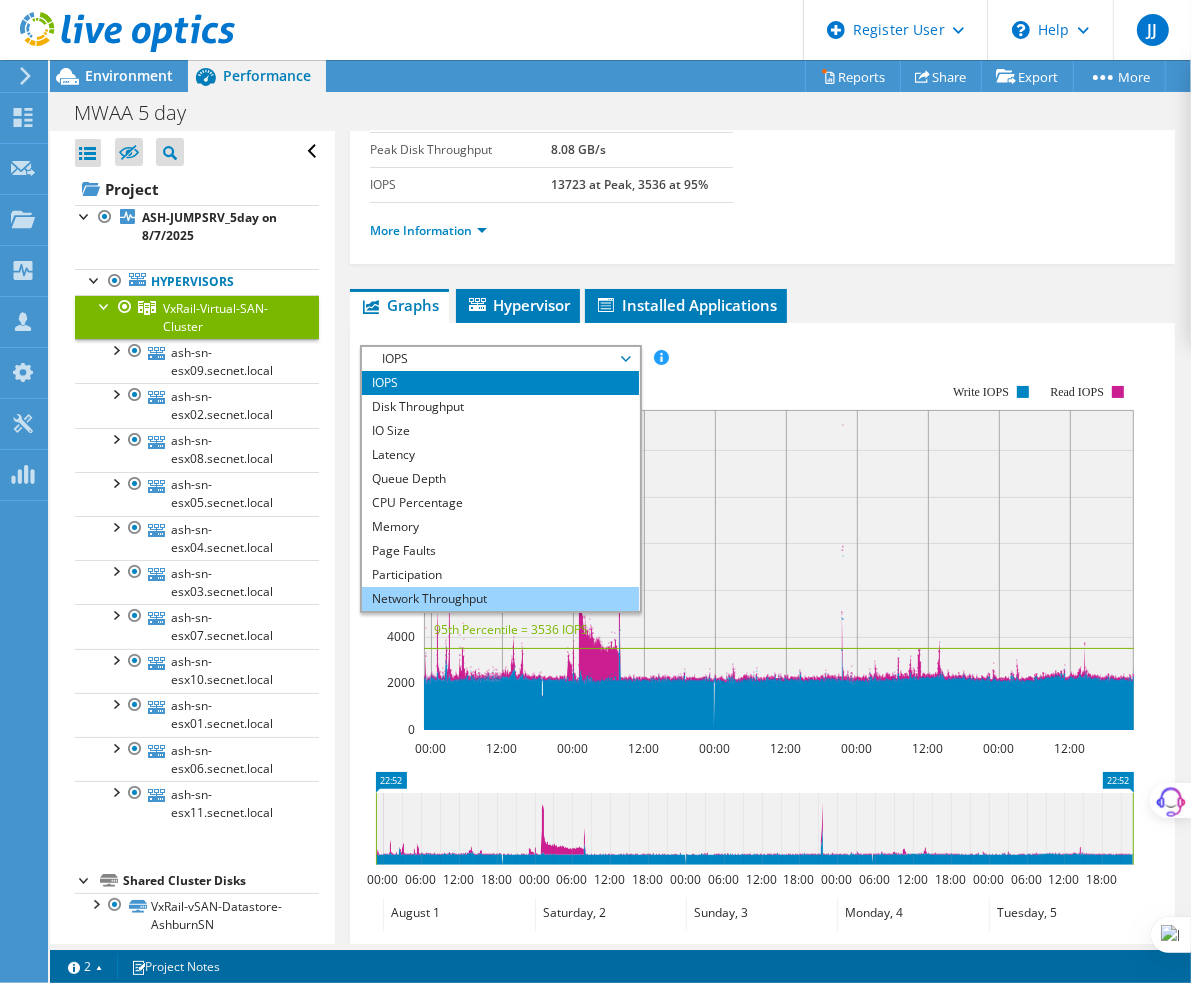 click on "Network Throughput" at bounding box center (500, 599) 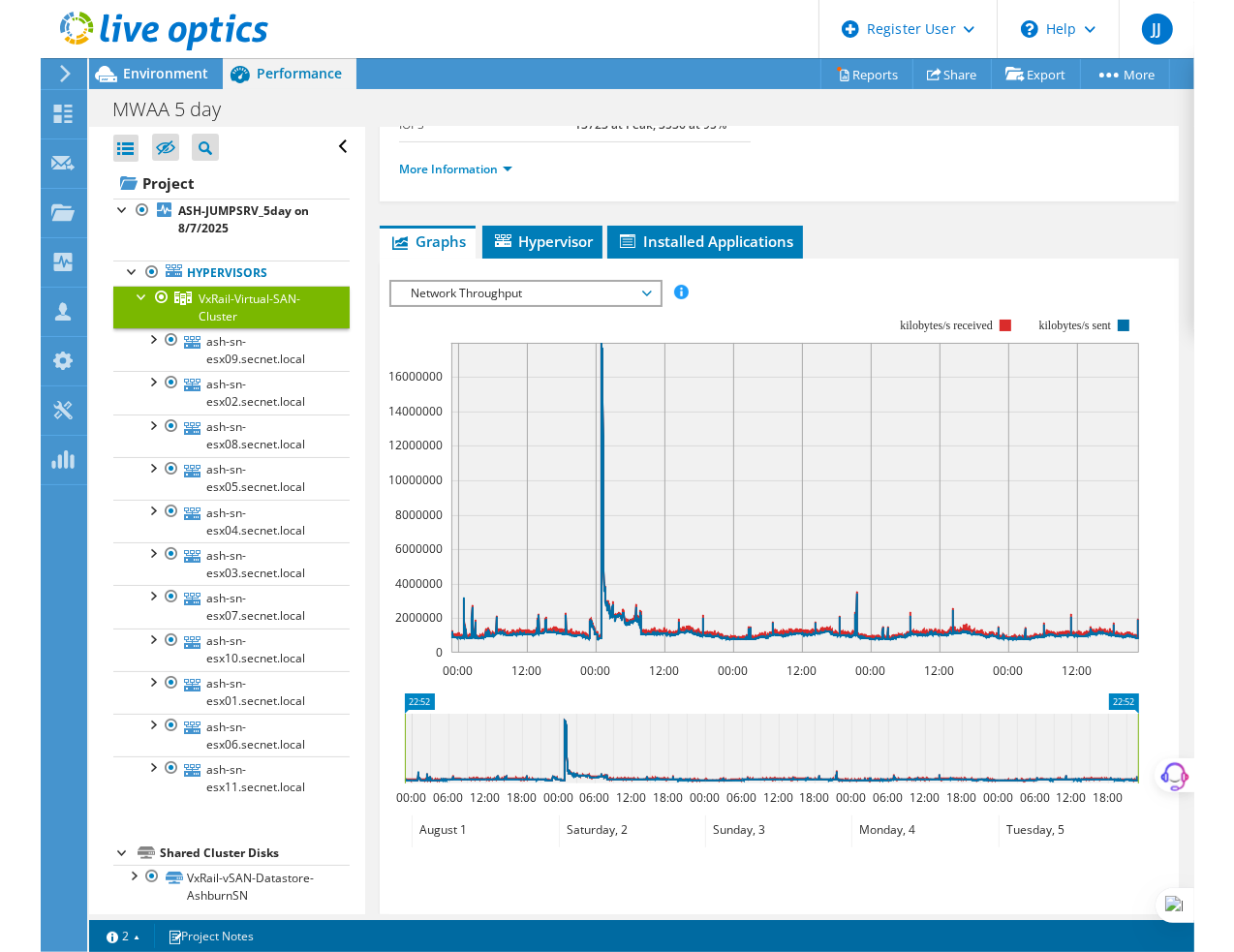 scroll, scrollTop: 322, scrollLeft: 0, axis: vertical 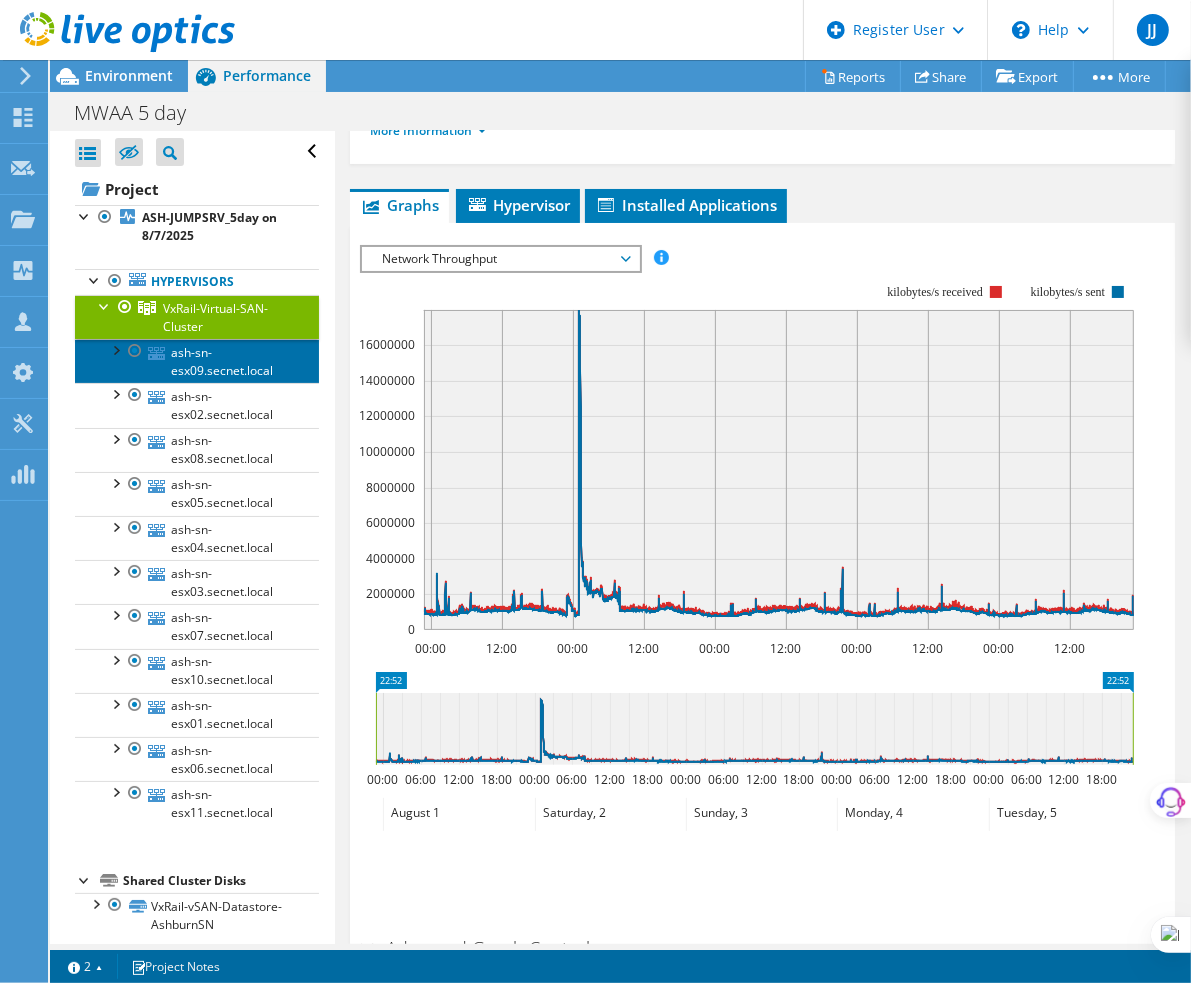 click on "ash-sn-esx09.secnet.local" at bounding box center [197, 361] 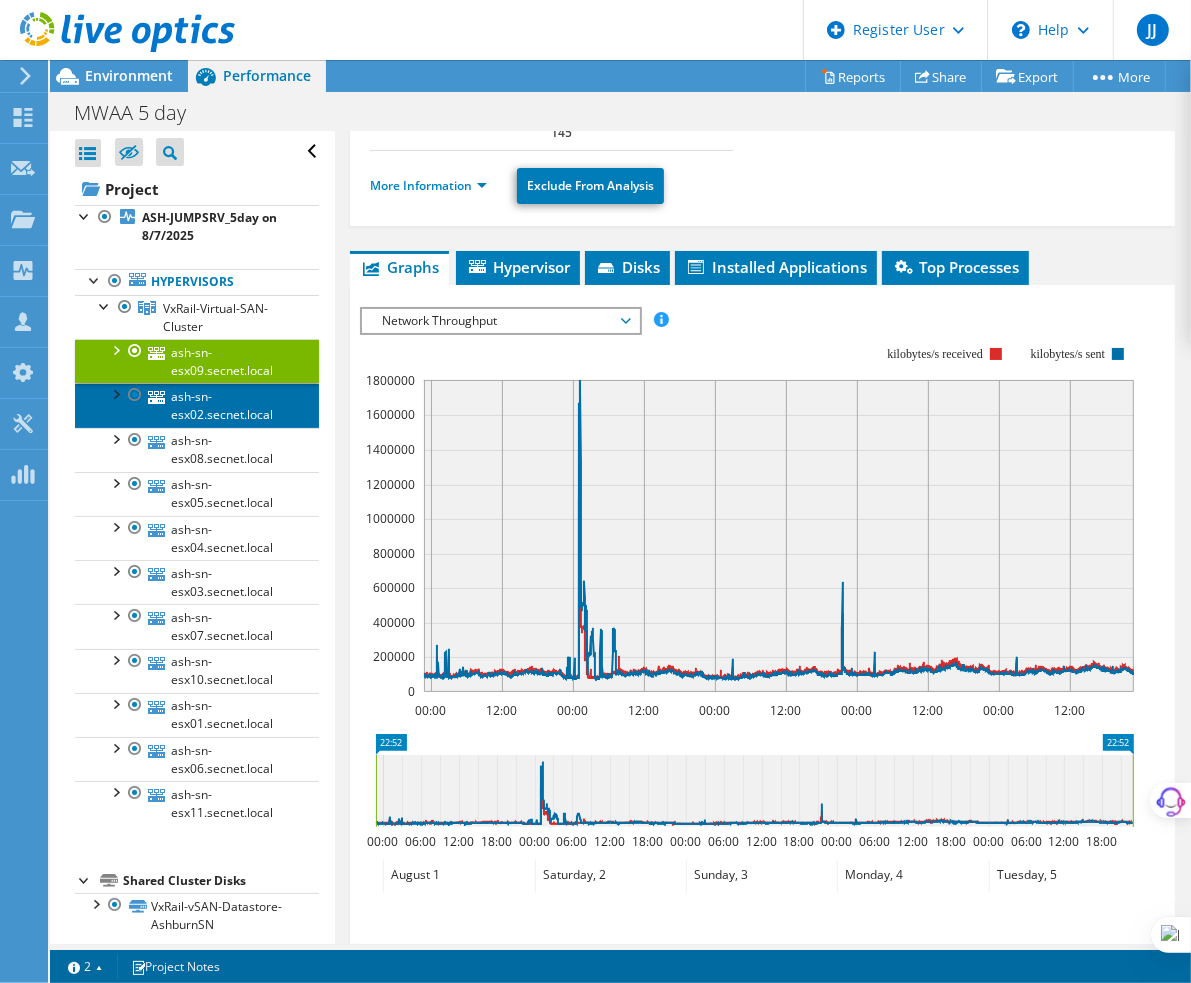 click on "ash-sn-esx02.secnet.local" at bounding box center [197, 405] 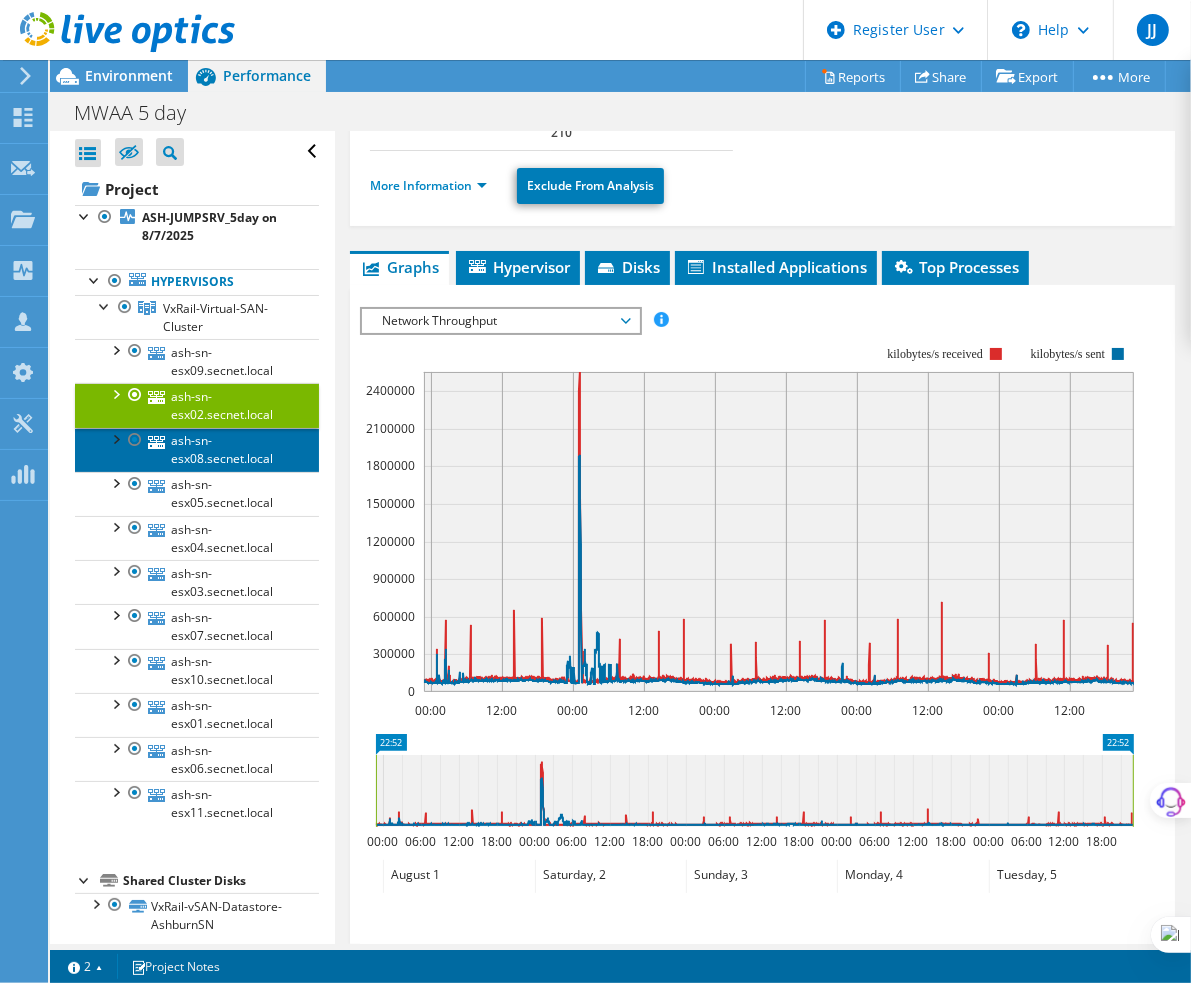 click on "ash-sn-esx08.secnet.local" at bounding box center (197, 450) 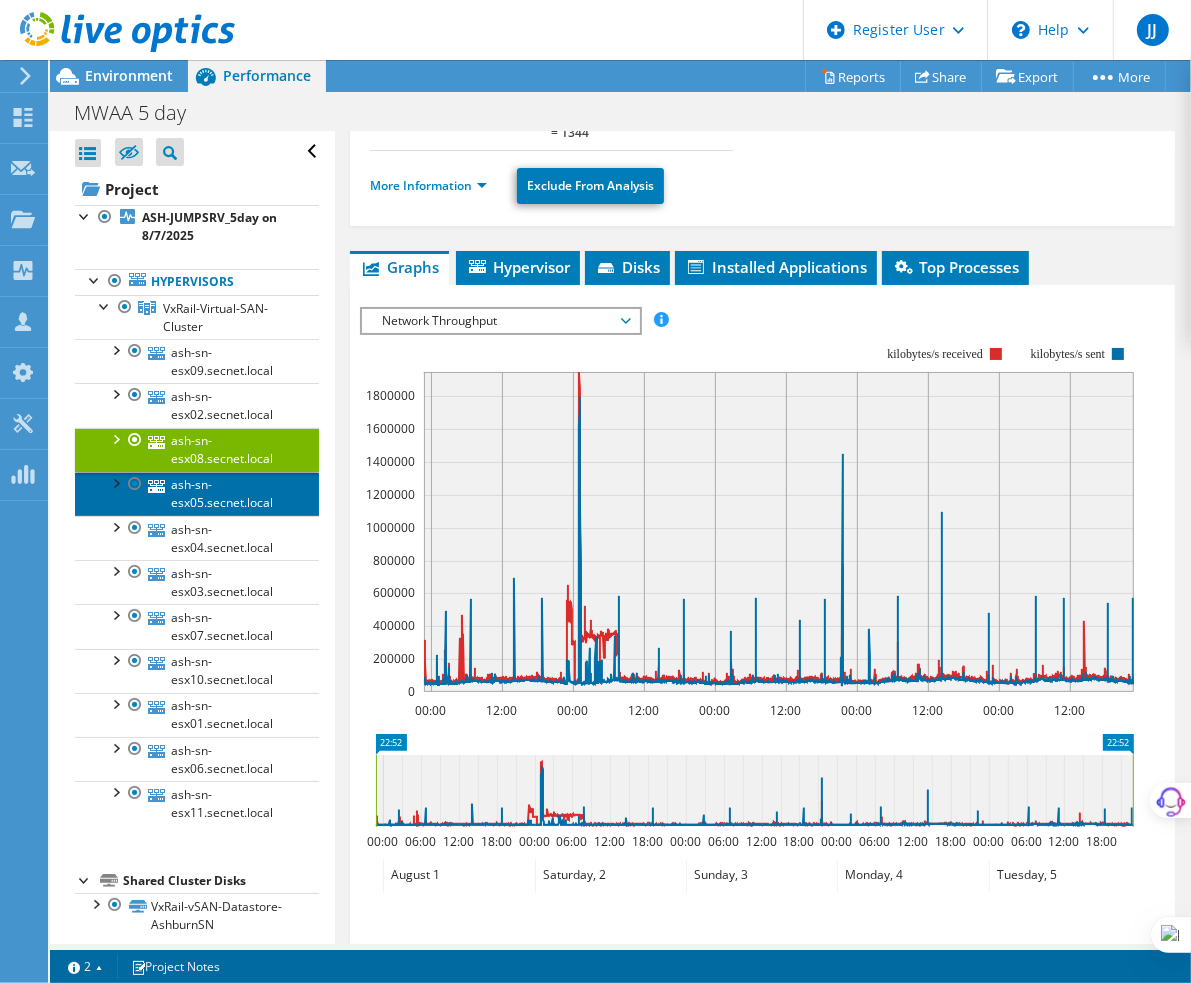 click on "ash-sn-esx05.secnet.local" at bounding box center [197, 494] 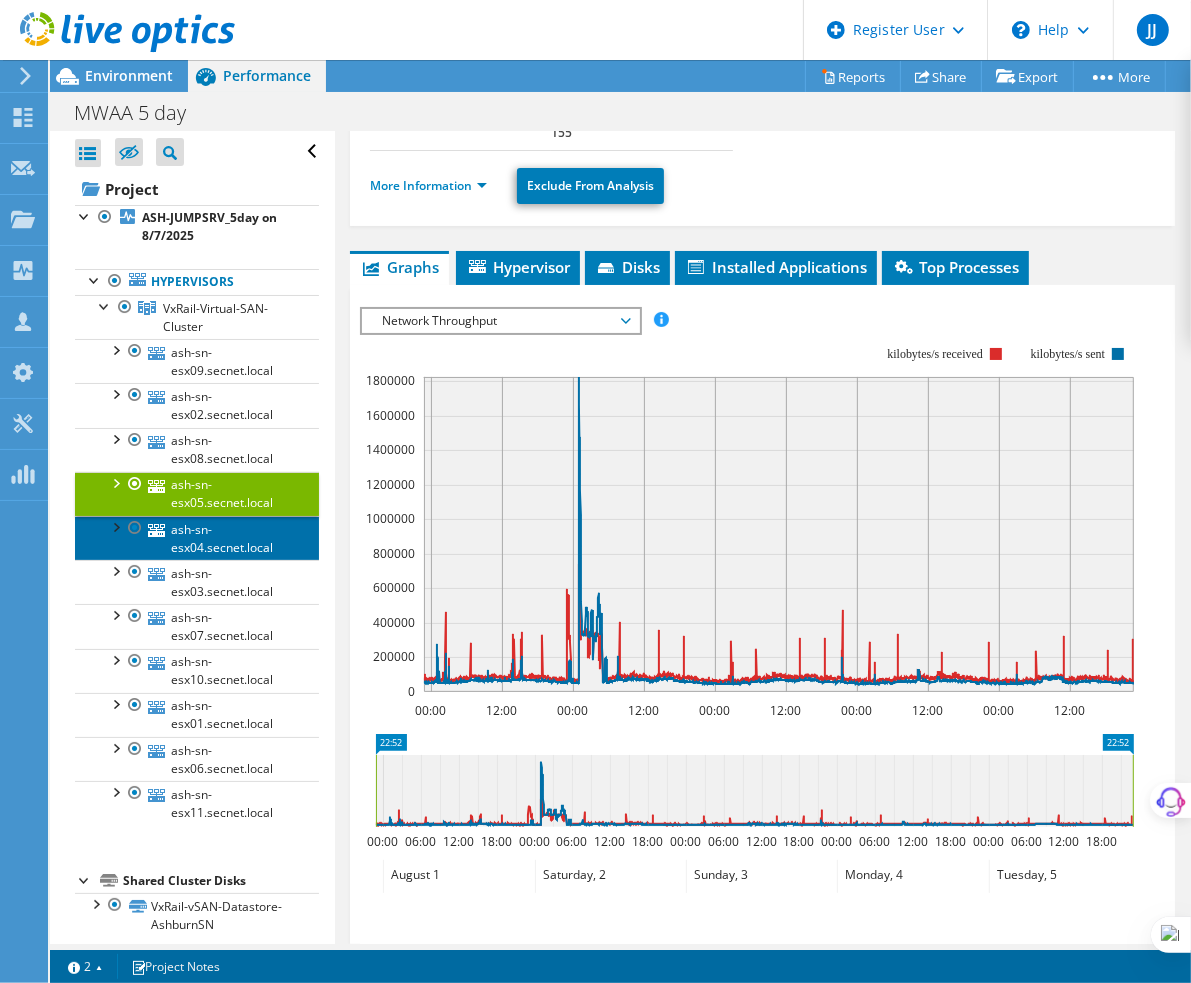 click on "ash-sn-esx04.secnet.local" at bounding box center (197, 538) 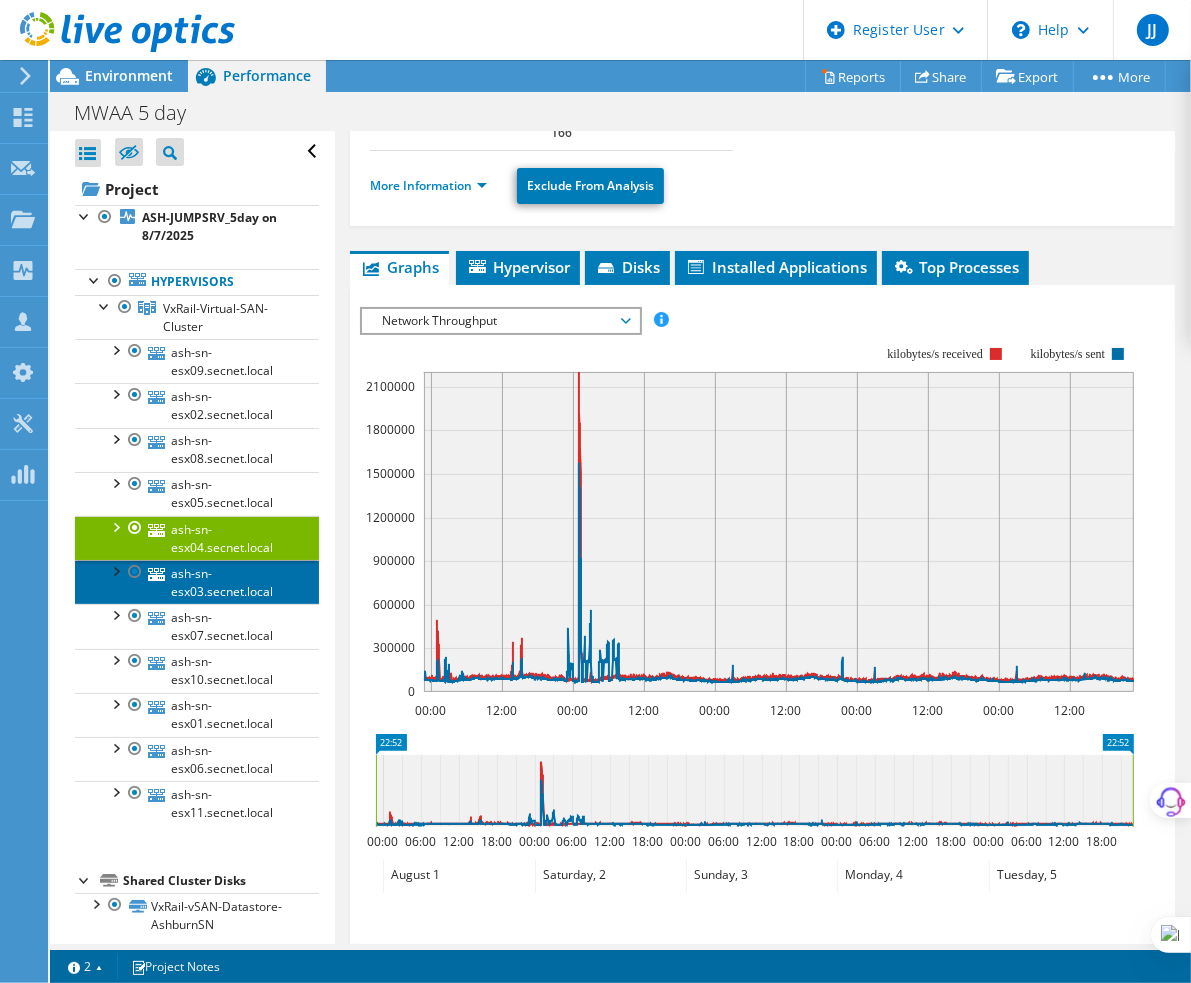 click on "ash-sn-esx03.secnet.local" at bounding box center (197, 582) 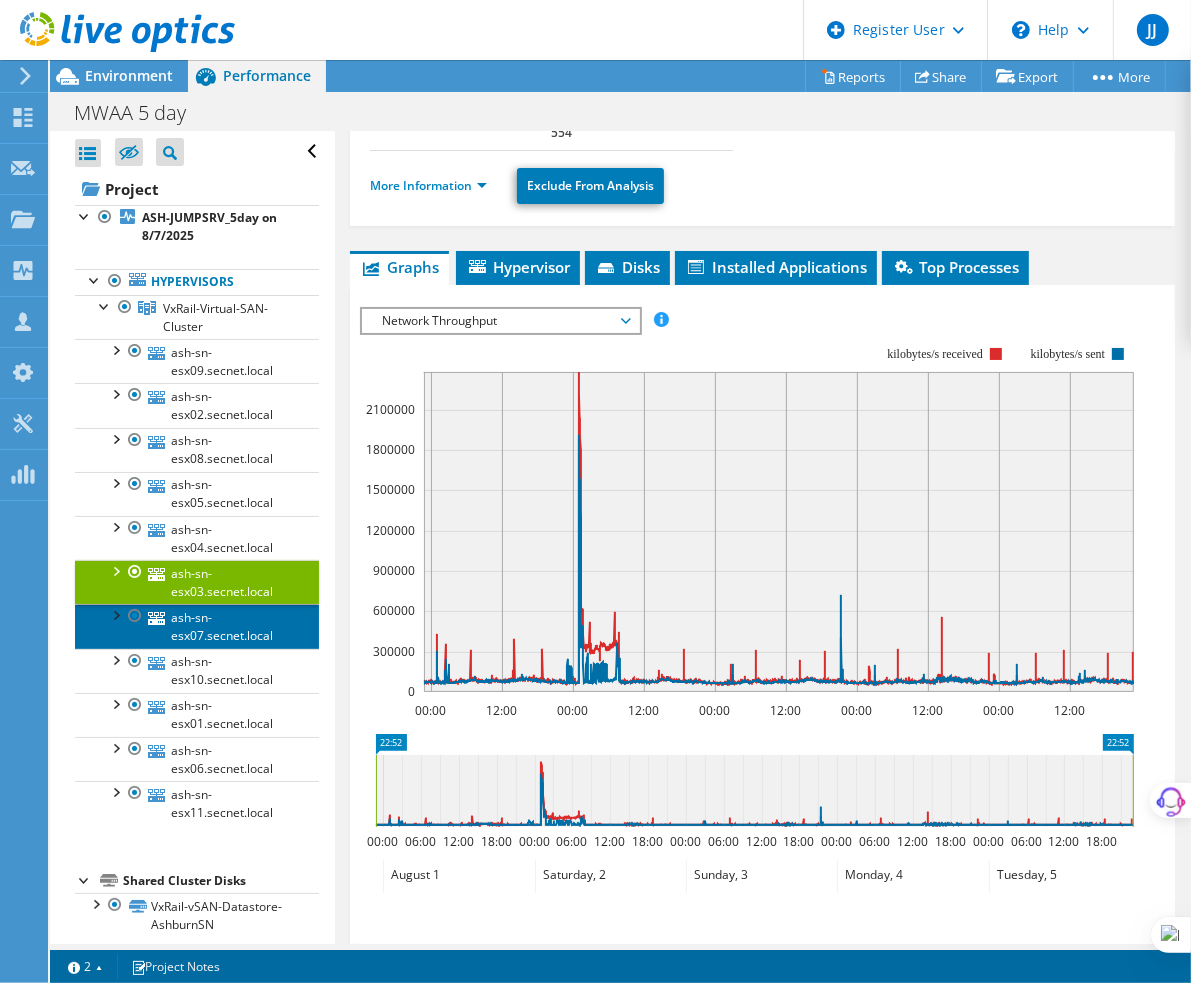 click on "ash-sn-esx07.secnet.local" at bounding box center [197, 626] 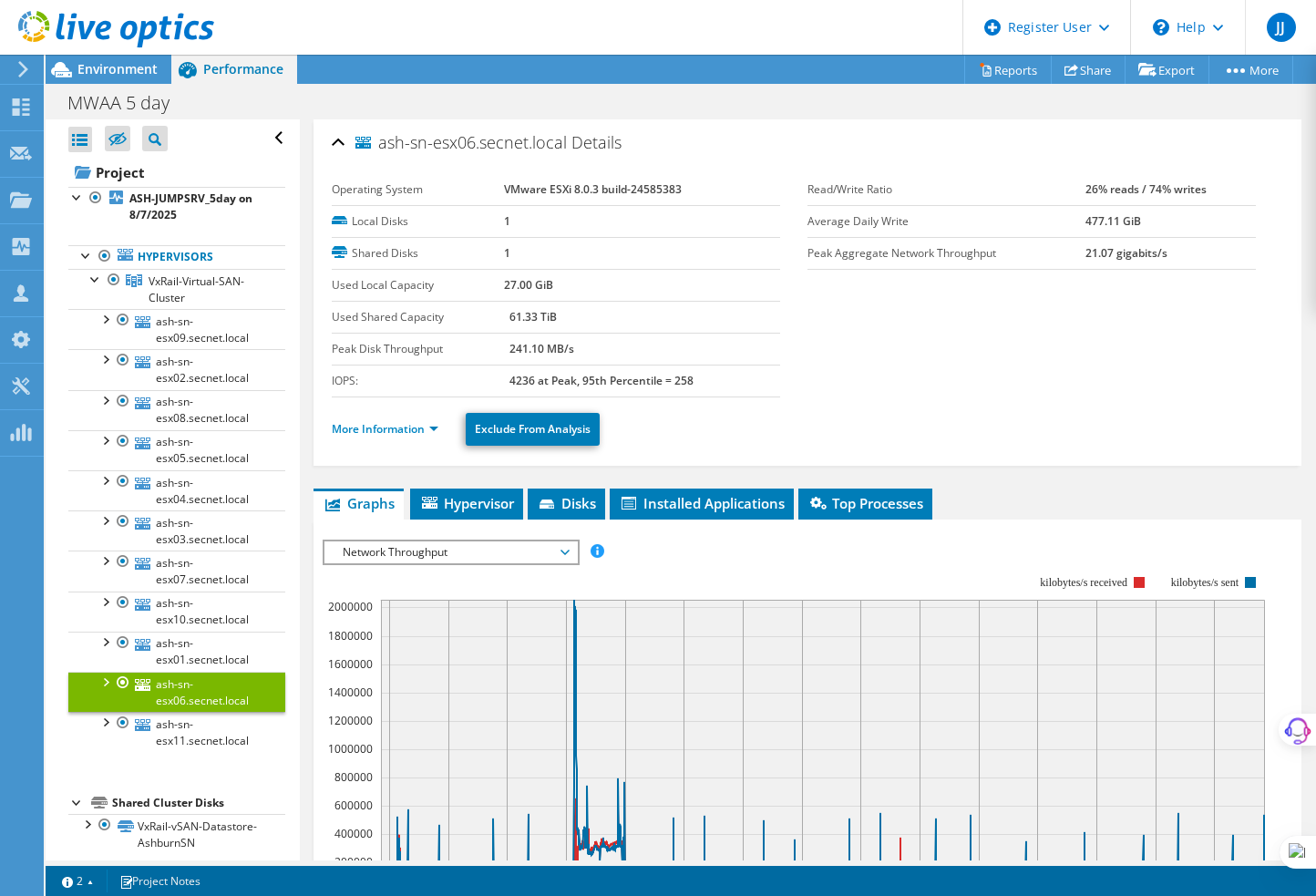 scroll, scrollTop: 0, scrollLeft: 0, axis: both 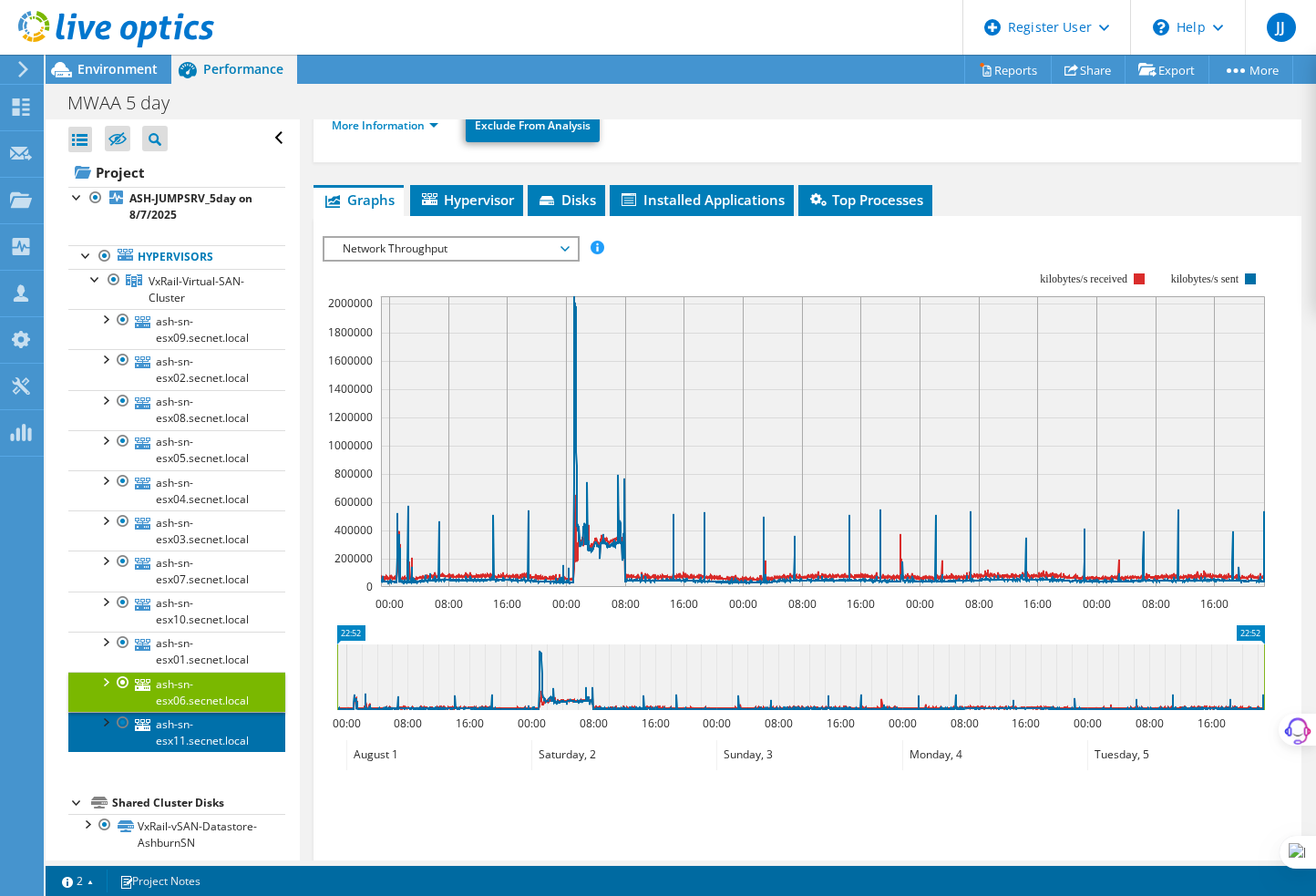 click on "ash-sn-esx11.secnet.local" at bounding box center (177, 732) 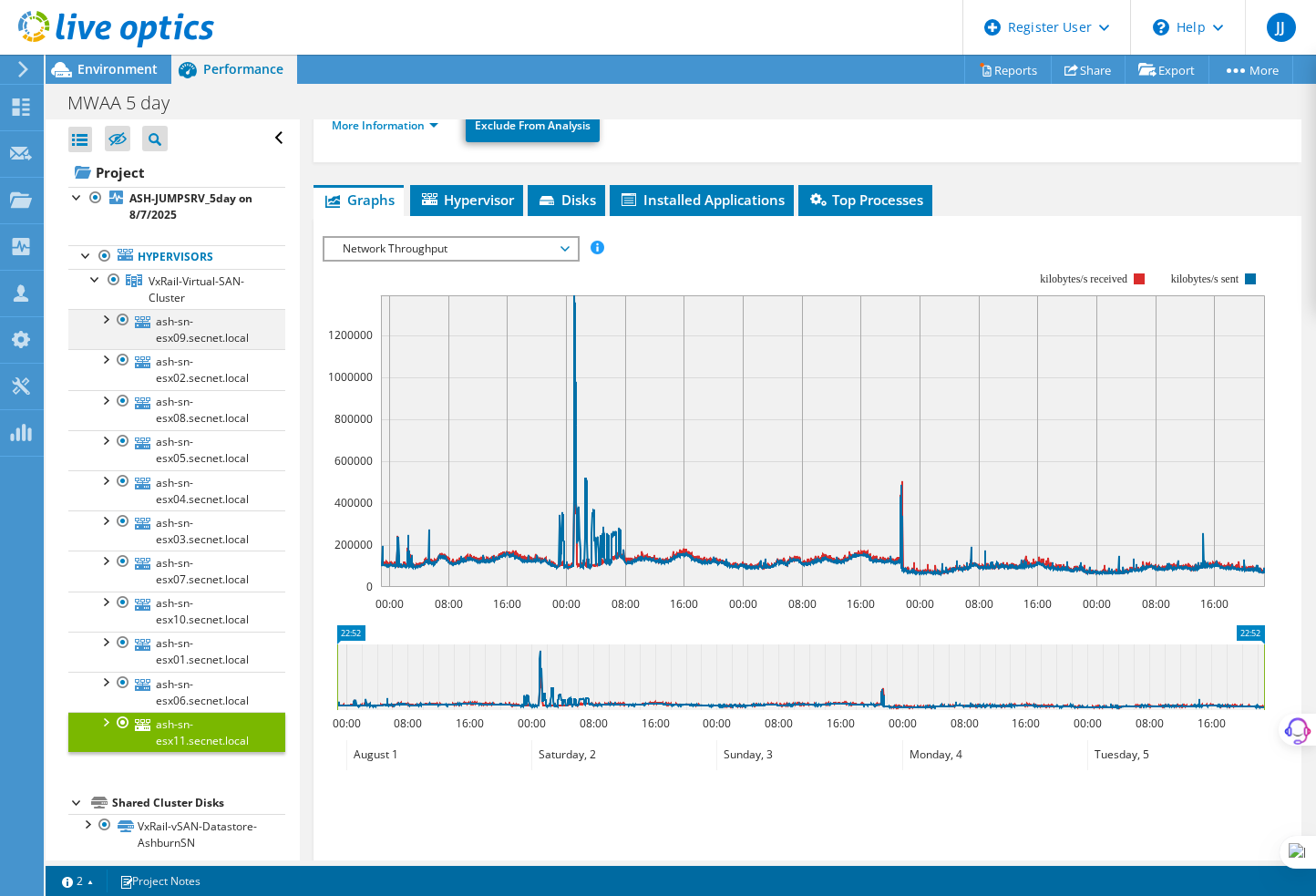 click at bounding box center [105, 318] 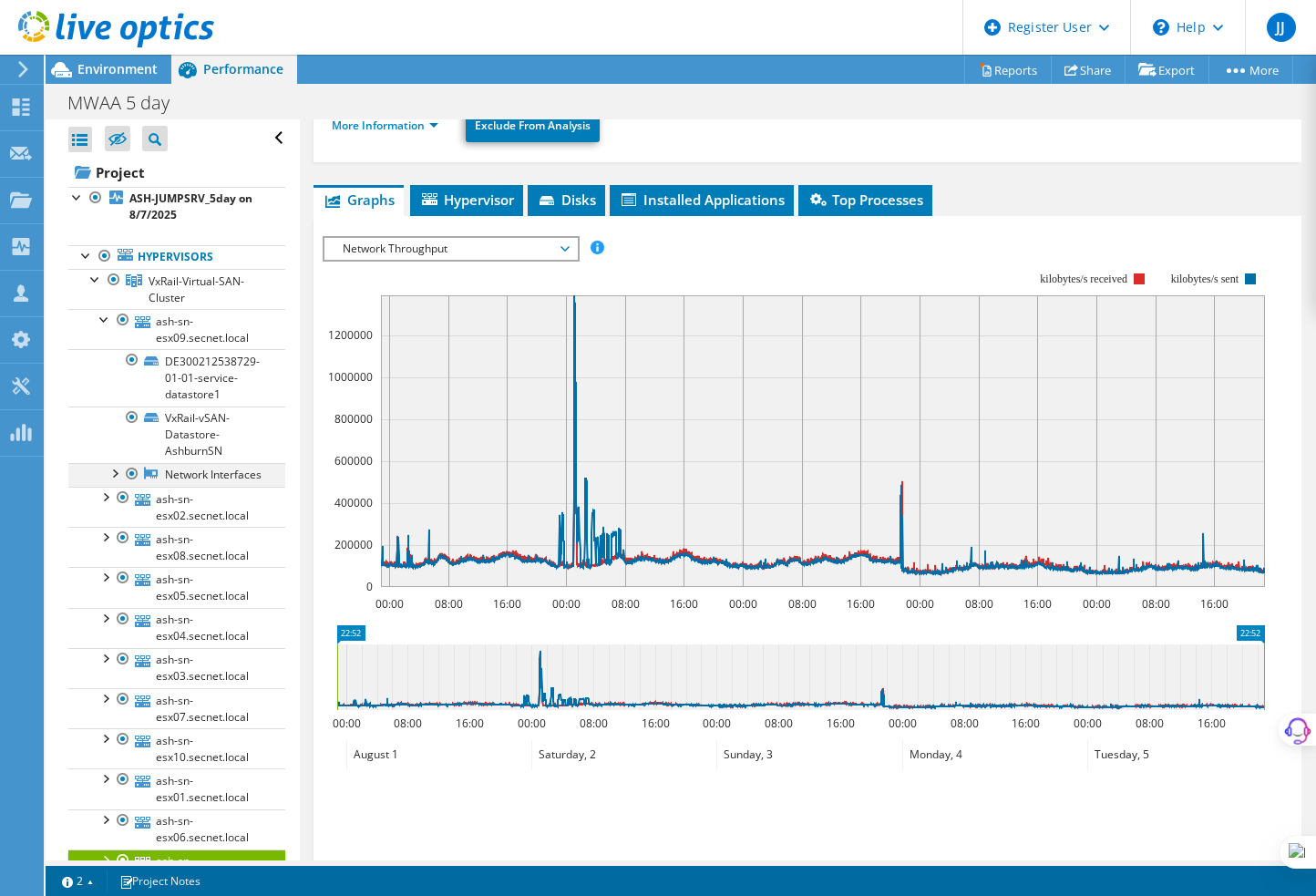 click at bounding box center (114, 472) 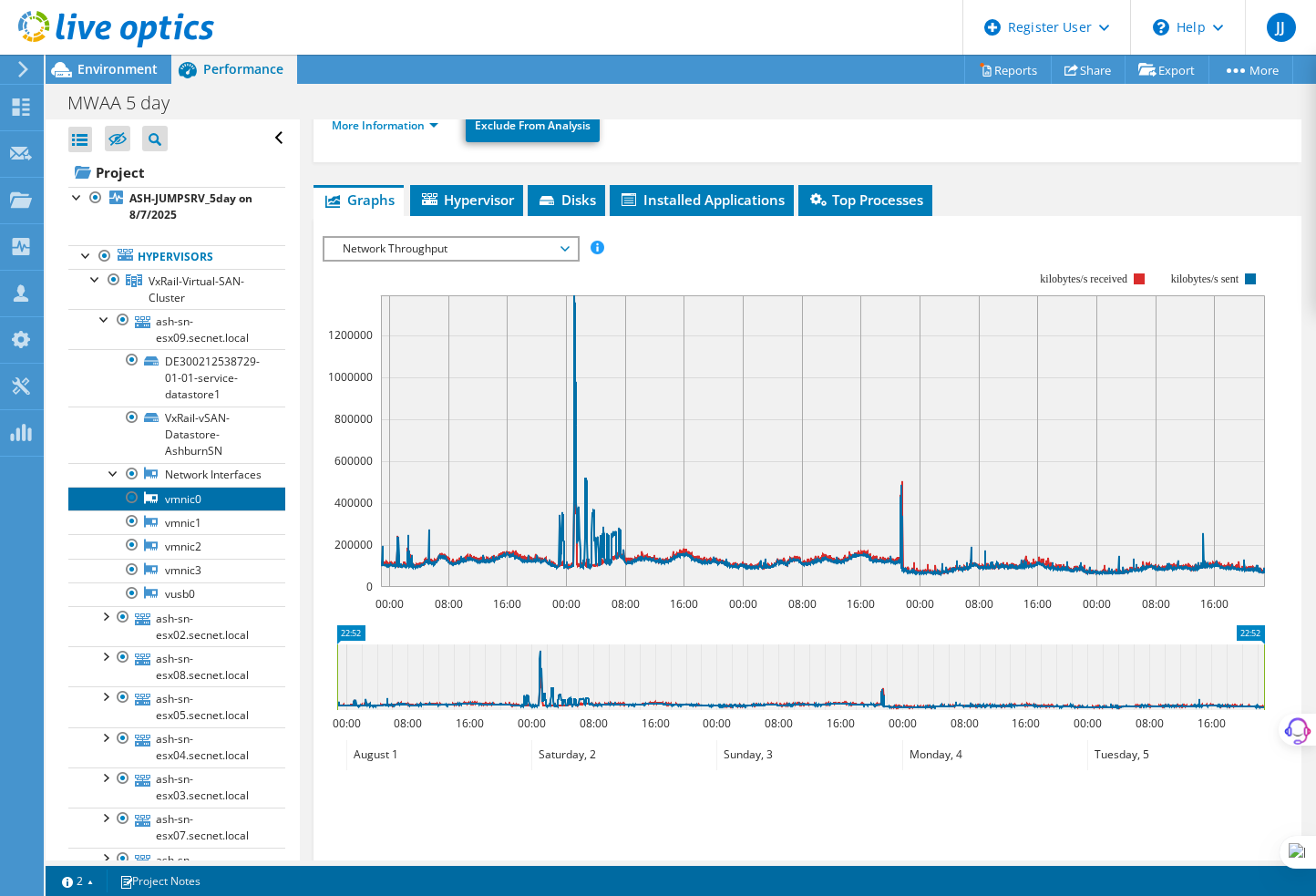 click on "vmnic0" at bounding box center [177, 499] 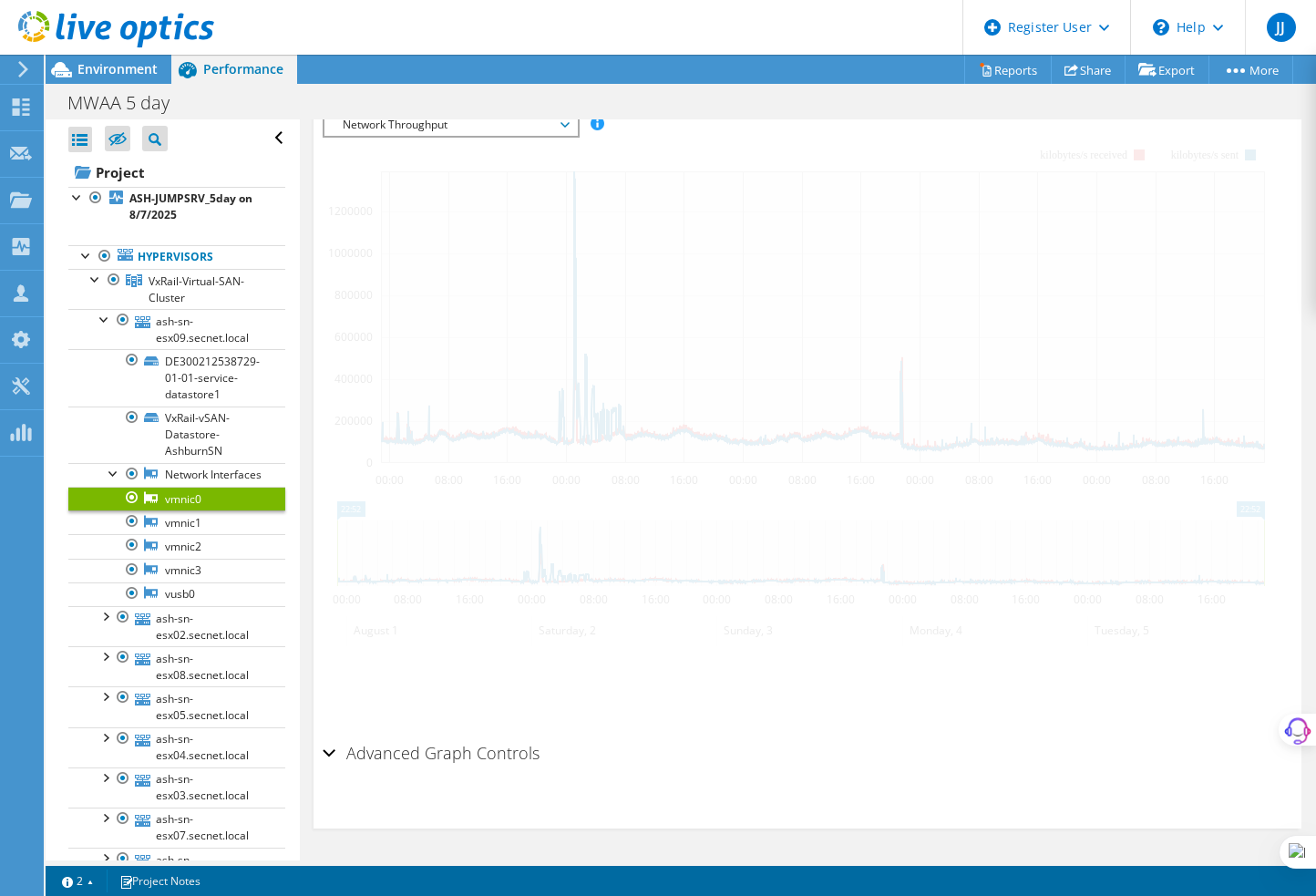 scroll, scrollTop: 250, scrollLeft: 0, axis: vertical 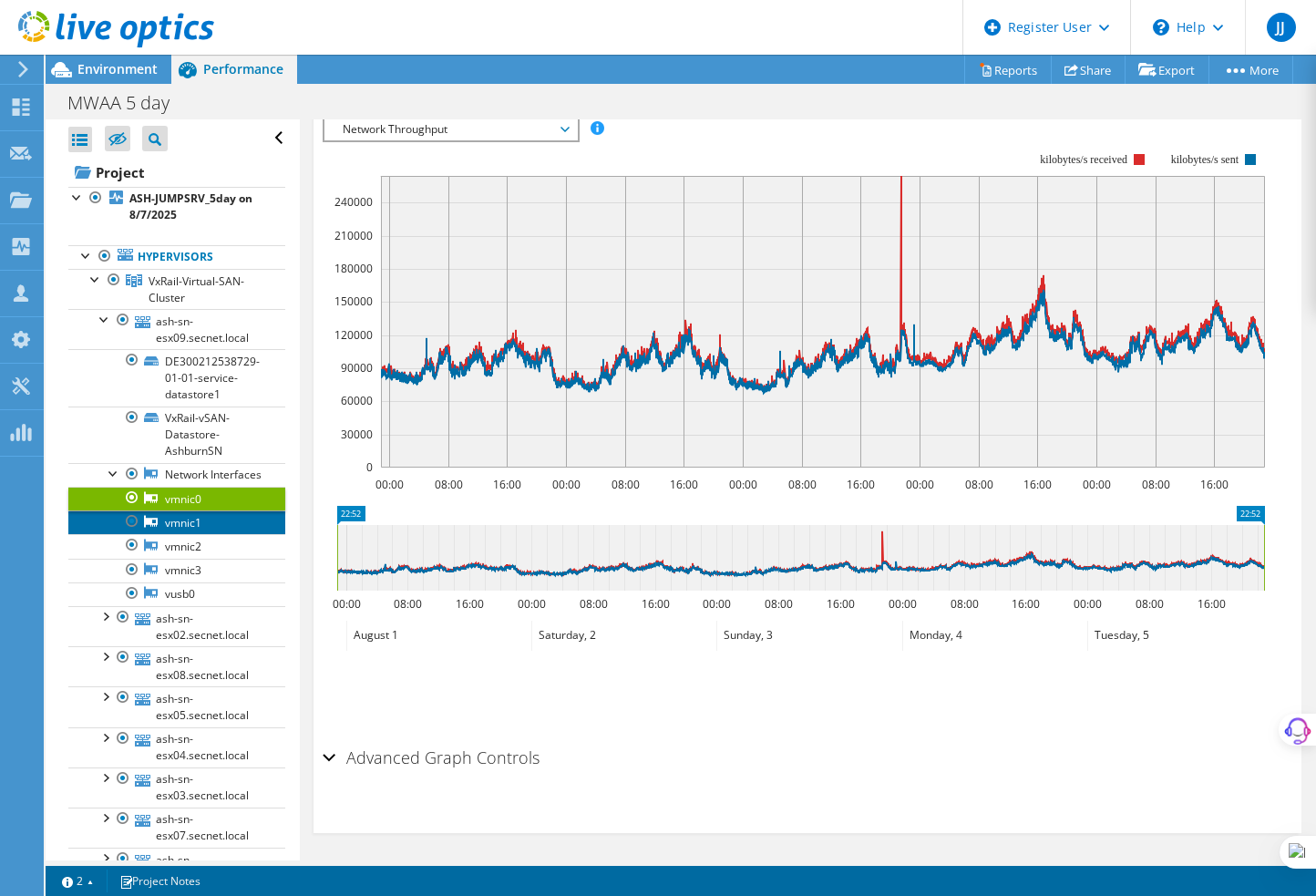click on "vmnic1" at bounding box center (177, 522) 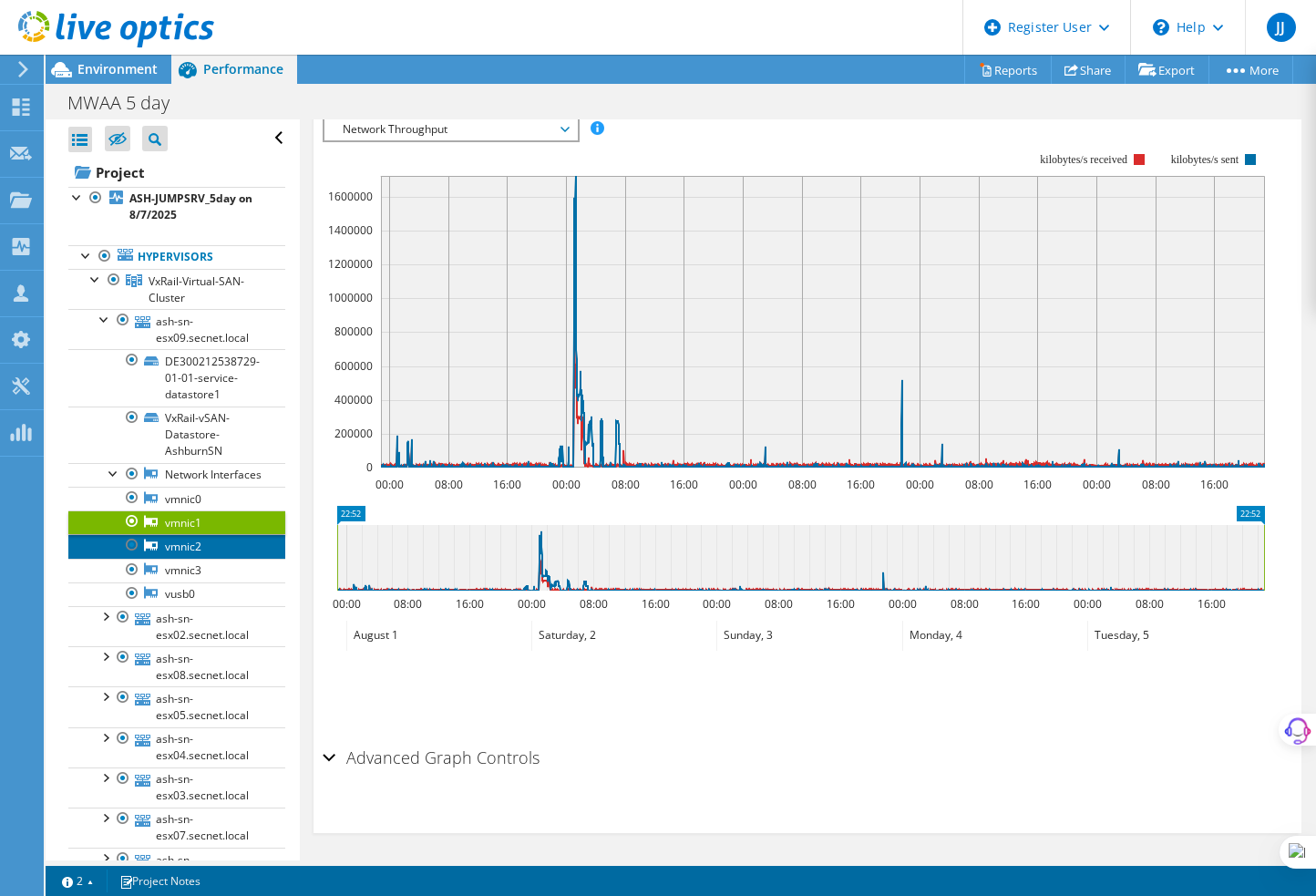click on "vmnic2" at bounding box center [177, 546] 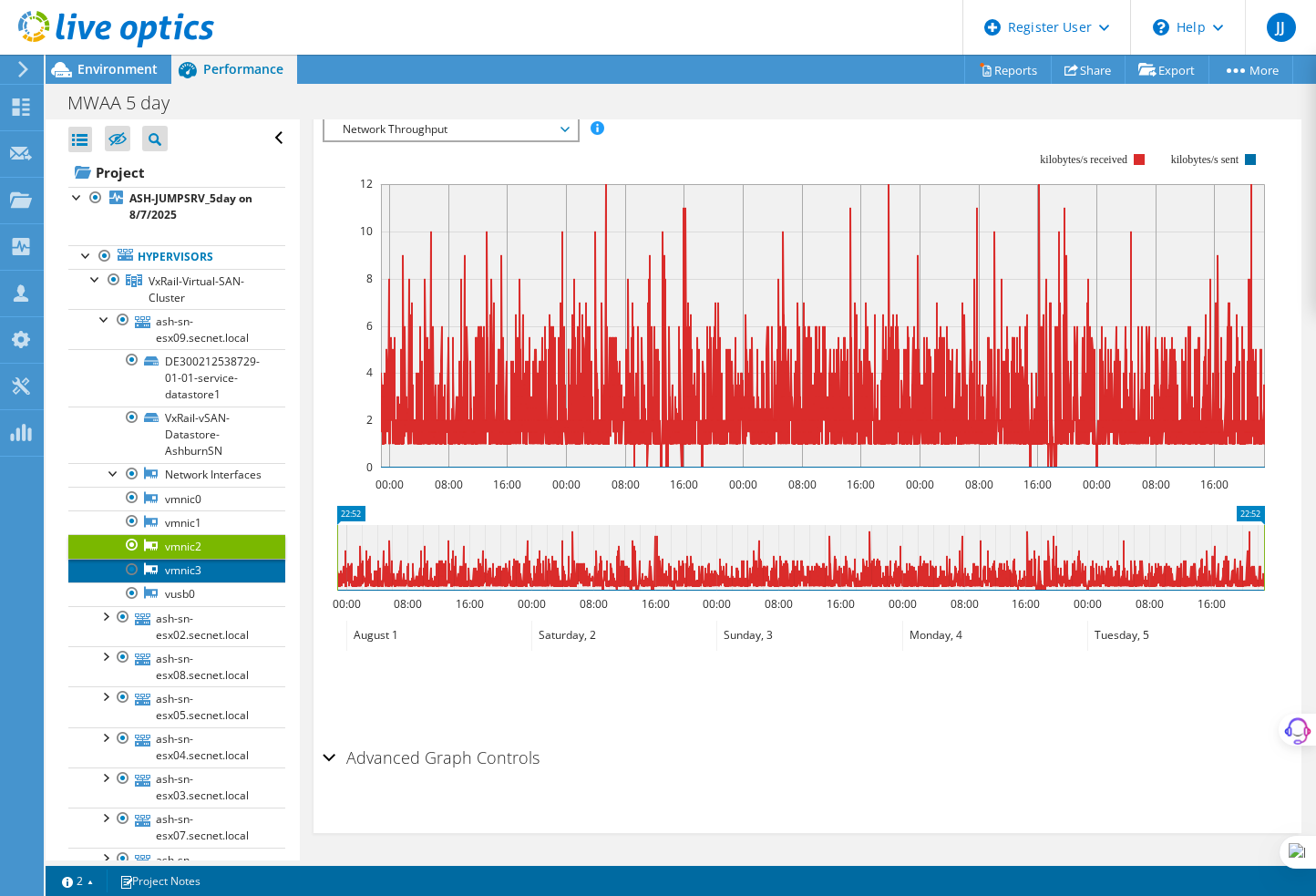 click on "vmnic3" at bounding box center [177, 571] 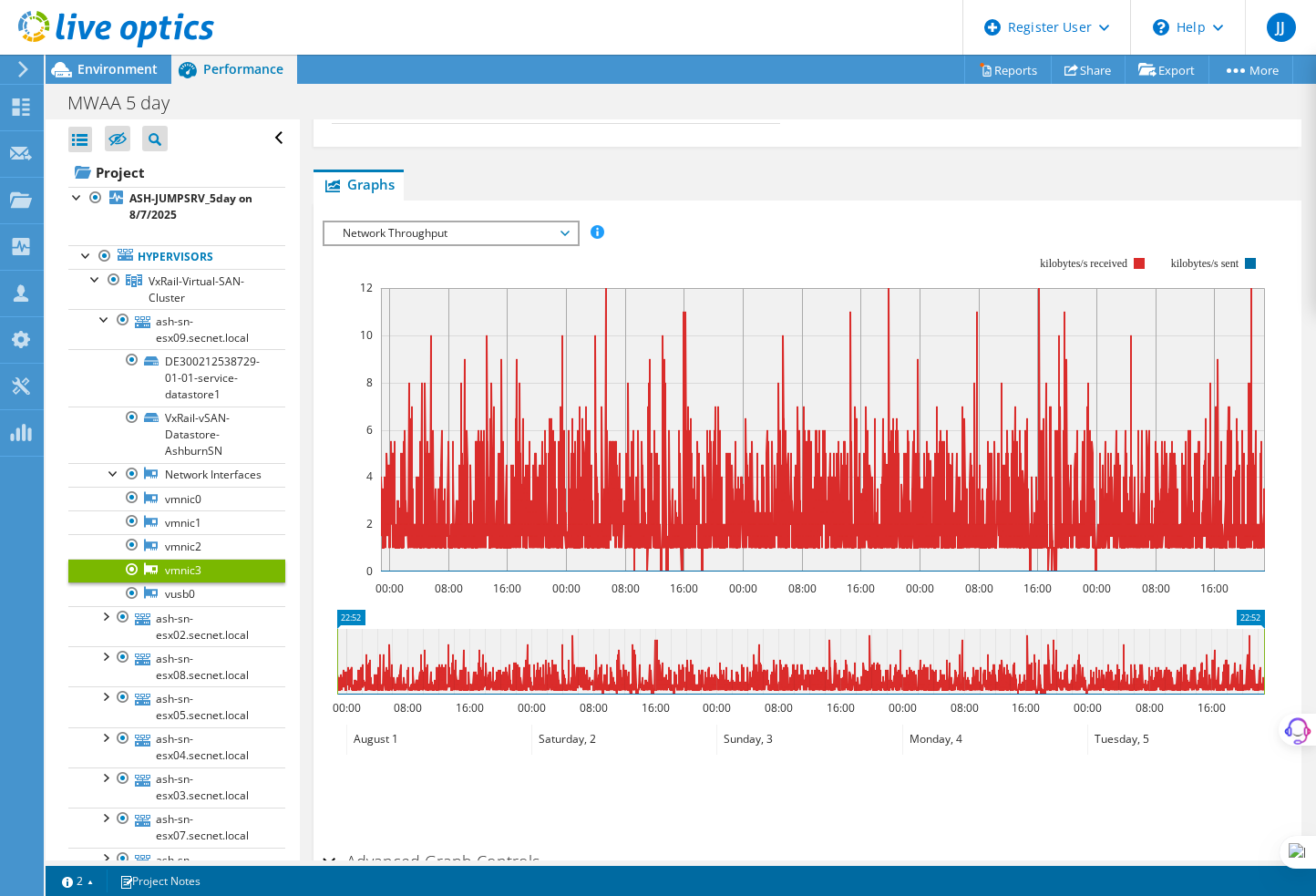 scroll, scrollTop: 128, scrollLeft: 0, axis: vertical 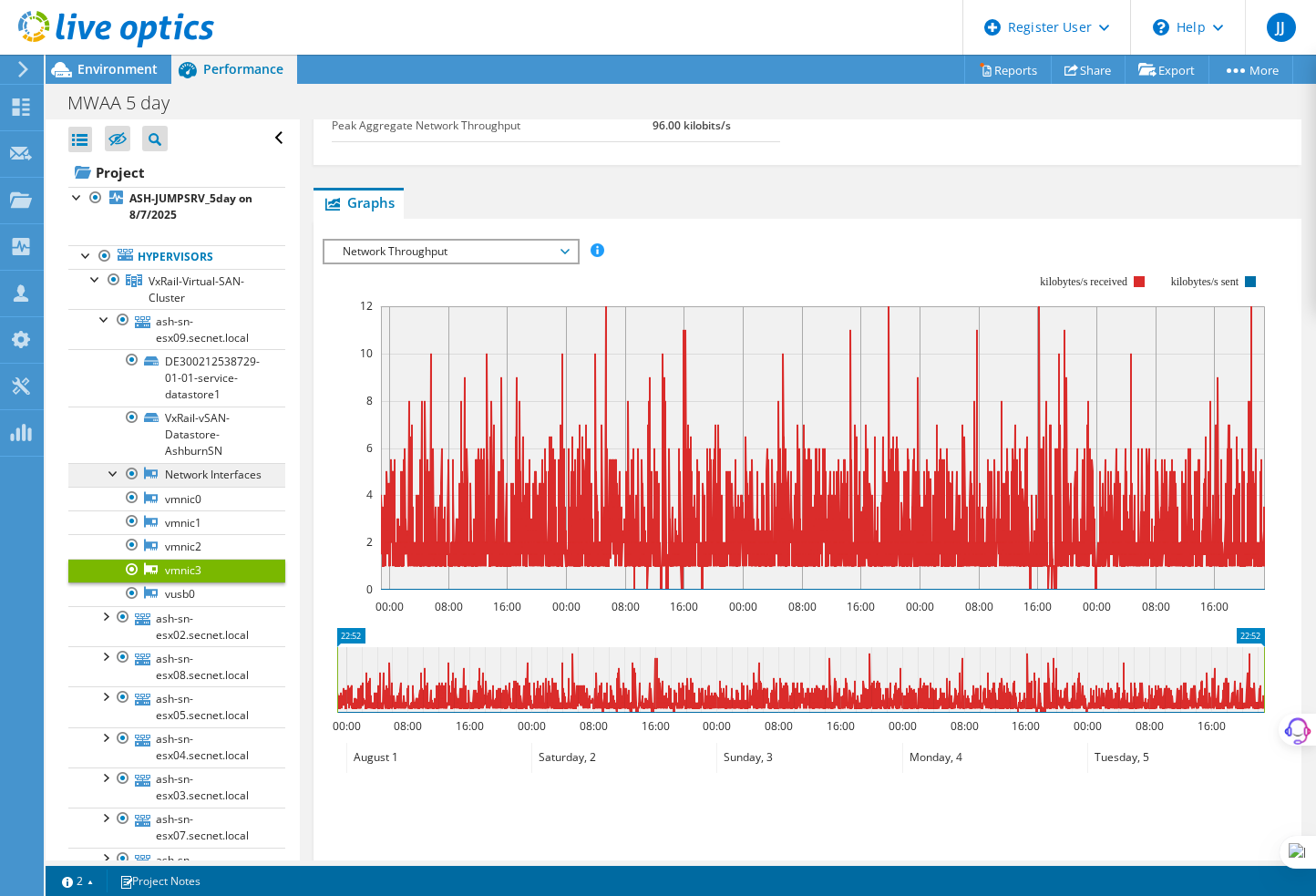 click on "Network Interfaces" at bounding box center [177, 475] 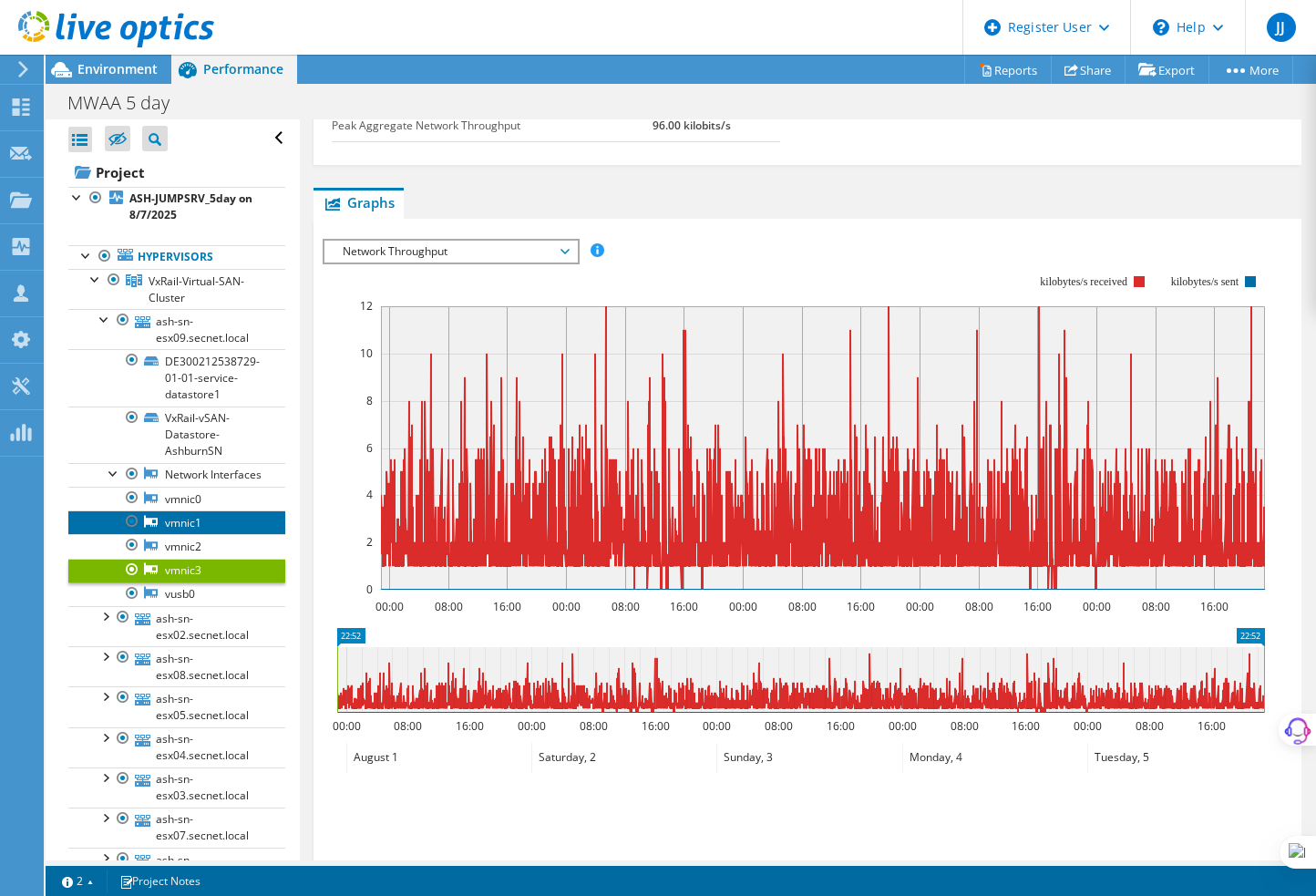 click on "vmnic1" at bounding box center (177, 522) 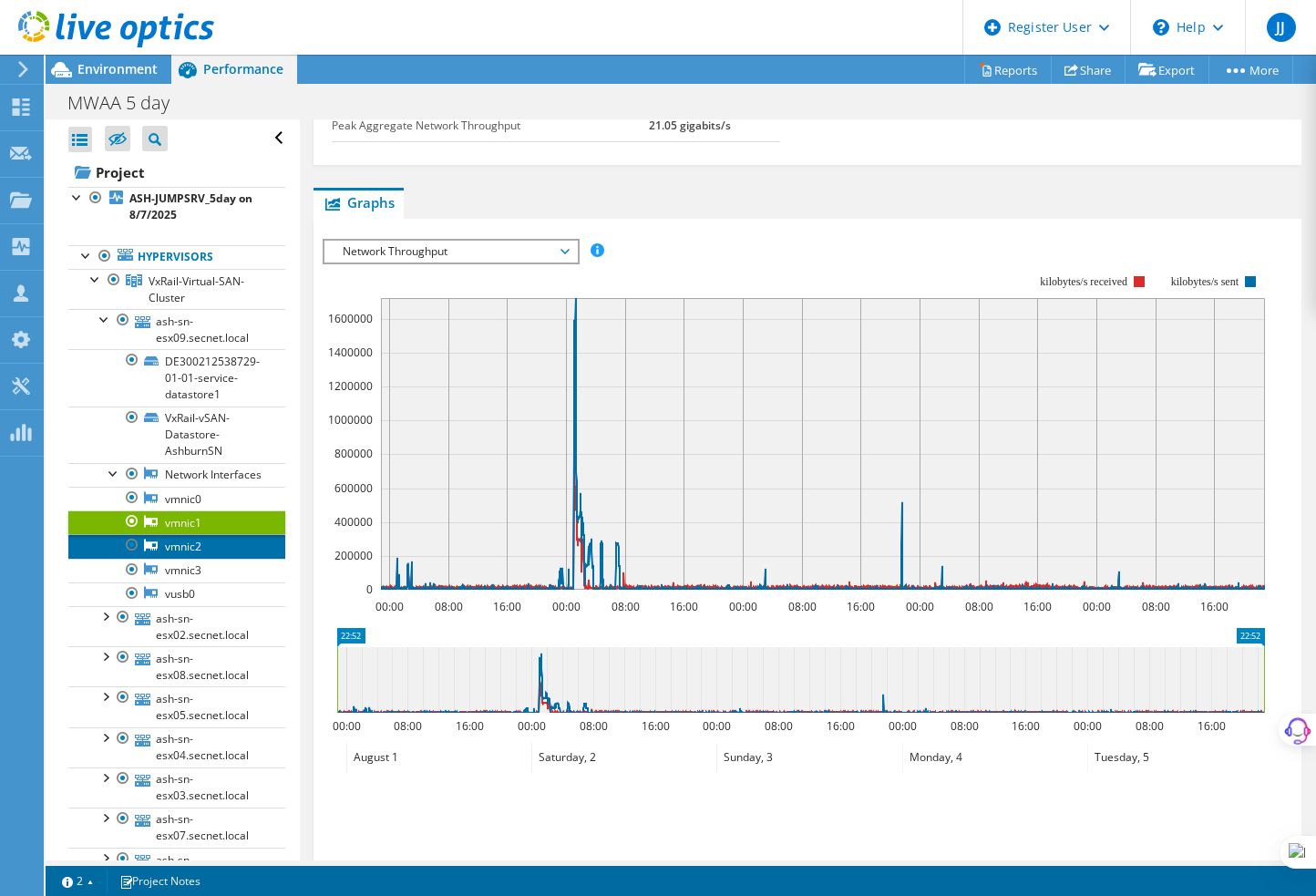 click on "vmnic2" at bounding box center [177, 546] 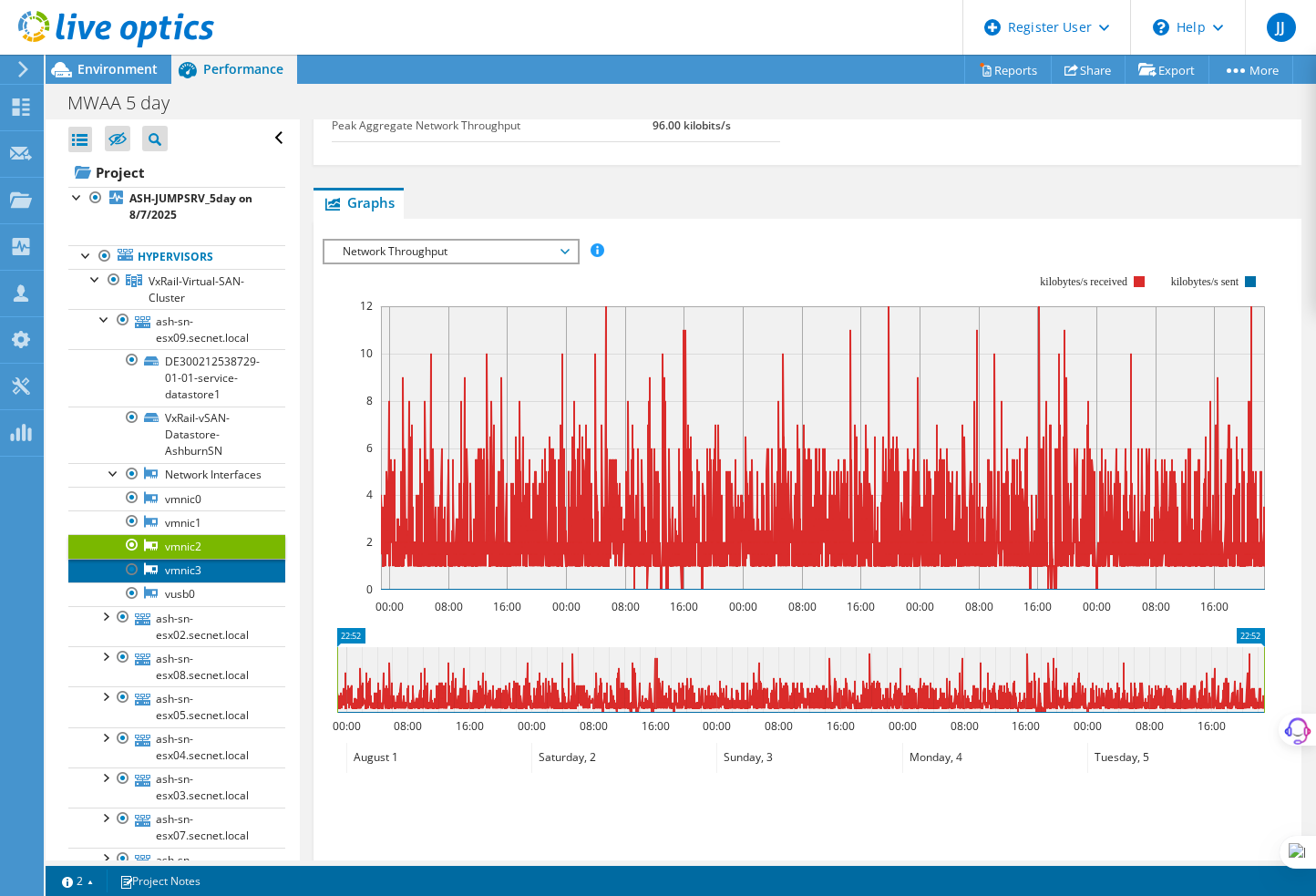 click on "vmnic3" at bounding box center (177, 571) 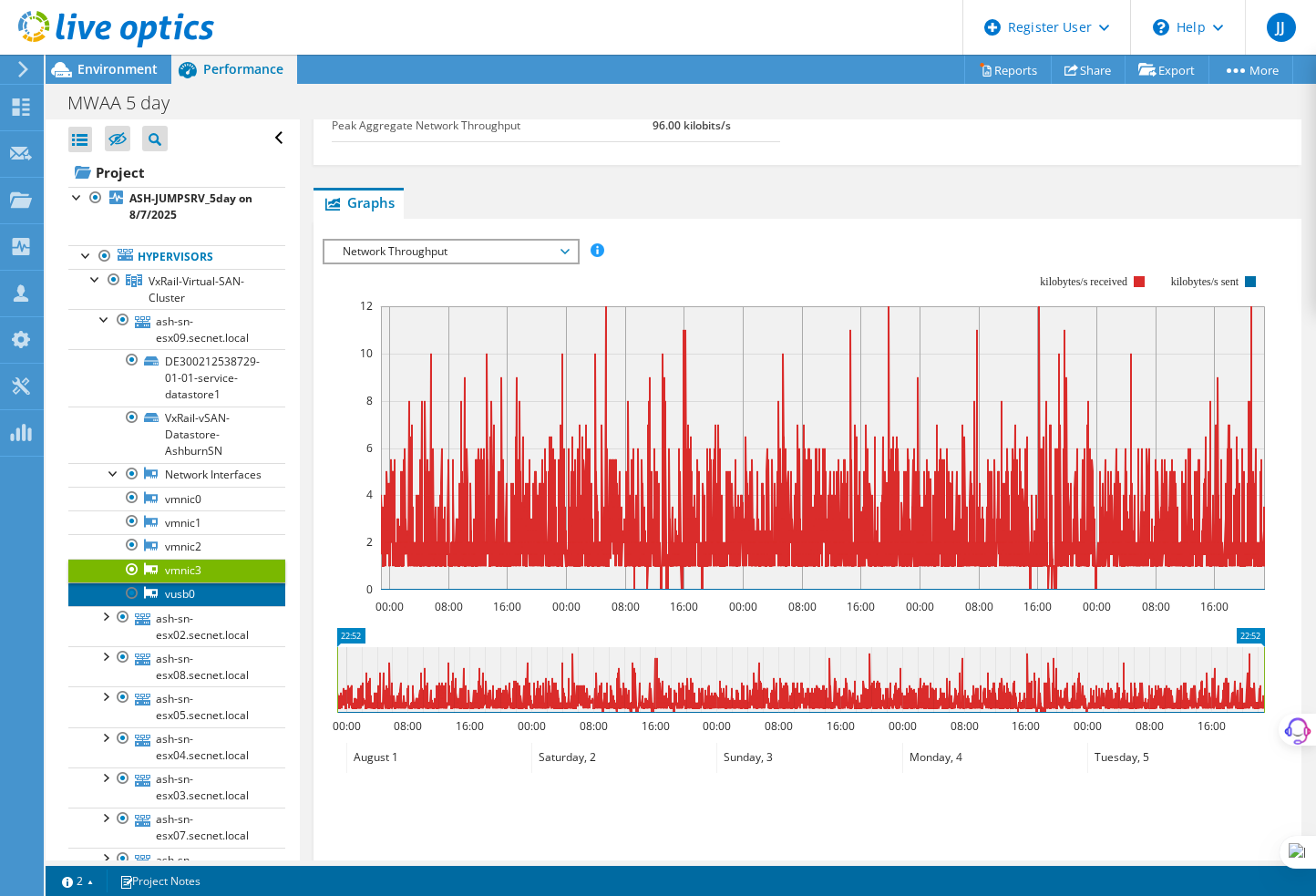 click on "vusb0" at bounding box center [177, 594] 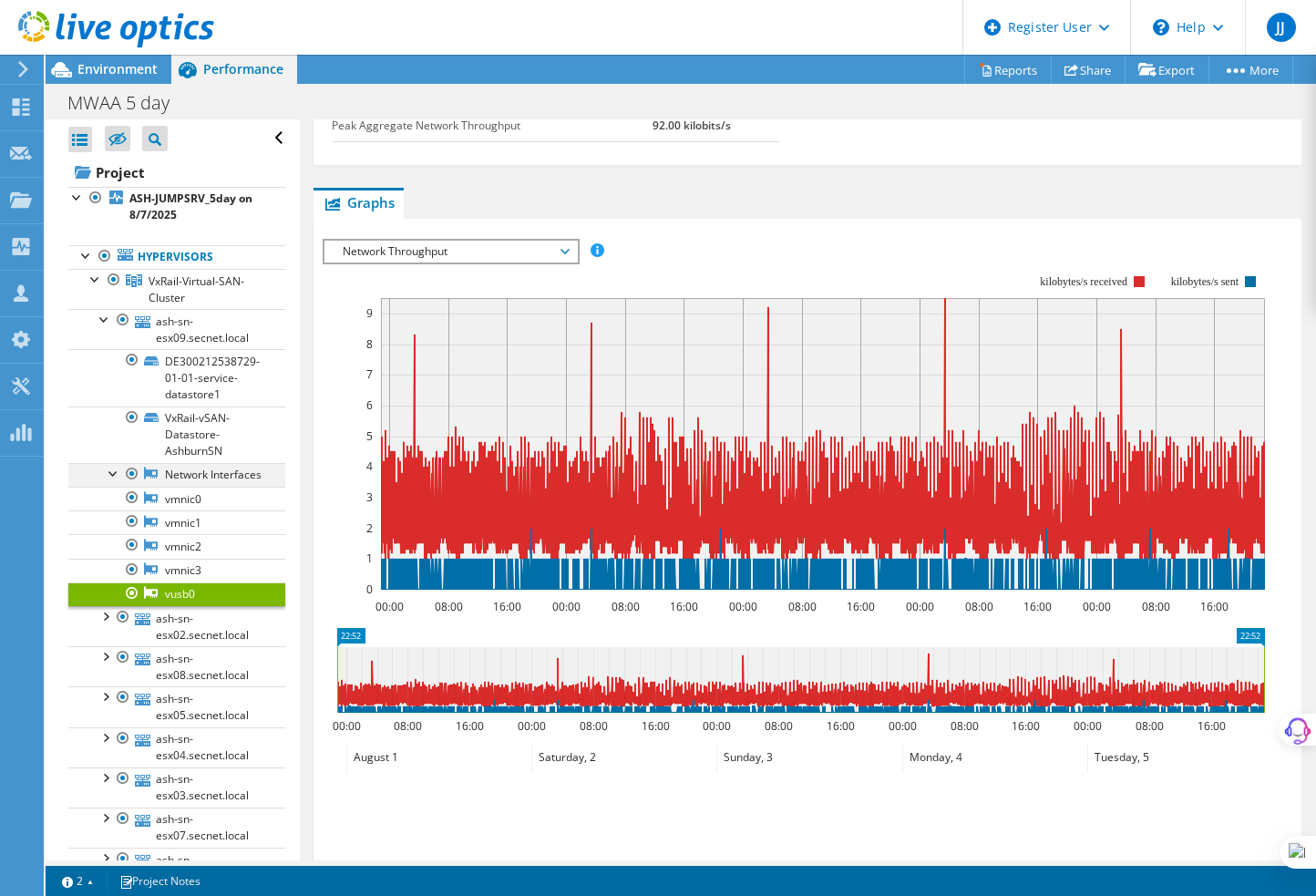 click at bounding box center [114, 472] 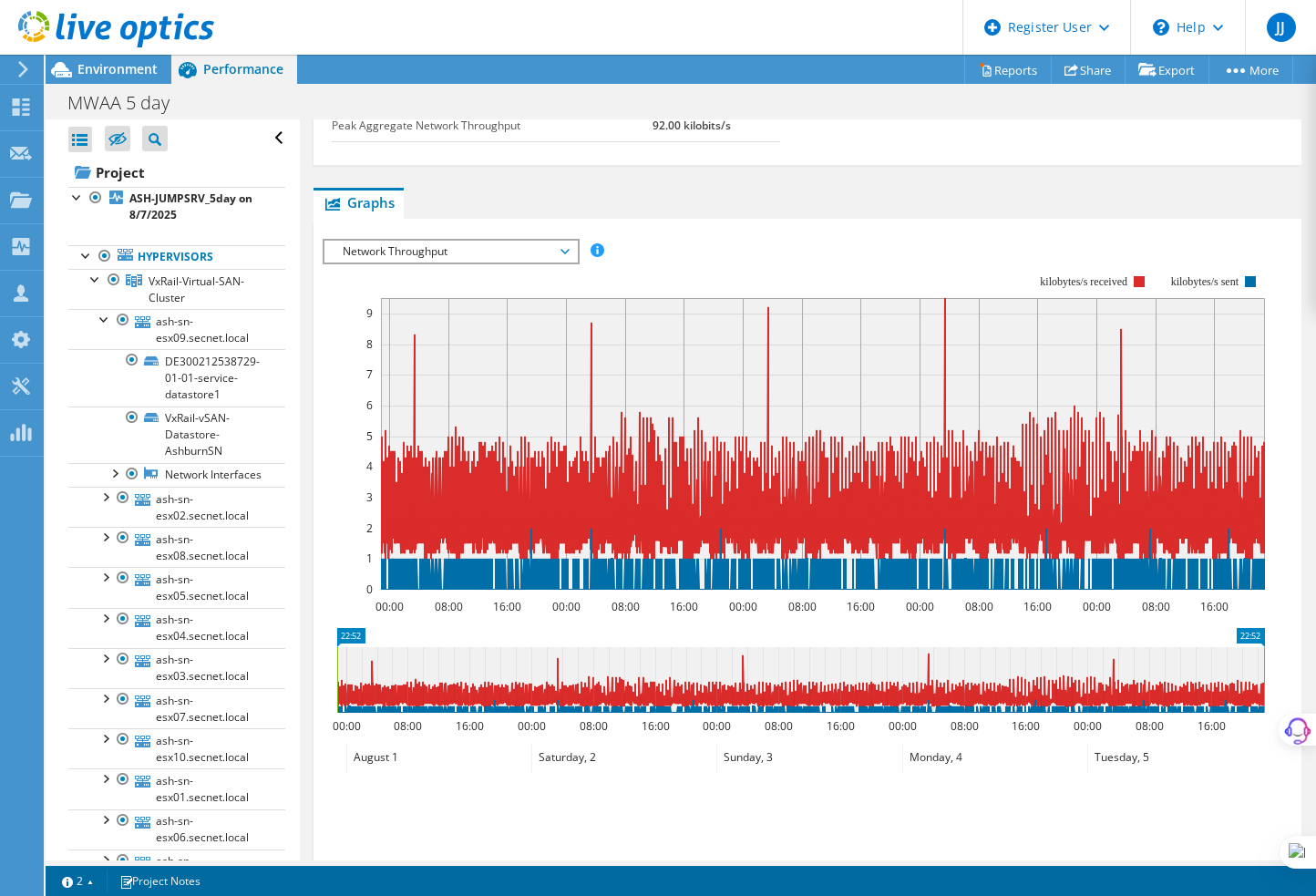 click on "Network Throughput" at bounding box center (450, 252) 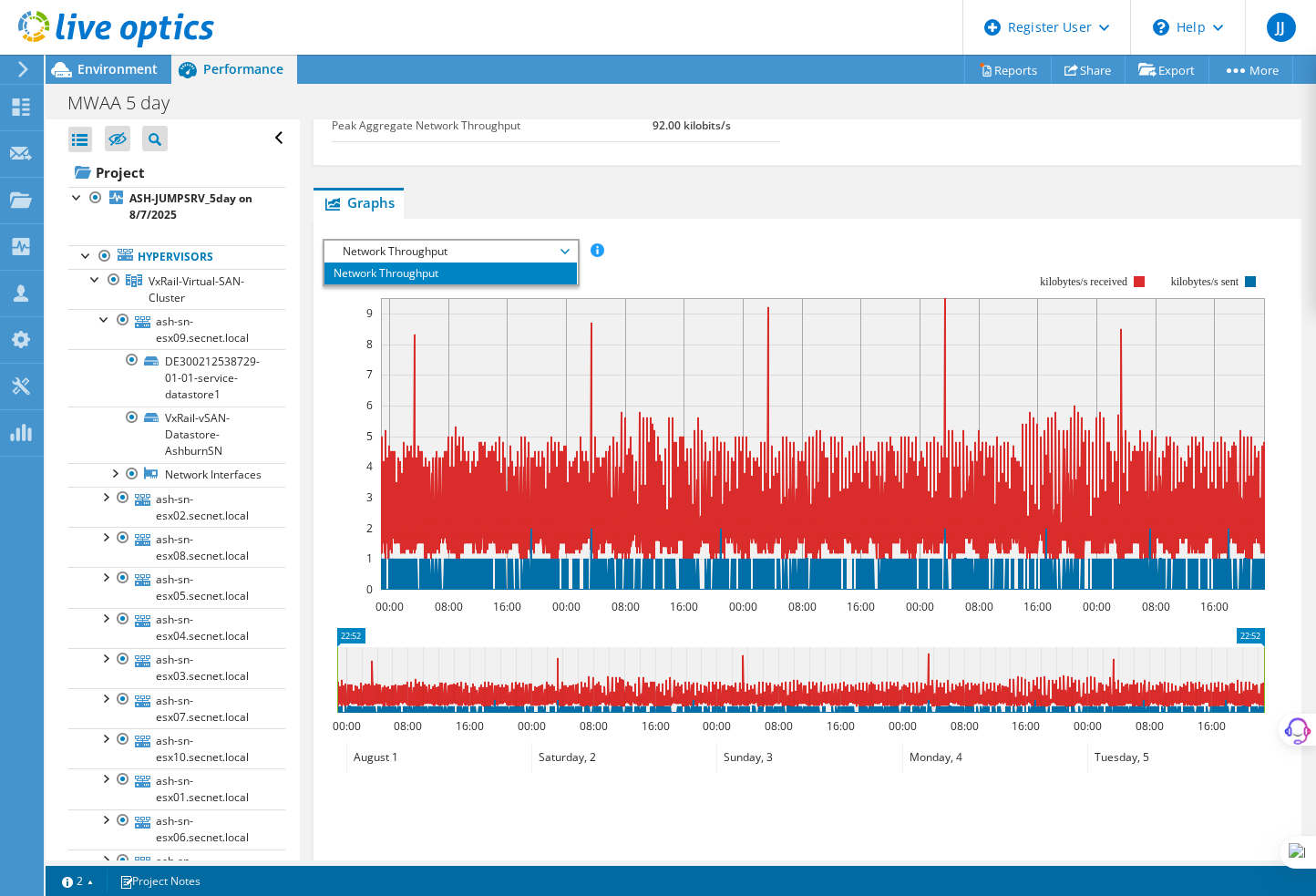 click on "Network Throughput" at bounding box center (450, 252) 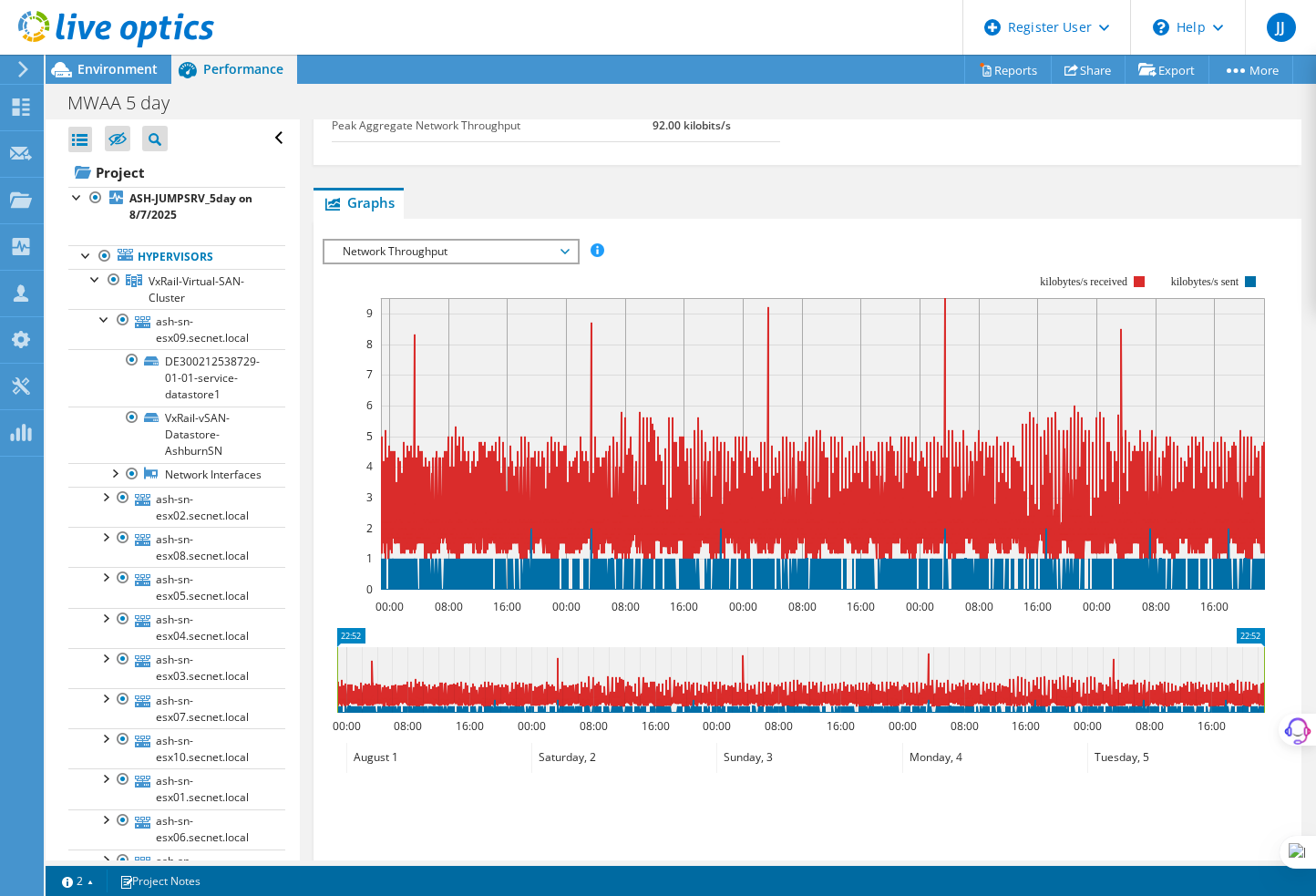 click on "Network Throughput" at bounding box center (450, 252) 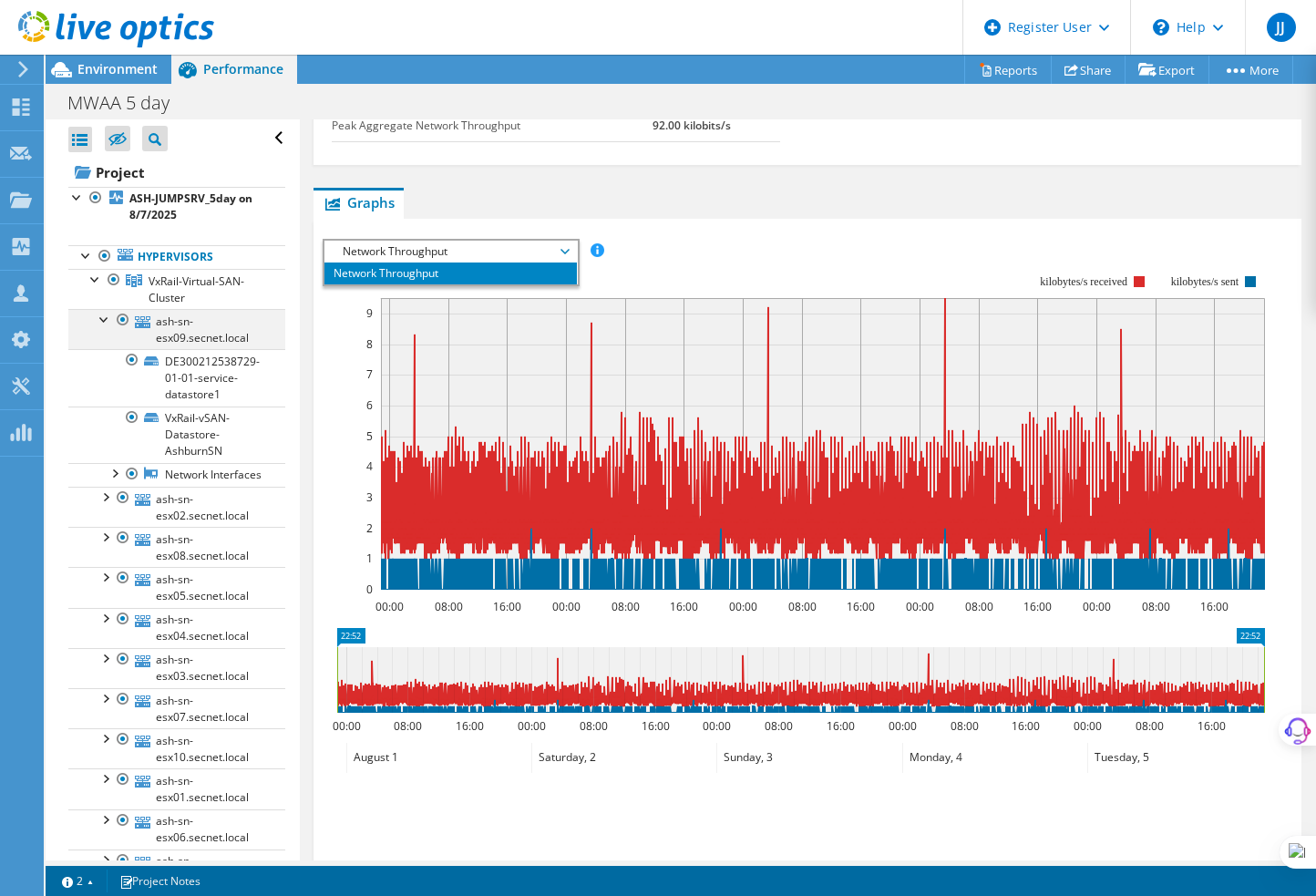 click at bounding box center (105, 318) 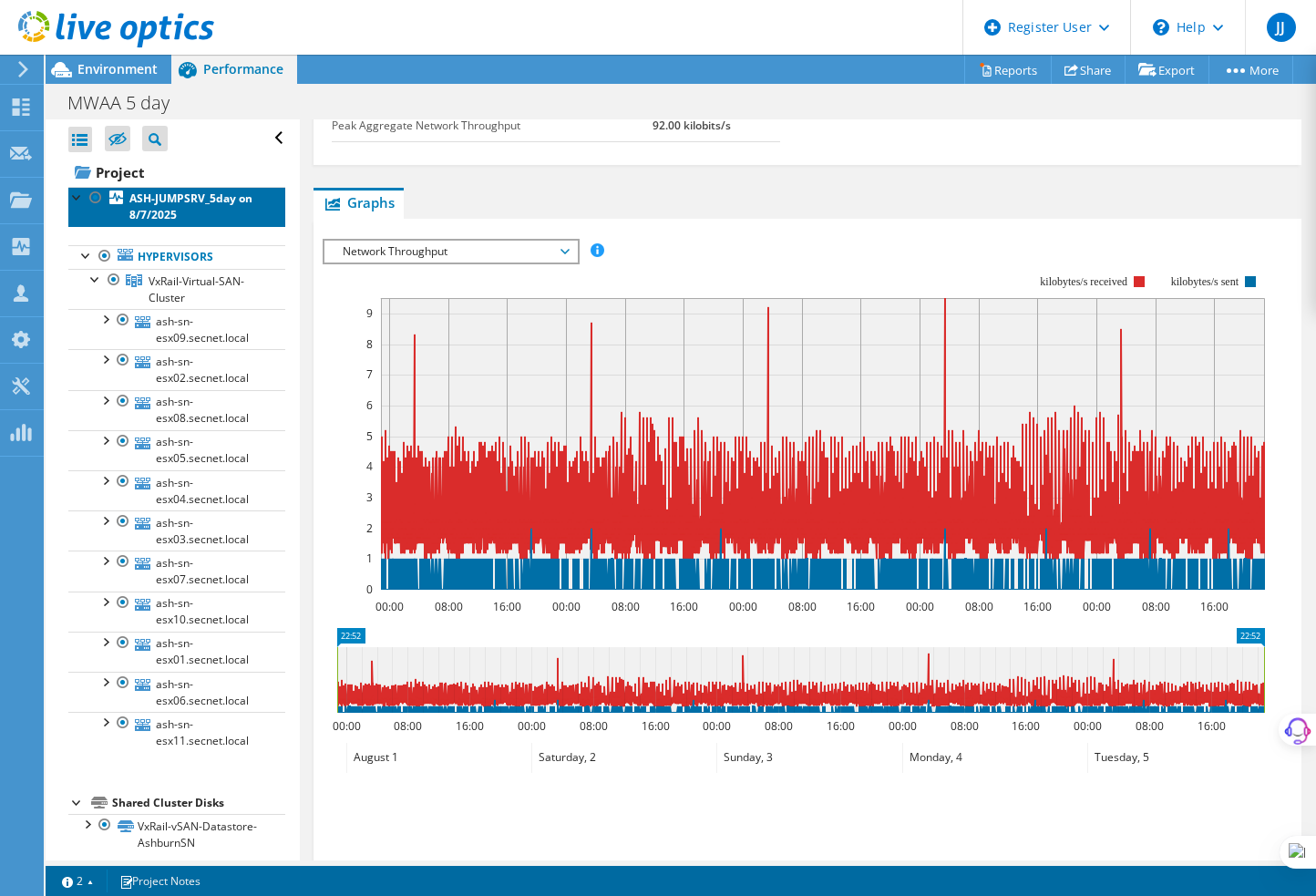 click on "ASH-JUMPSRV_5day on 8/7/2025" at bounding box center (190, 206) 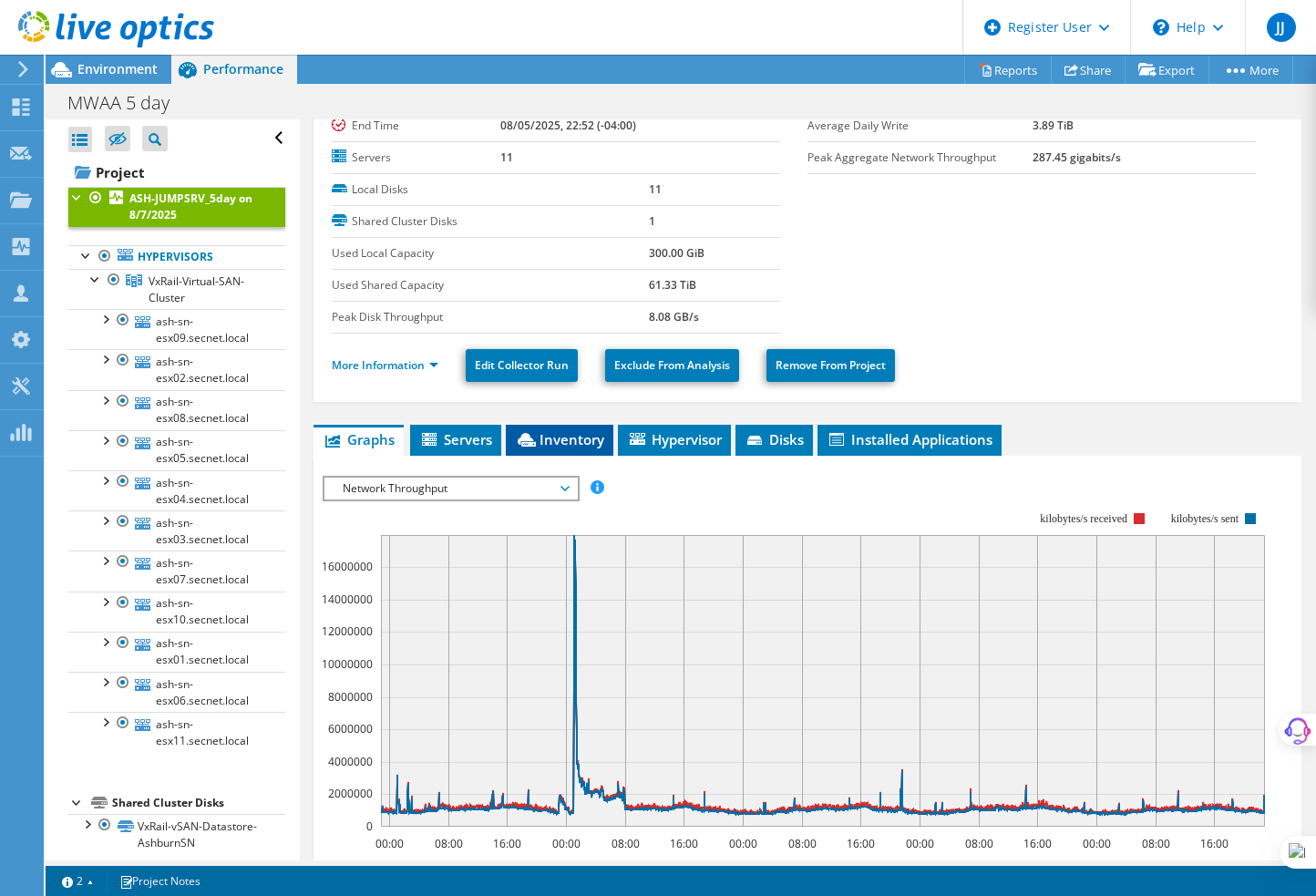 click on "Inventory" at bounding box center (560, 439) 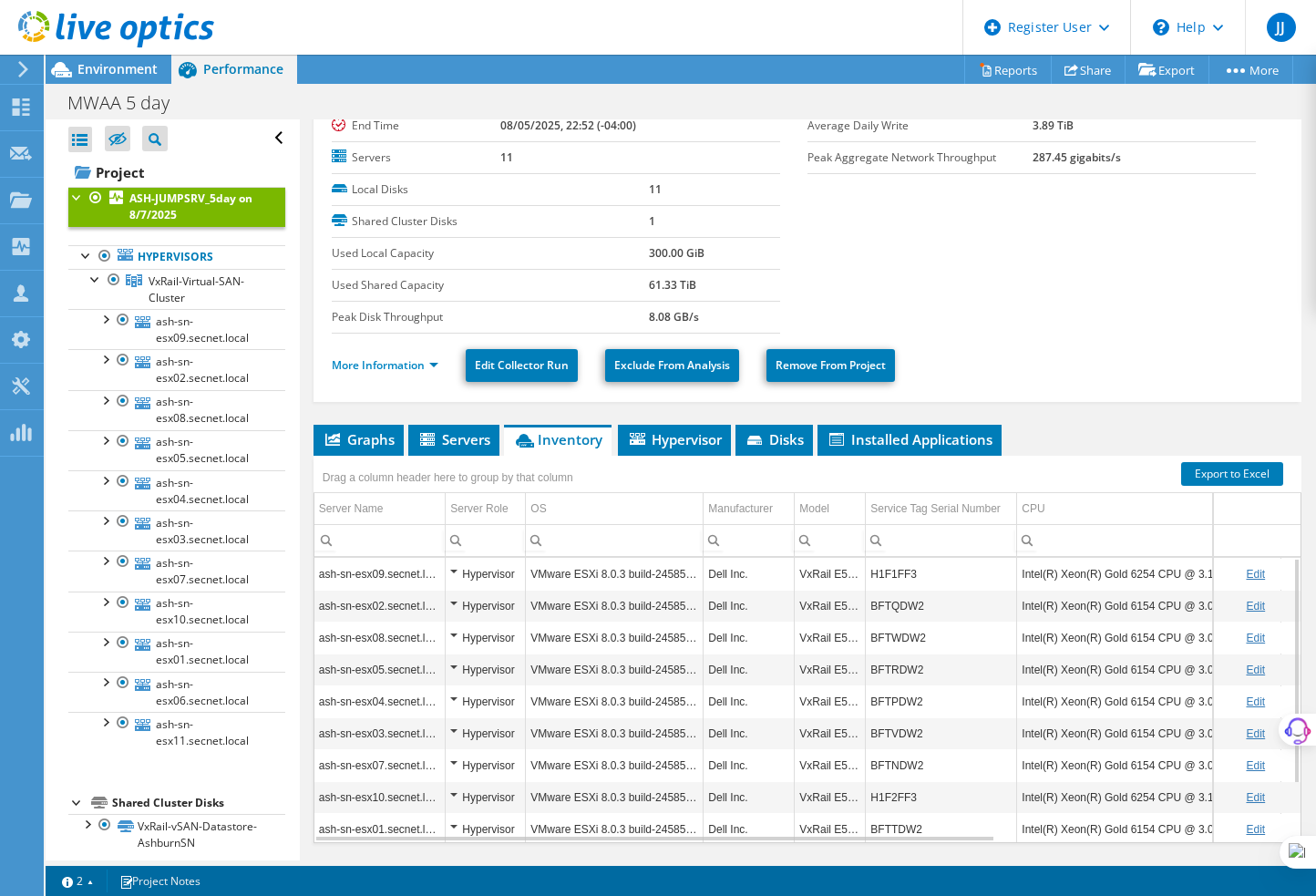 scroll, scrollTop: 72, scrollLeft: 0, axis: vertical 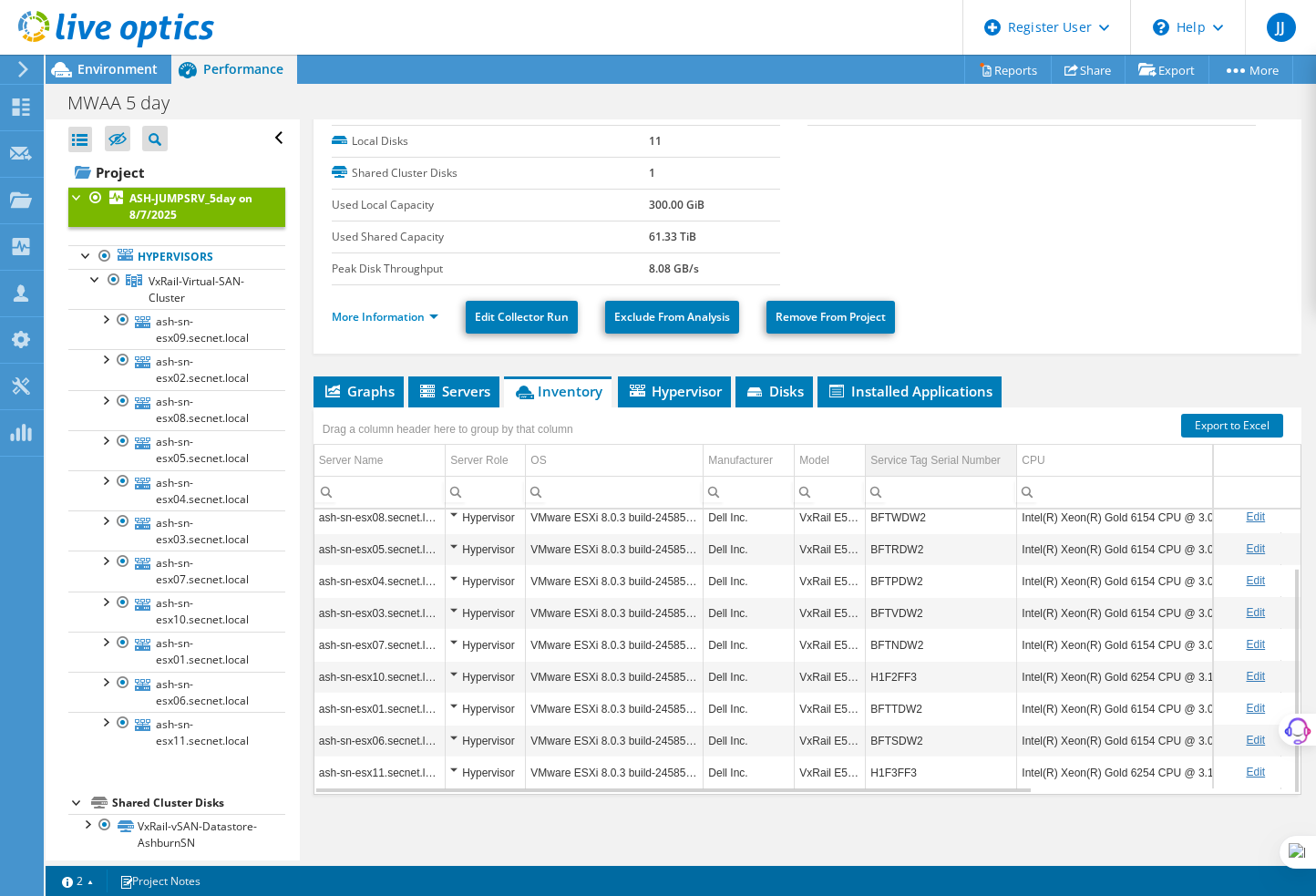 click on "Service Tag Serial Number" at bounding box center (935, 460) 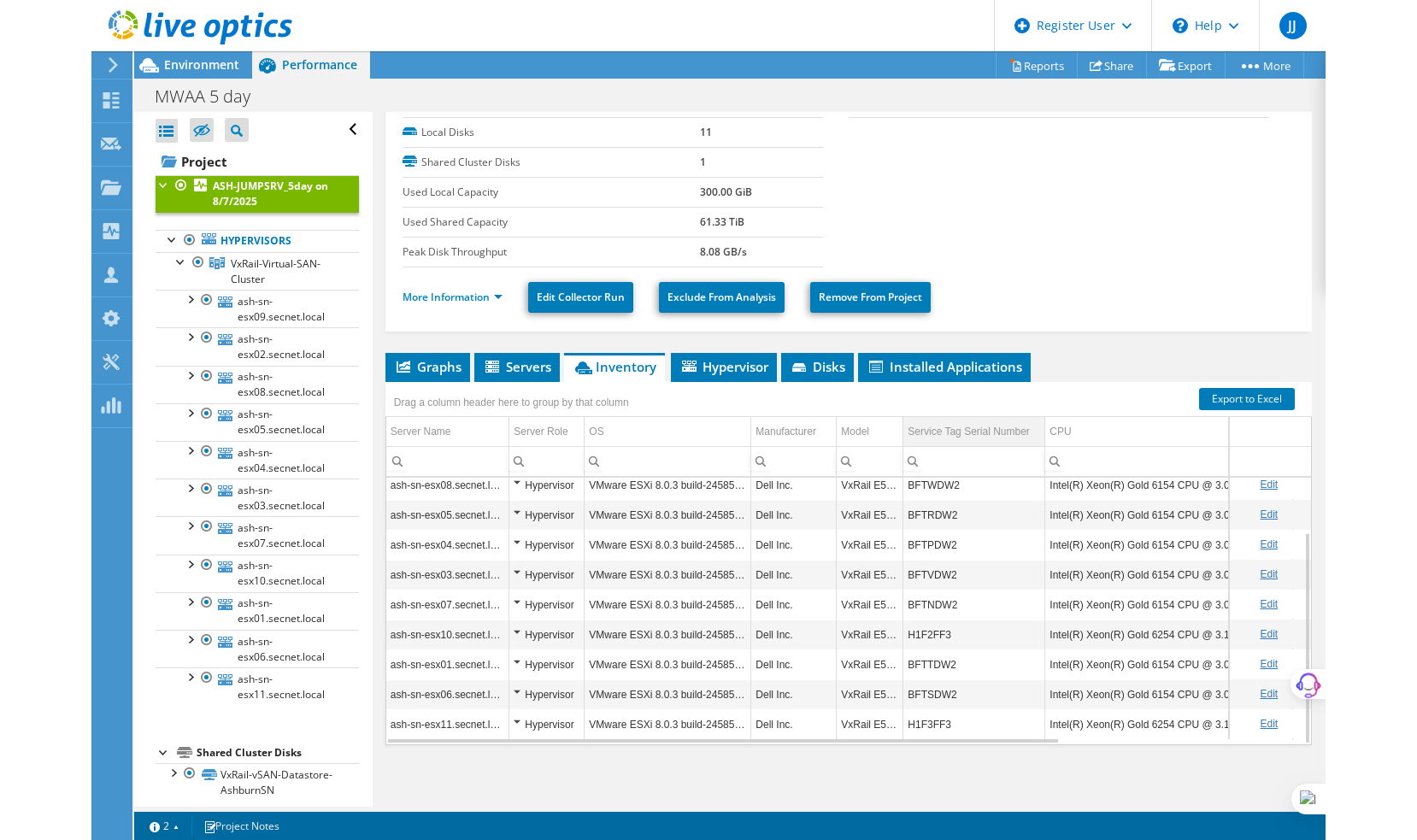 scroll, scrollTop: 50, scrollLeft: 0, axis: vertical 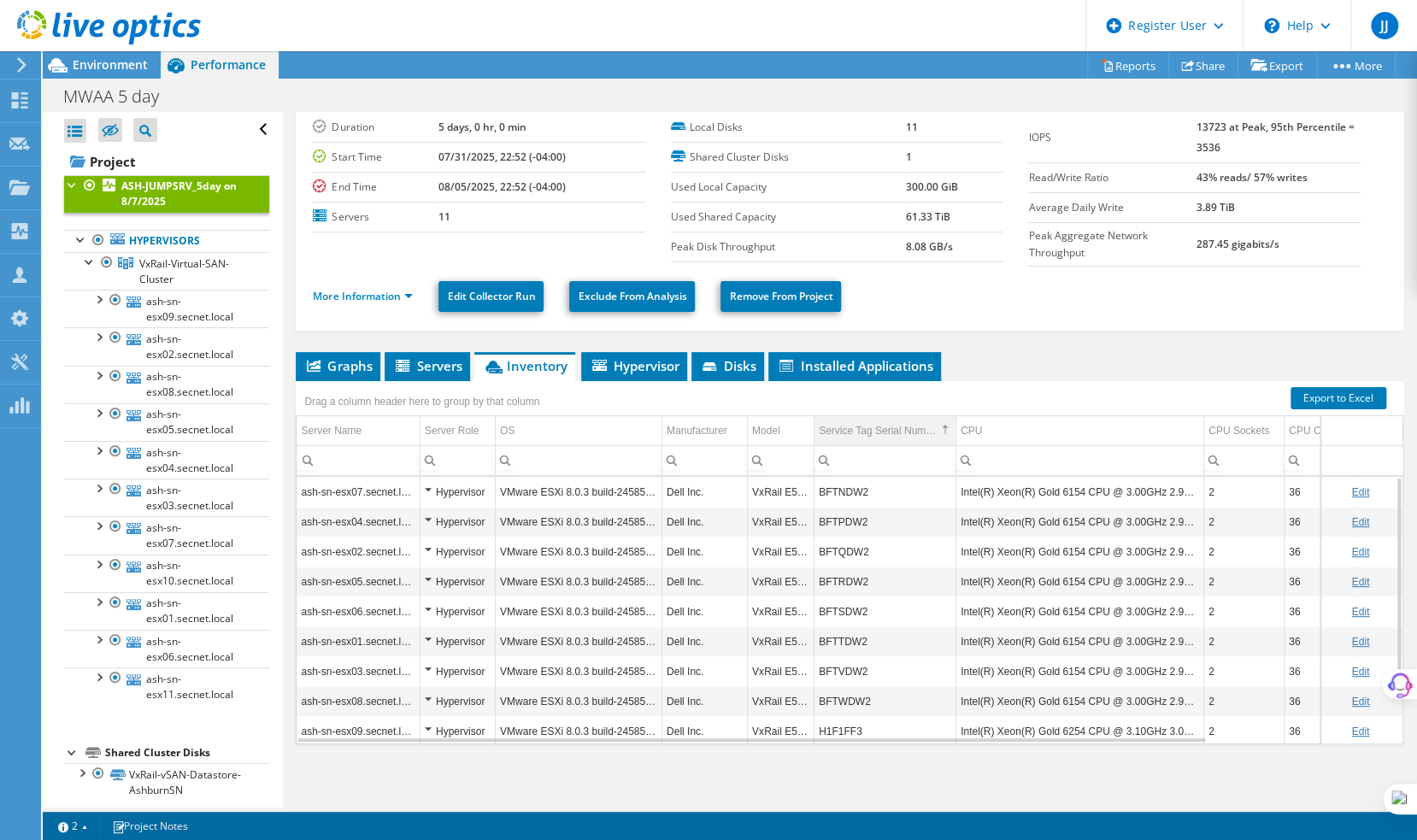 click on "Service Tag Serial Number" at bounding box center [885, 431] 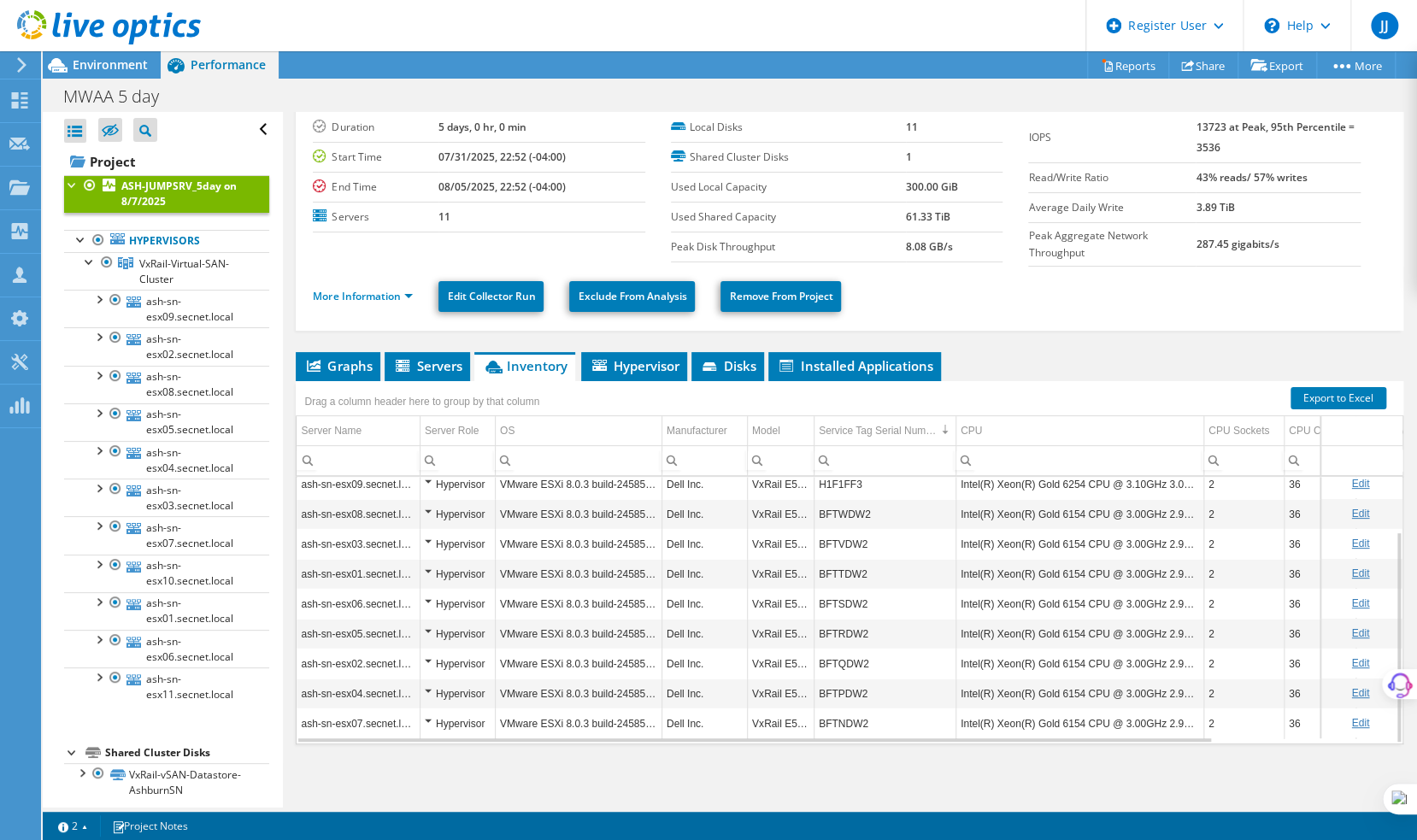 scroll, scrollTop: 0, scrollLeft: 0, axis: both 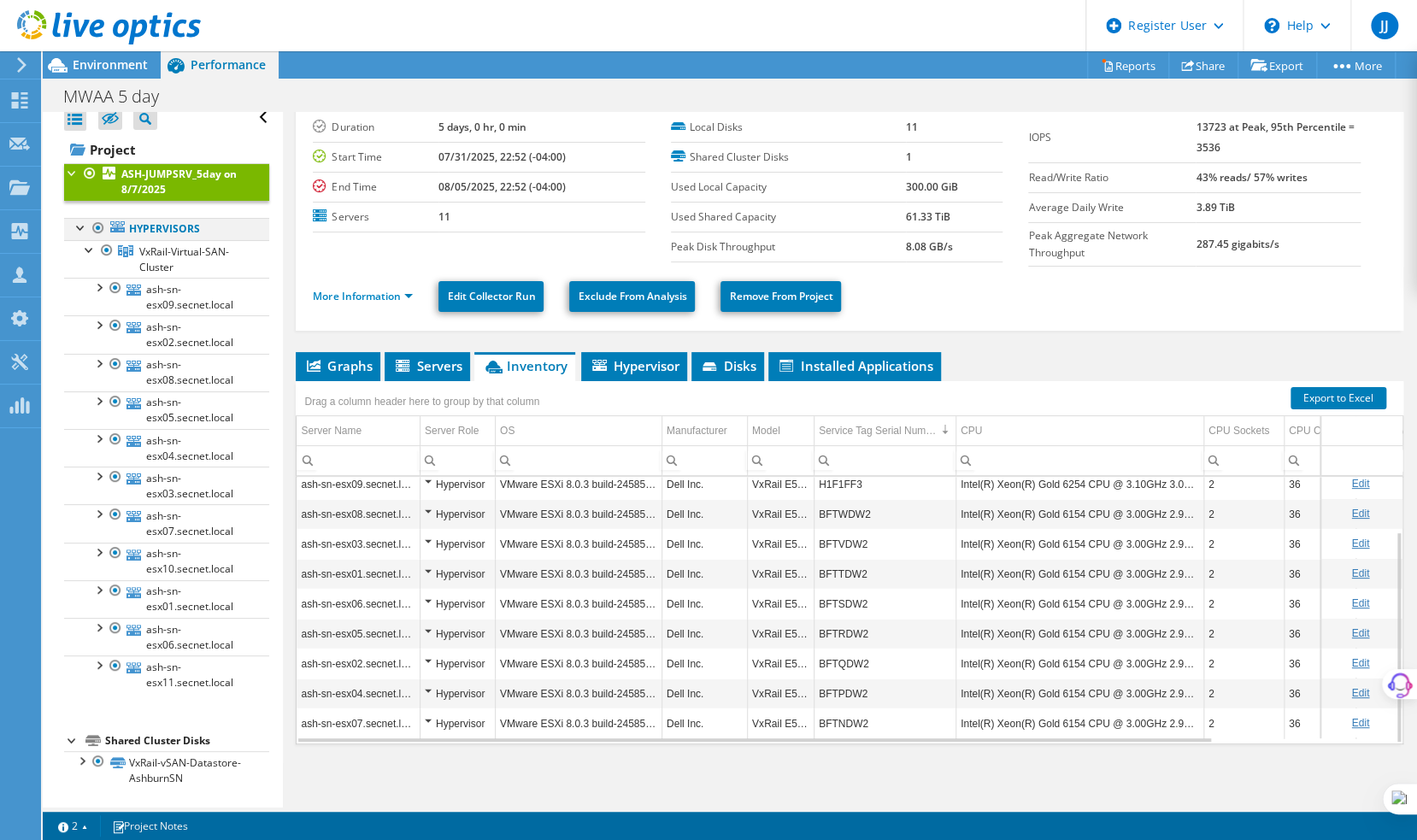 click at bounding box center (81, 226) 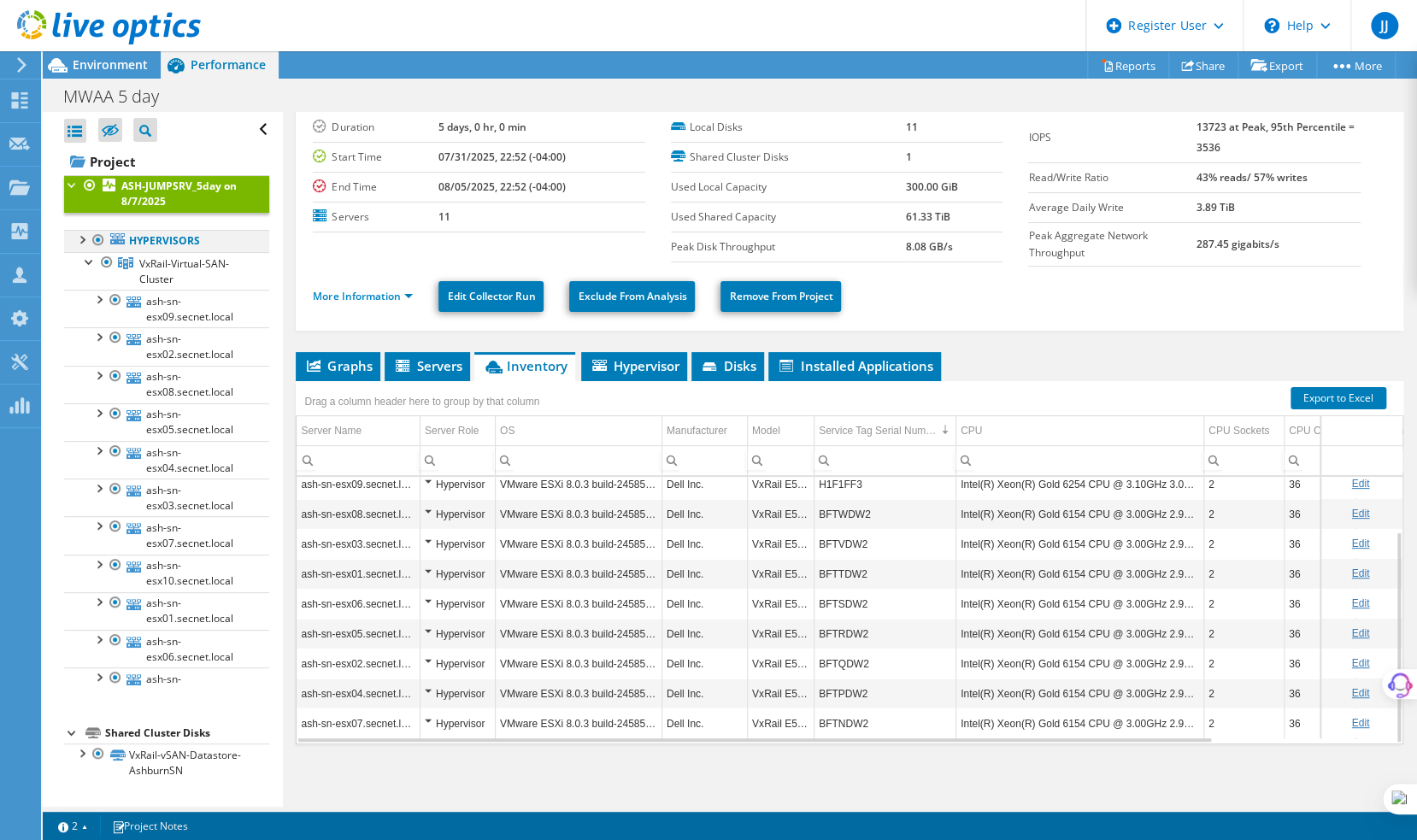 scroll, scrollTop: 0, scrollLeft: 0, axis: both 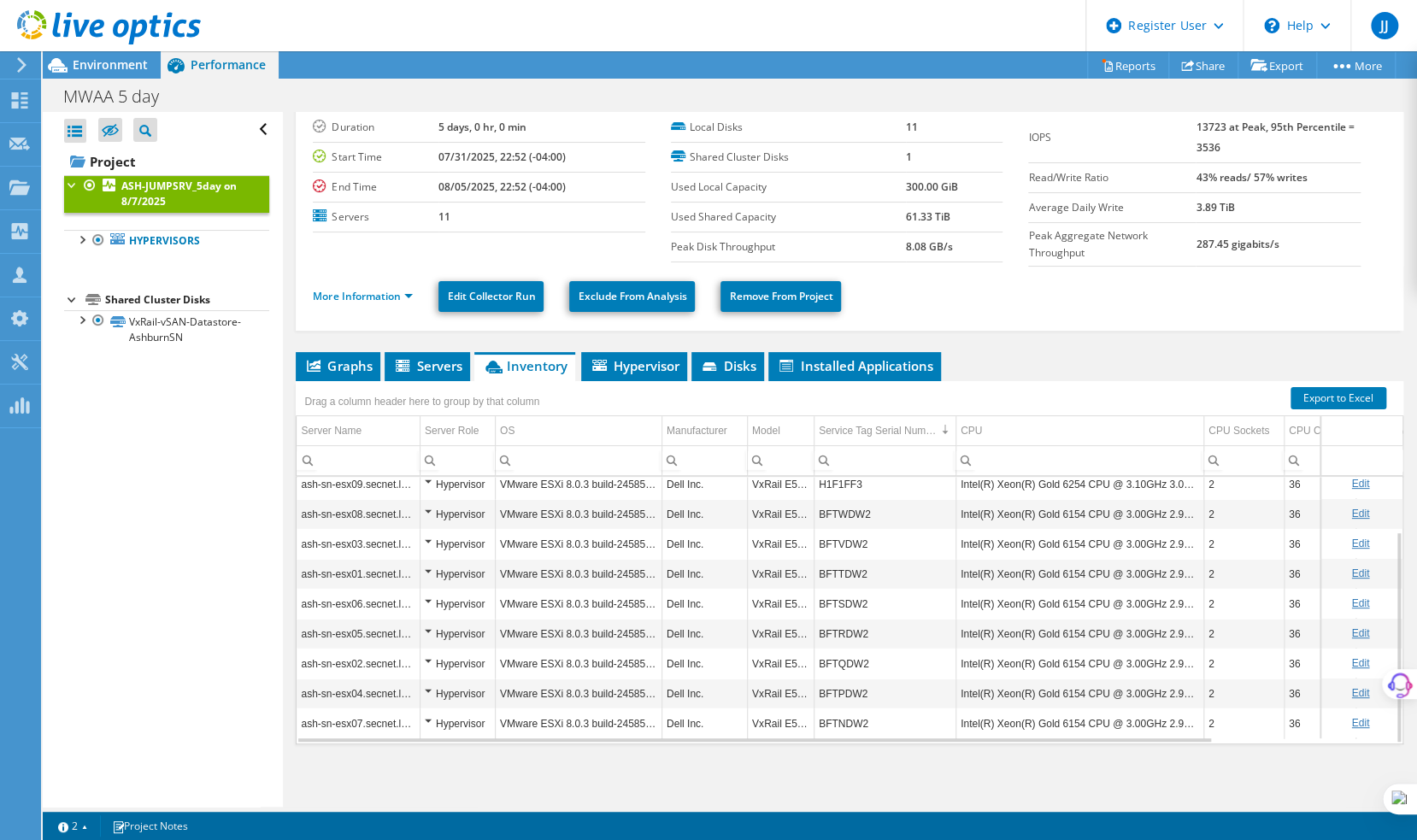 click at bounding box center (73, 298) 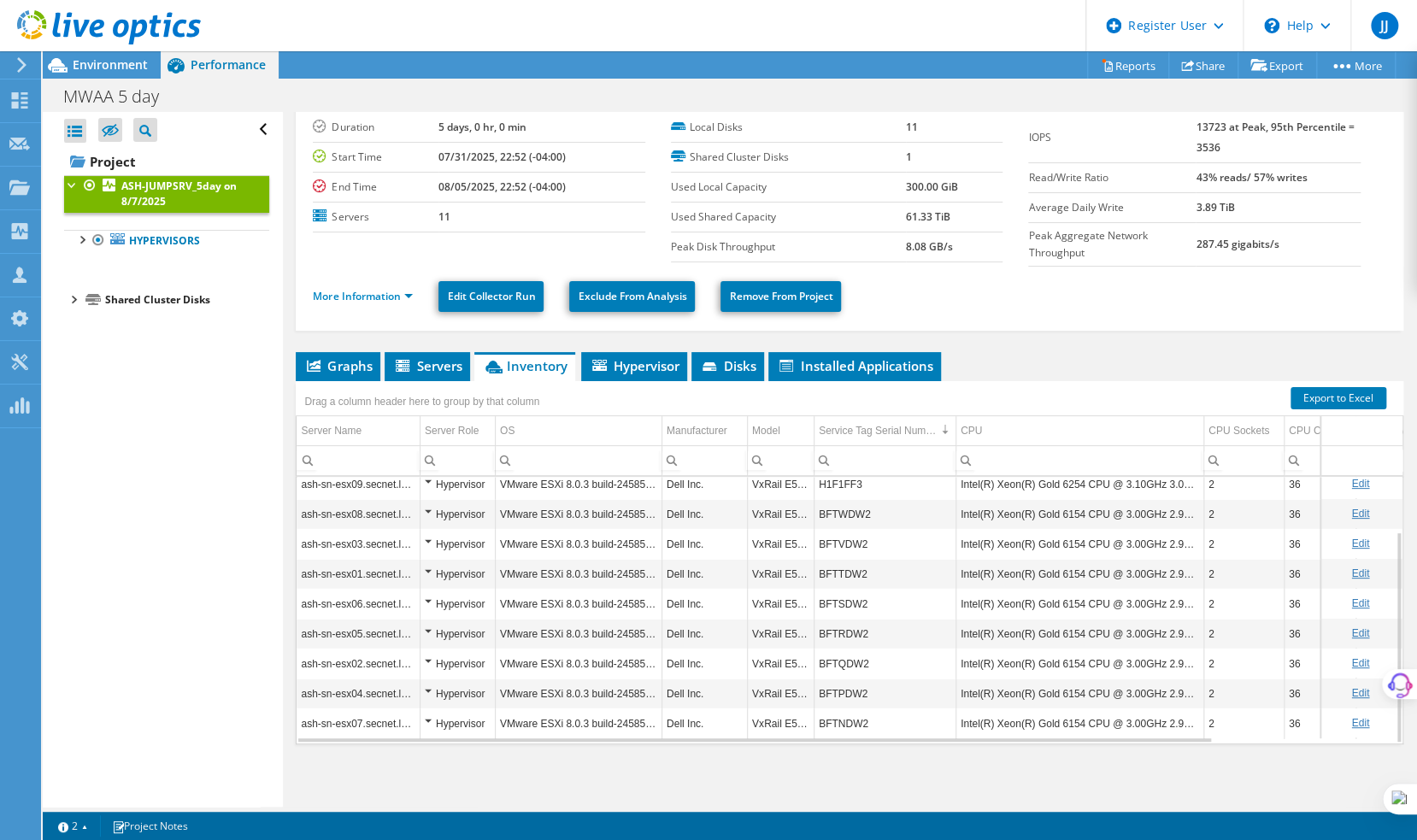 click at bounding box center [73, 298] 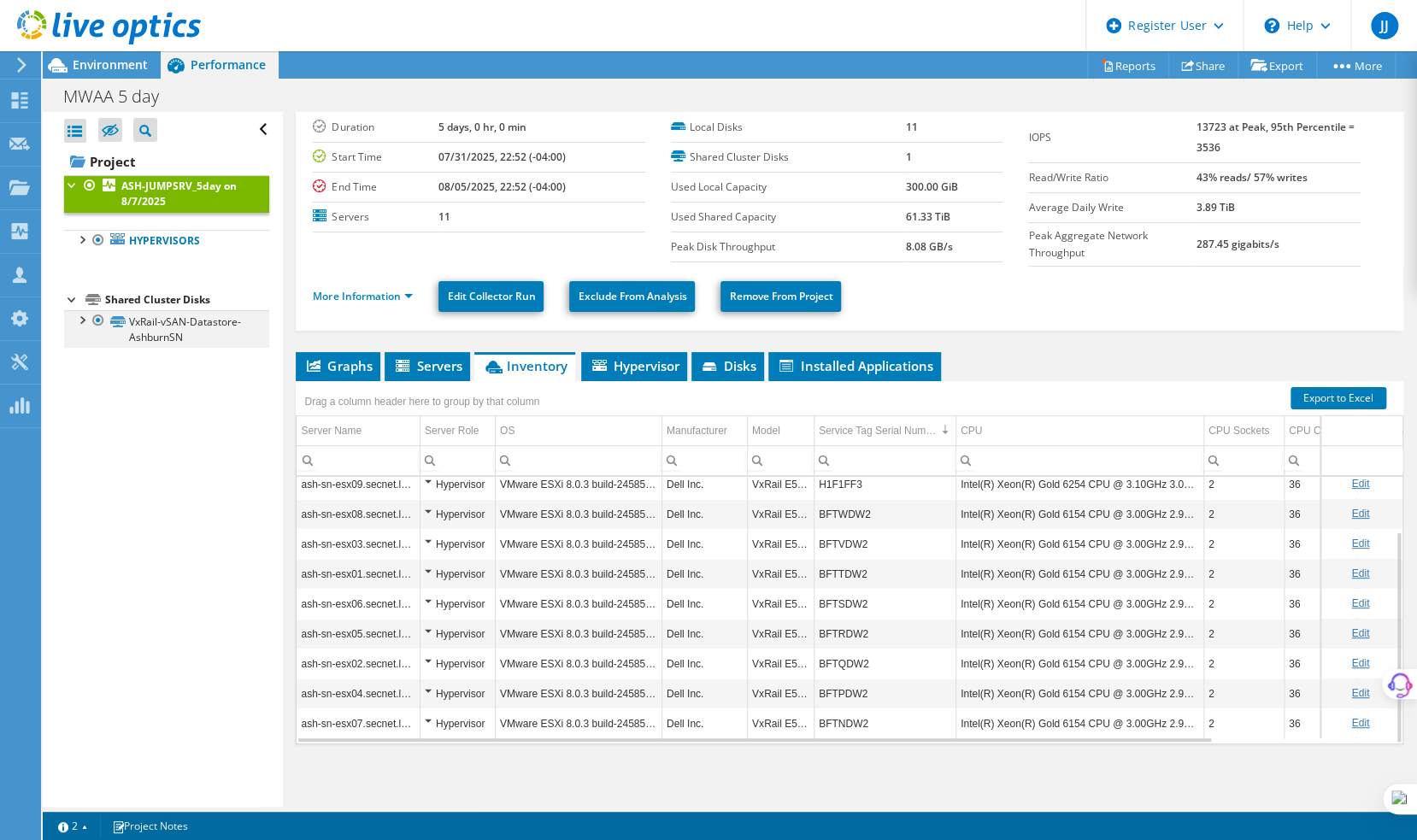 click at bounding box center [81, 319] 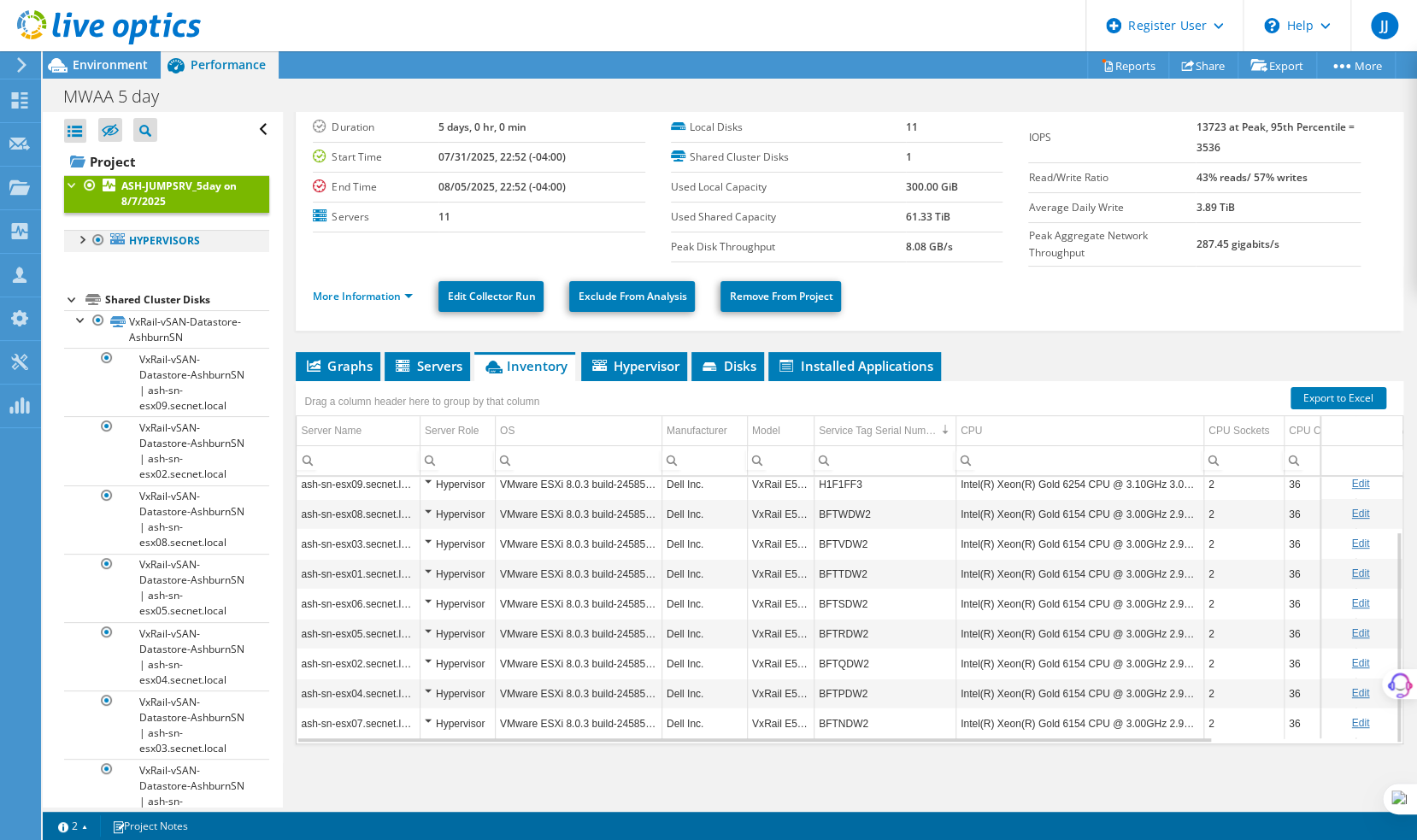 click at bounding box center [81, 238] 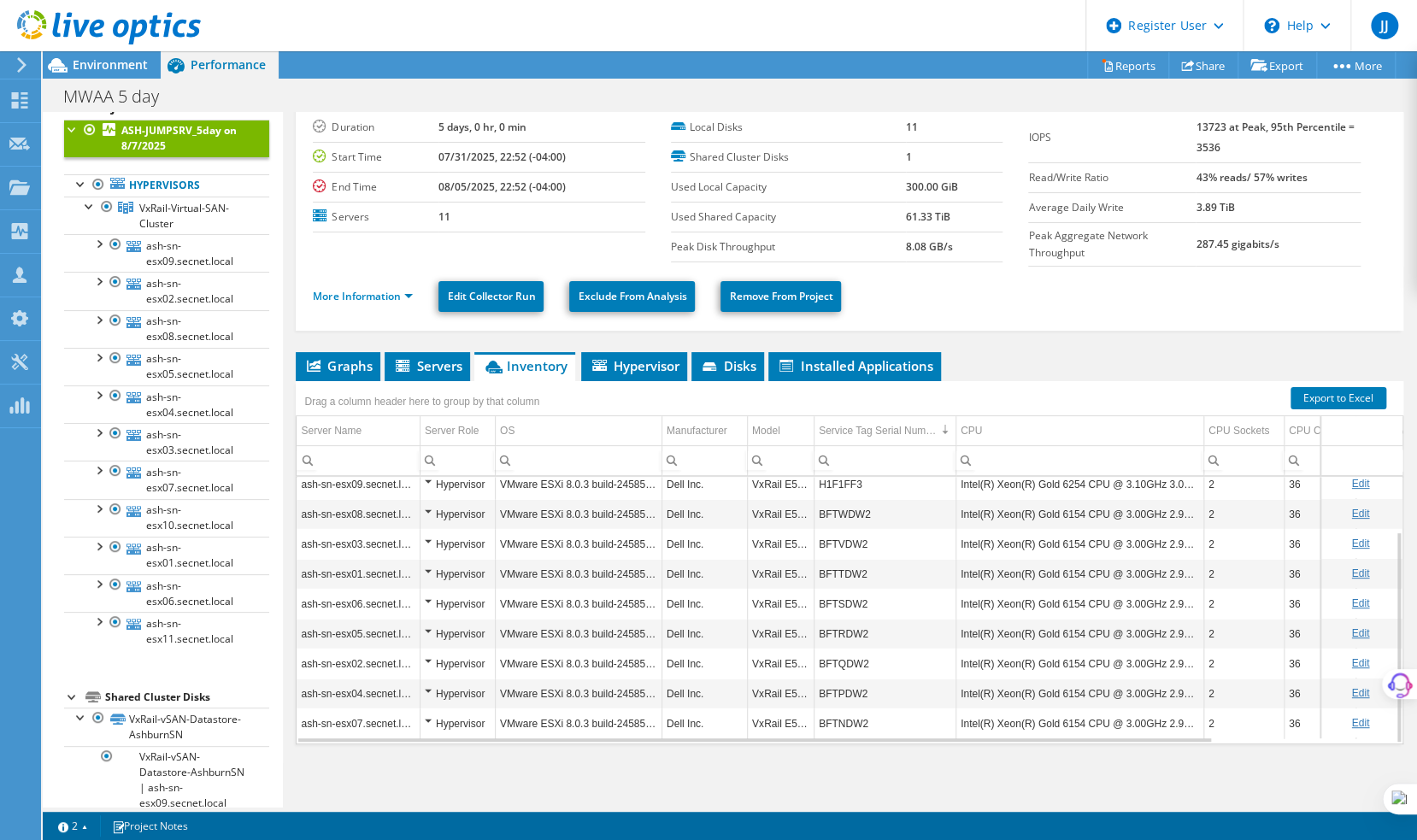 scroll, scrollTop: 0, scrollLeft: 0, axis: both 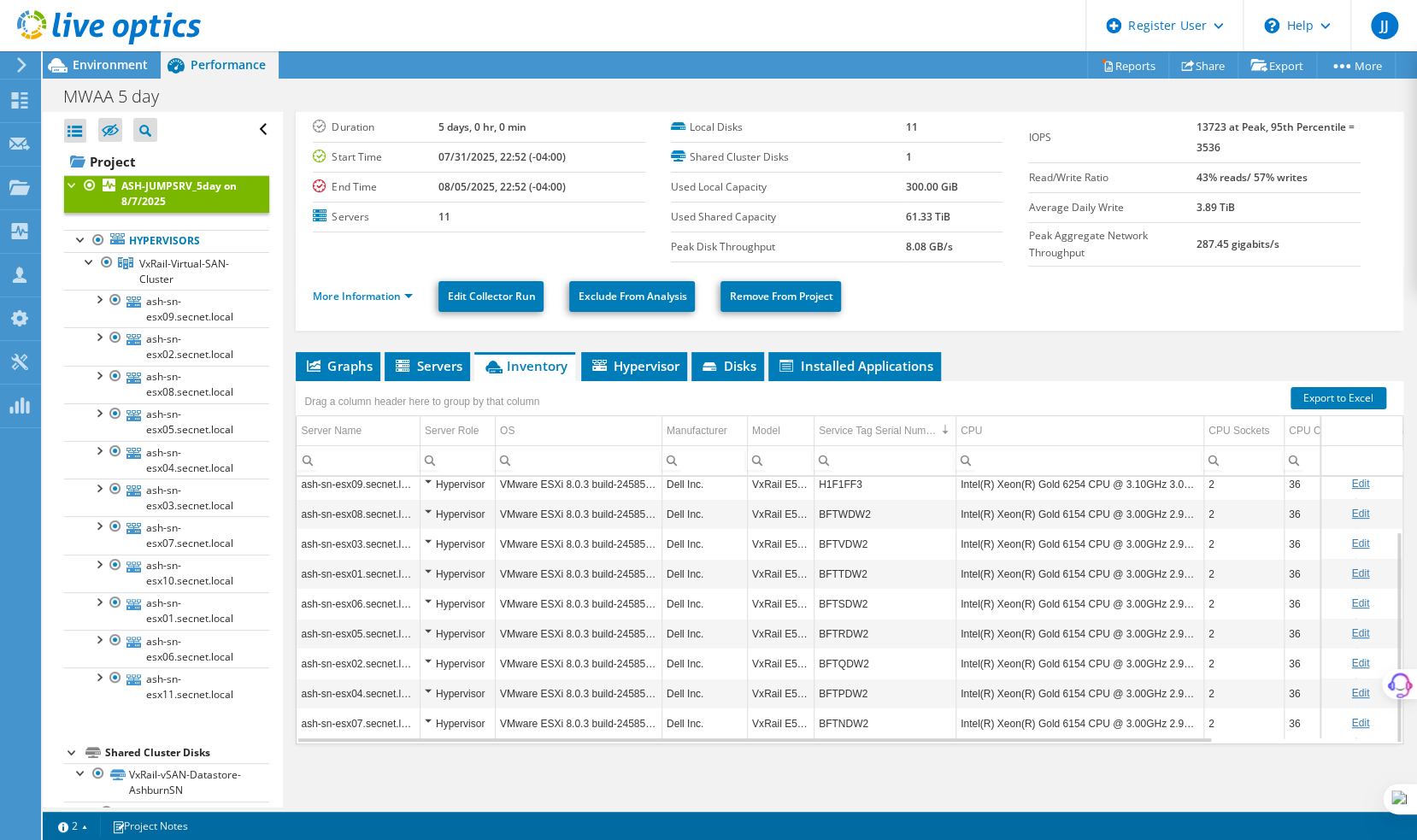 click on "11" at bounding box center (542, 216) 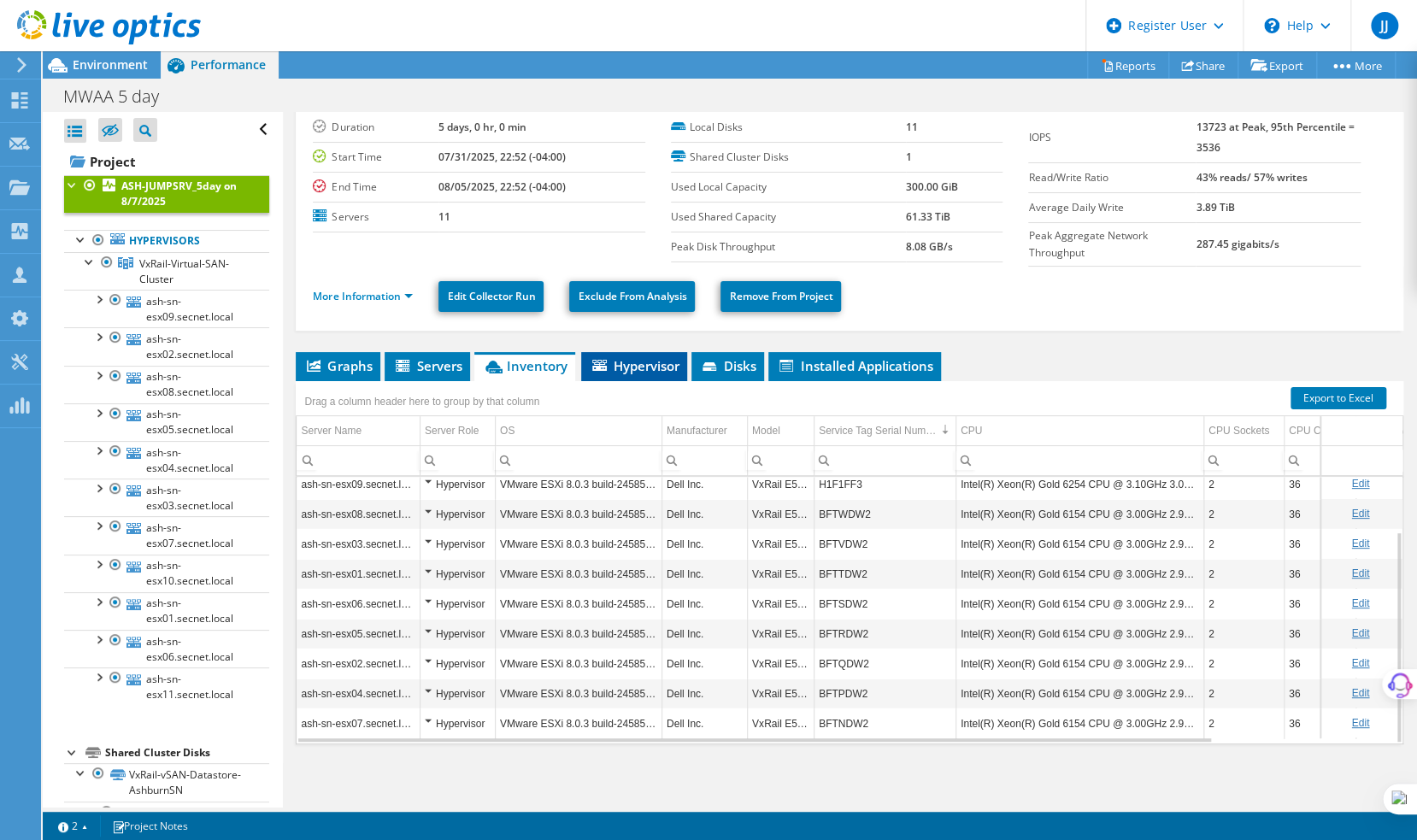 click on "Hypervisor" at bounding box center (634, 366) 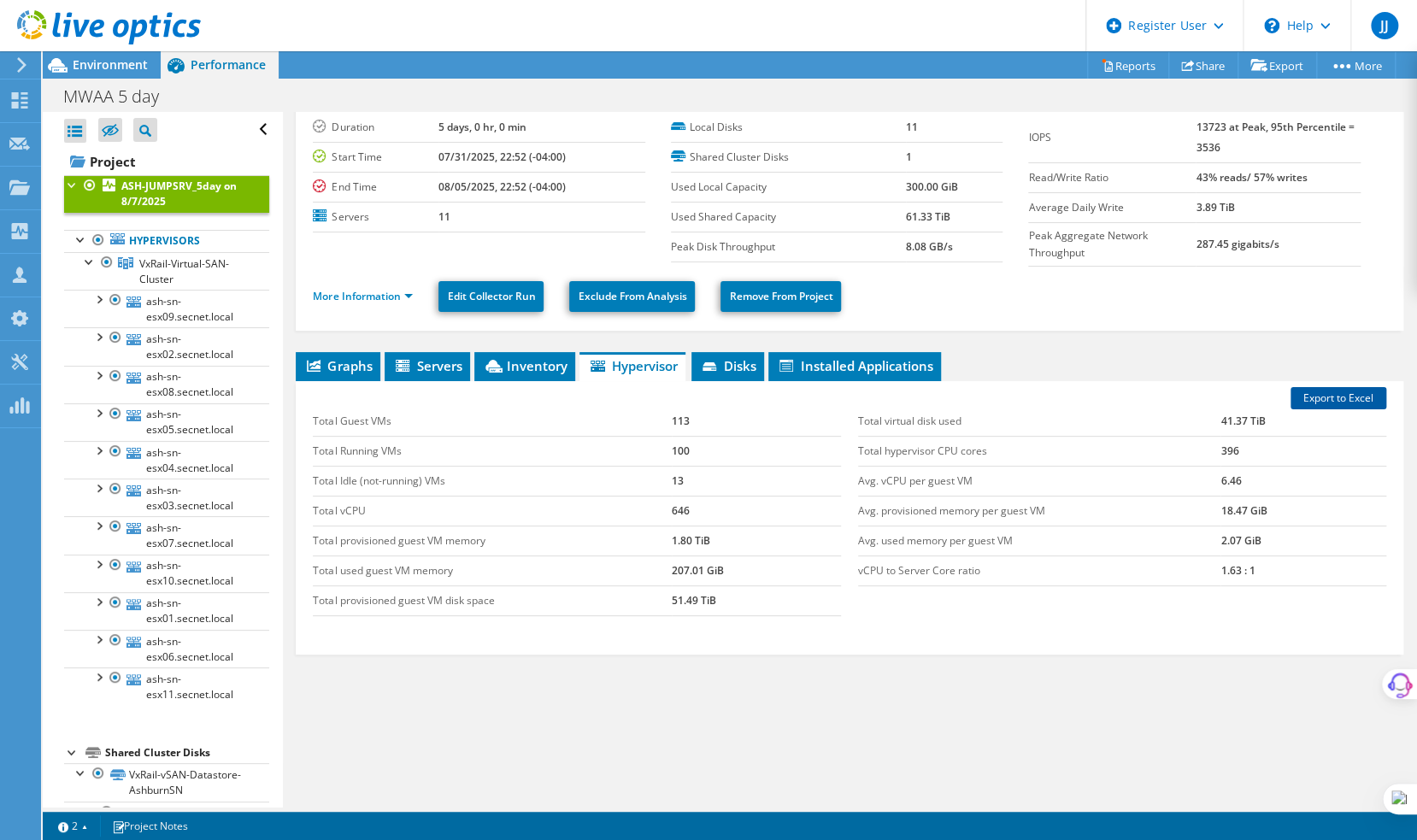 click on "Export to Excel" at bounding box center (1338, 398) 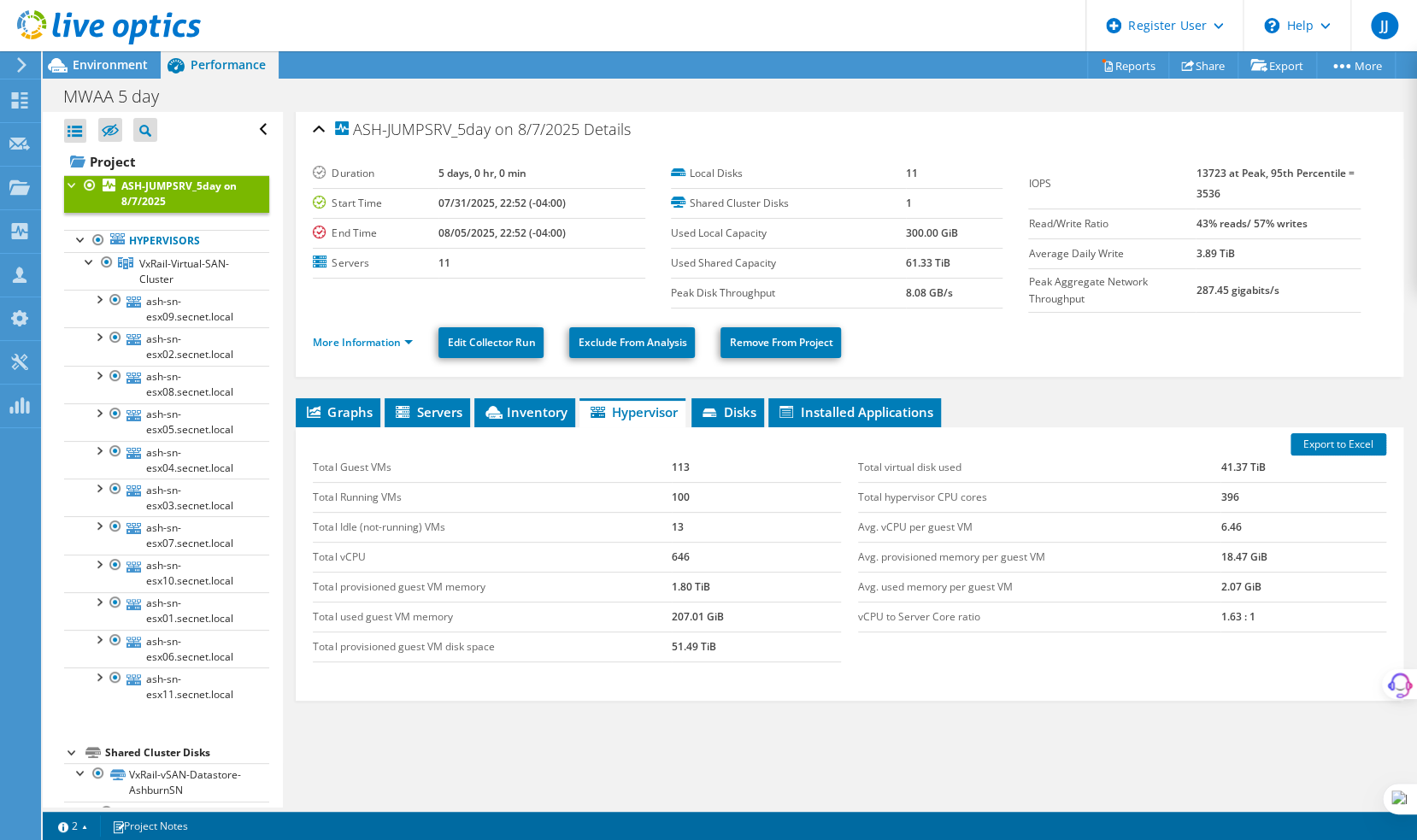 scroll, scrollTop: 0, scrollLeft: 0, axis: both 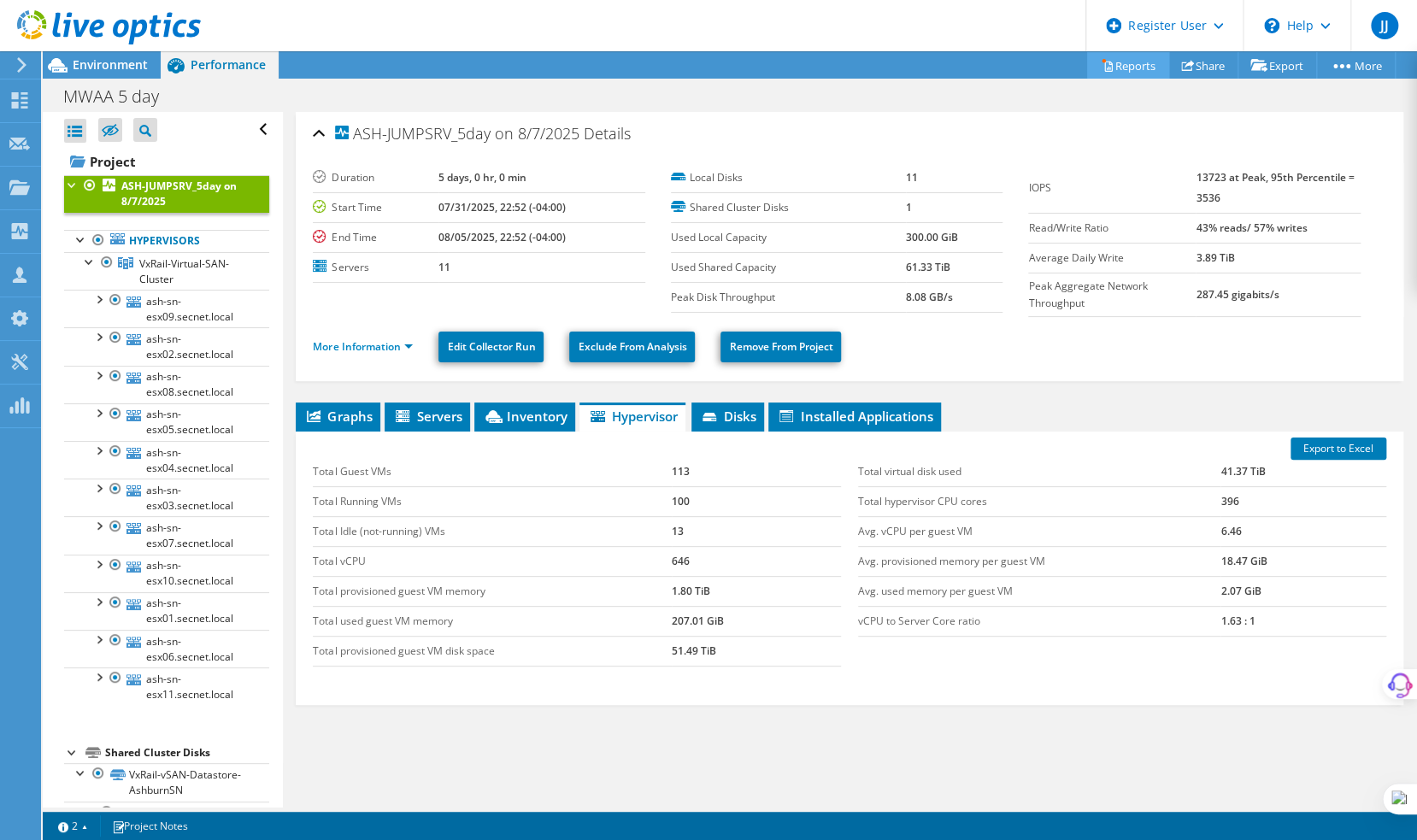 click on "Reports" at bounding box center [1128, 65] 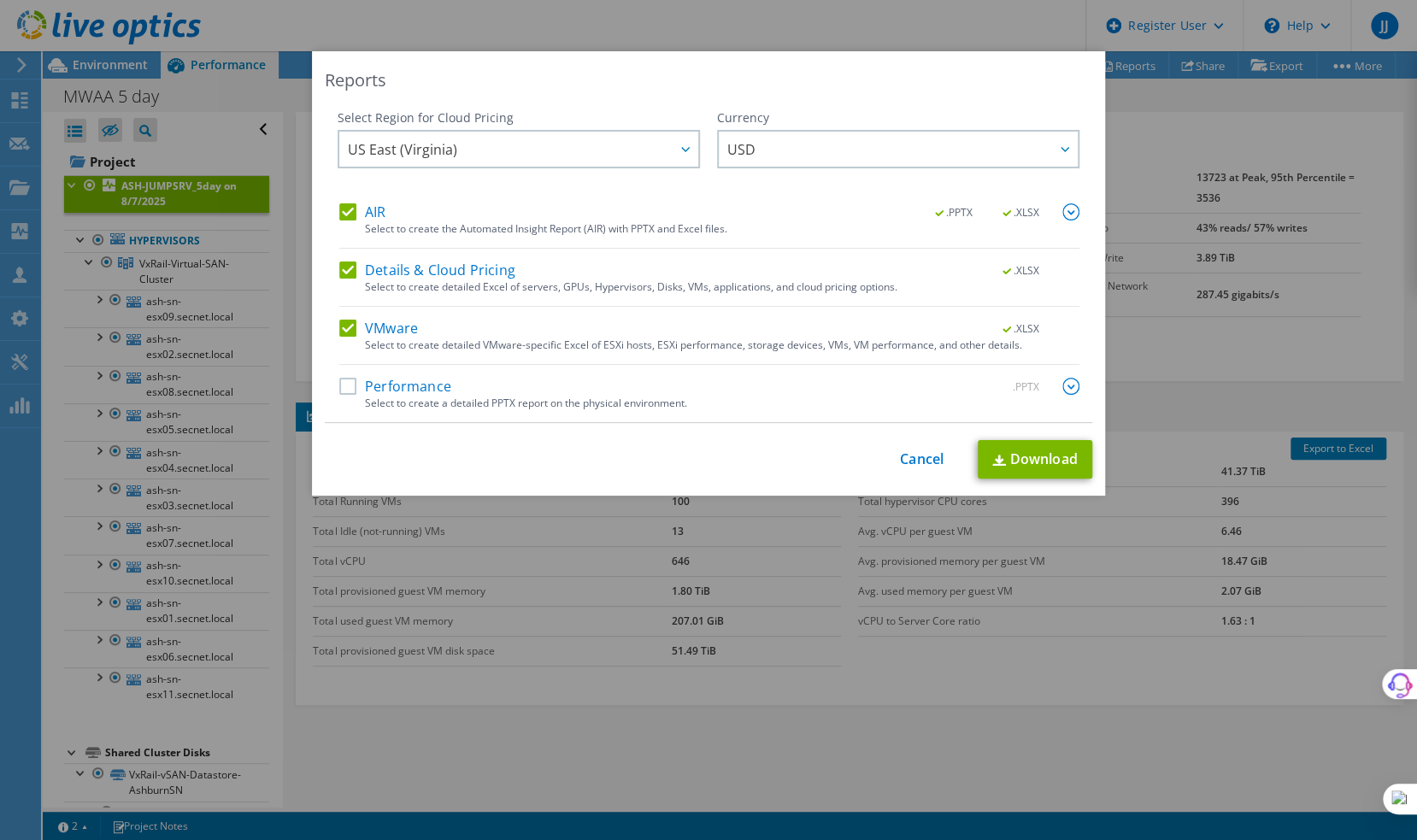 click on "Performance" at bounding box center (395, 386) 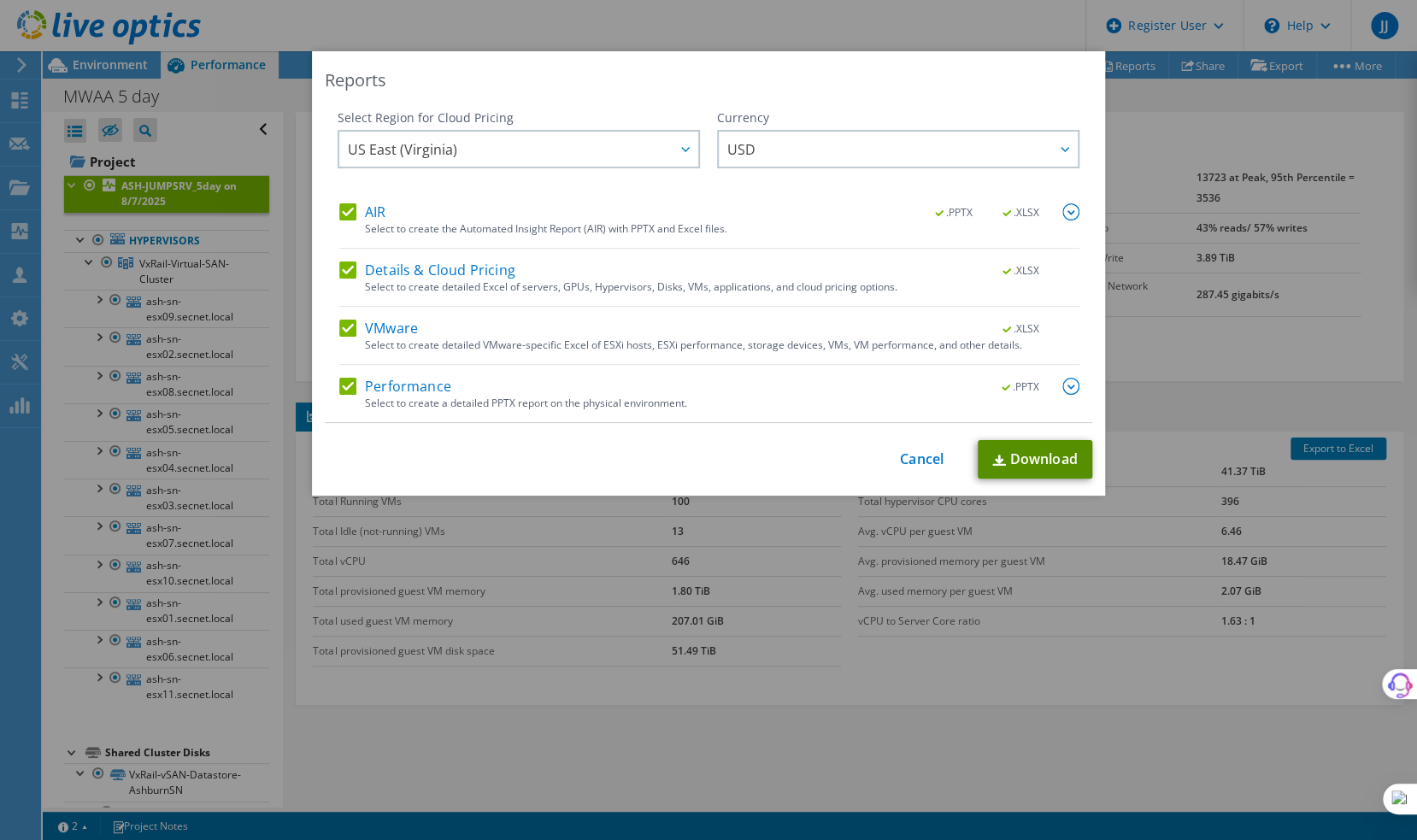 click on "Download" at bounding box center [1035, 459] 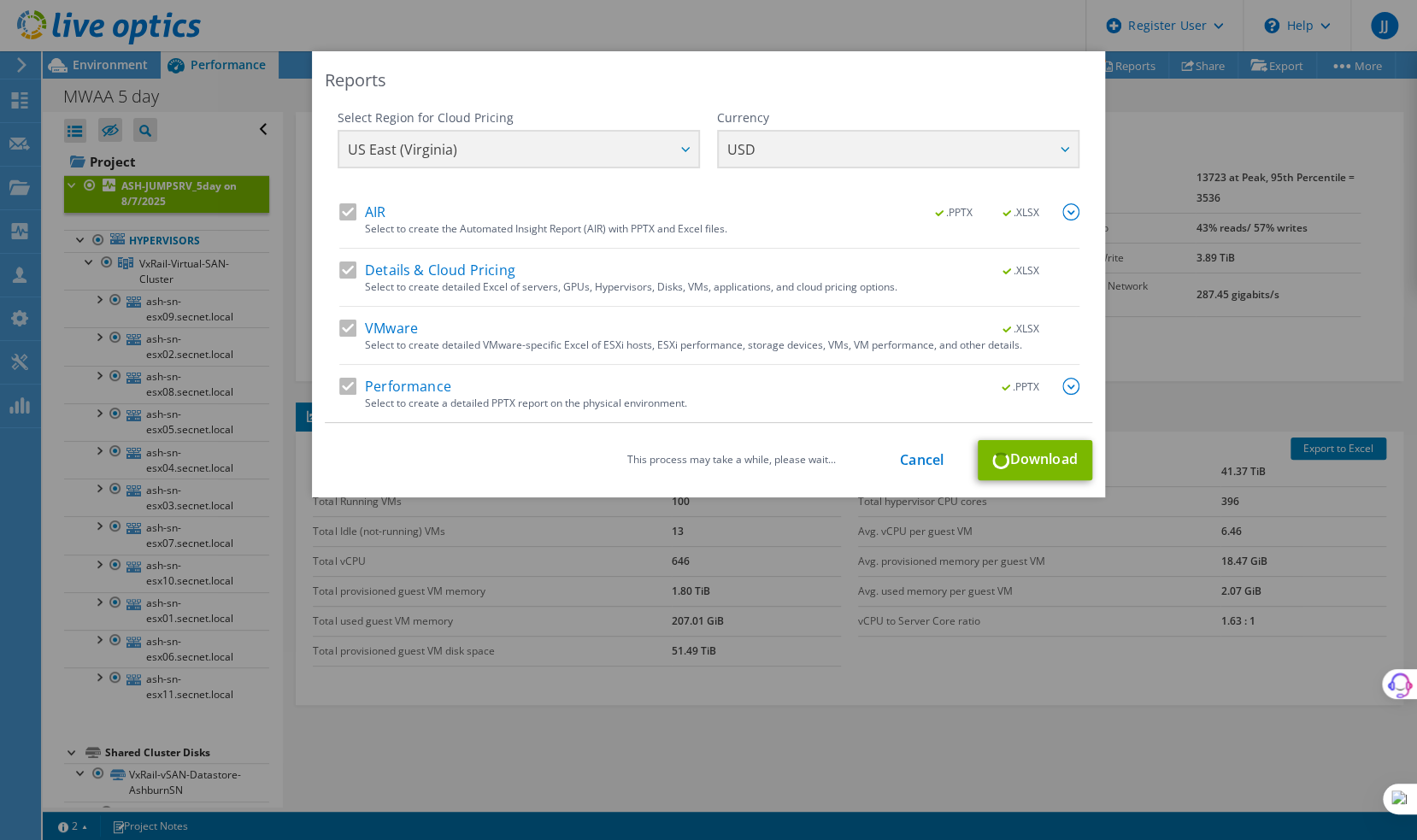 click on "This process may take a while, please wait...
Cancel
Download" at bounding box center [708, 460] 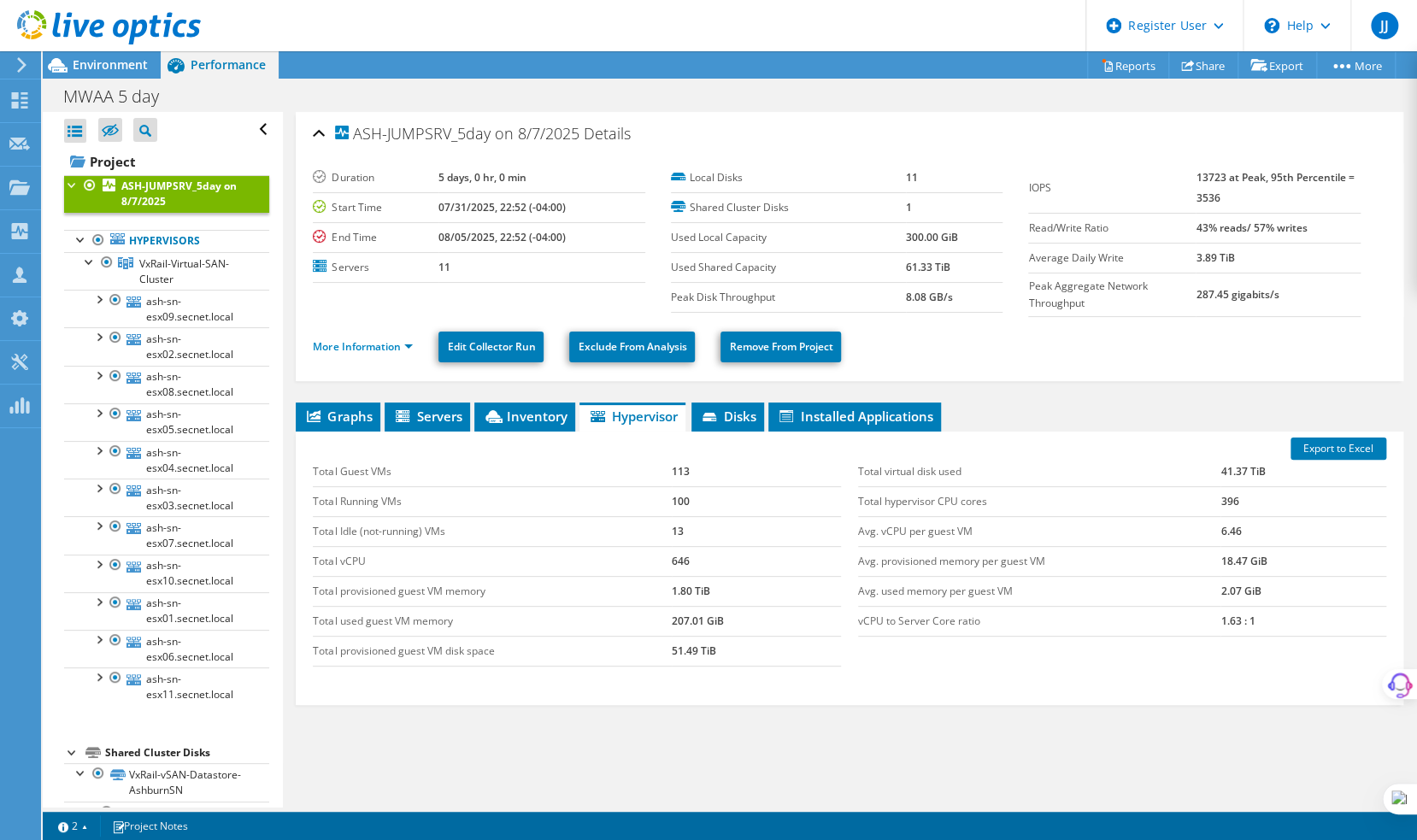 click on "JJ
Dell User
Jeff Junker
Jeff.Junker@dell.com
Dell
My Profile
Log Out
\n
Help
Explore Helpful Articles
Contact Support" at bounding box center (708, 26) 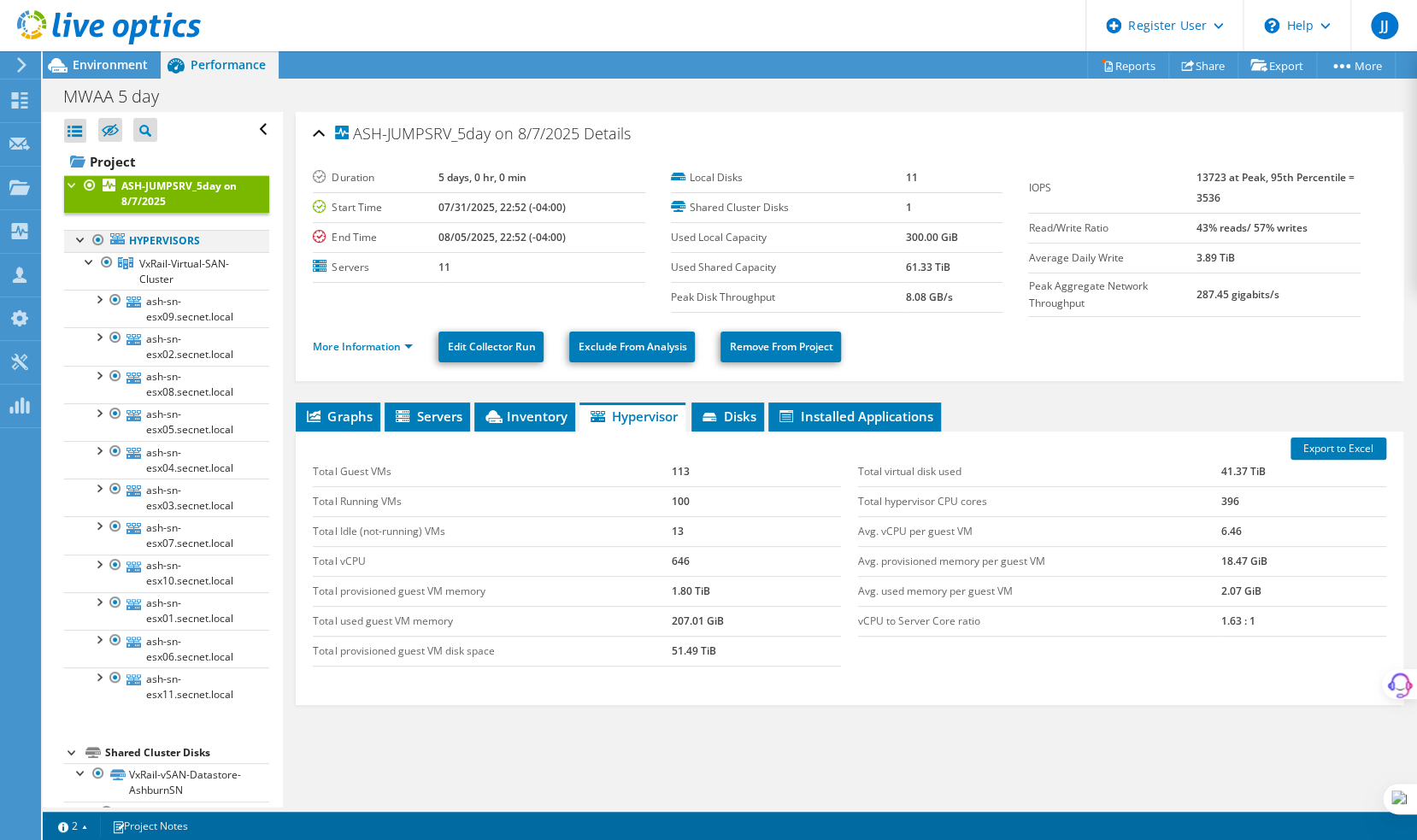 click at bounding box center [81, 238] 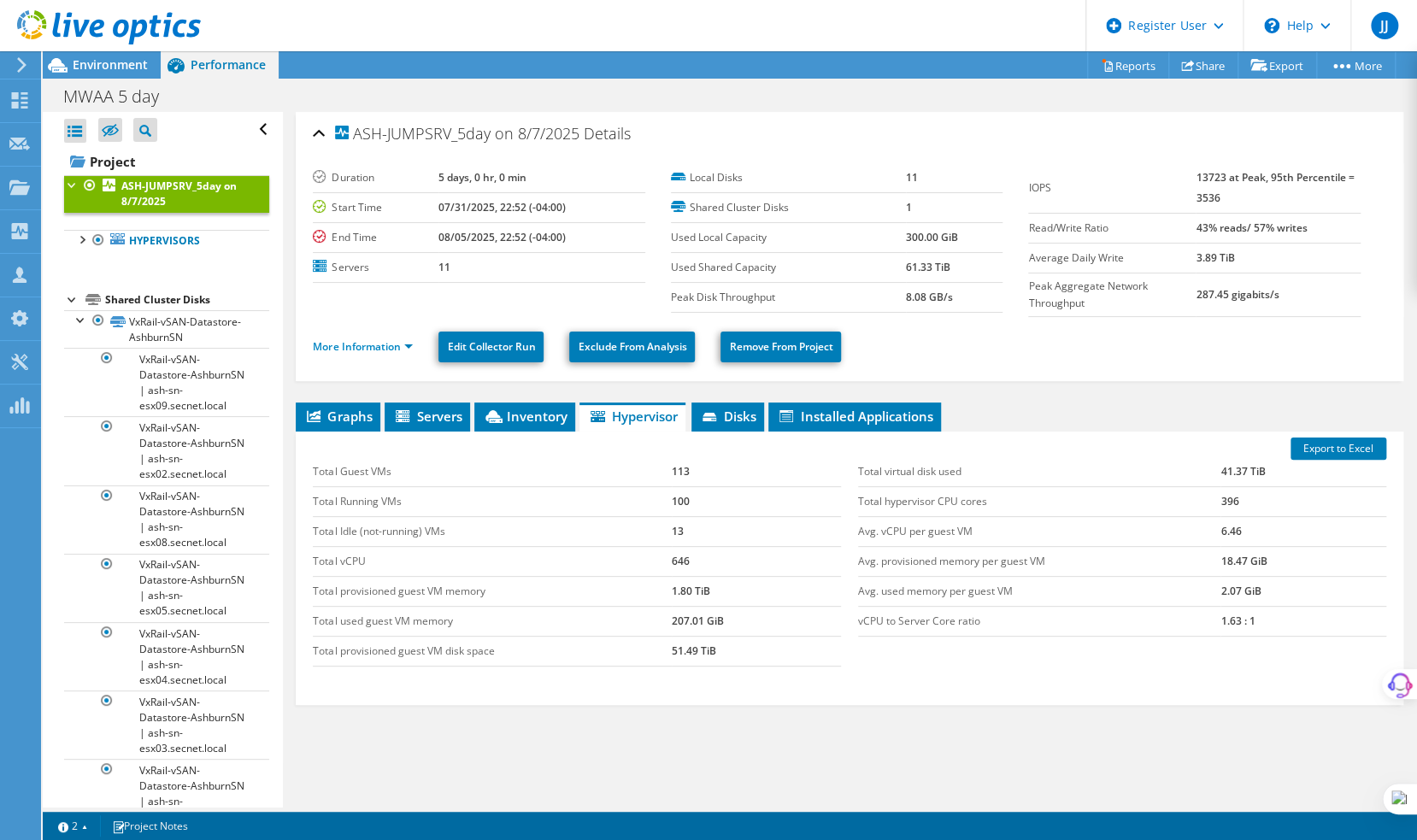 click at bounding box center (73, 298) 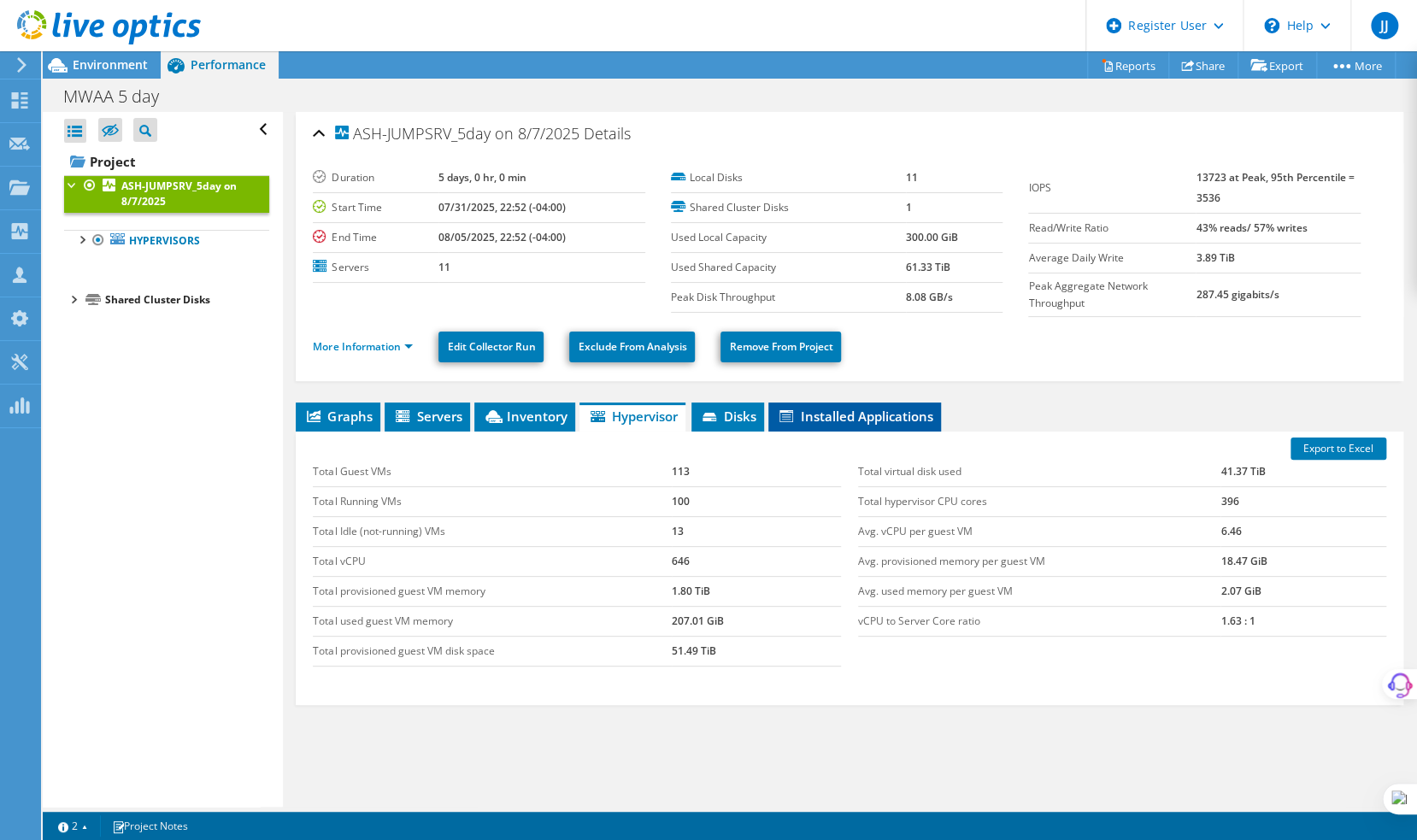 click on "Installed Applications" at bounding box center [855, 416] 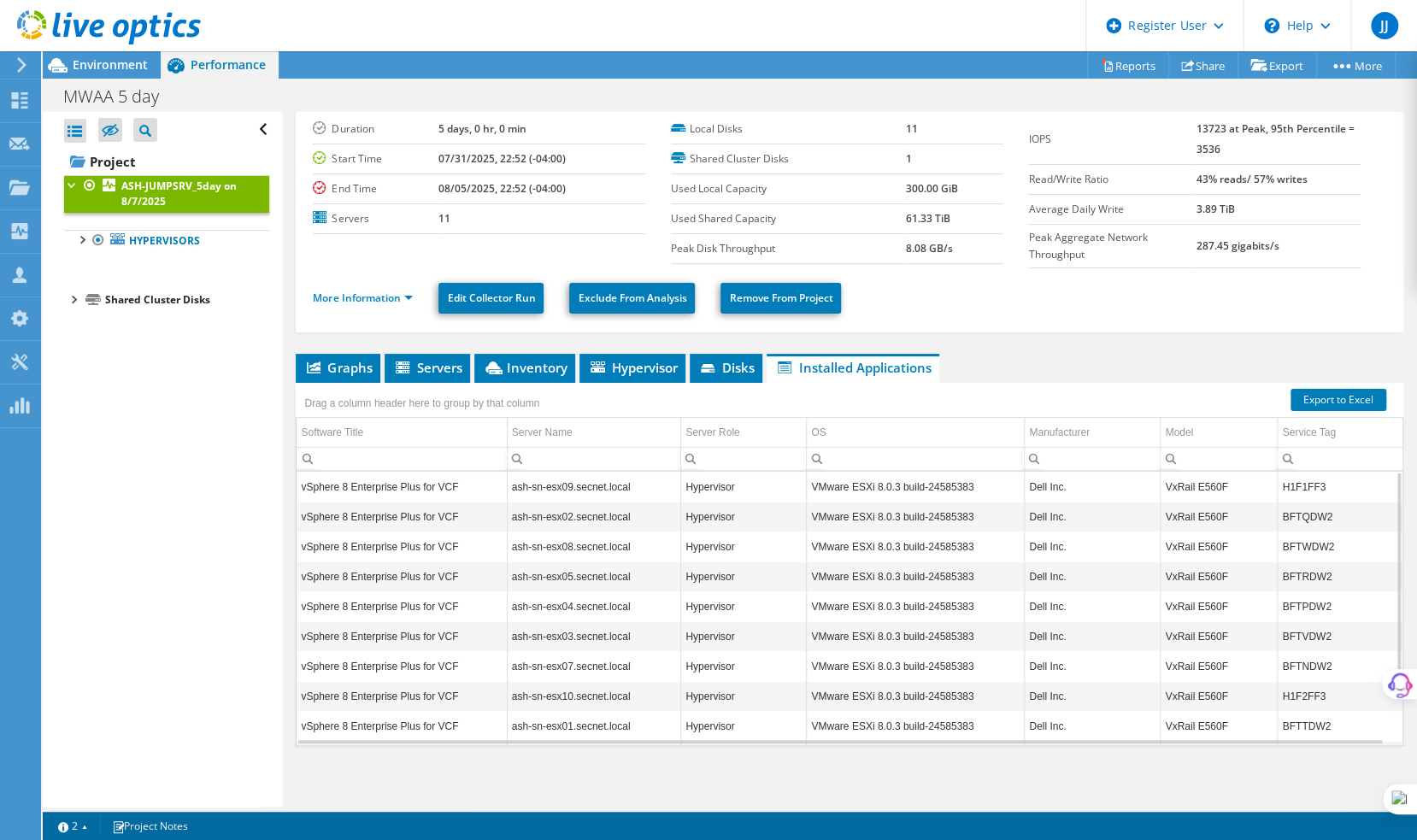 scroll, scrollTop: 50, scrollLeft: 0, axis: vertical 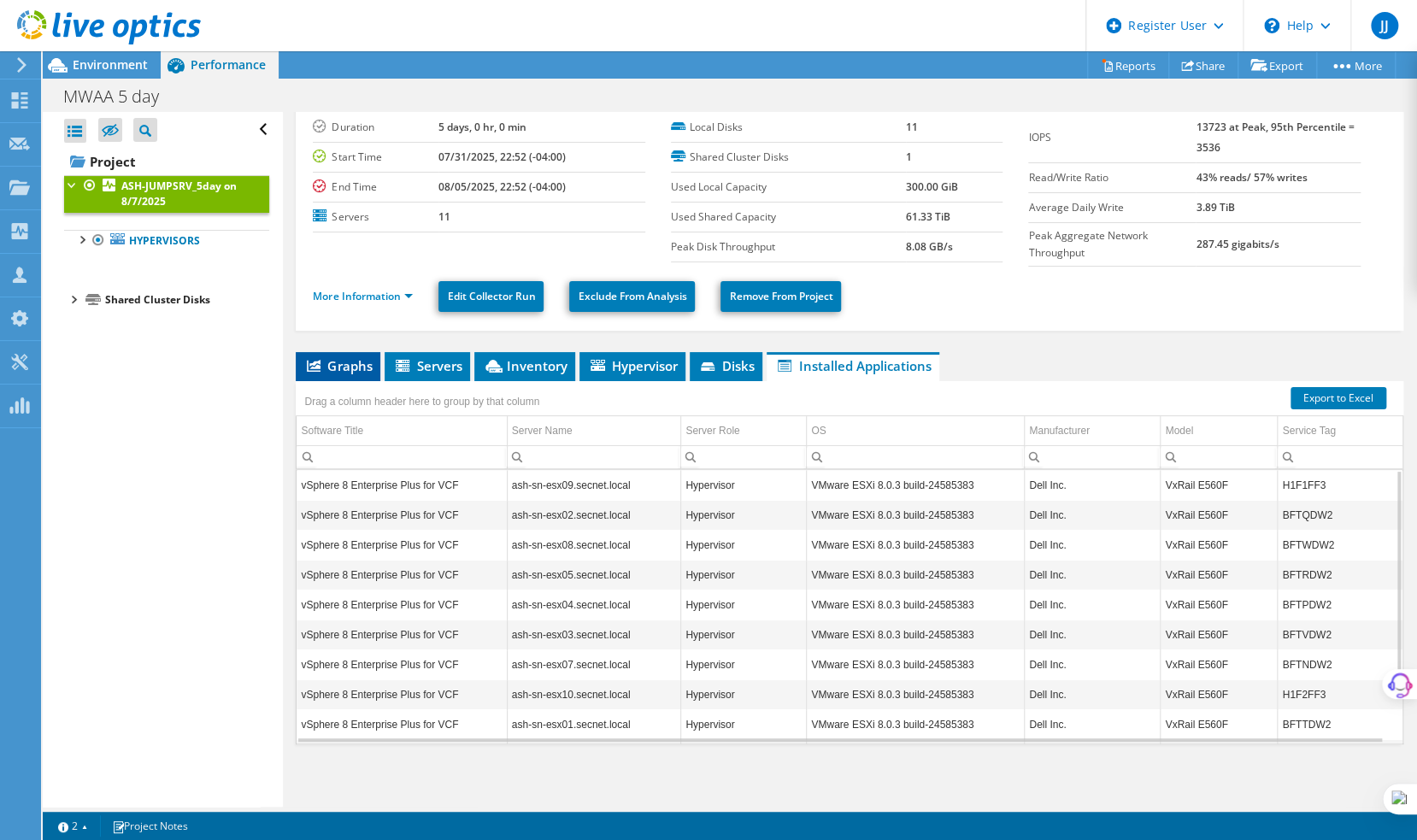 click on "Graphs" at bounding box center [338, 366] 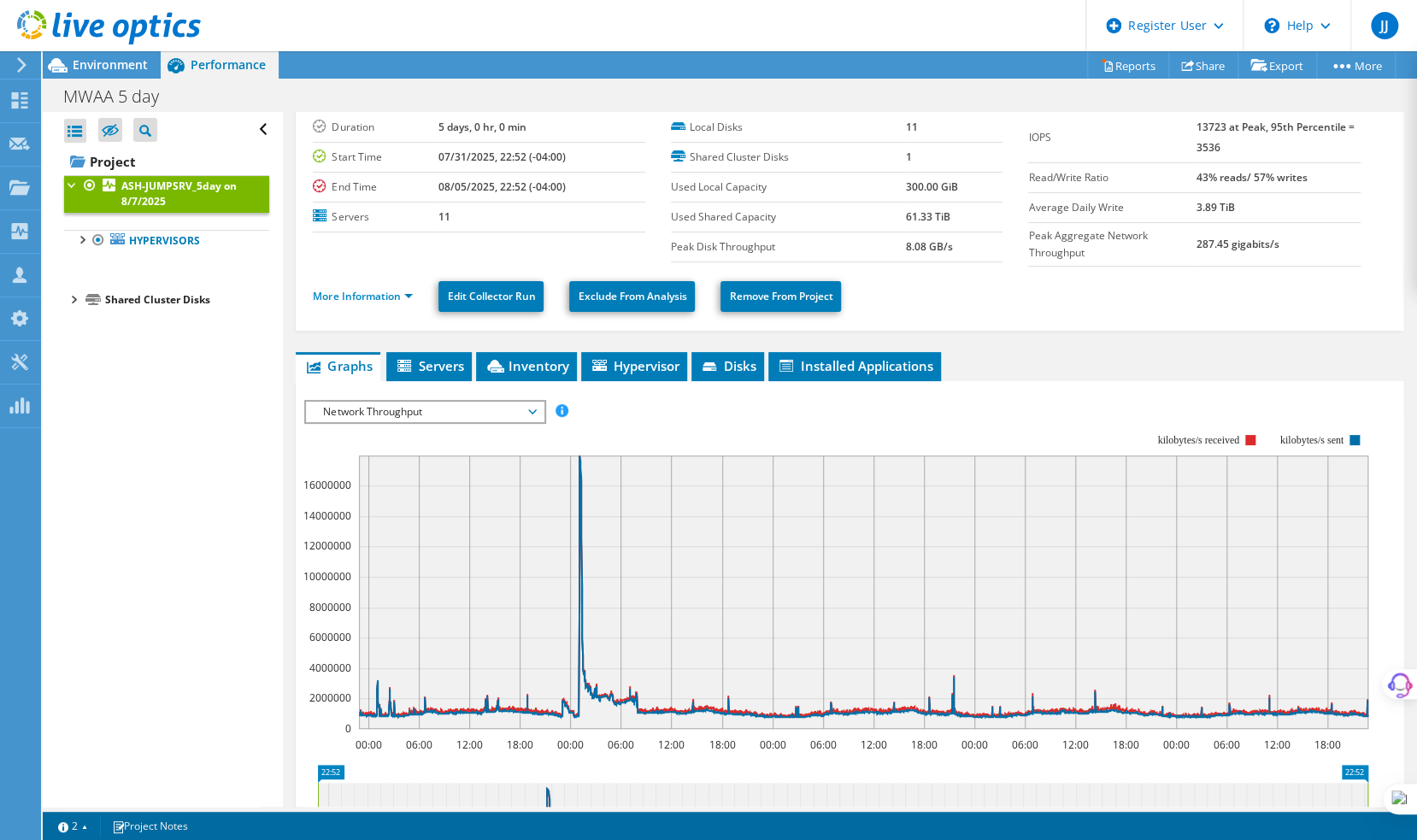 click on "Network Throughput" at bounding box center (424, 412) 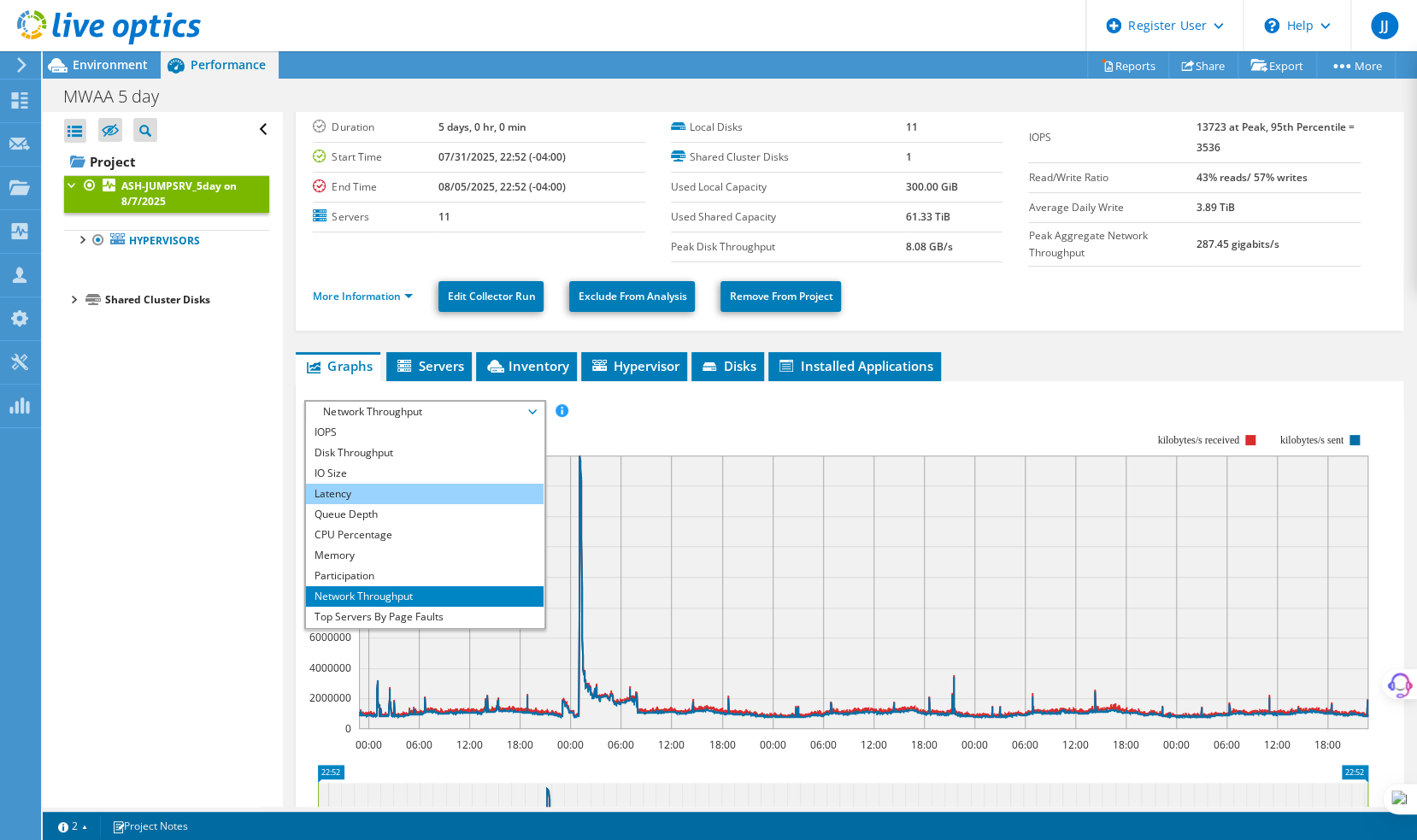 click on "Latency" at bounding box center [424, 494] 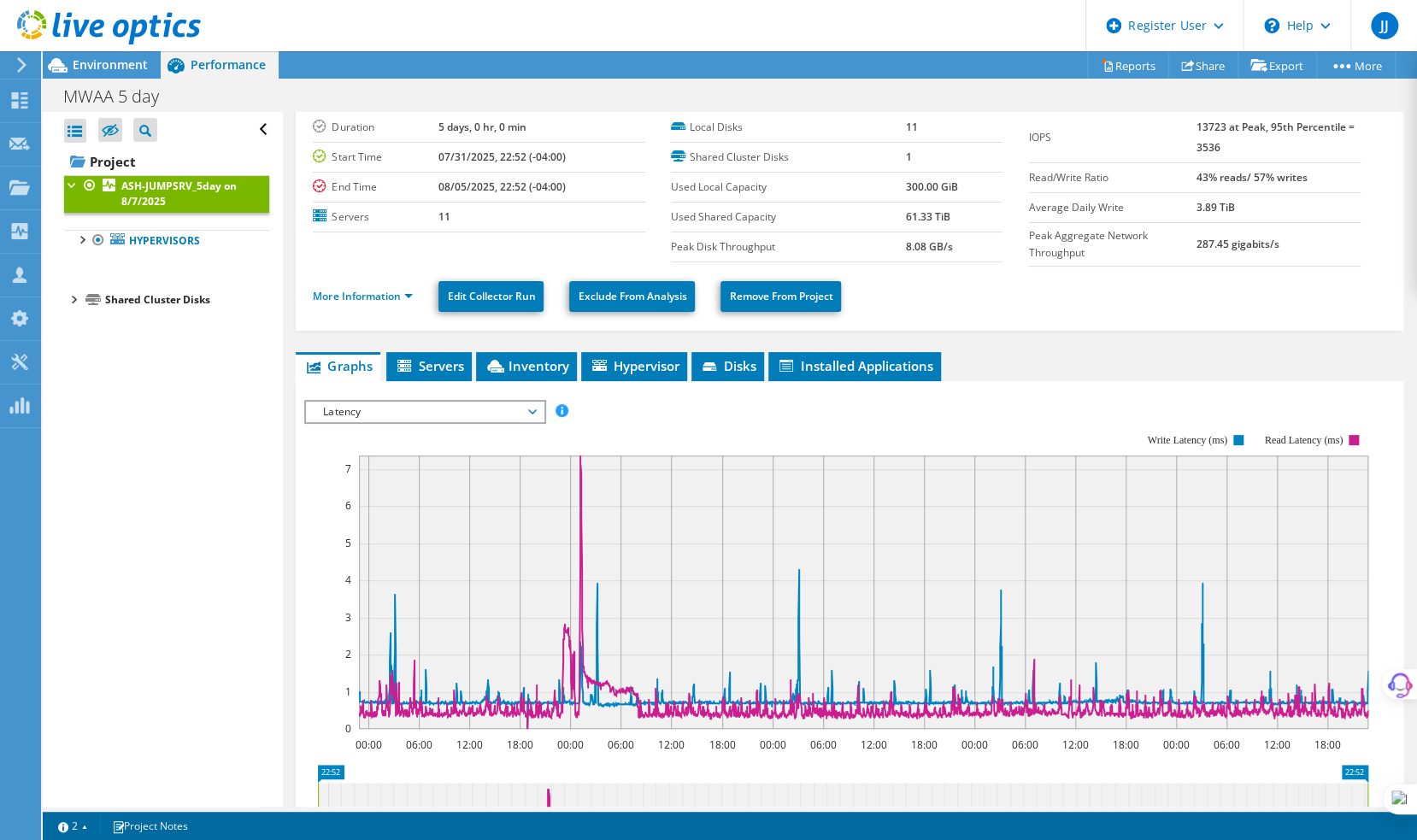 click on "Latency" at bounding box center [424, 412] 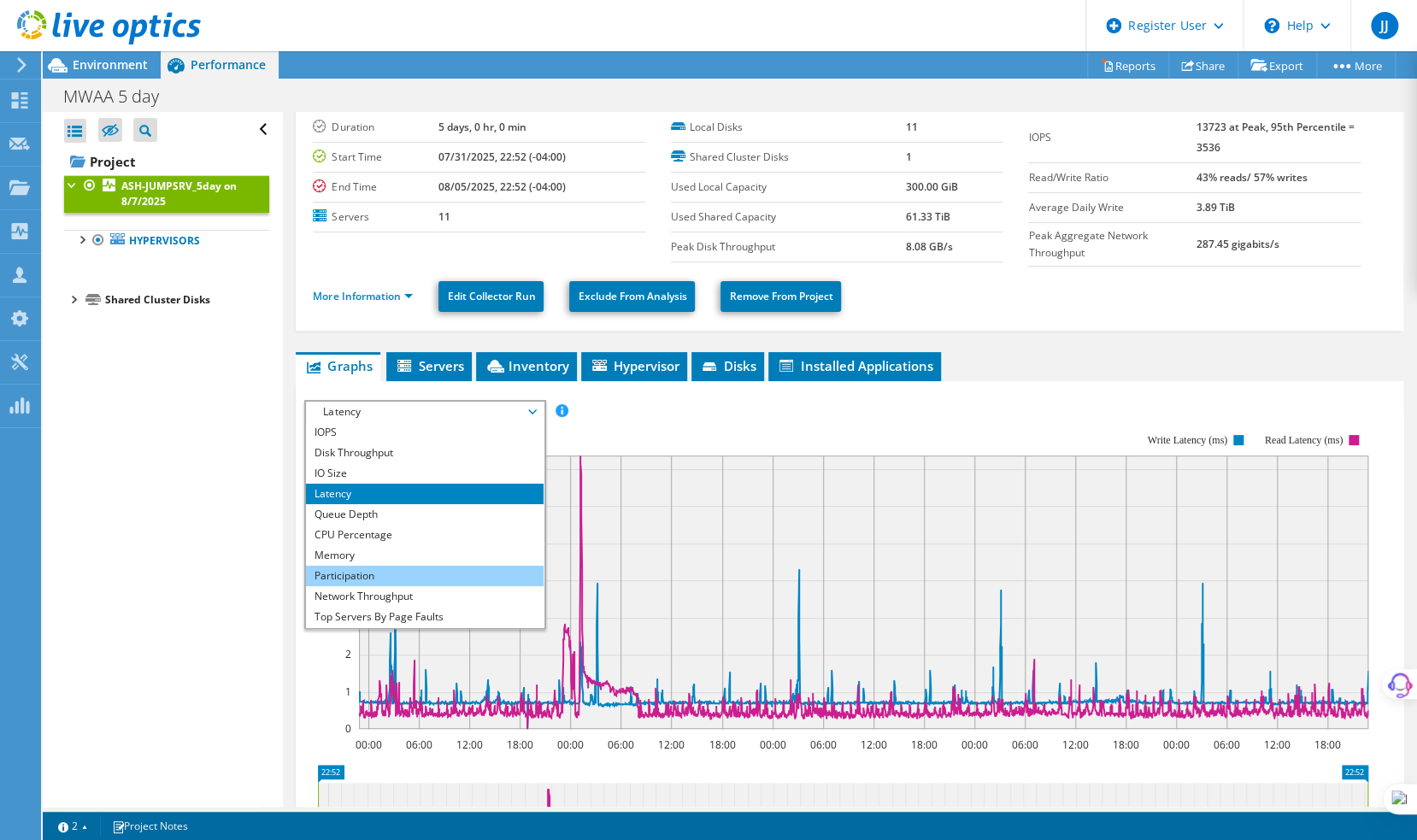 click on "Participation" at bounding box center [424, 576] 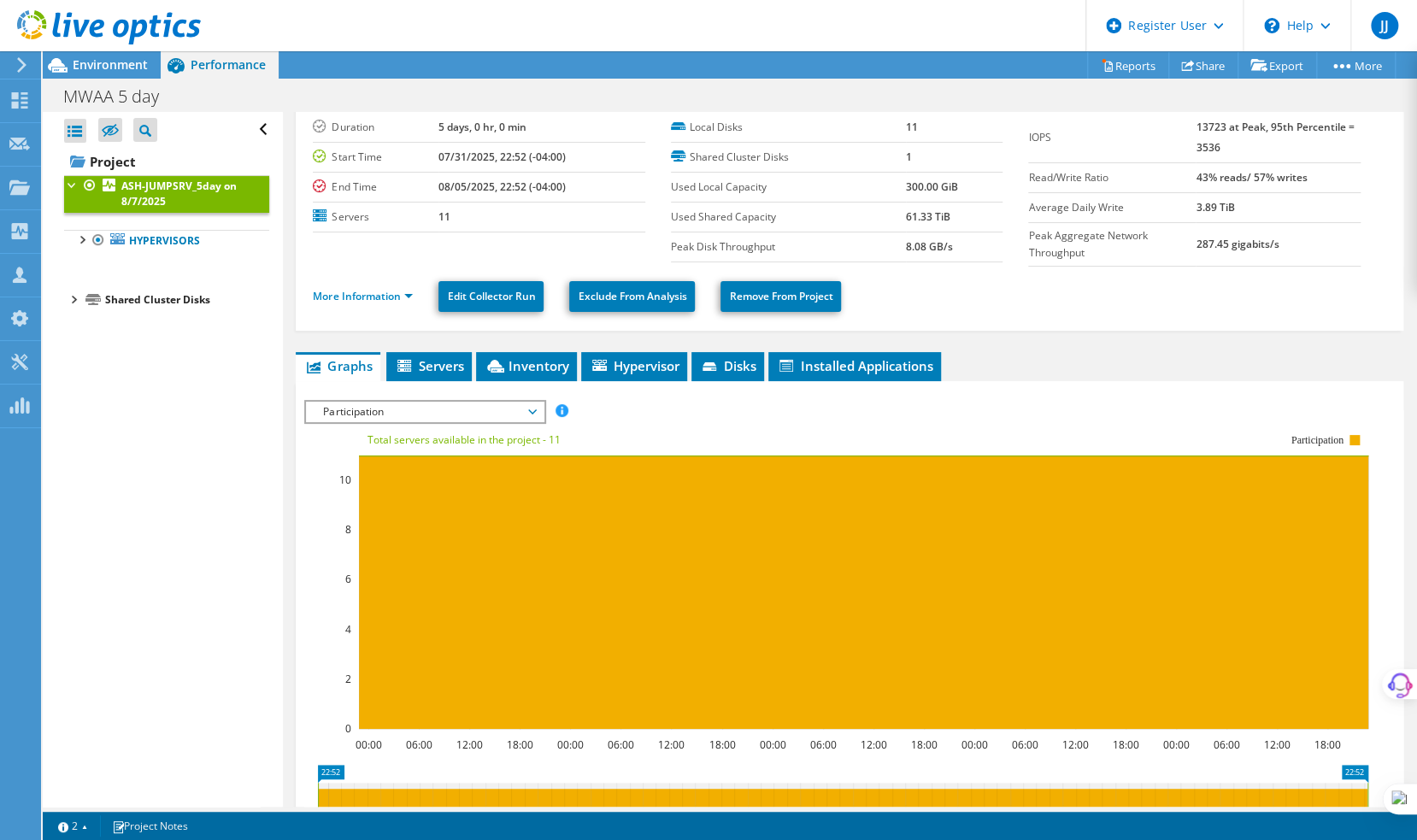 click 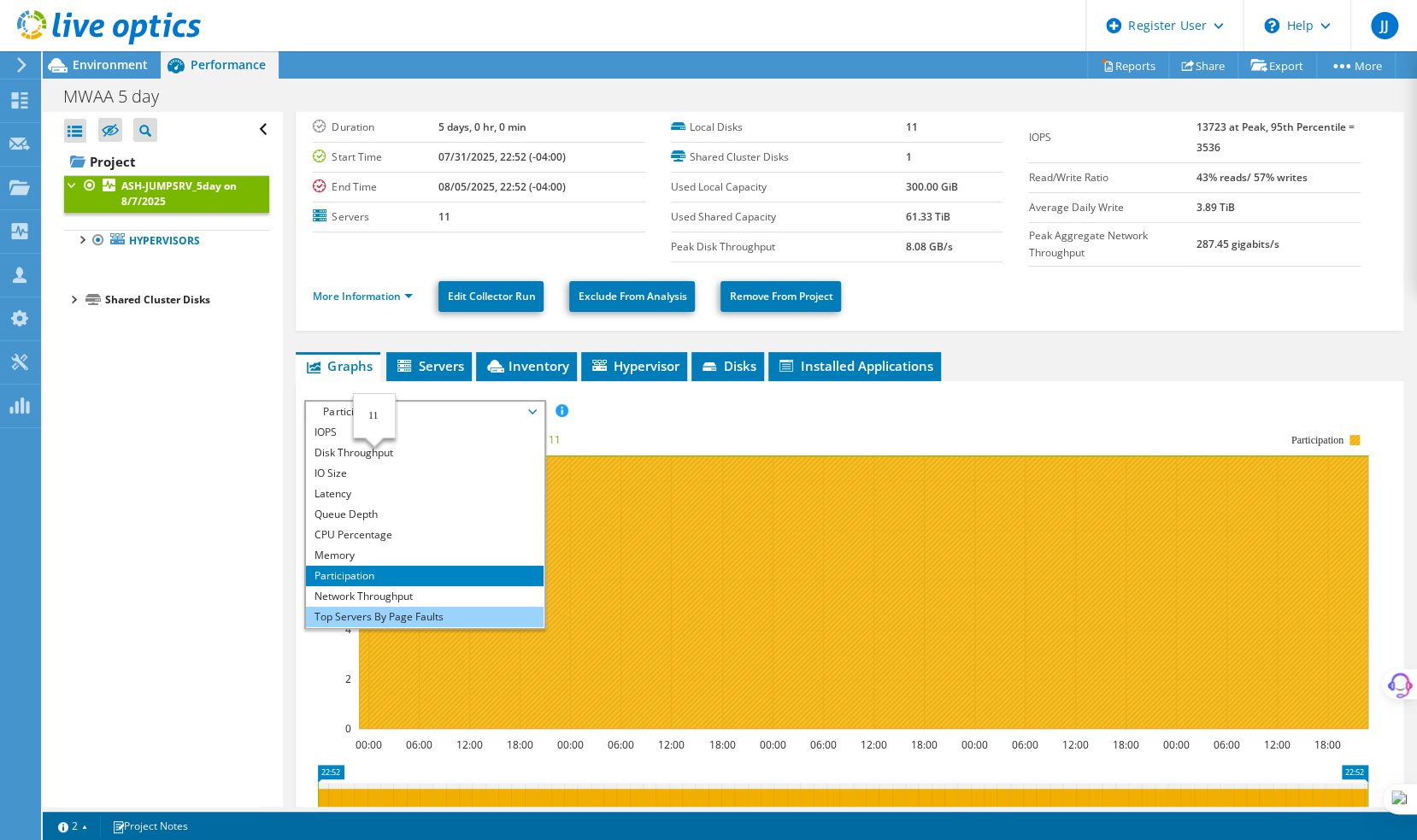 click on "Top Servers By Page Faults" at bounding box center (424, 617) 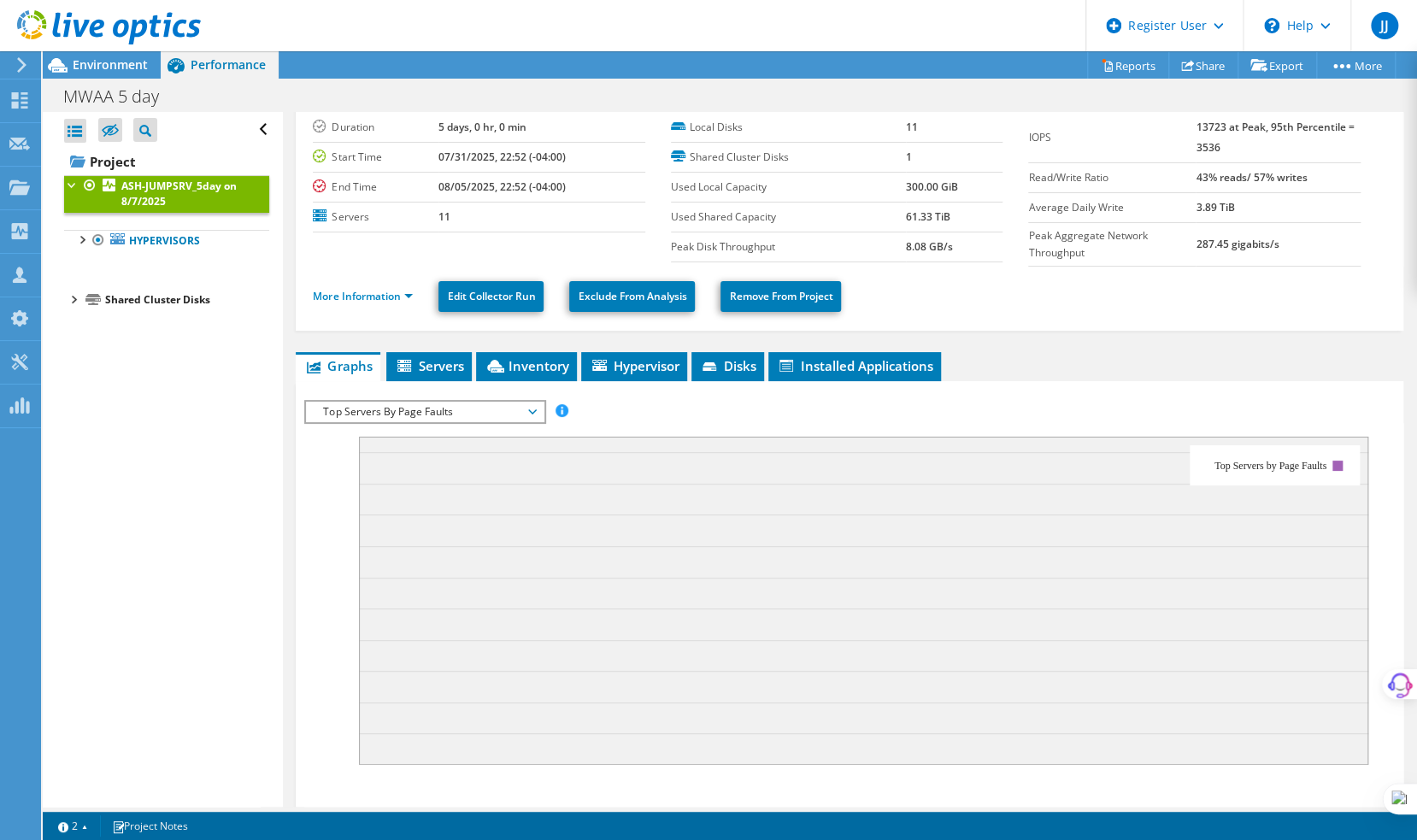 click on "Top Servers By Page Faults" at bounding box center (424, 412) 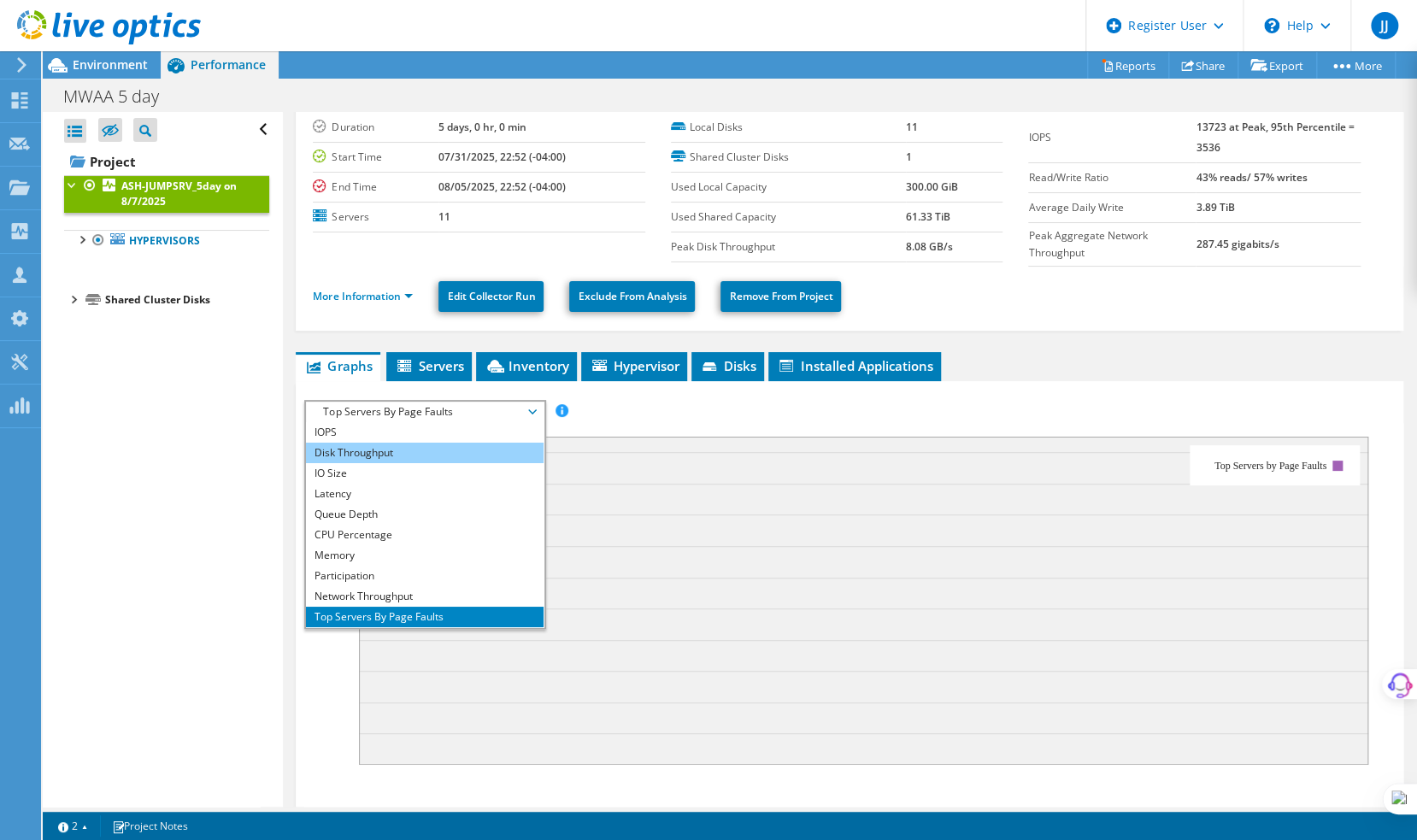 click on "Disk Throughput" at bounding box center [424, 453] 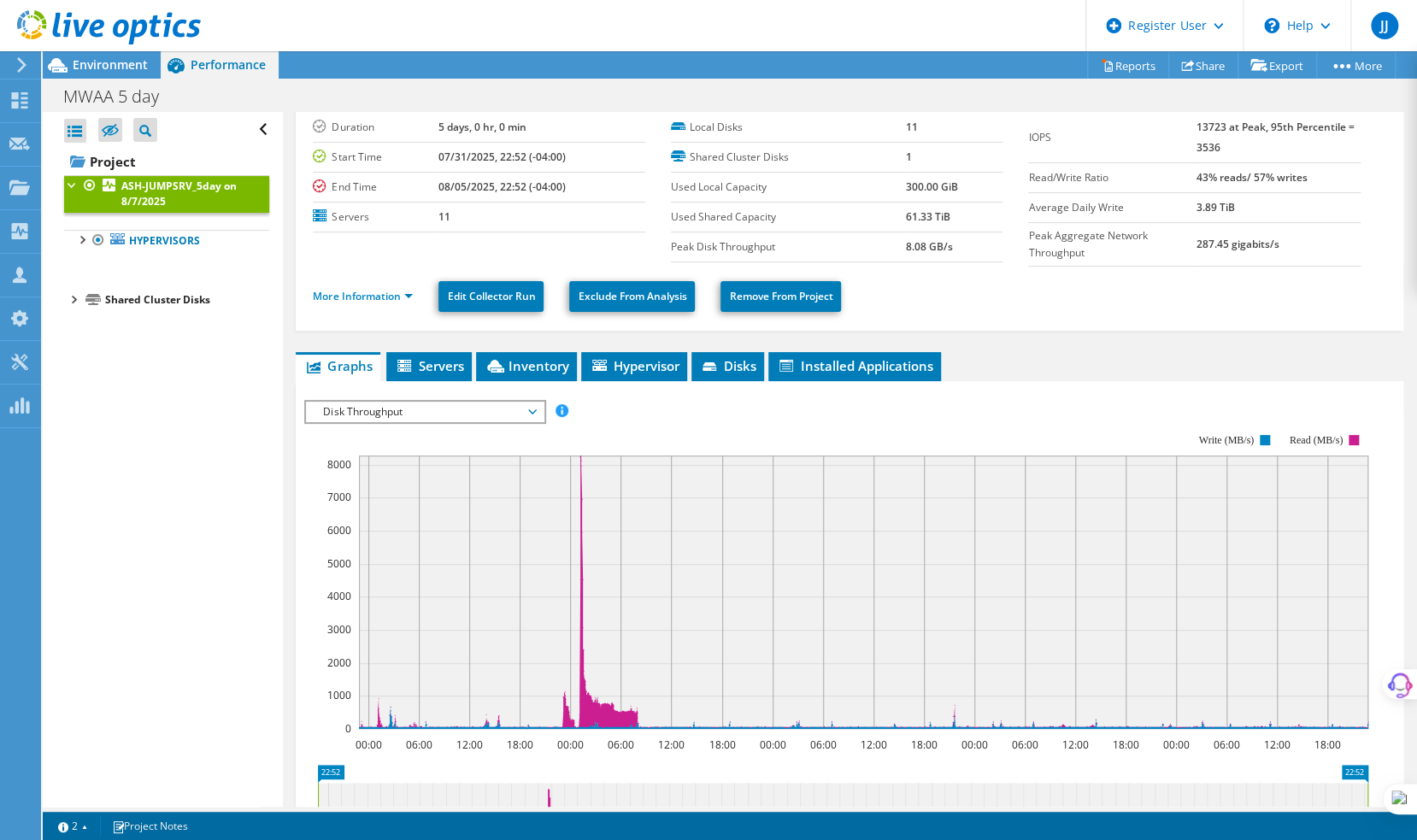 click on "Disk Throughput" at bounding box center [424, 412] 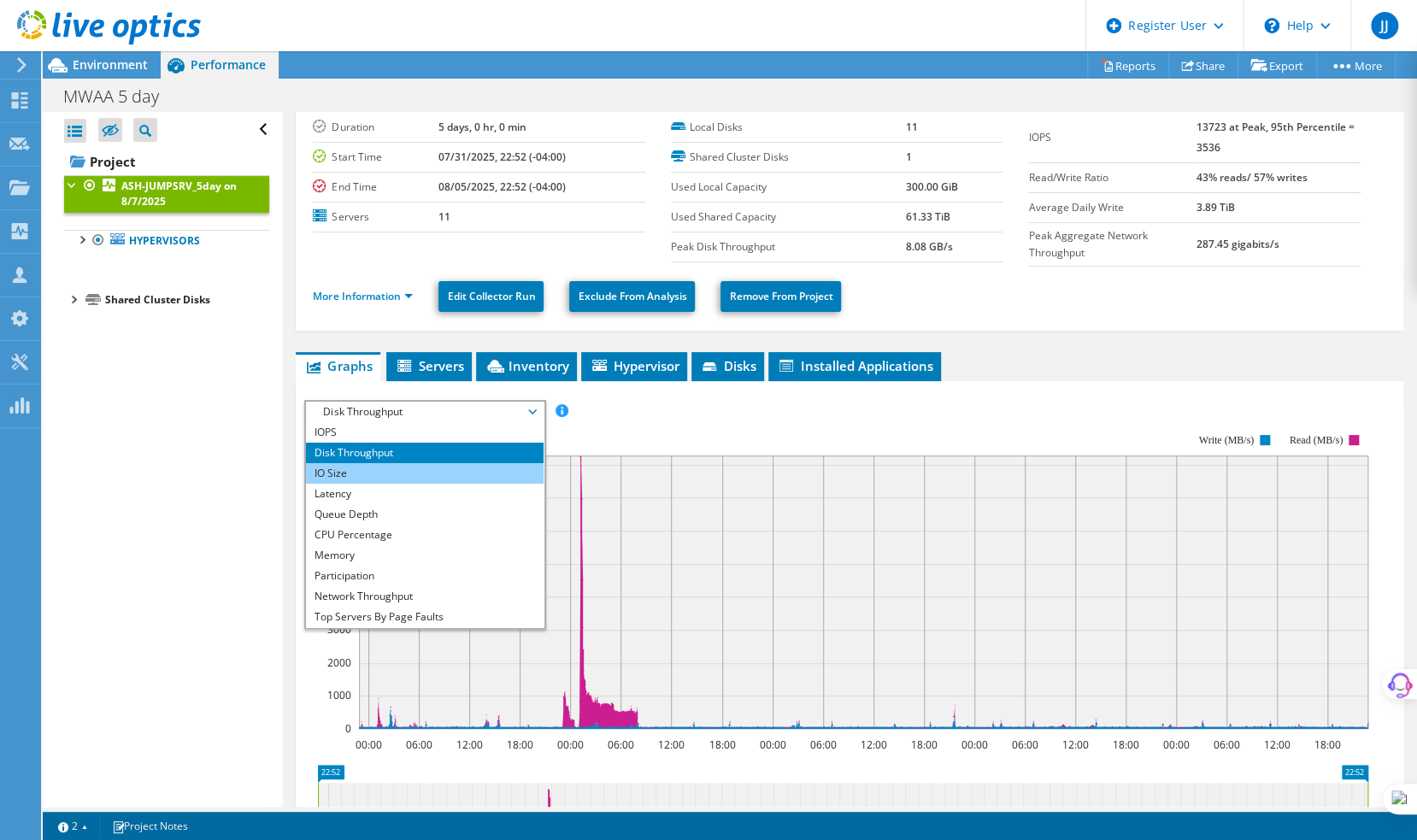 click on "IO Size" at bounding box center [424, 473] 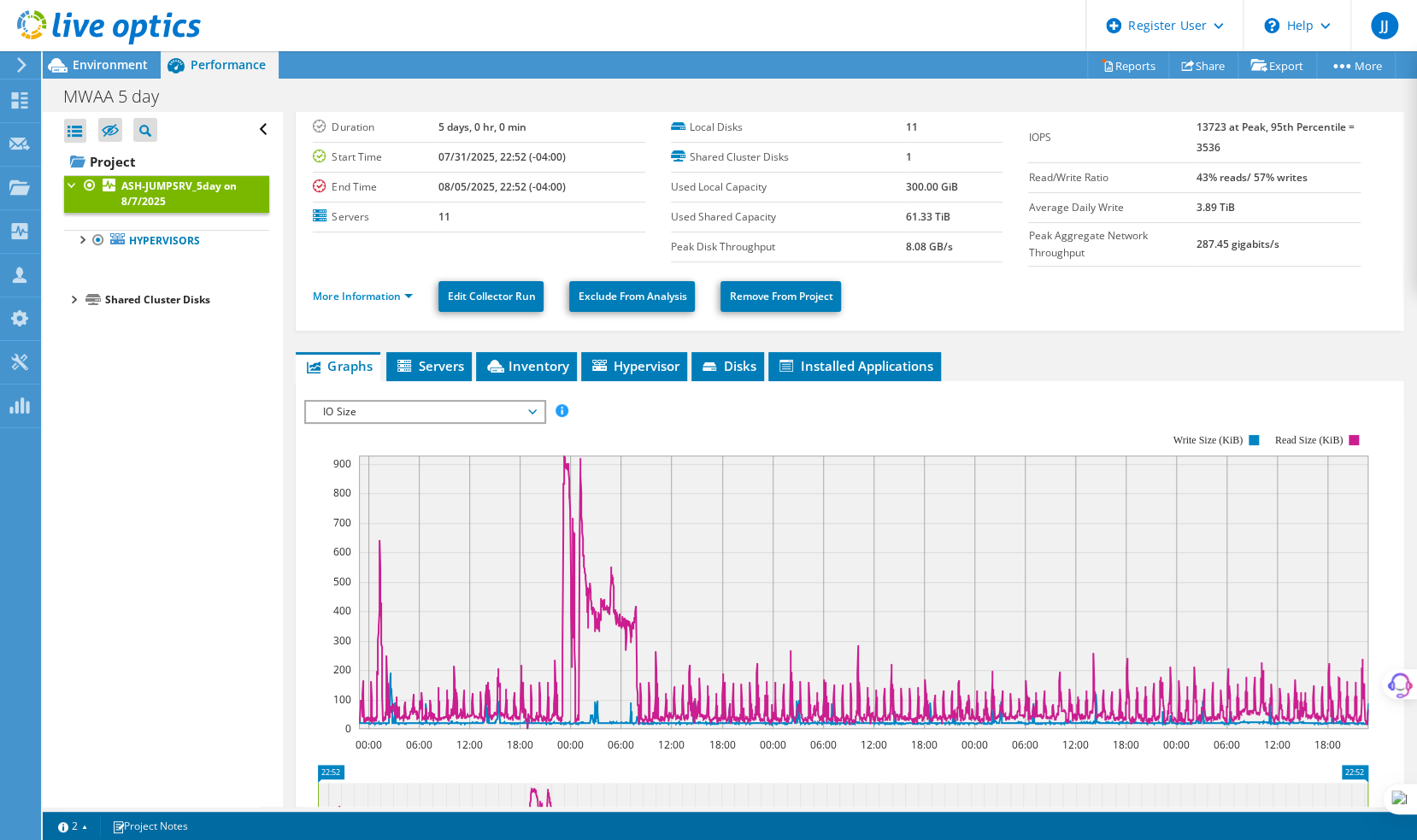 click on "IO Size" at bounding box center (424, 412) 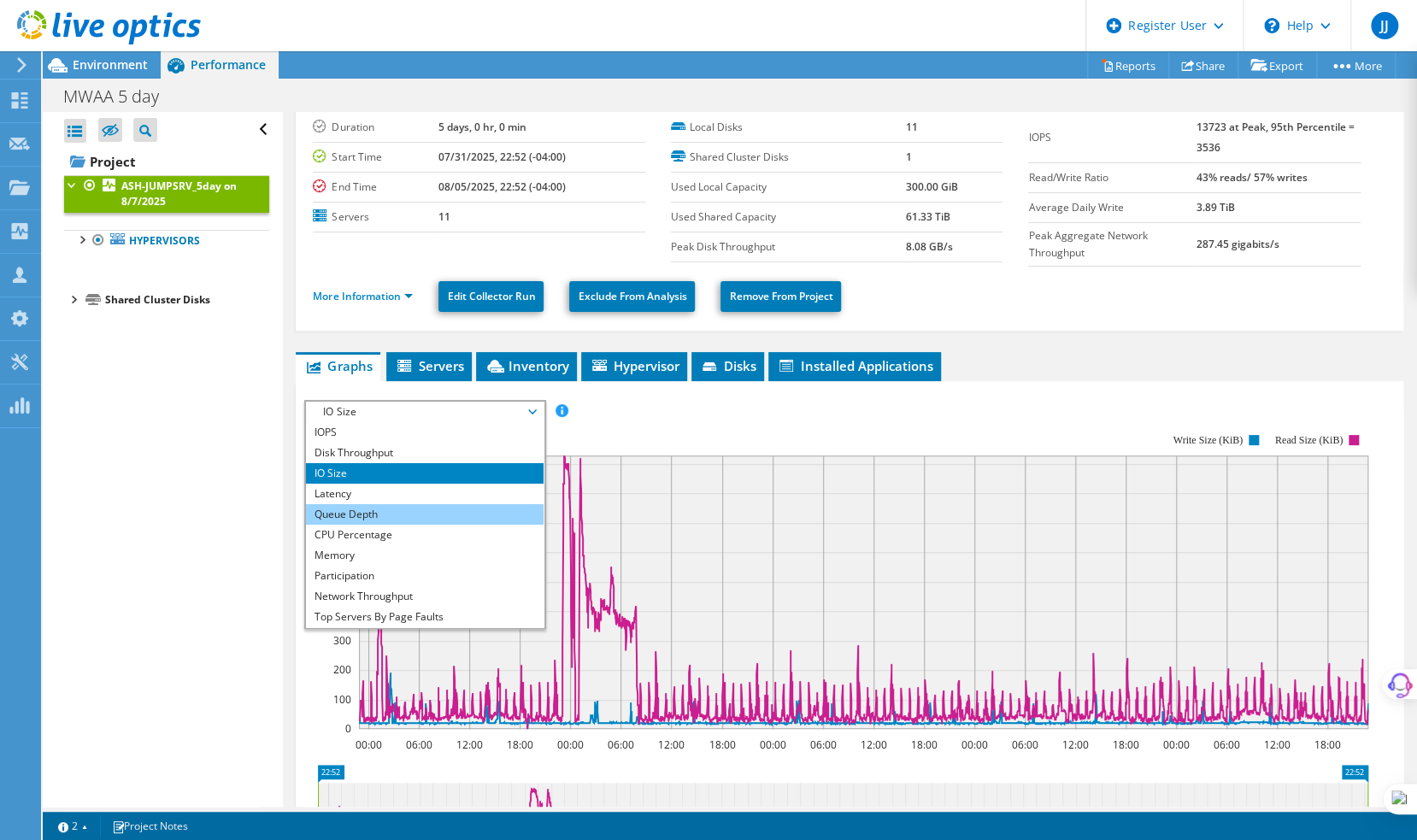 click on "Queue Depth" at bounding box center [424, 514] 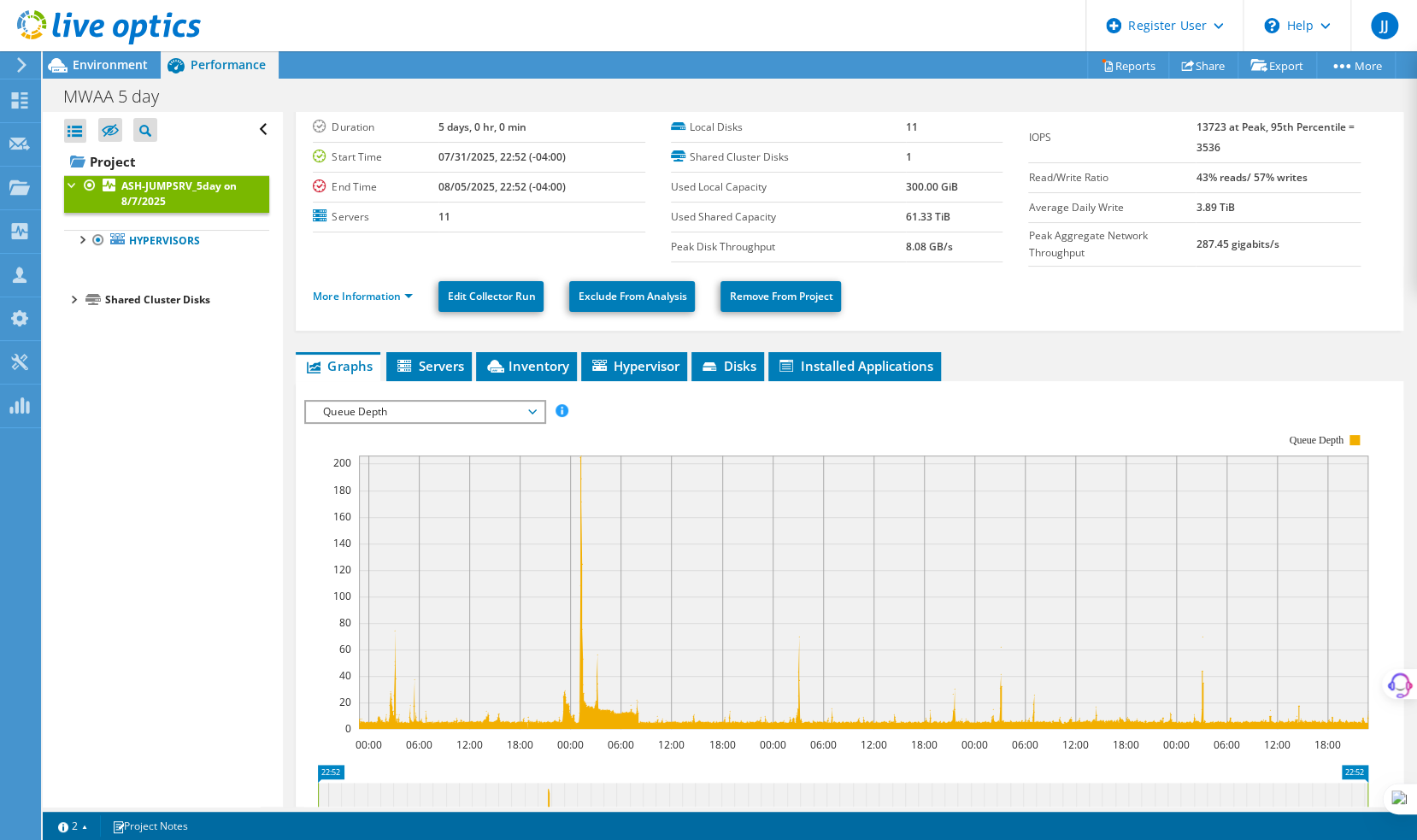 click on "Queue Depth" at bounding box center [424, 412] 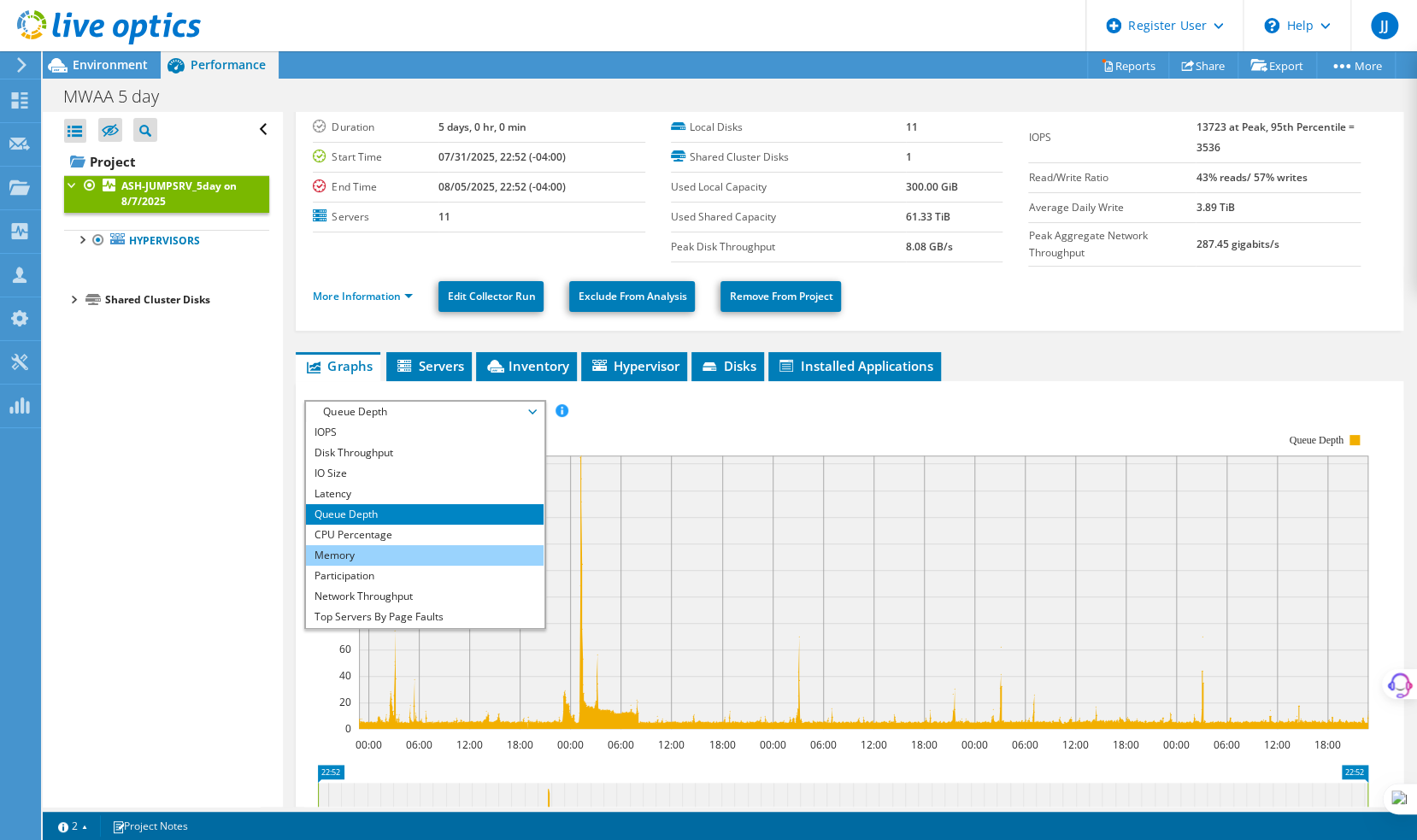 click on "Memory" at bounding box center [424, 555] 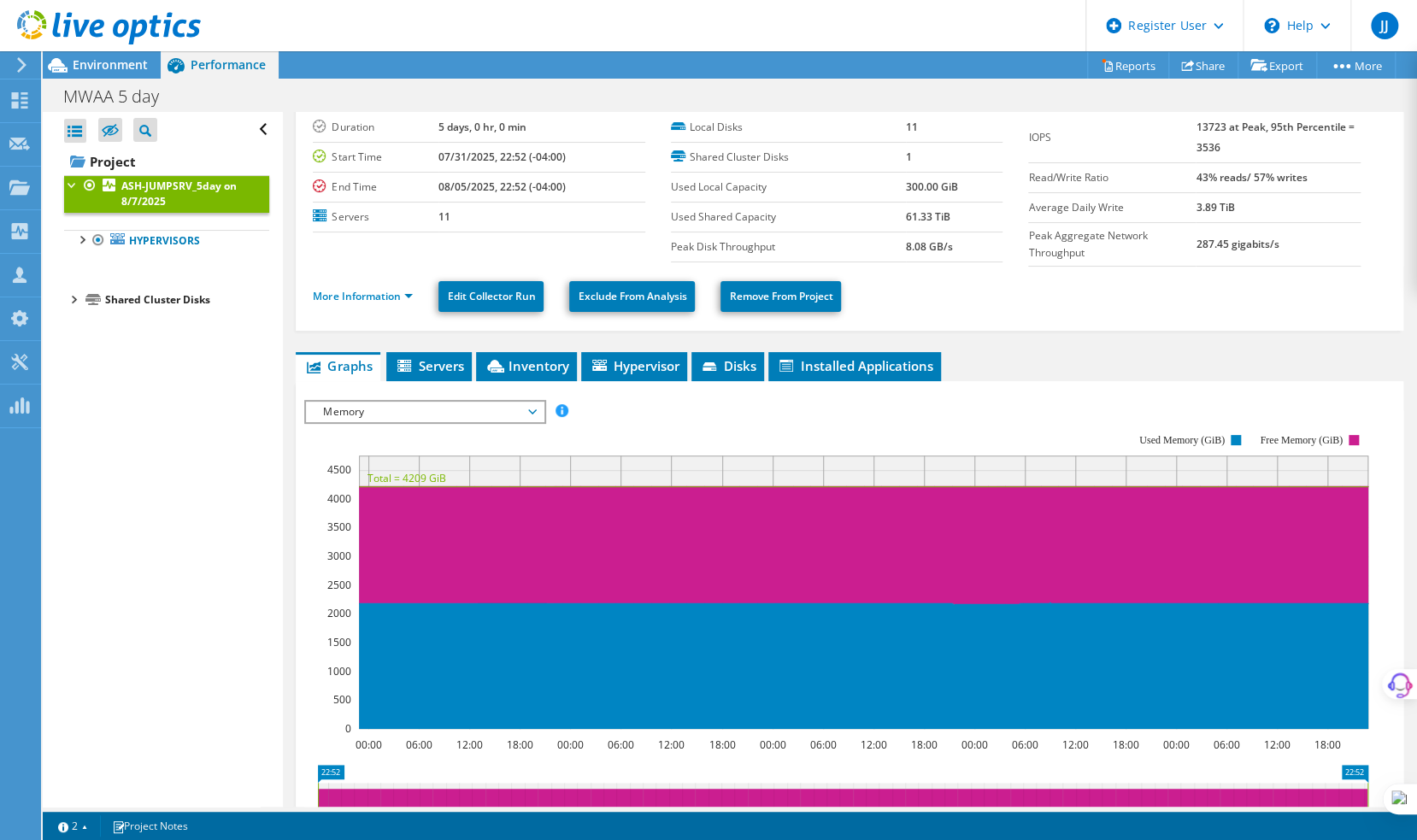 click on "Memory" at bounding box center [424, 412] 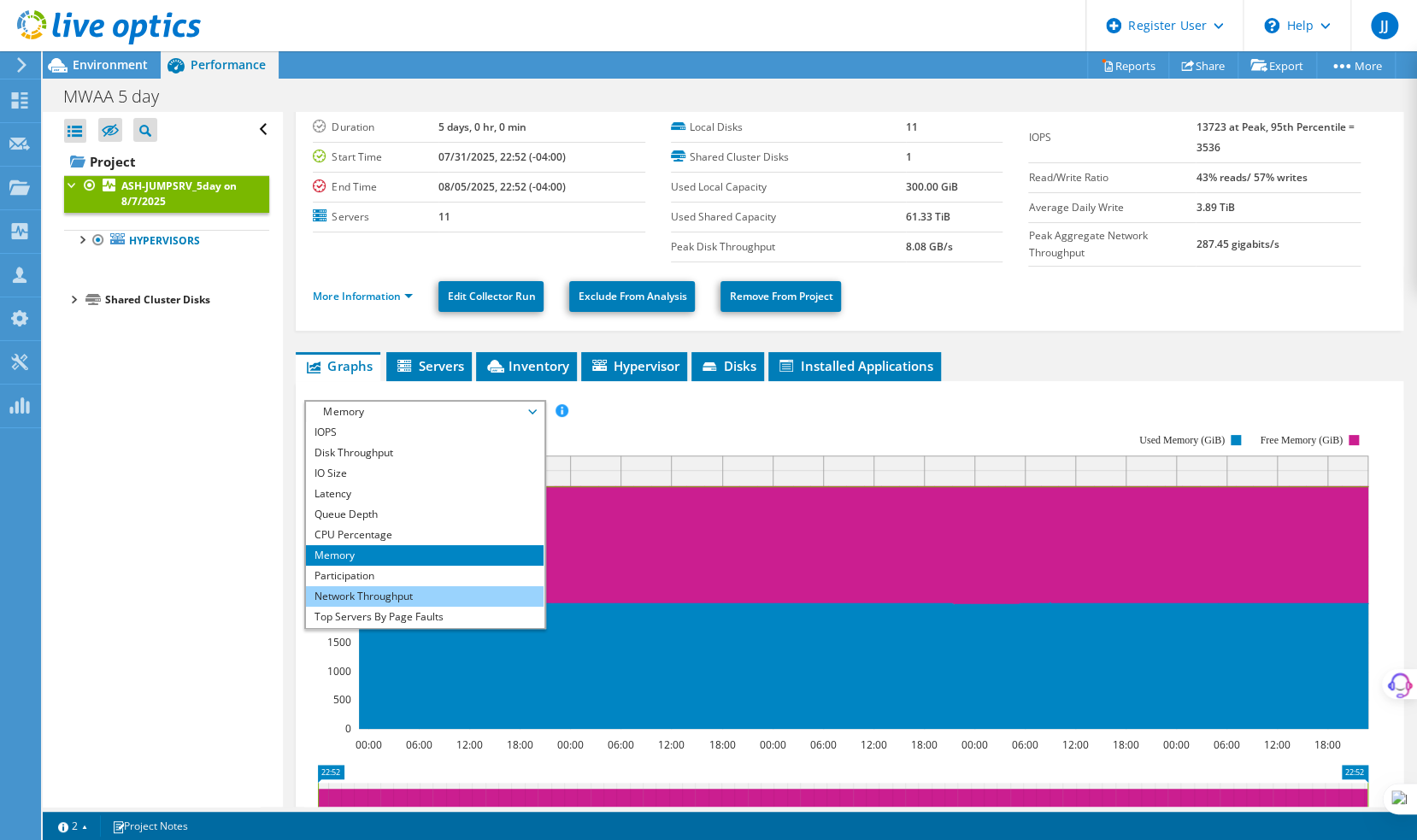 click on "Network Throughput" at bounding box center [424, 596] 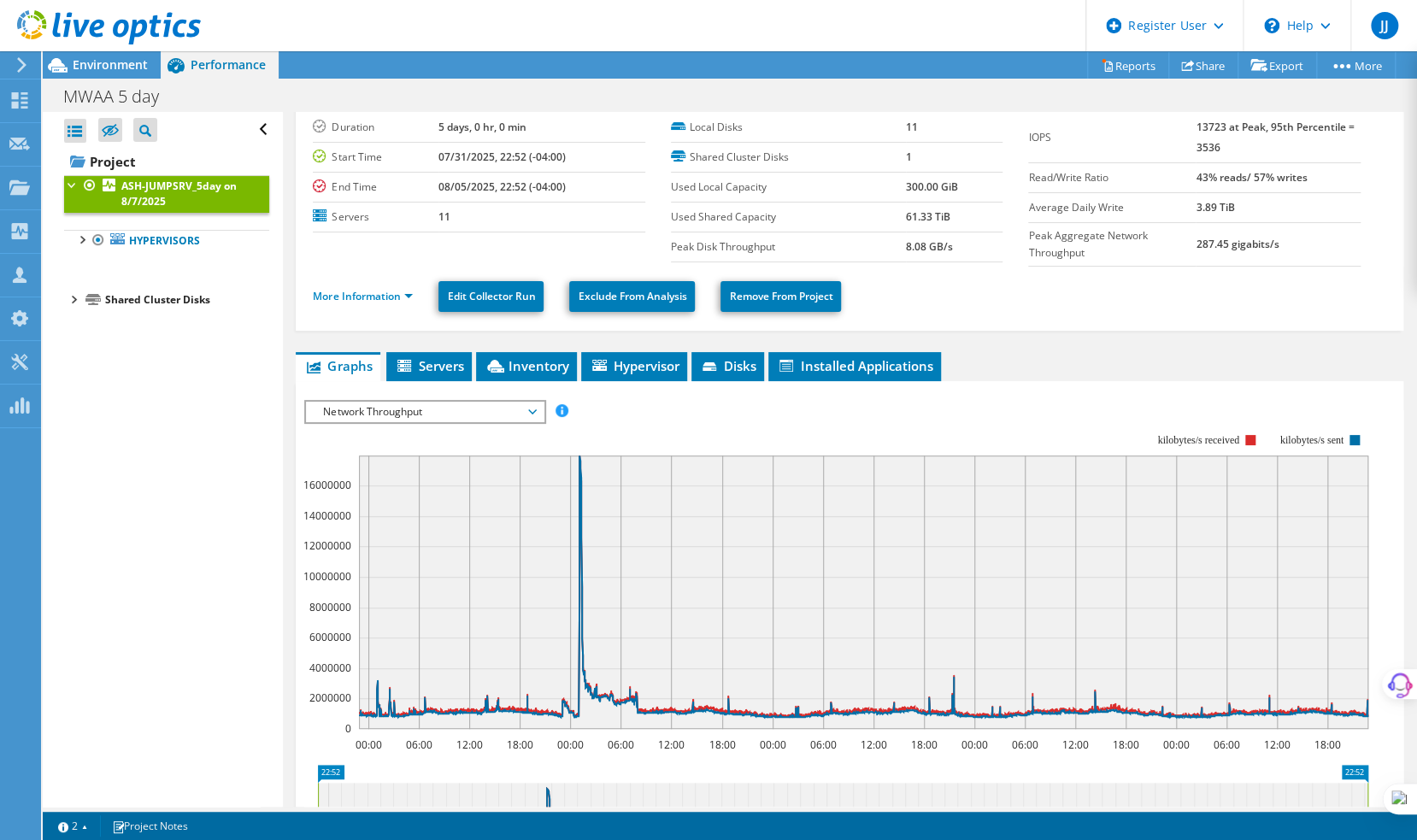 click at bounding box center [73, 184] 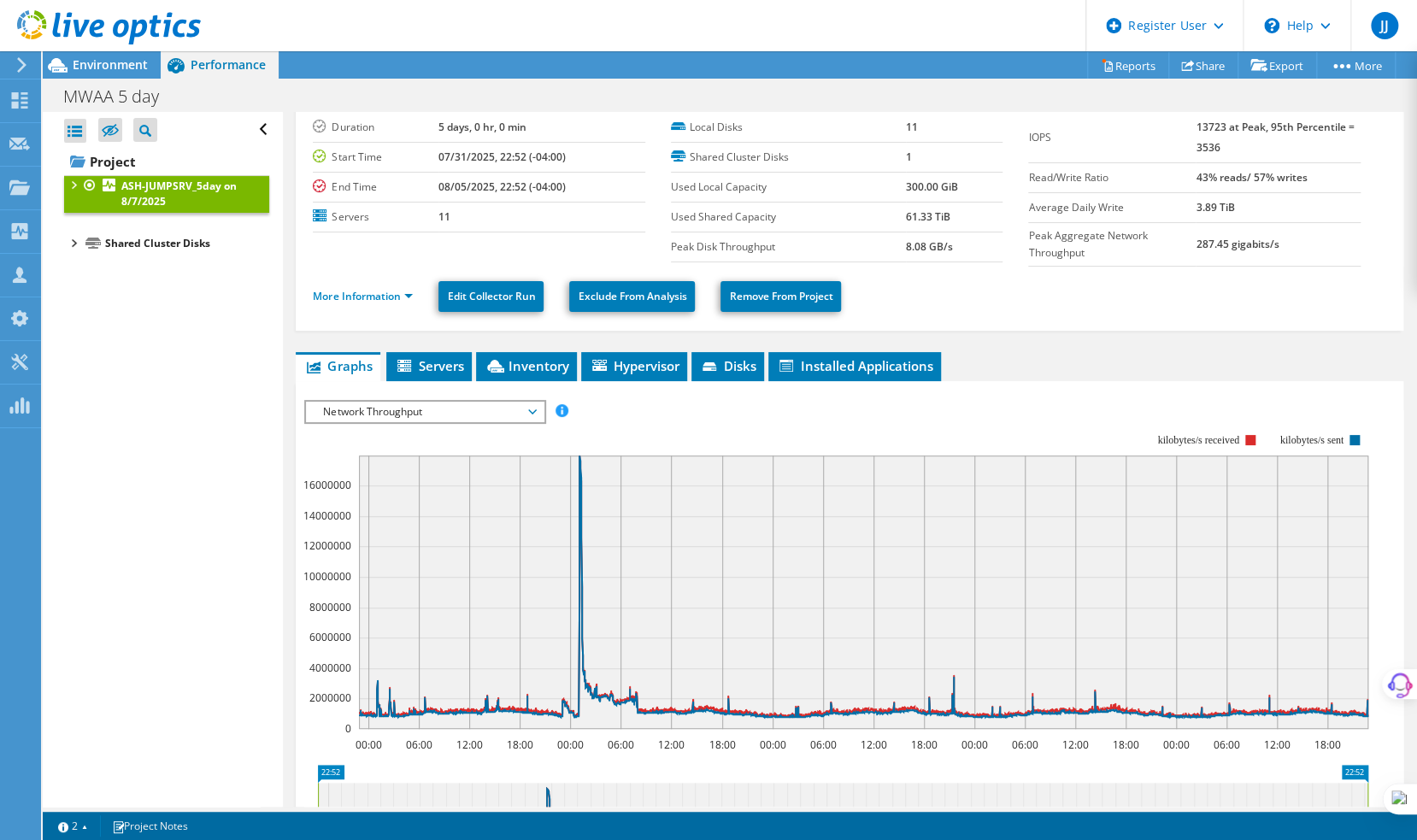 click at bounding box center (73, 184) 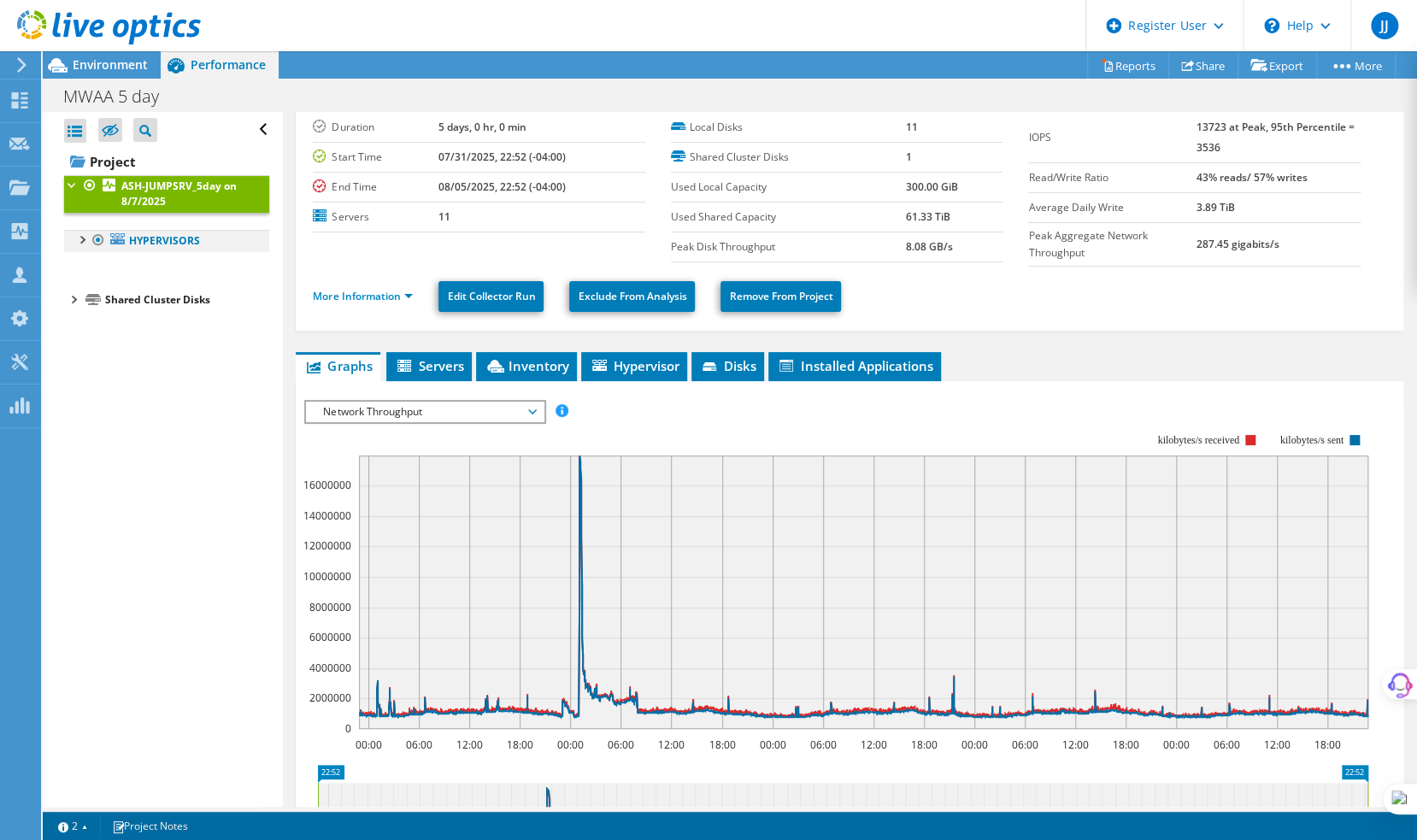 click at bounding box center [81, 238] 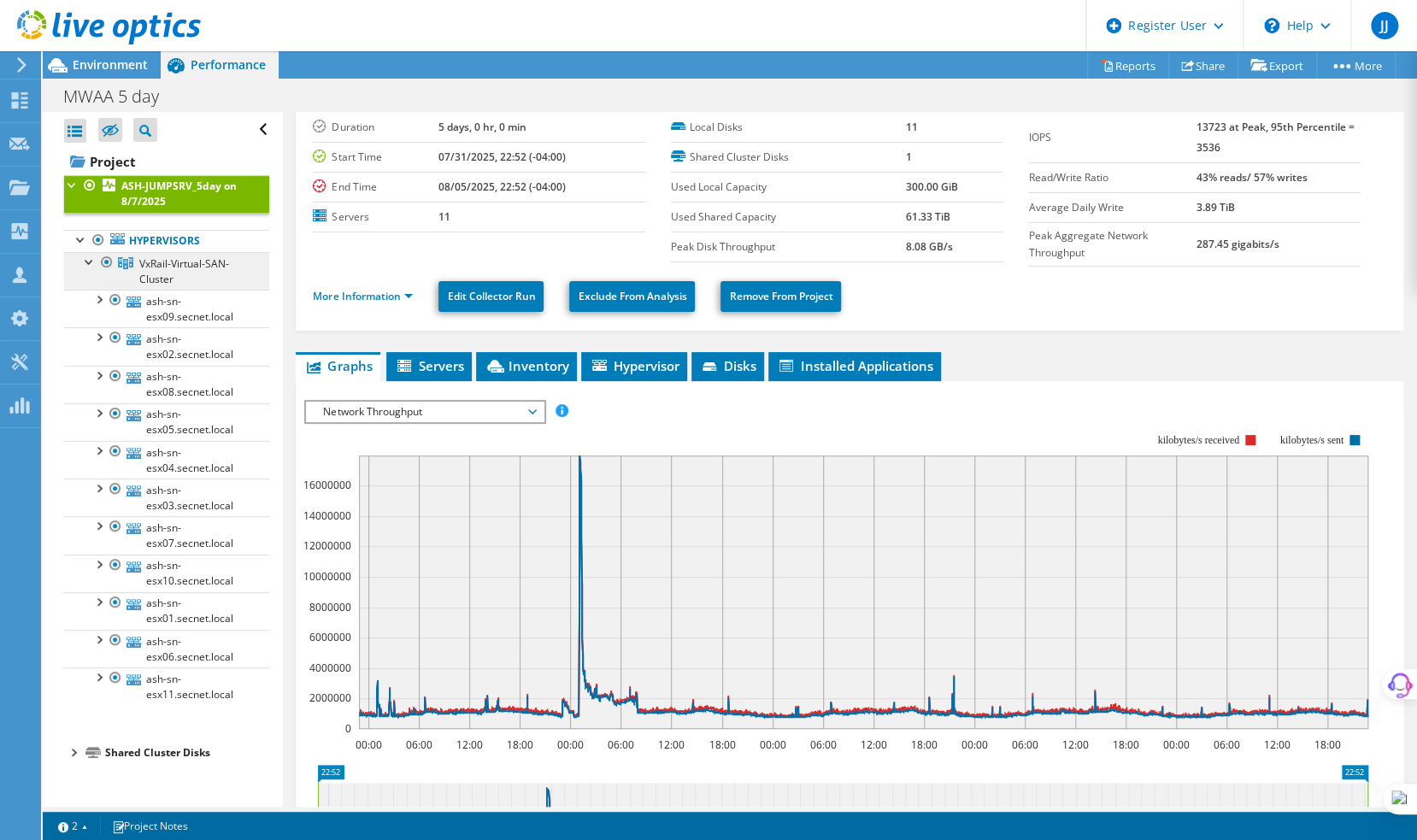 click on "VxRail-Virtual-SAN-Cluster" at bounding box center [184, 271] 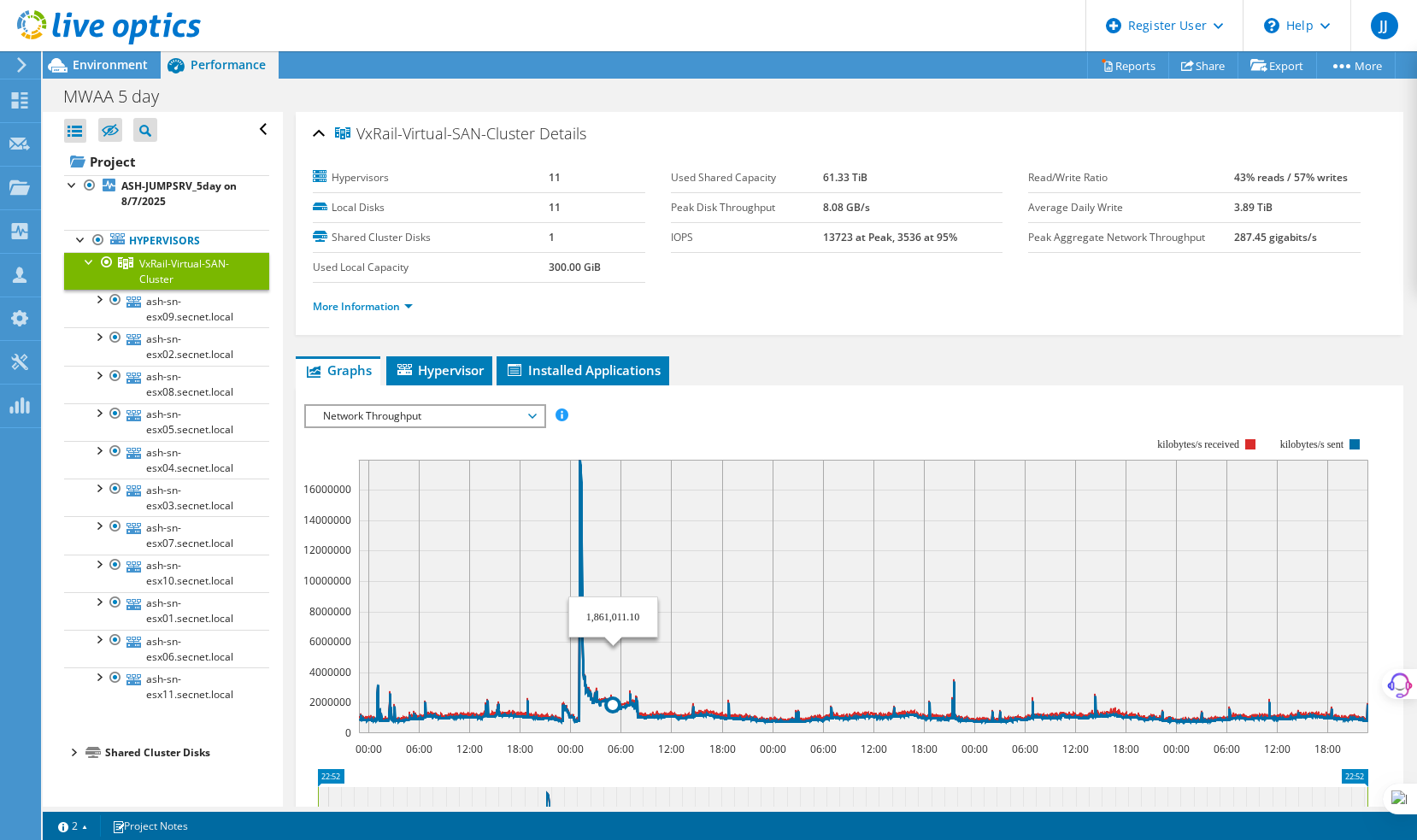 scroll, scrollTop: 0, scrollLeft: 0, axis: both 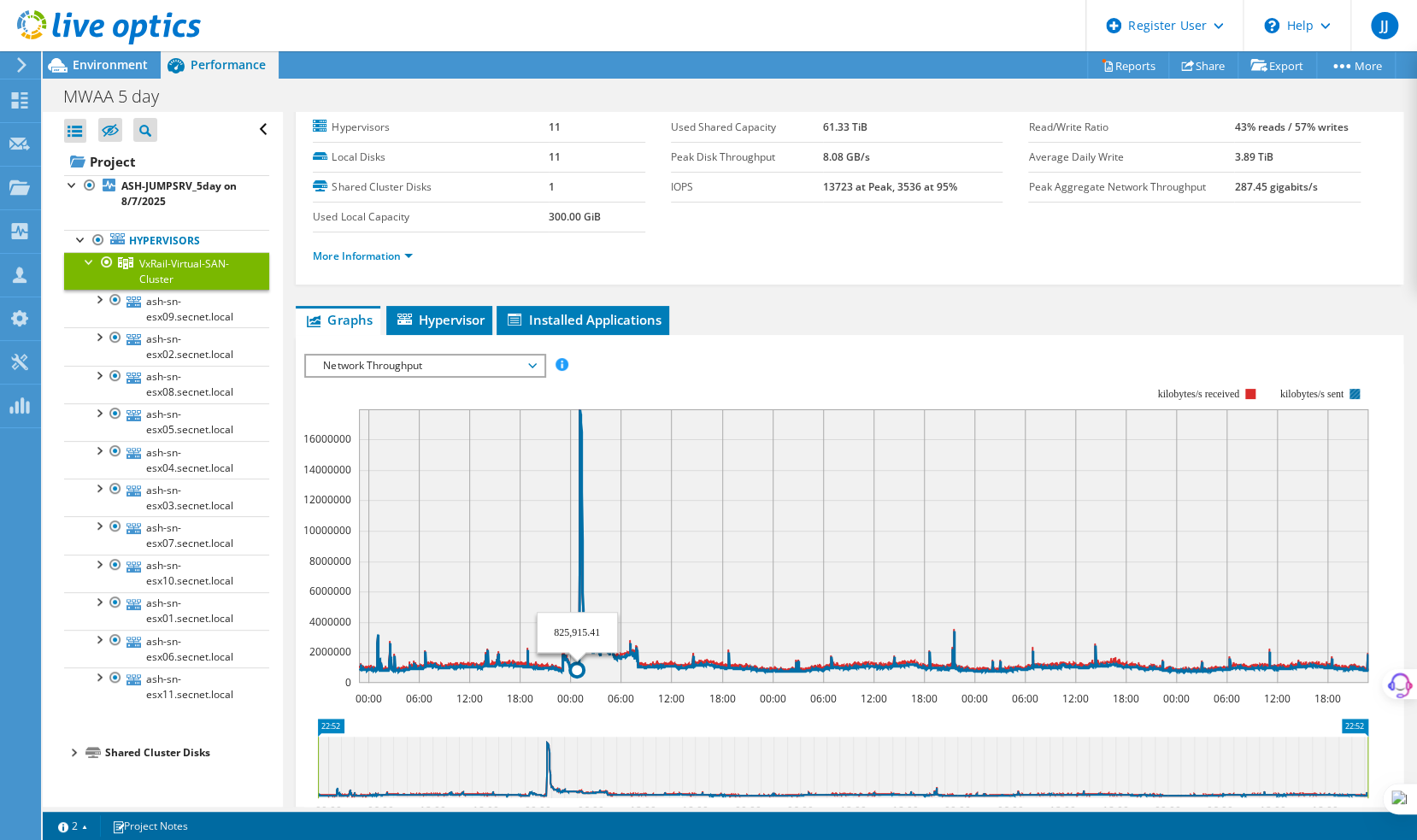 click 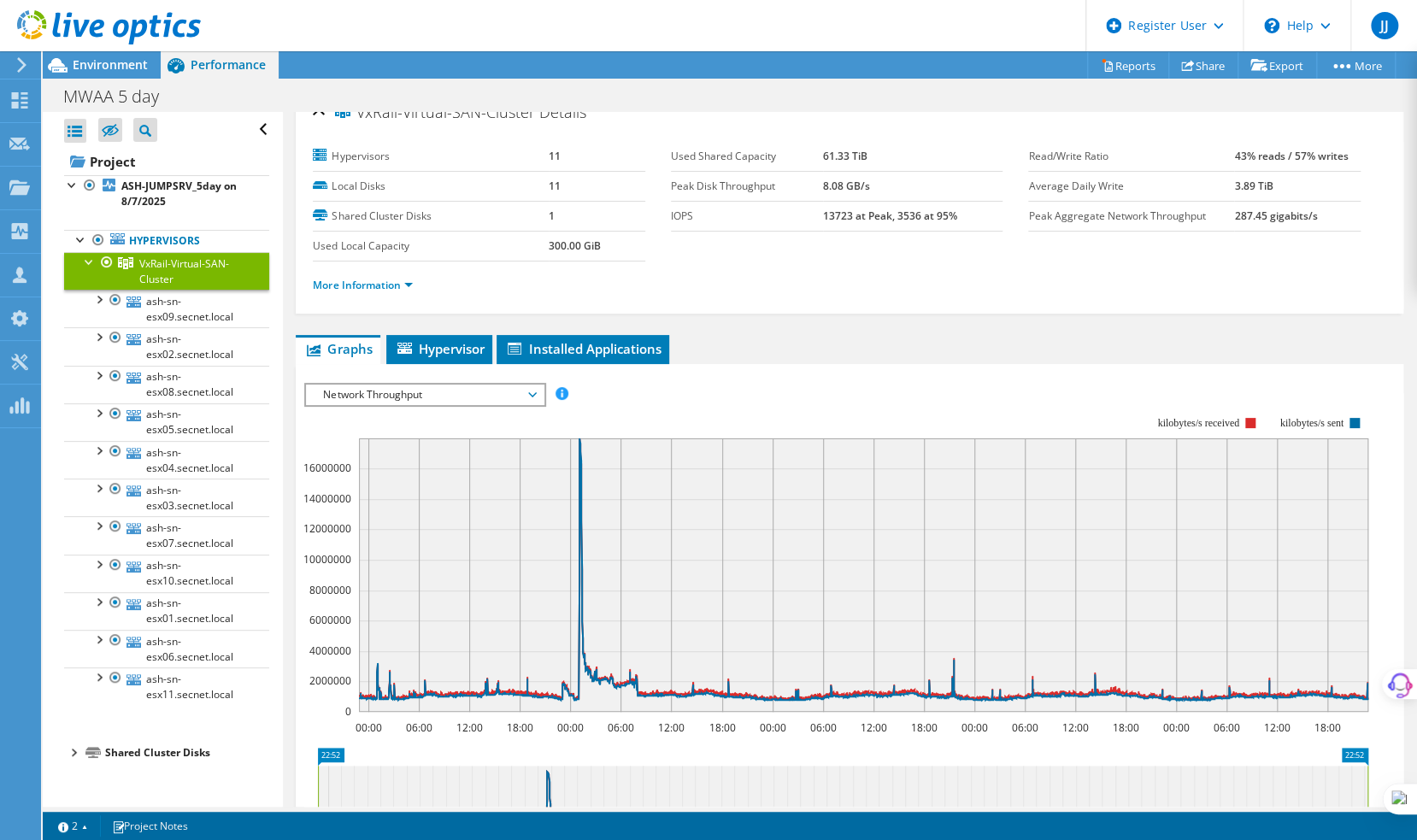 scroll, scrollTop: 0, scrollLeft: 0, axis: both 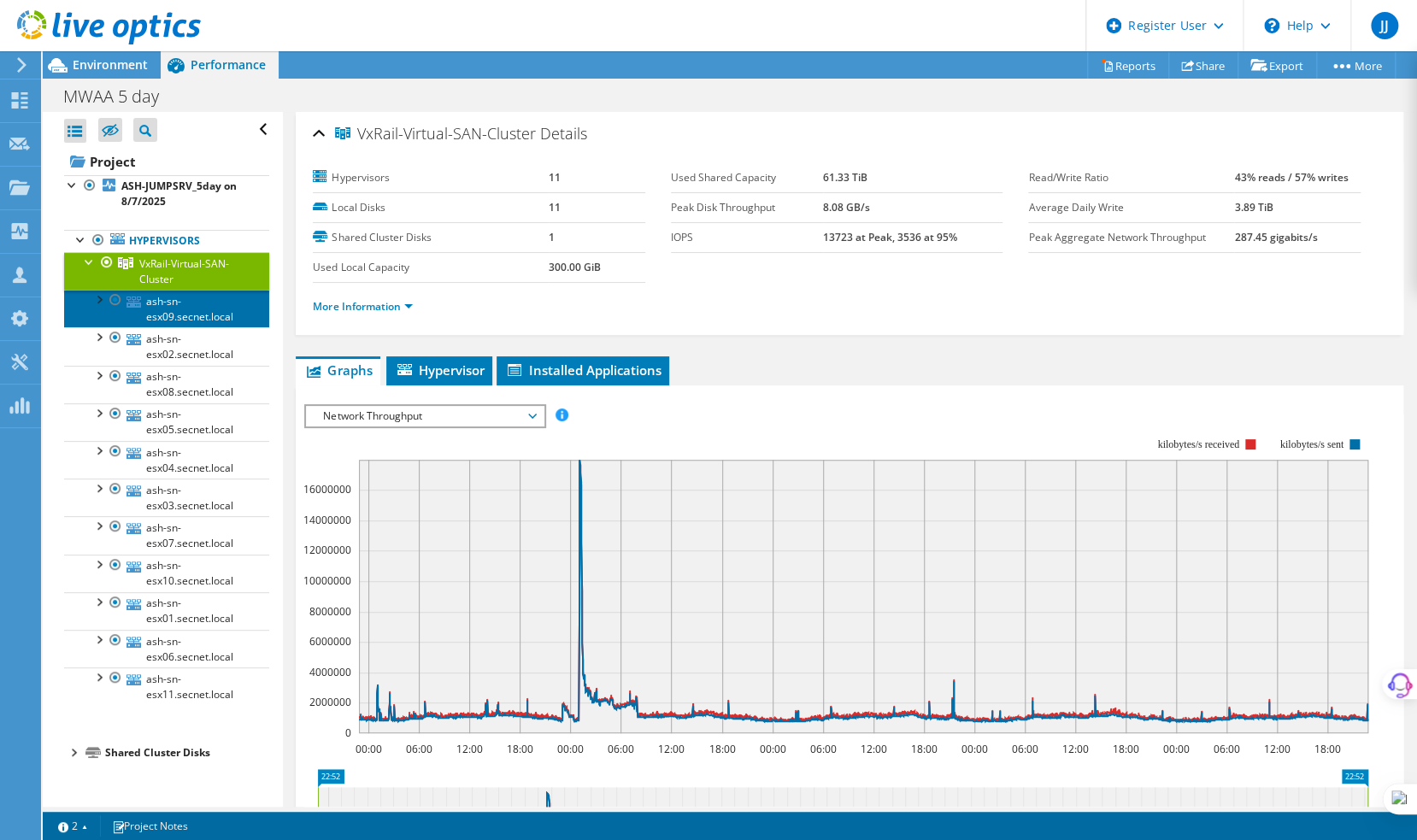 click on "ash-sn-esx09.secnet.local" at bounding box center [167, 308] 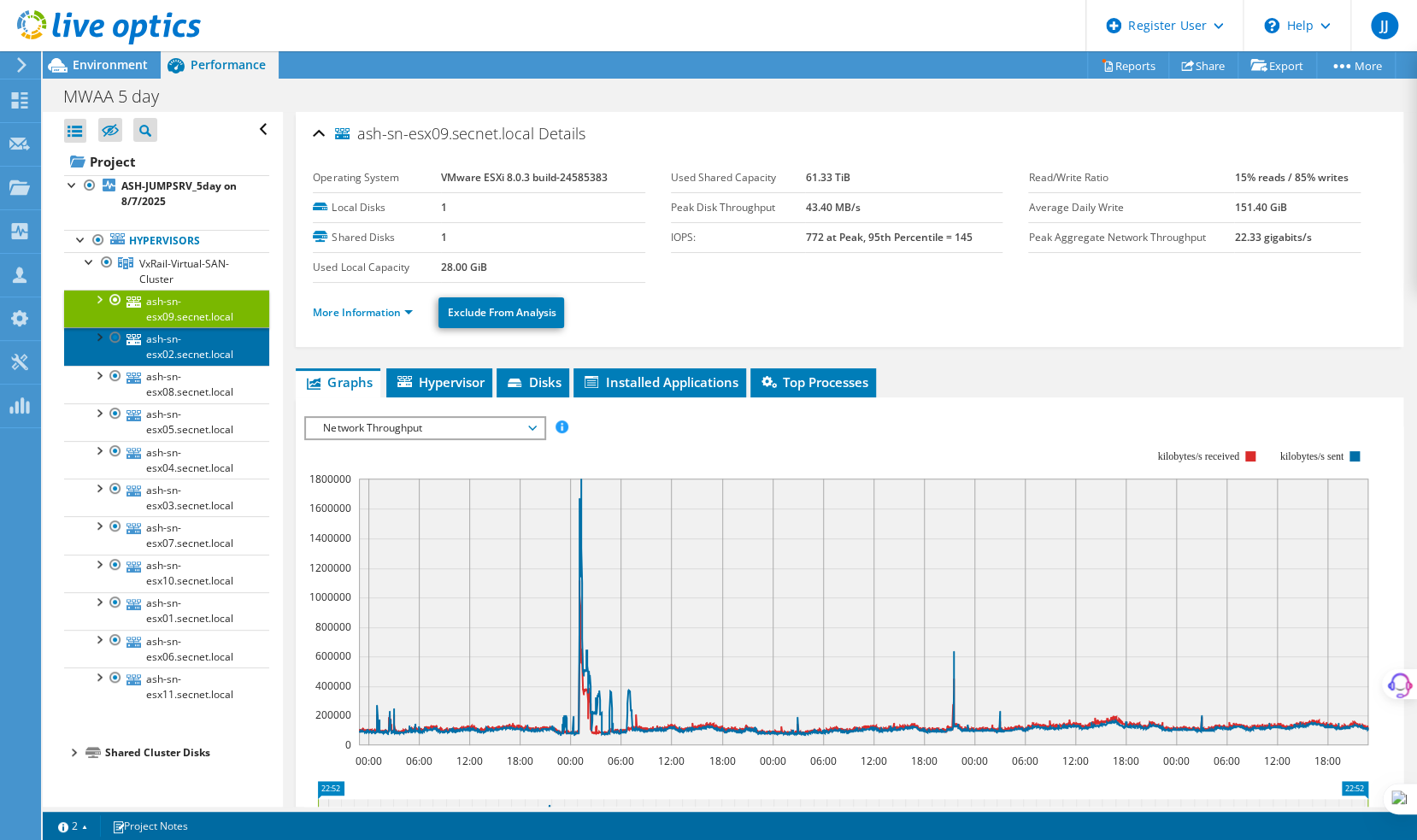 click on "ash-sn-esx02.secnet.local" at bounding box center [167, 346] 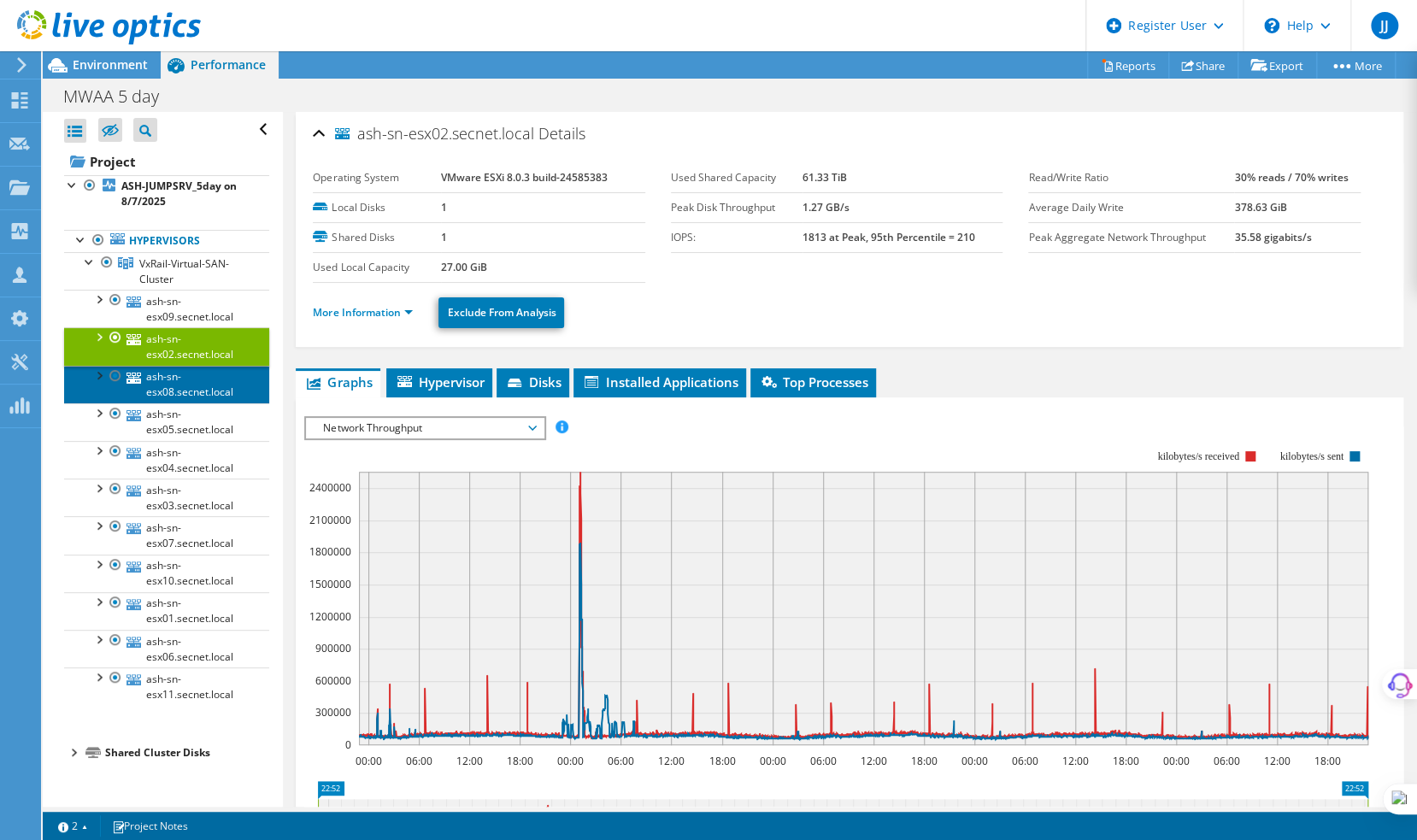 click on "ash-sn-esx08.secnet.local" at bounding box center (167, 385) 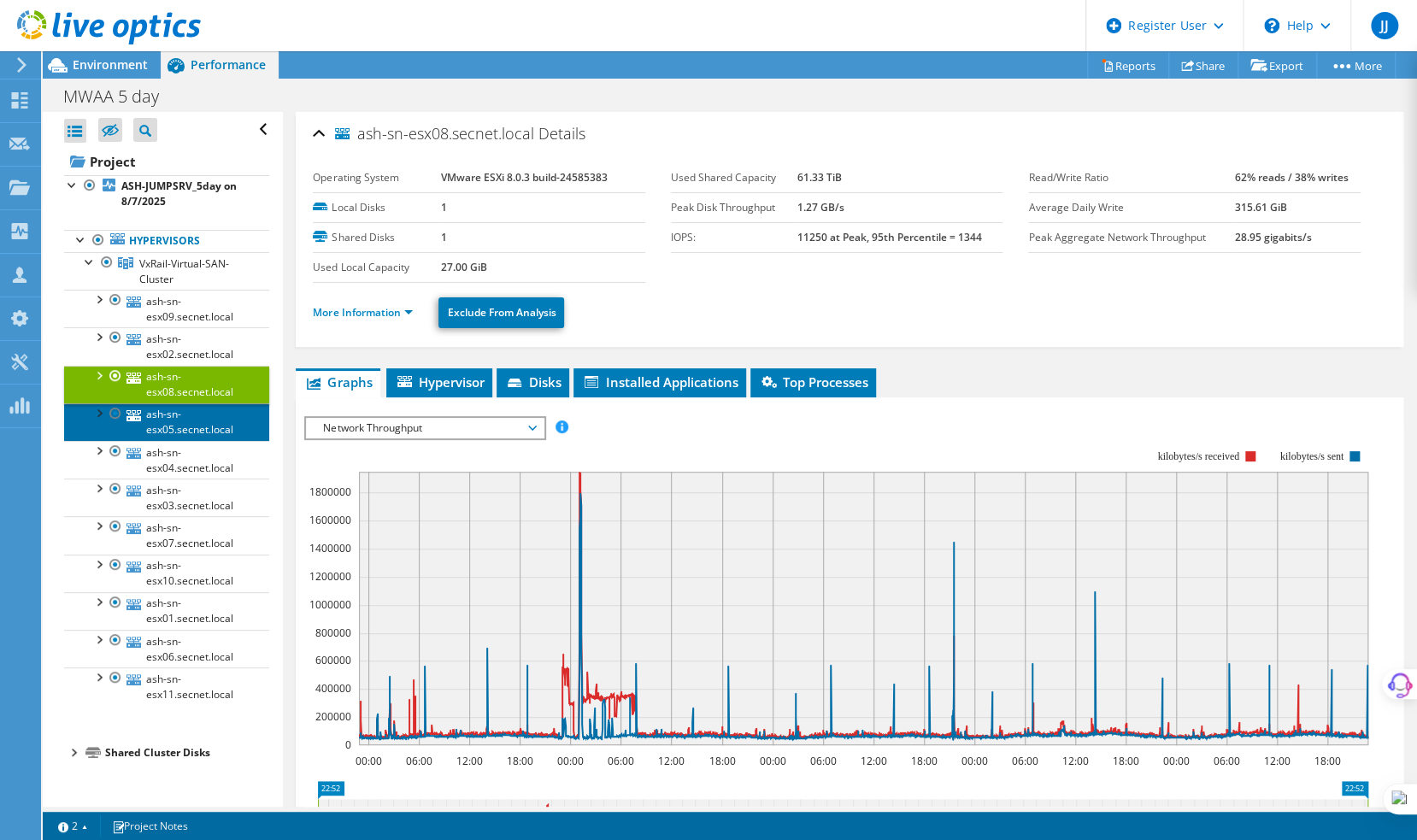 click on "ash-sn-esx05.secnet.local" at bounding box center [167, 422] 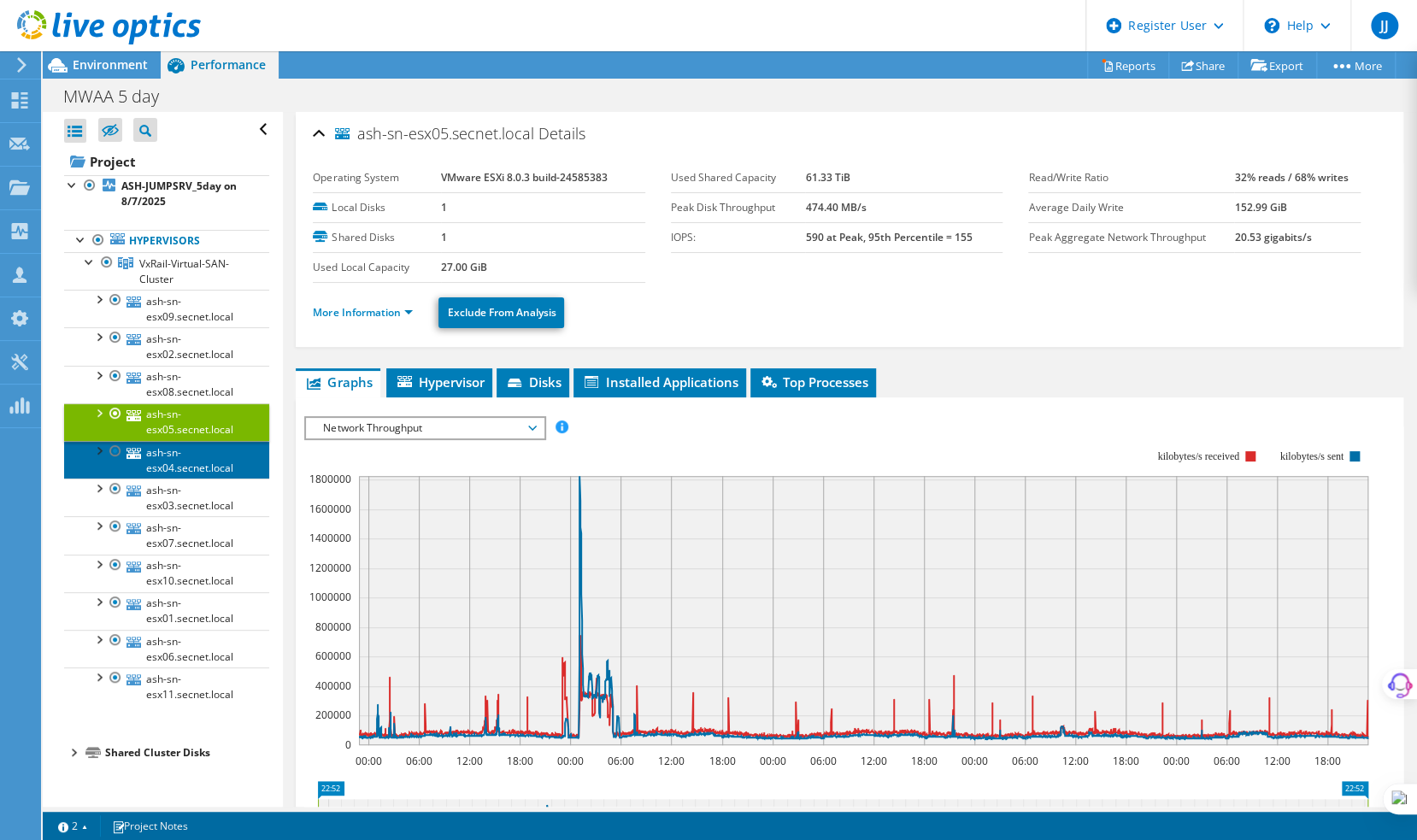click on "ash-sn-esx04.secnet.local" at bounding box center [167, 460] 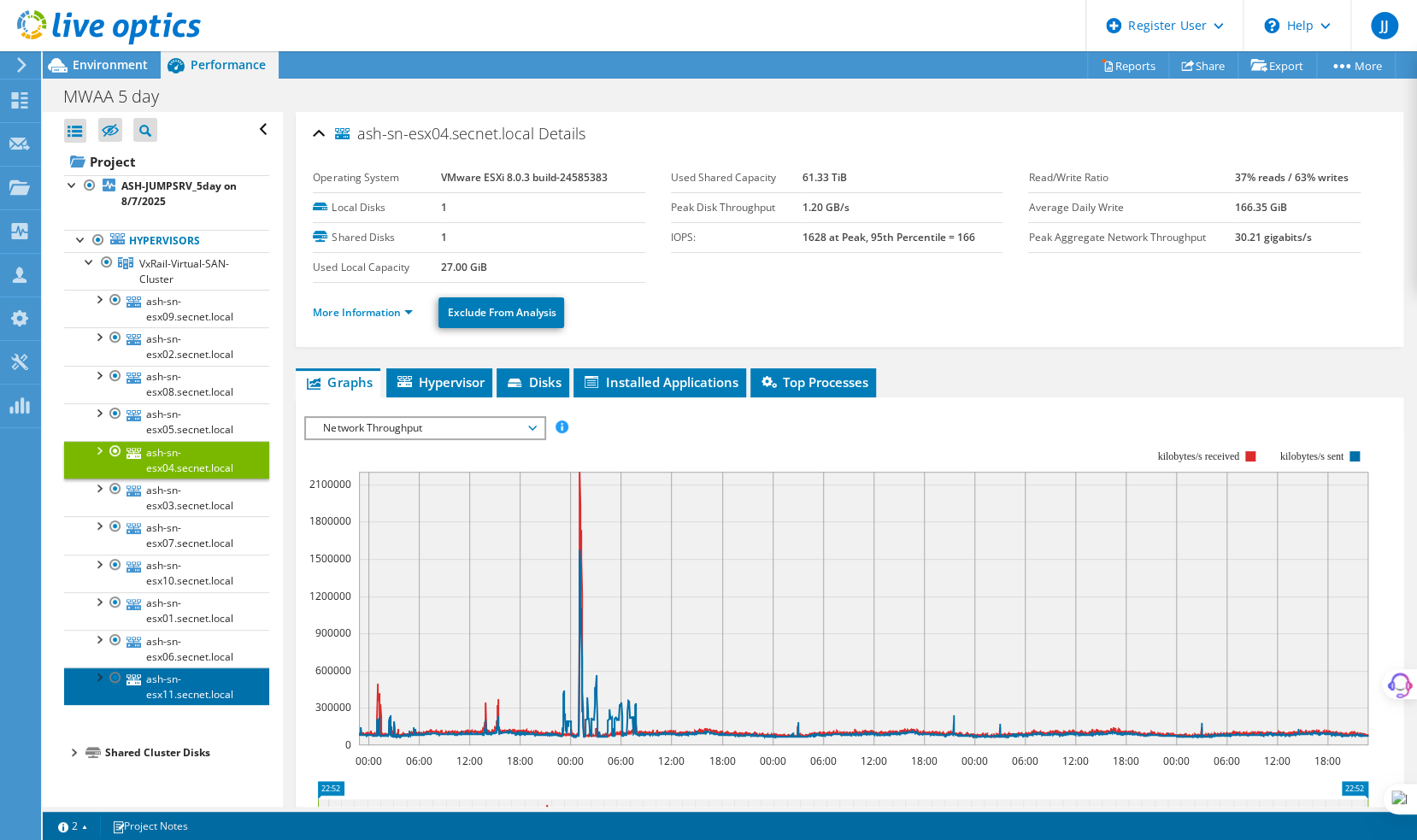 click on "ash-sn-esx11.secnet.local" at bounding box center [167, 686] 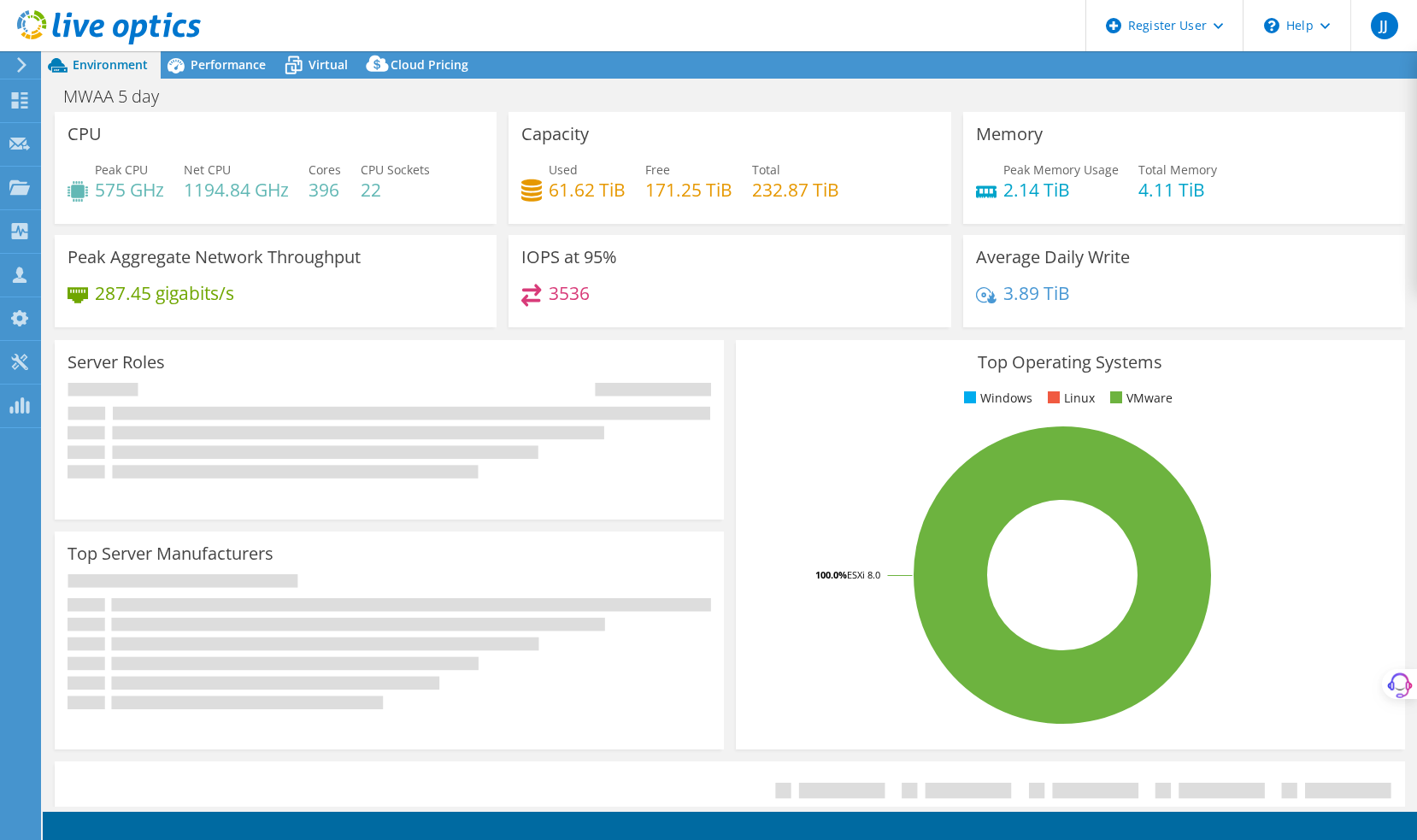 select on "USD" 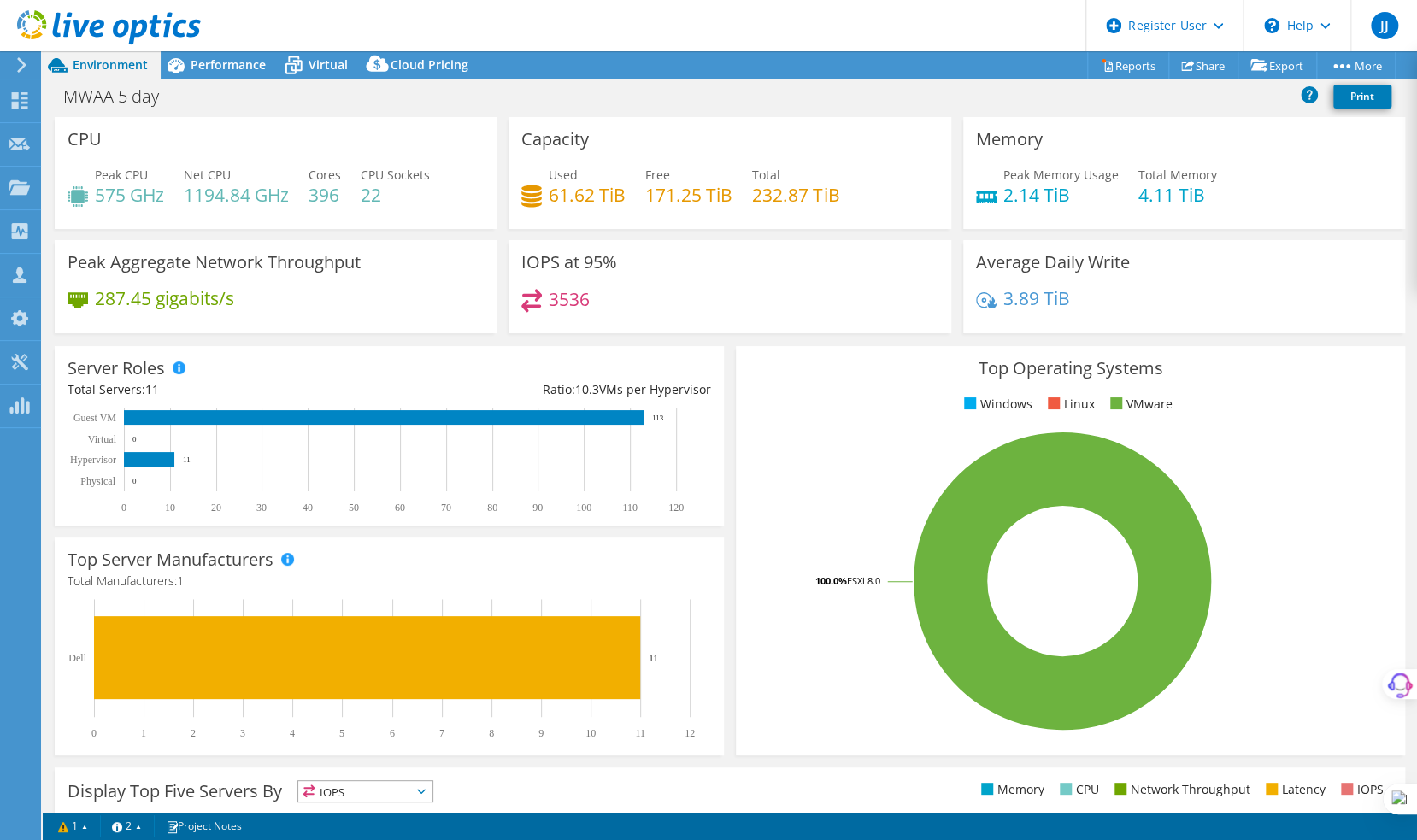 click 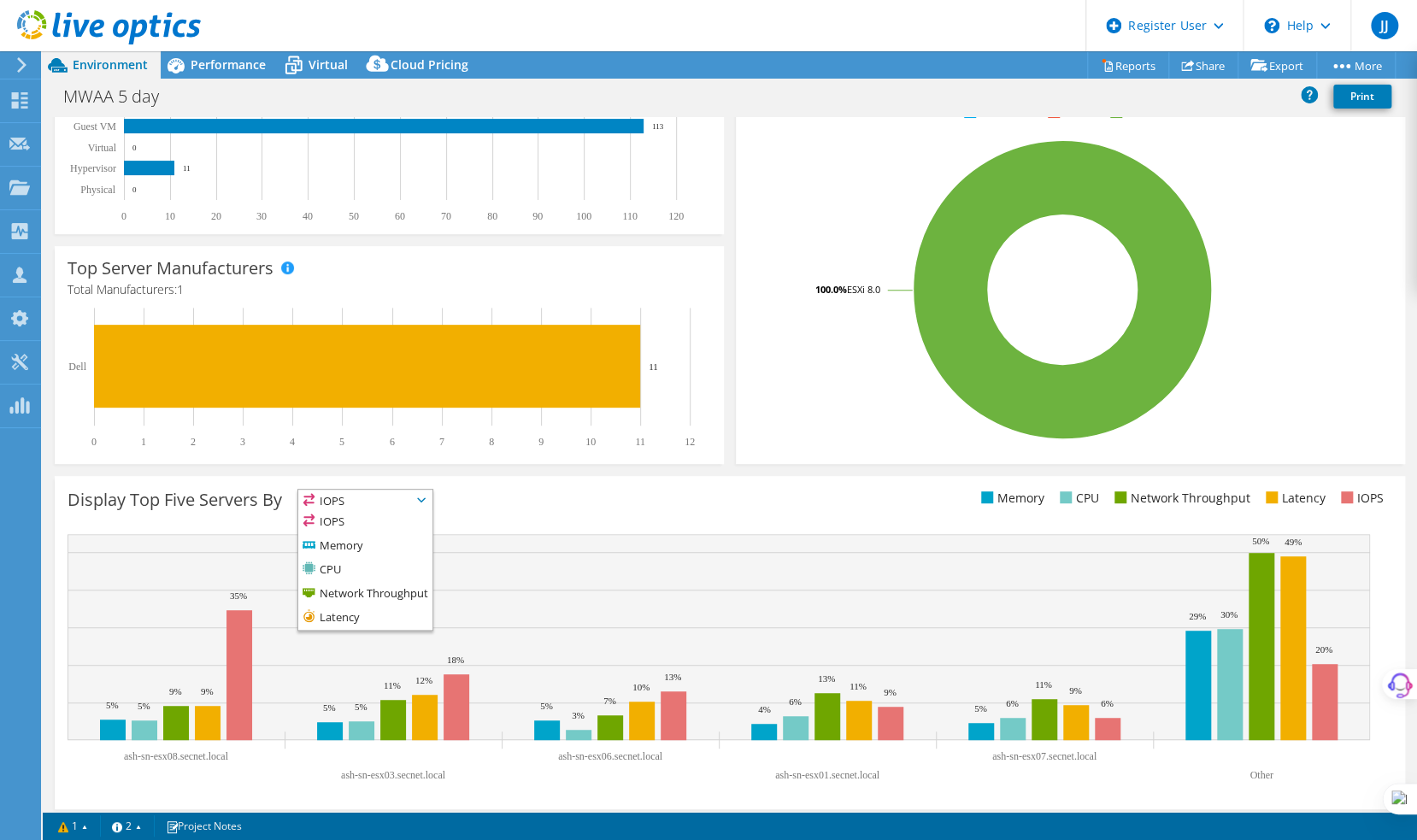 scroll, scrollTop: 300, scrollLeft: 0, axis: vertical 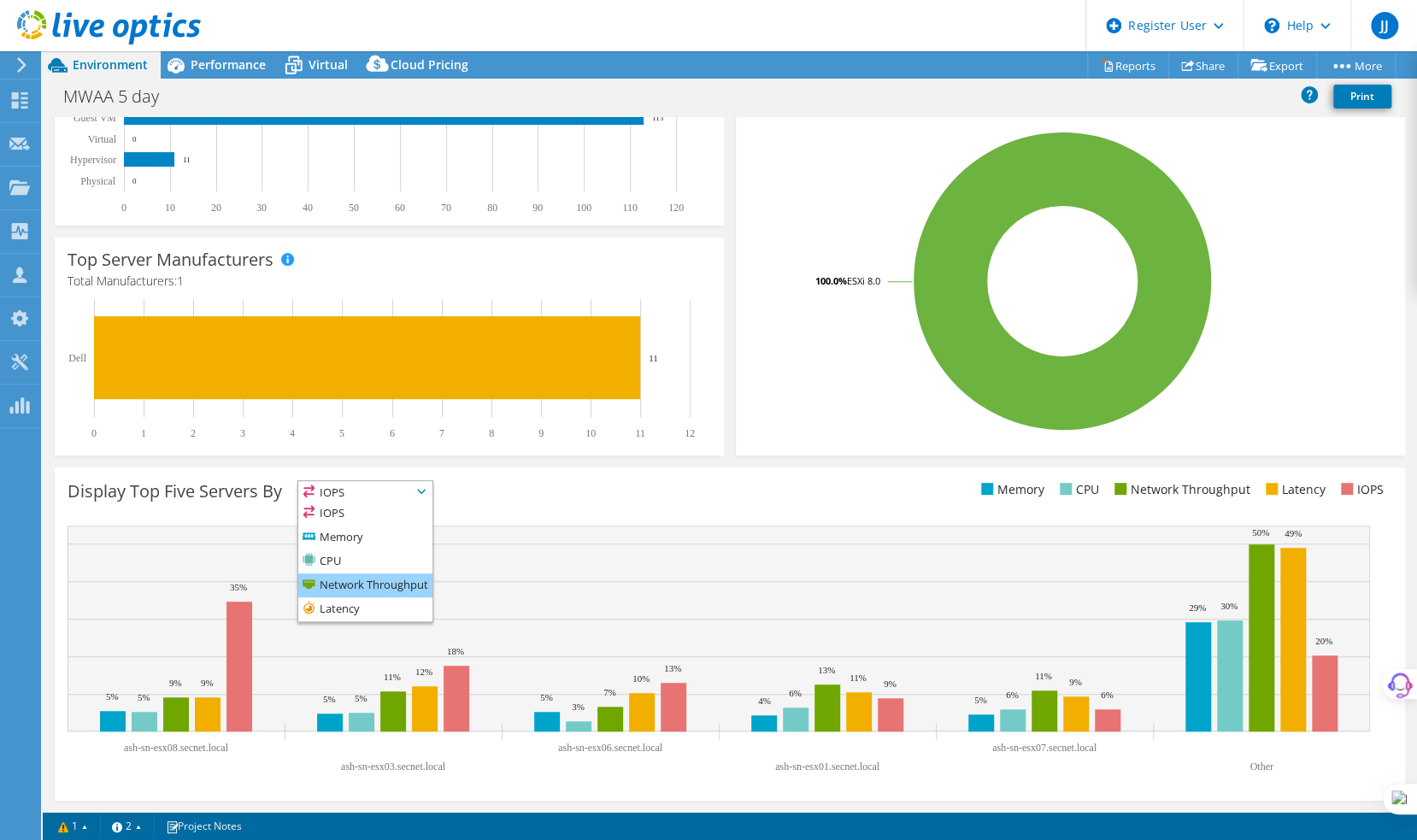 click on "Network Throughput" at bounding box center (365, 585) 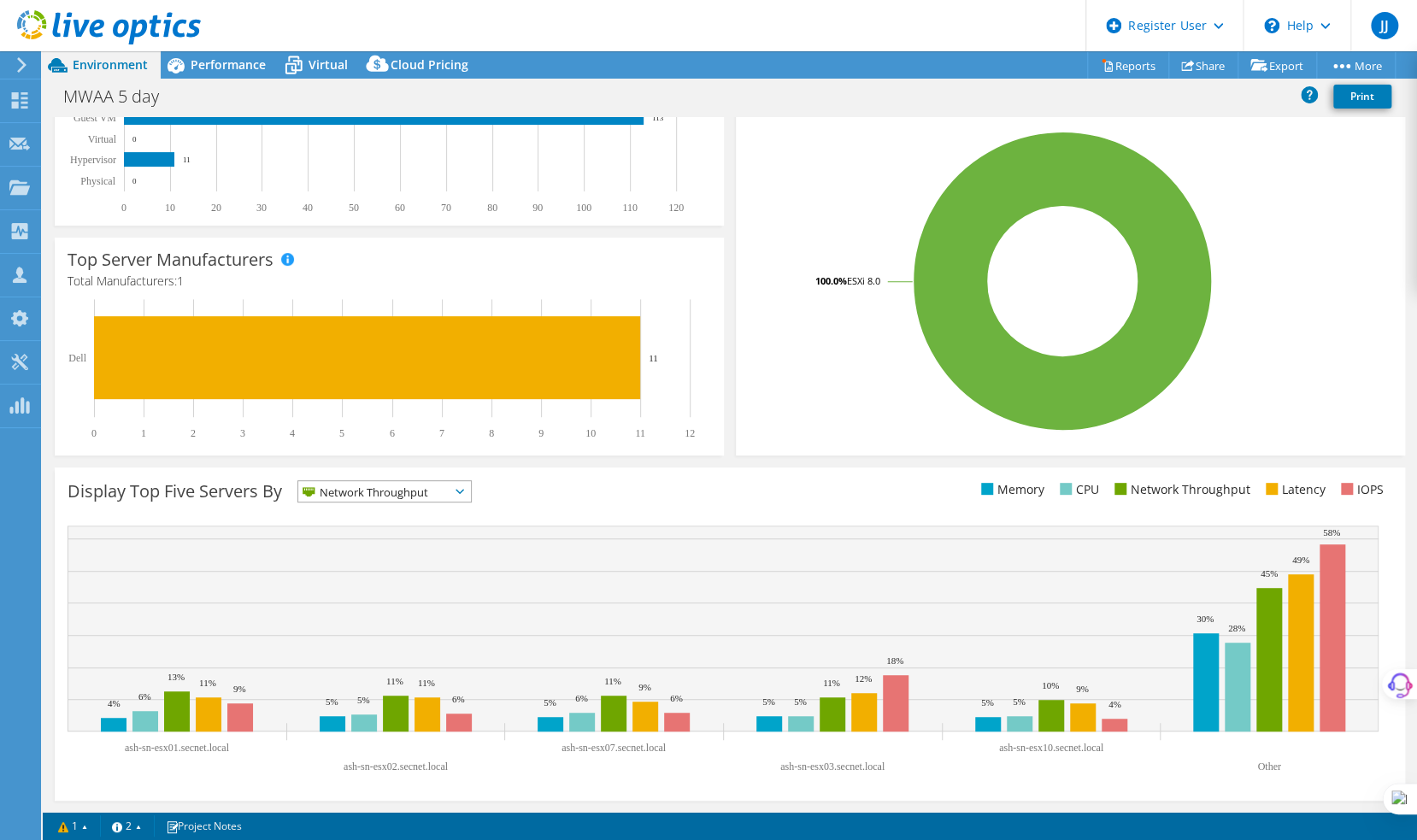 click 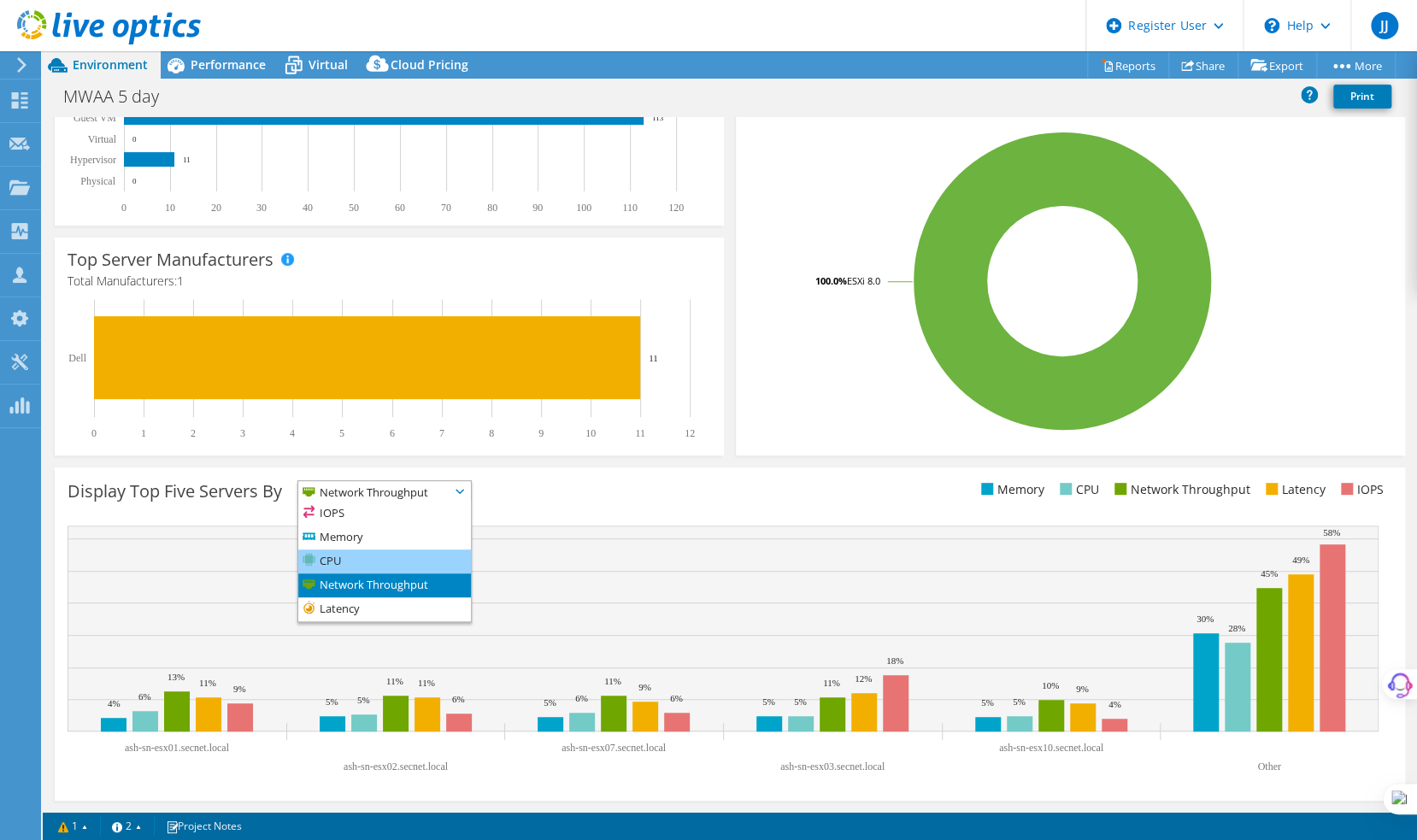 click on "CPU" at bounding box center [385, 561] 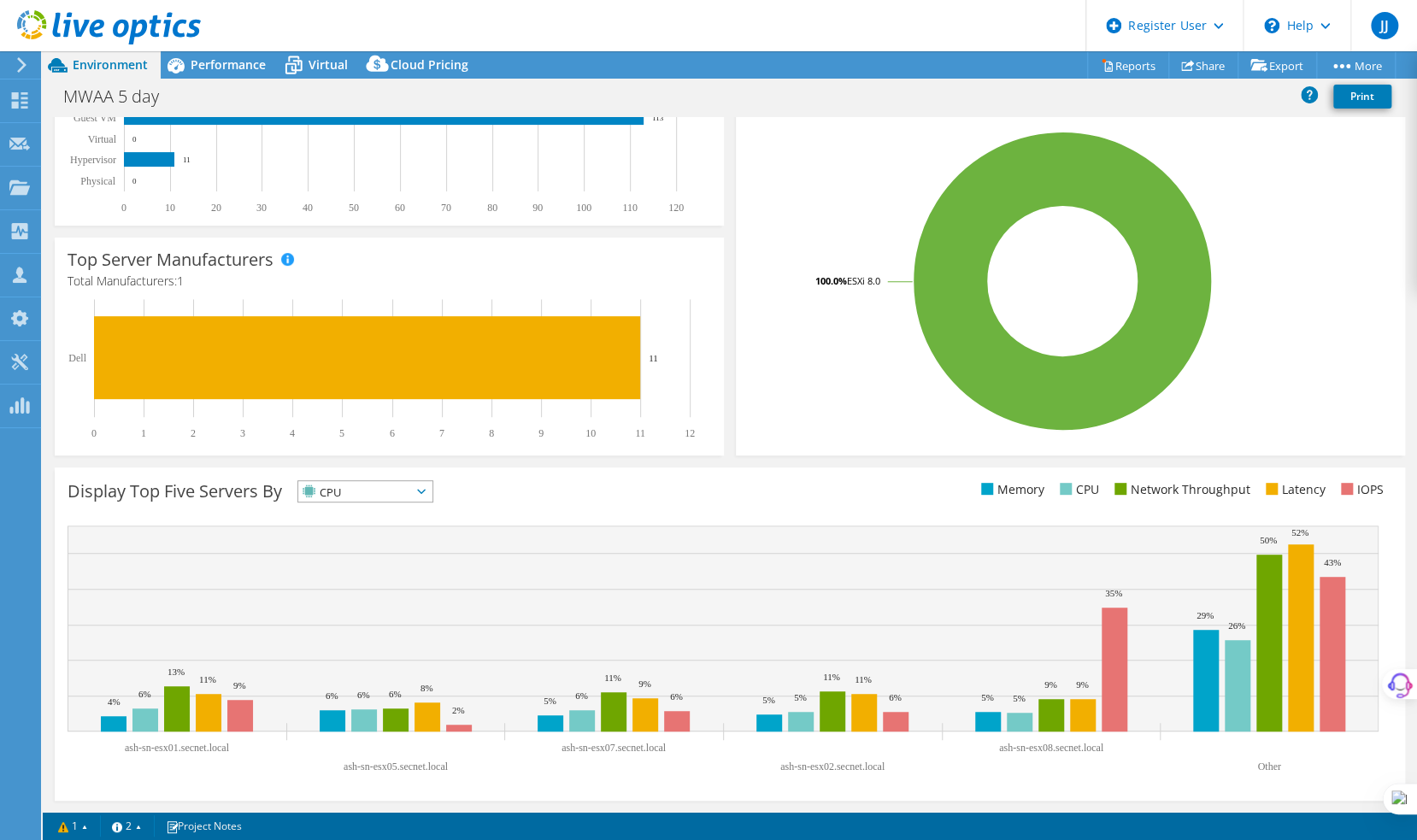 click on "CPU" at bounding box center [365, 491] 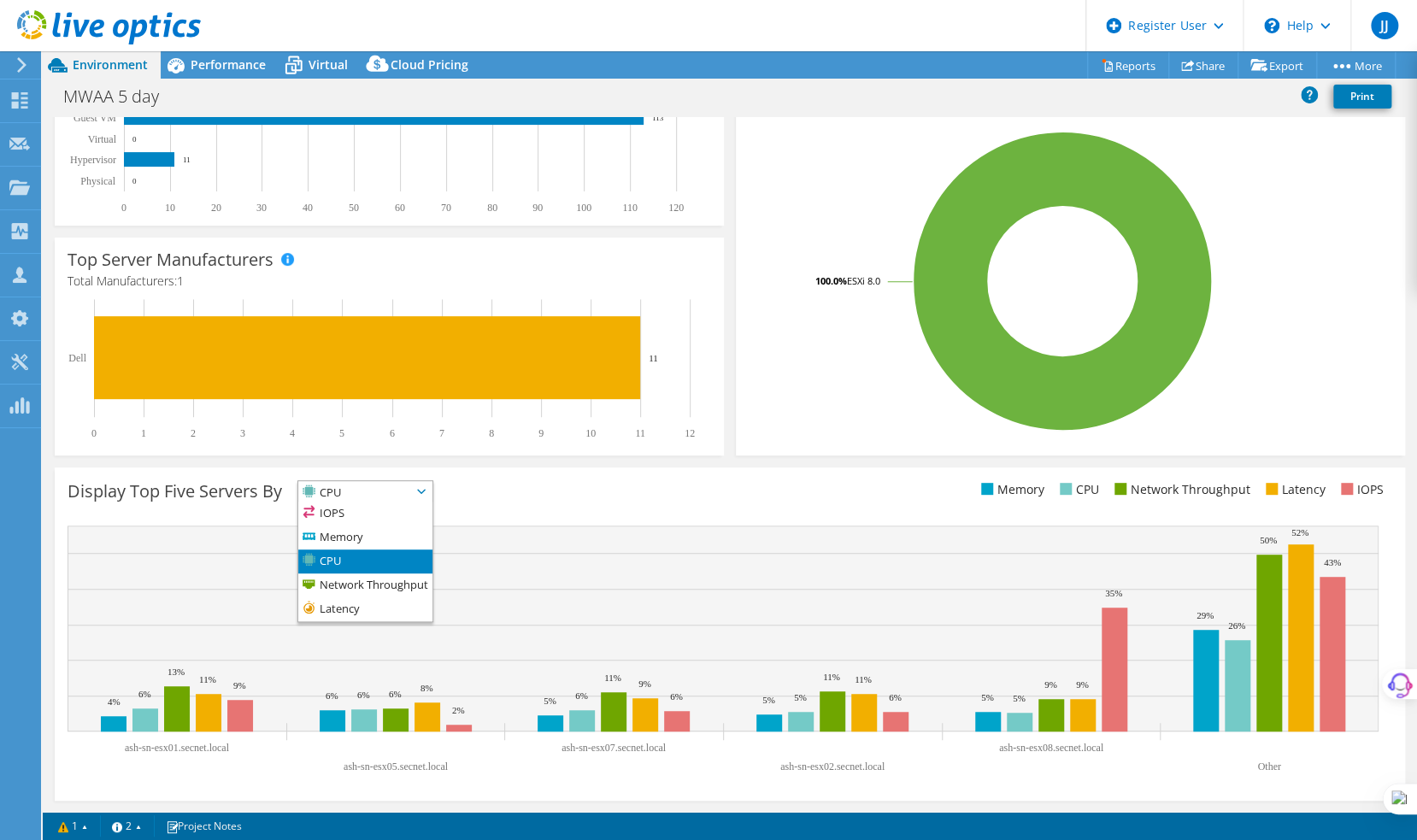 click on "Display Top Five Servers By
CPU
IOPS" at bounding box center (398, 494) 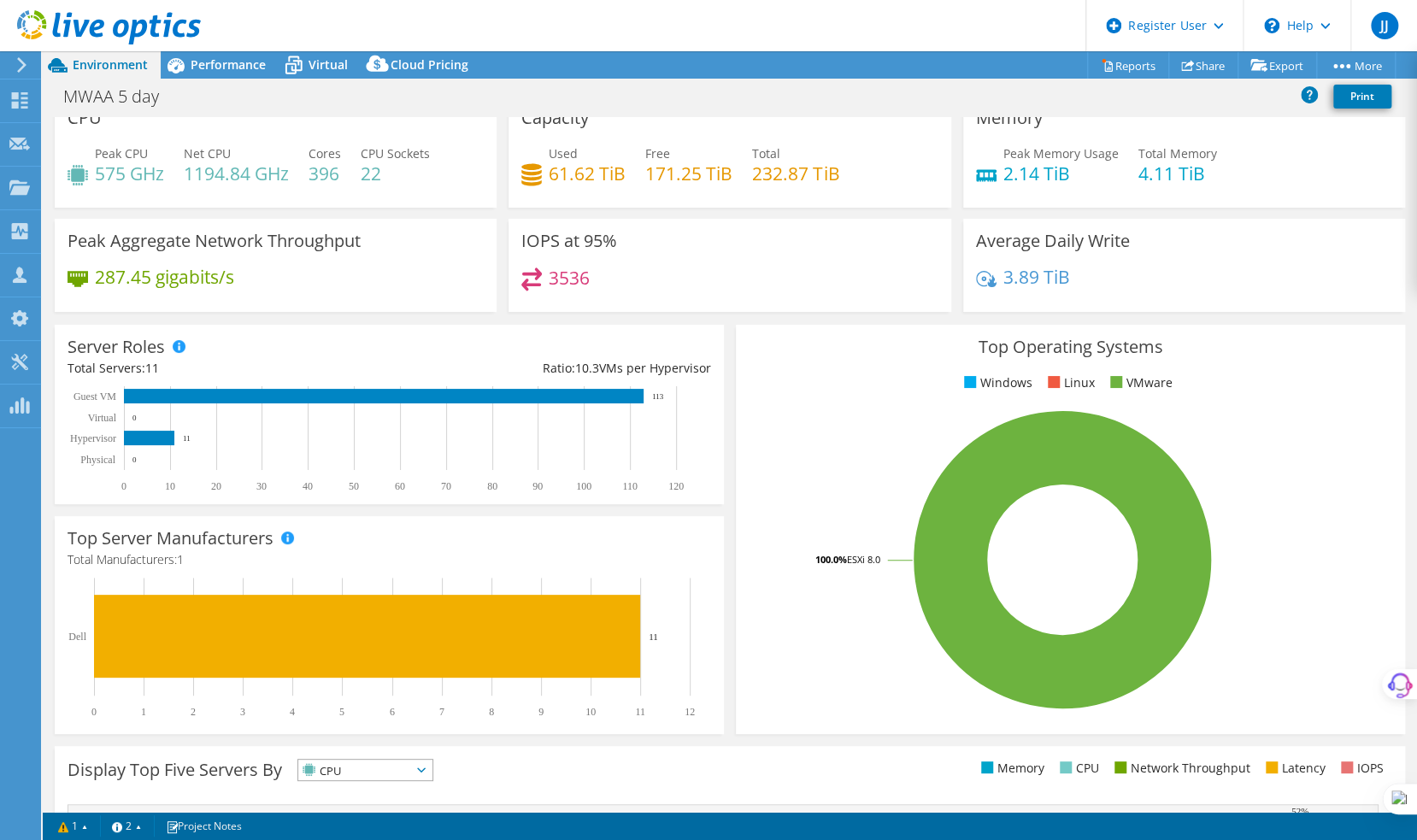 scroll, scrollTop: 0, scrollLeft: 0, axis: both 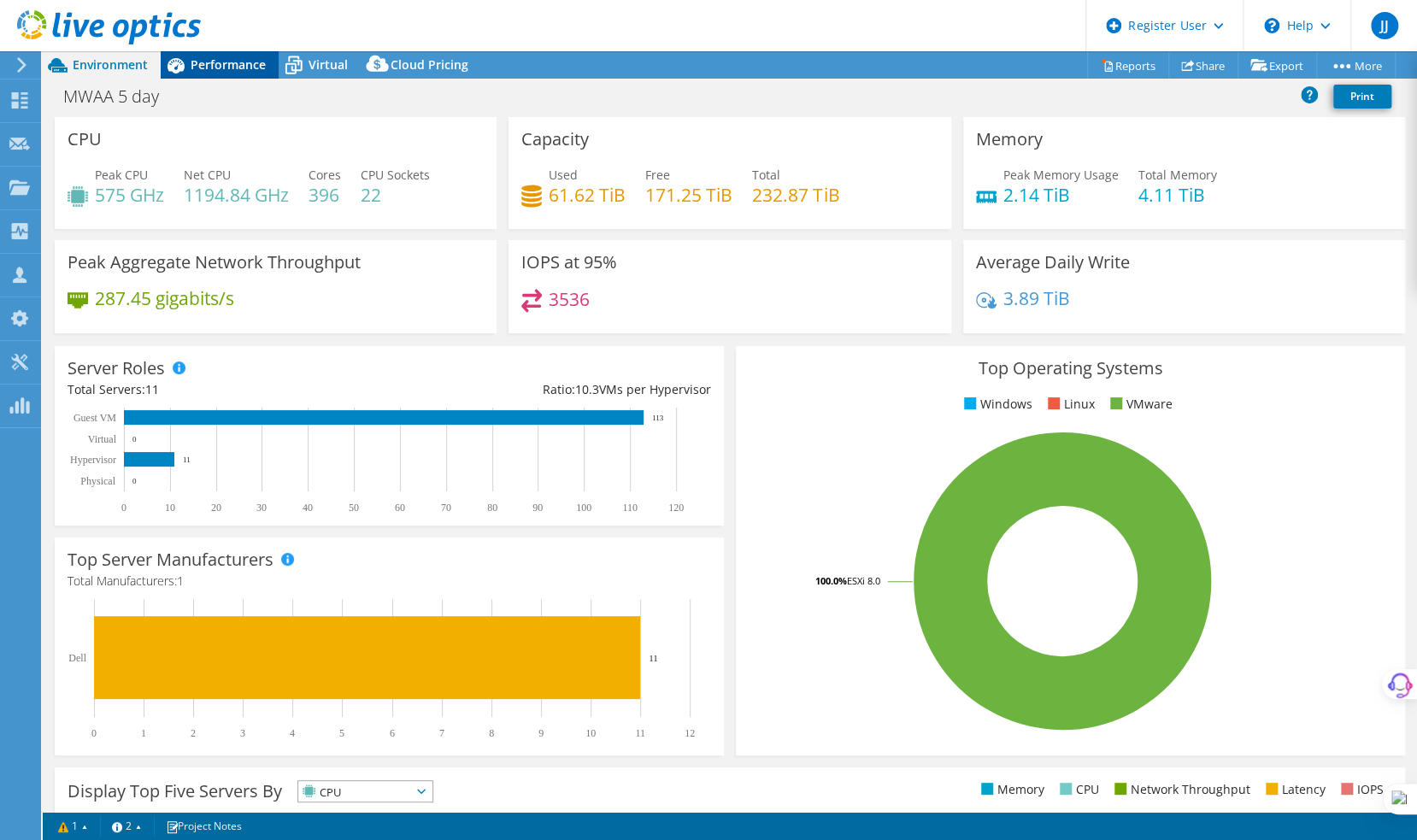 click on "Performance" at bounding box center [228, 64] 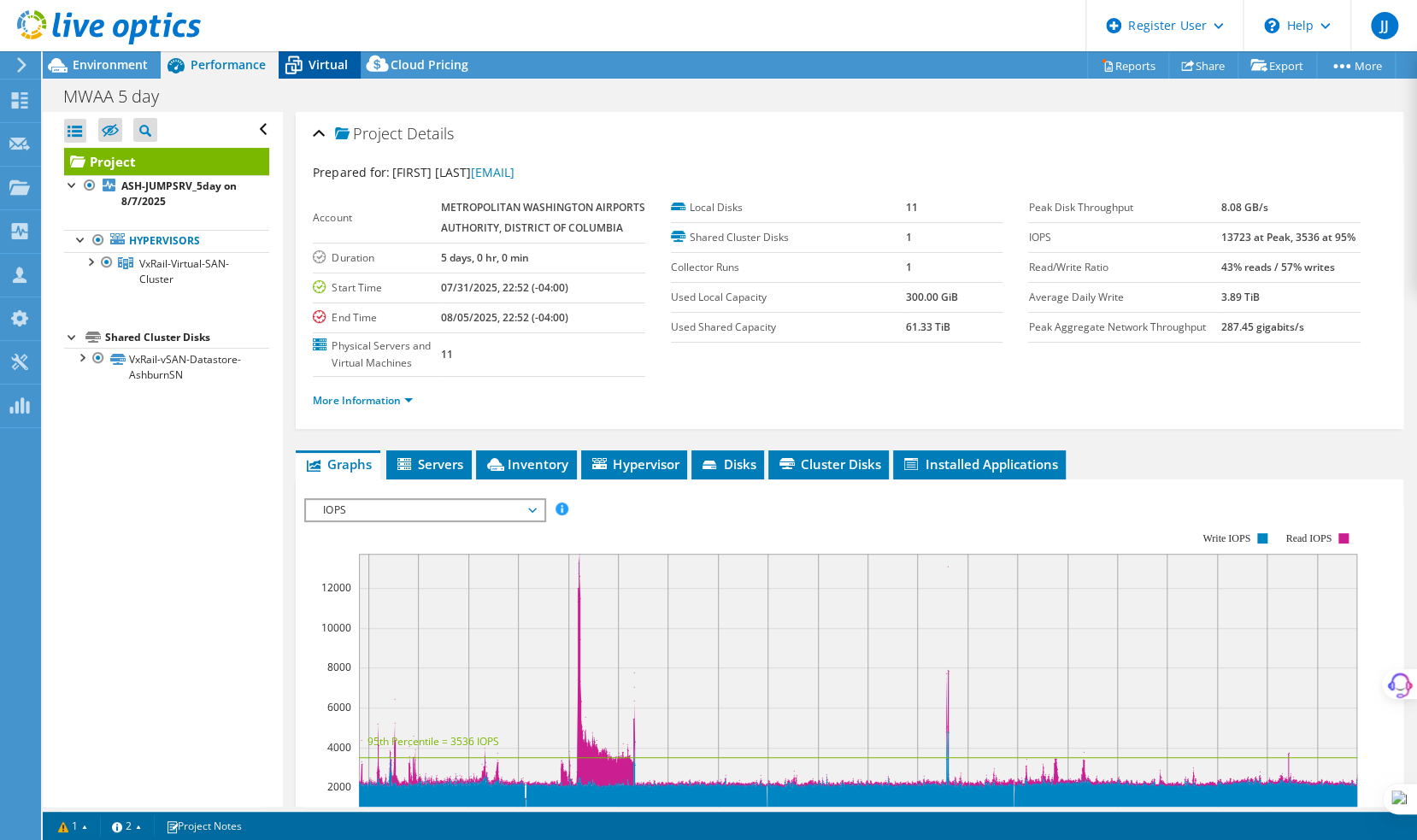 click on "Virtual" at bounding box center (328, 64) 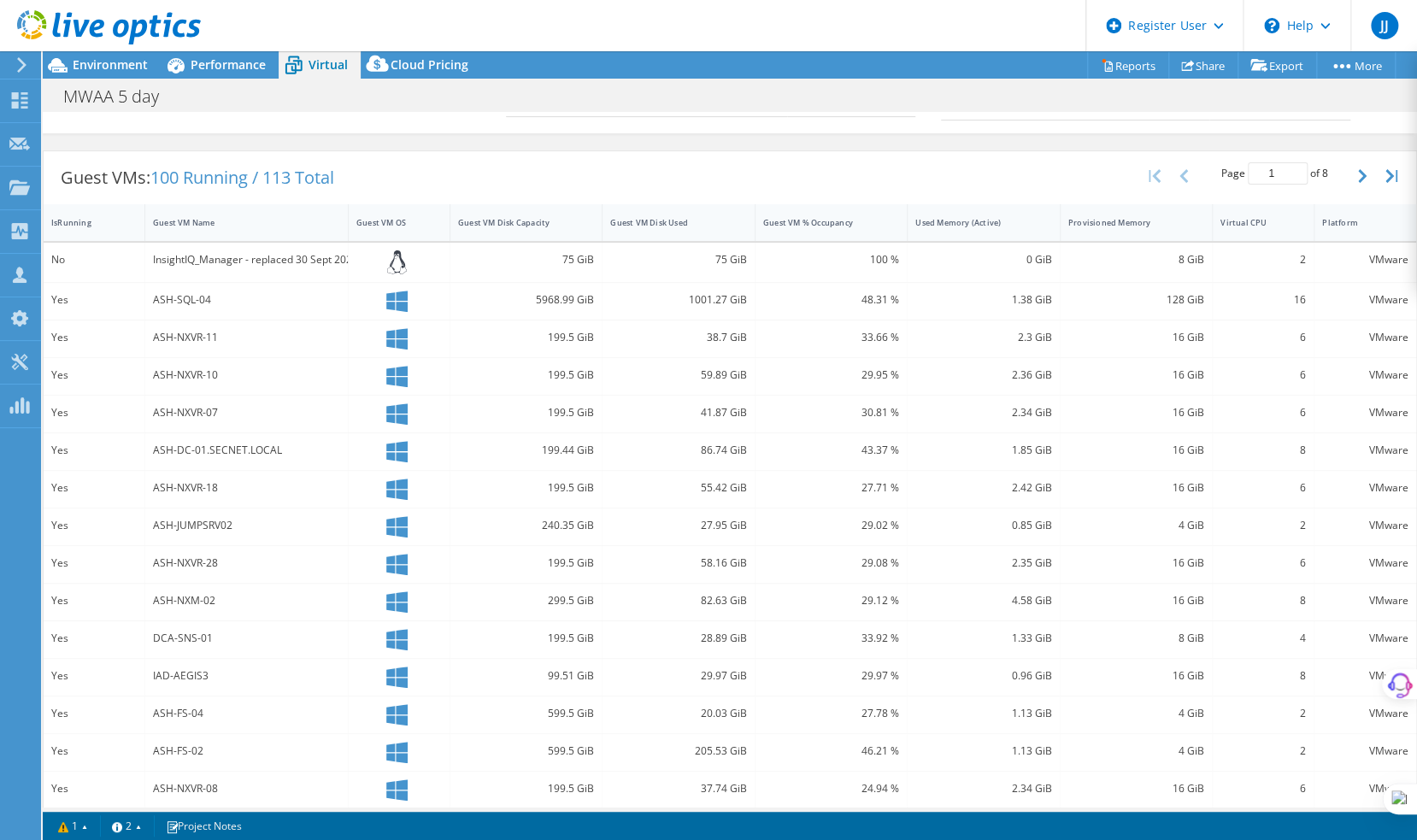 scroll, scrollTop: 302, scrollLeft: 0, axis: vertical 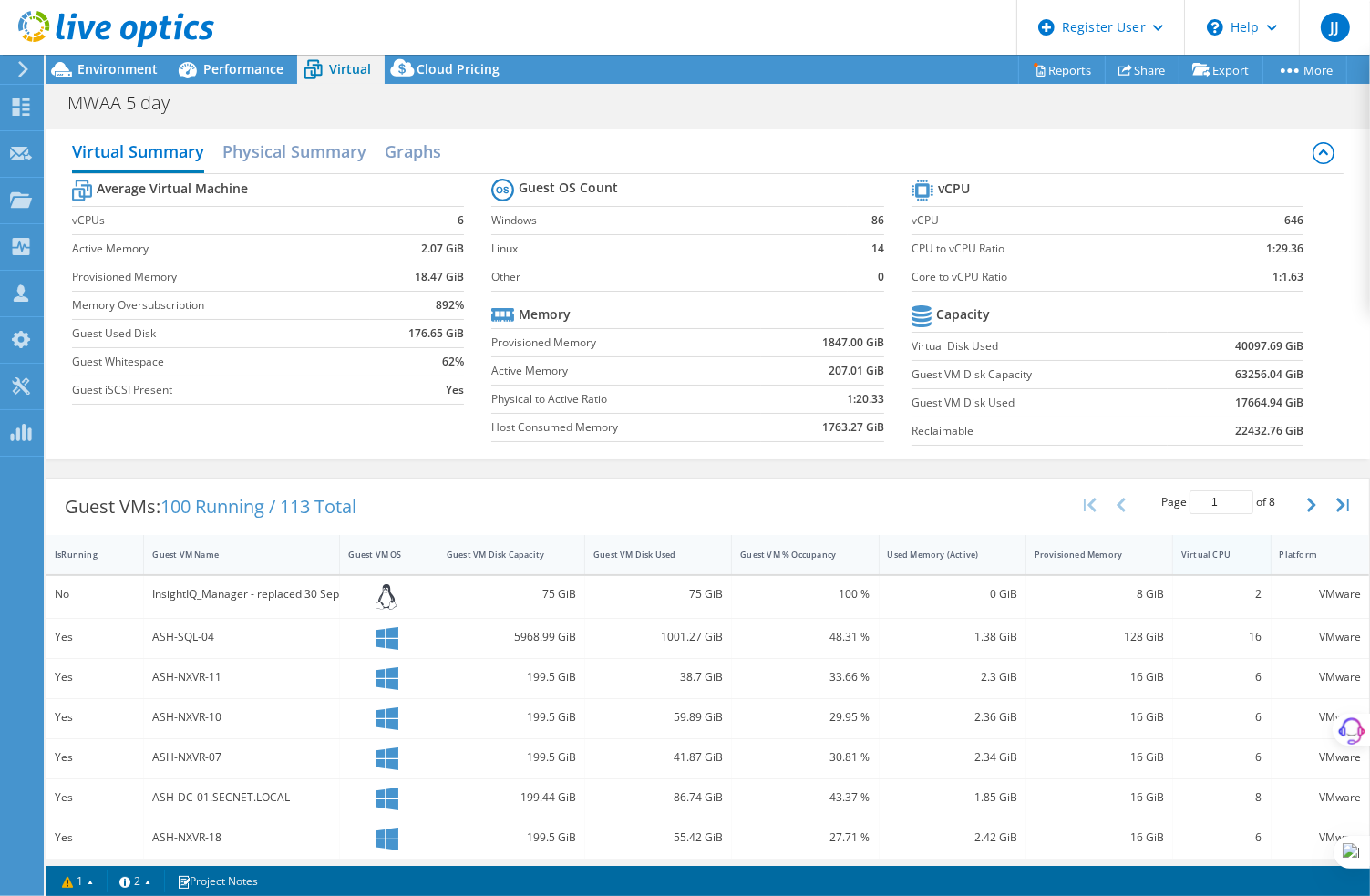click on "Virtual CPU" at bounding box center [1210, 554] 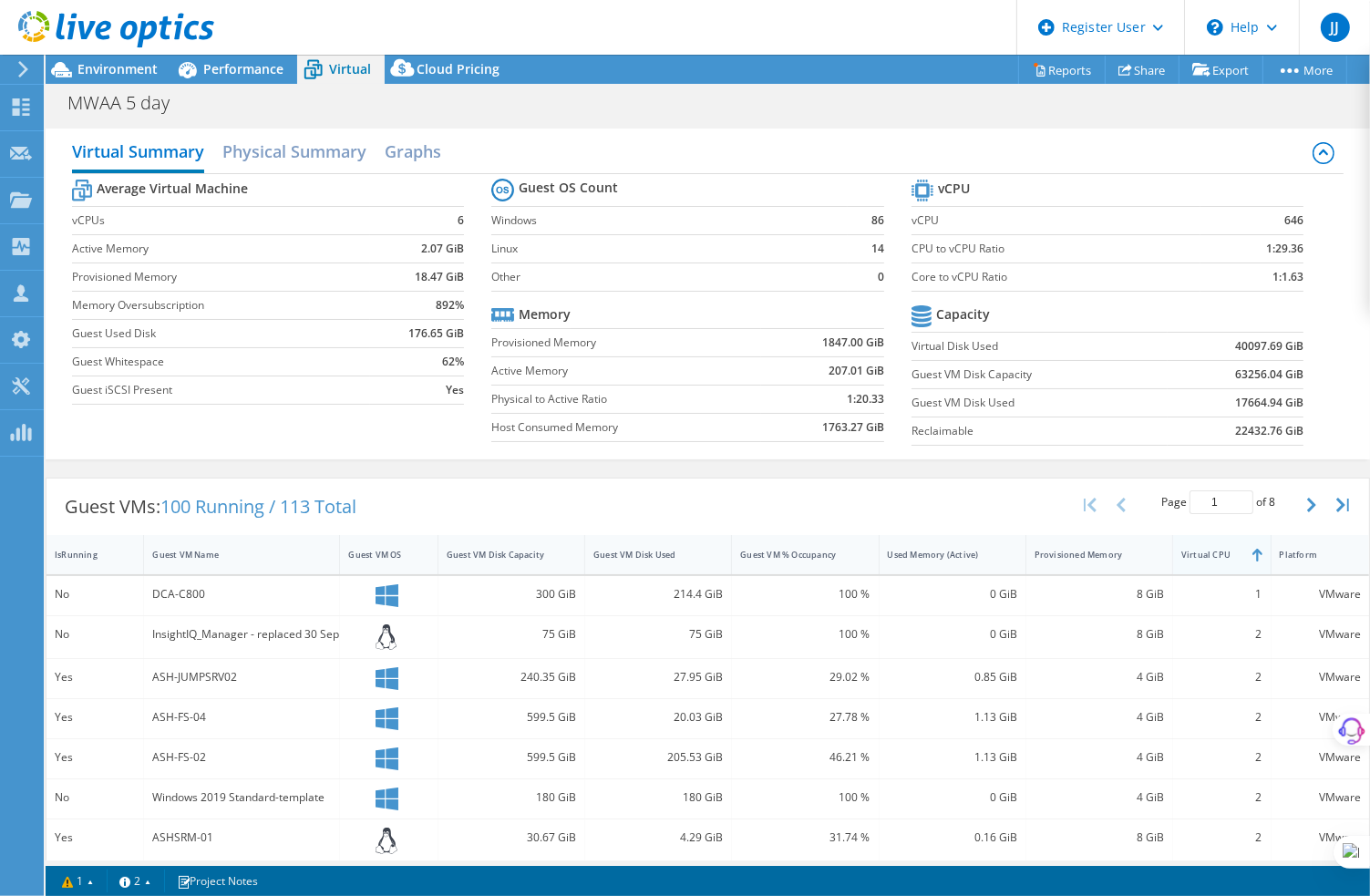 click on "Virtual CPU" at bounding box center [1210, 554] 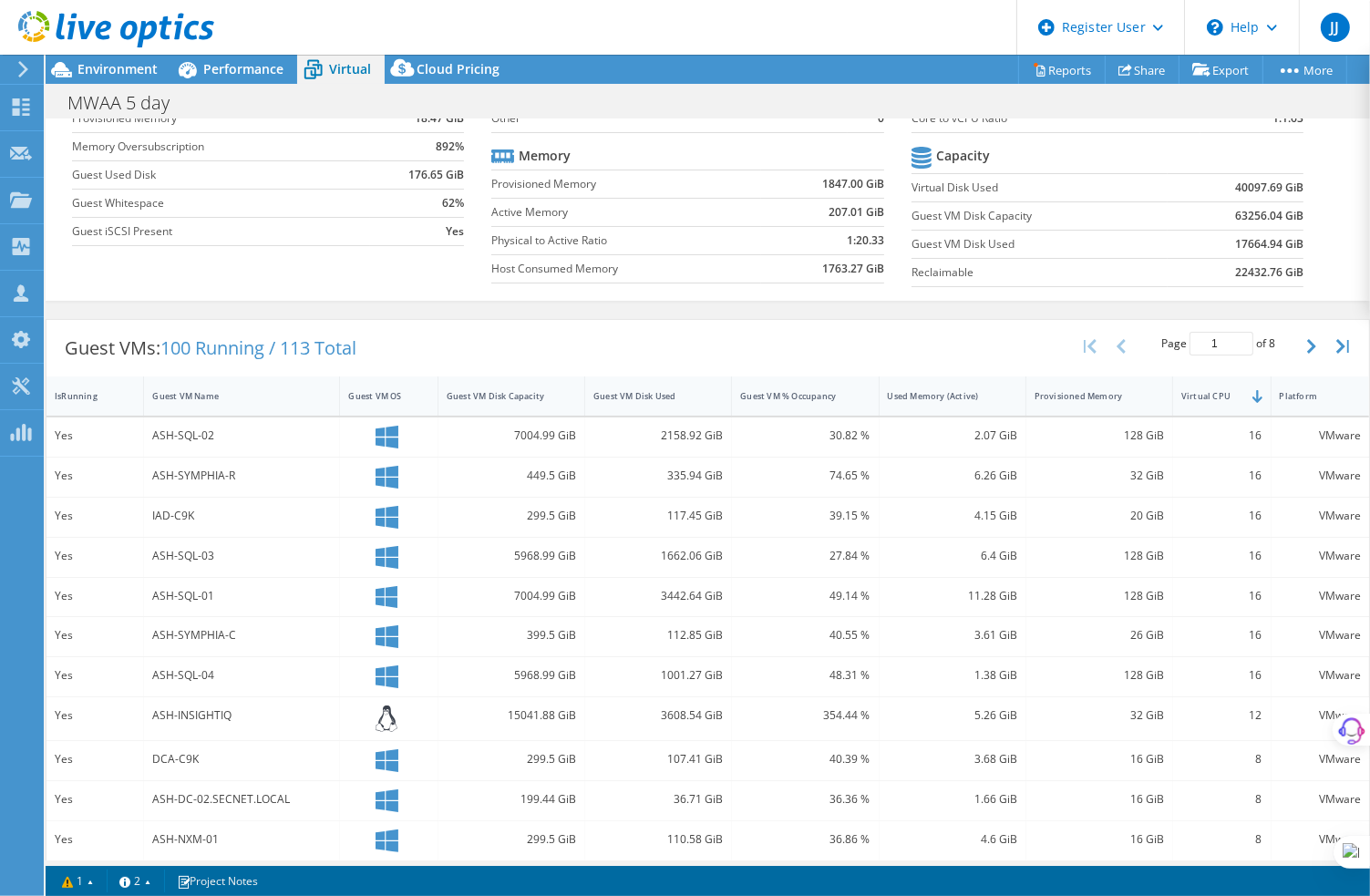 scroll, scrollTop: 182, scrollLeft: 0, axis: vertical 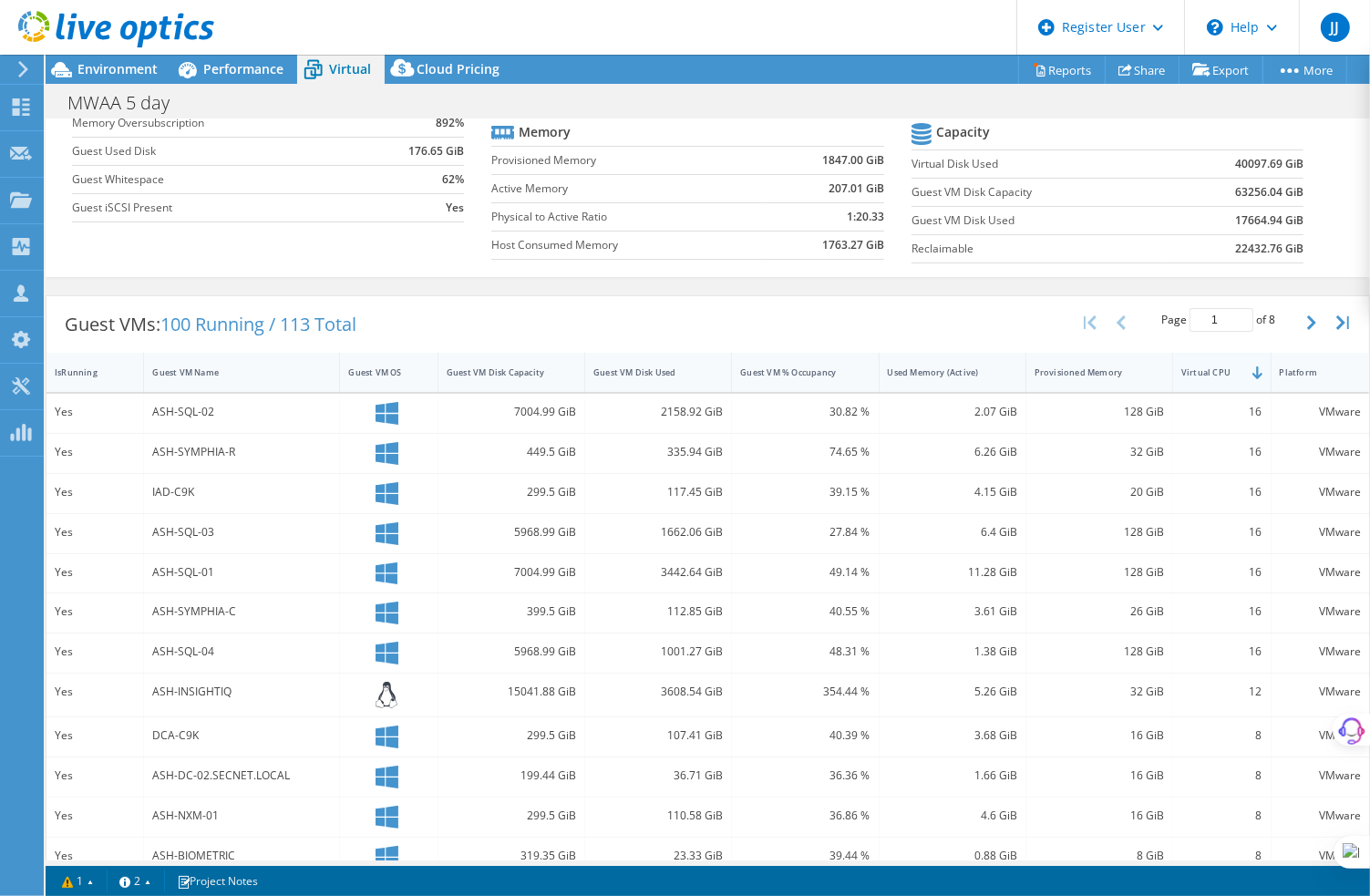 click on "Virtual CPU" at bounding box center [1210, 372] 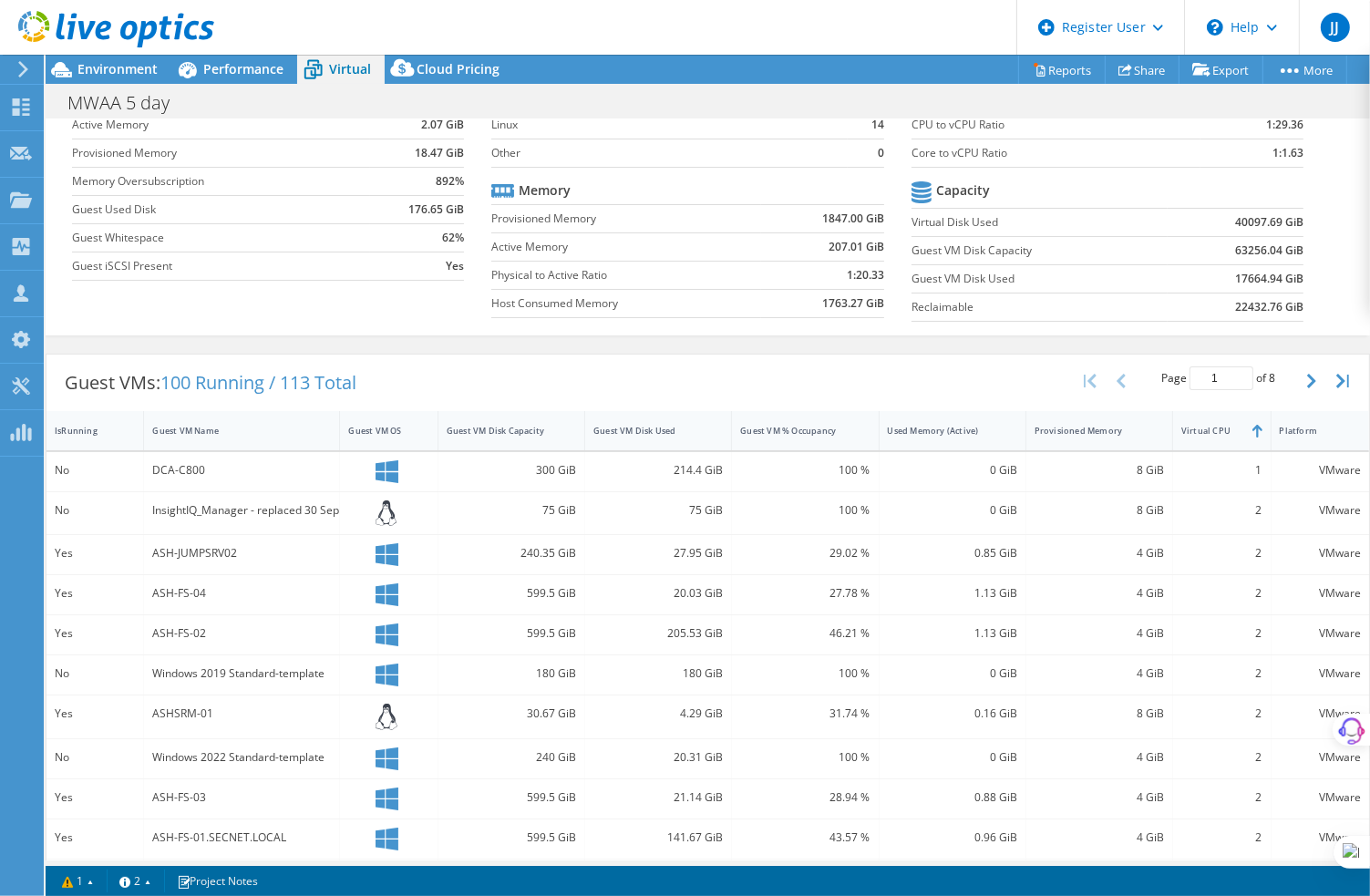scroll, scrollTop: 117, scrollLeft: 0, axis: vertical 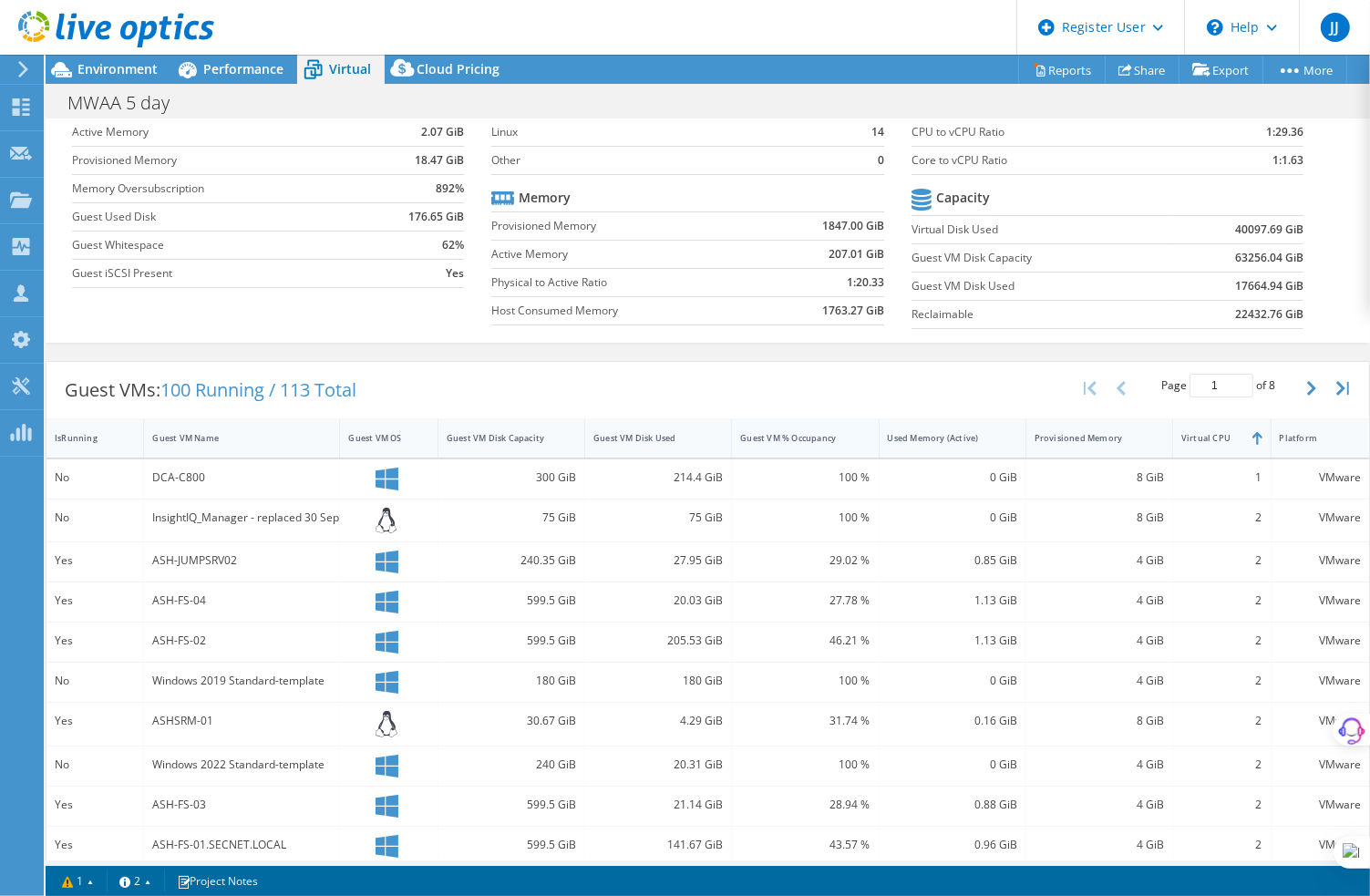 click on "Guest VM % Occupancy" at bounding box center (794, 438) 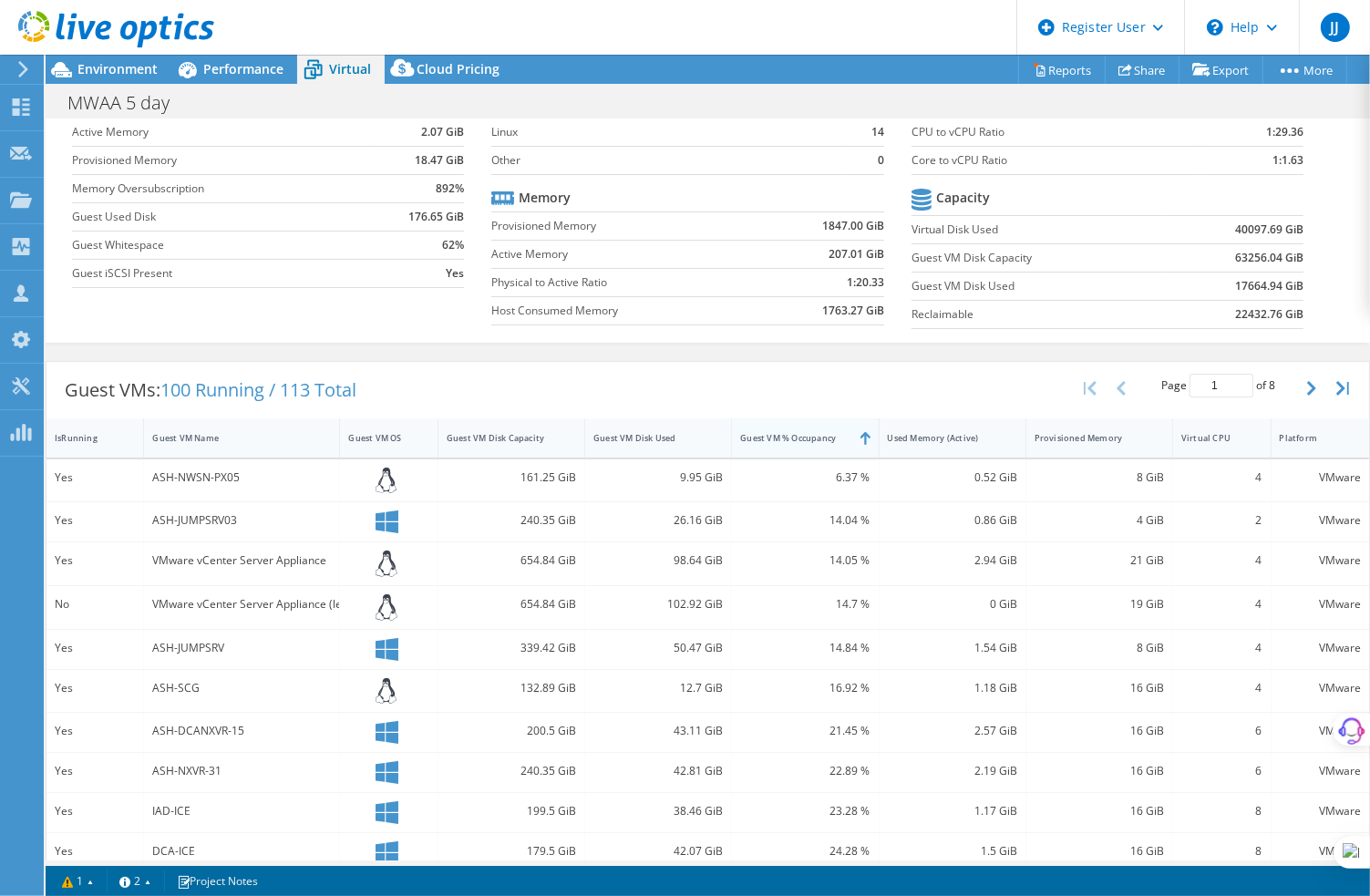 click on "Guest VM % Occupancy" at bounding box center (794, 438) 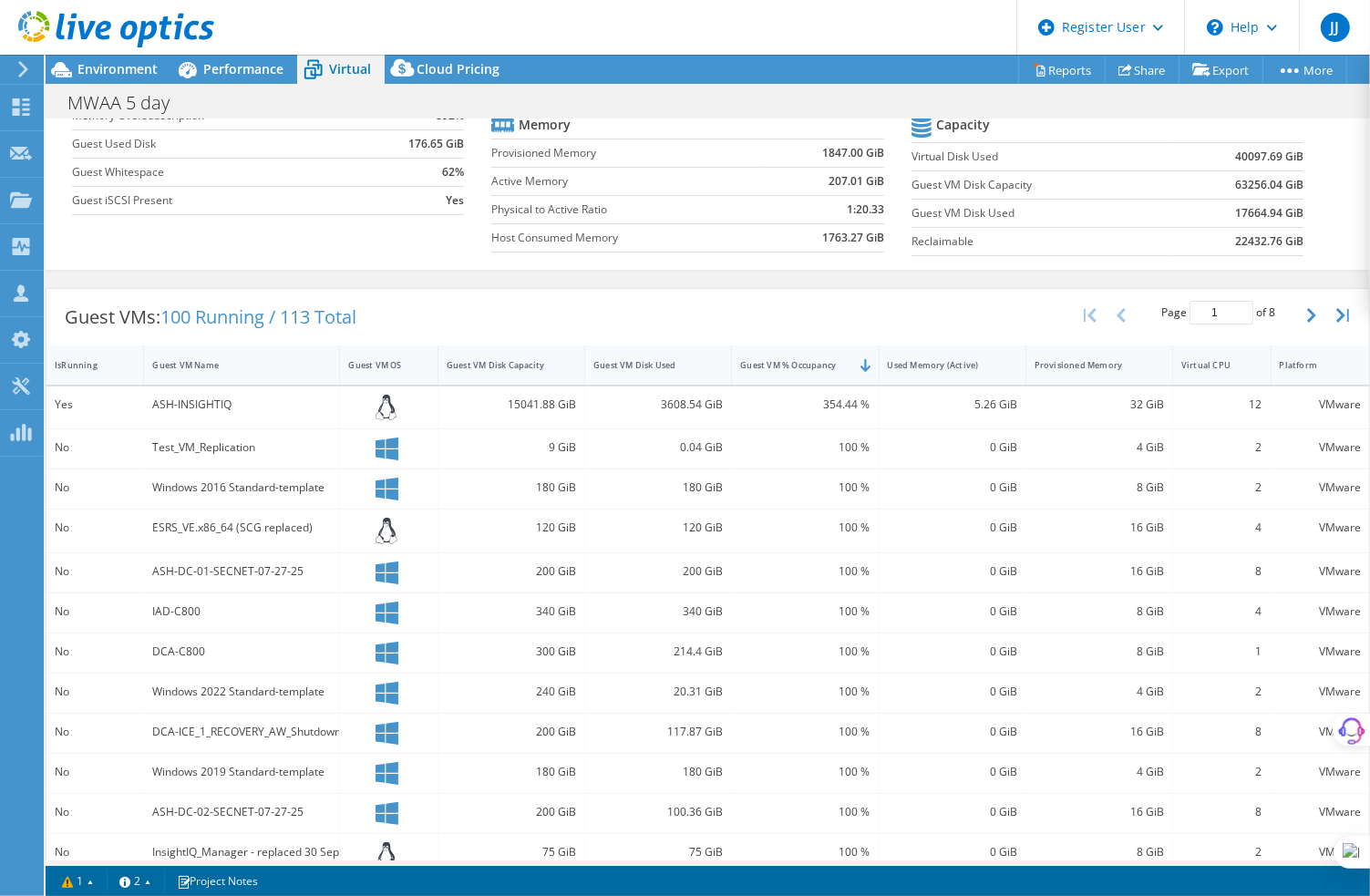 scroll, scrollTop: 188, scrollLeft: 0, axis: vertical 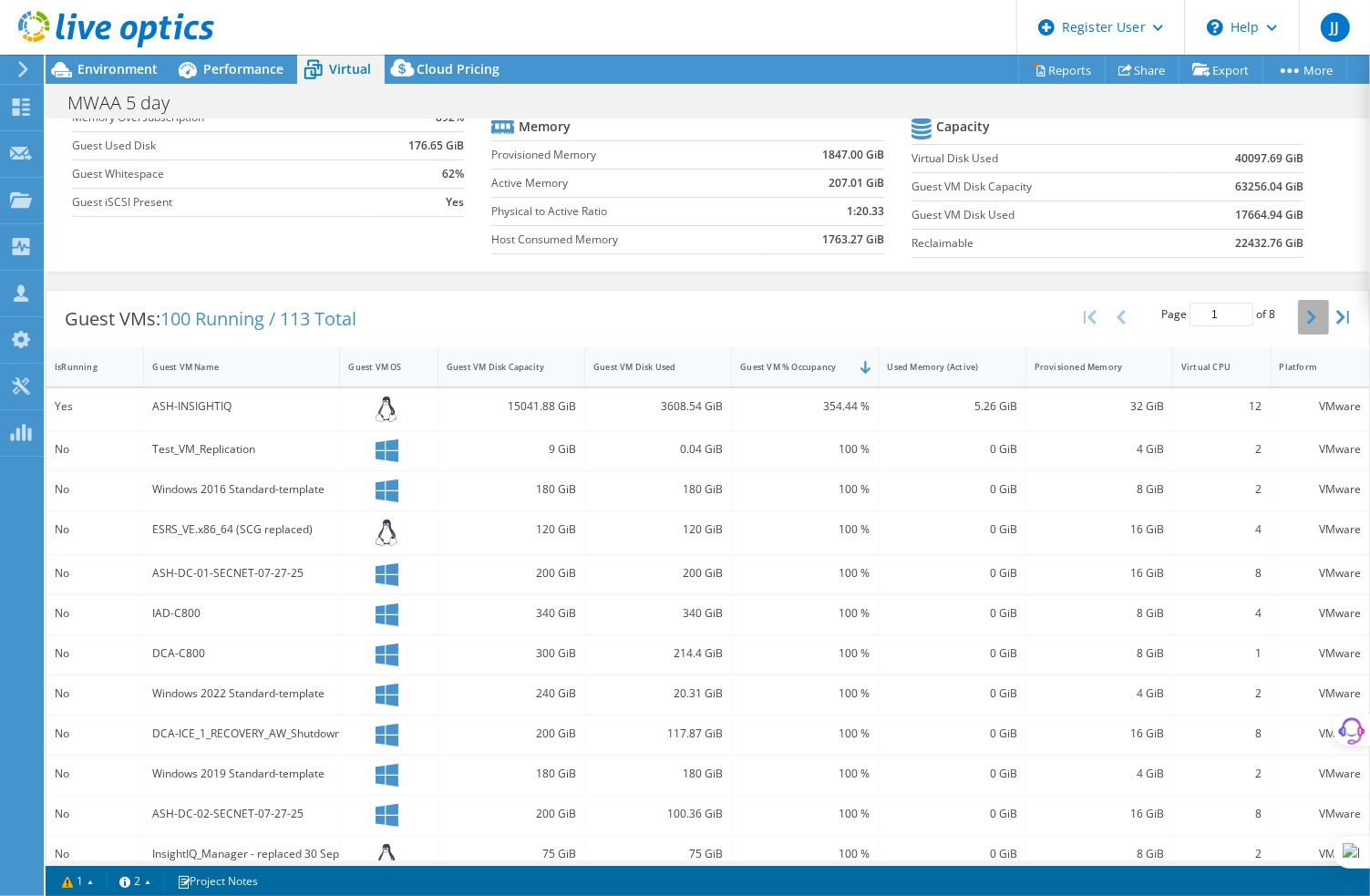 click at bounding box center [1313, 317] 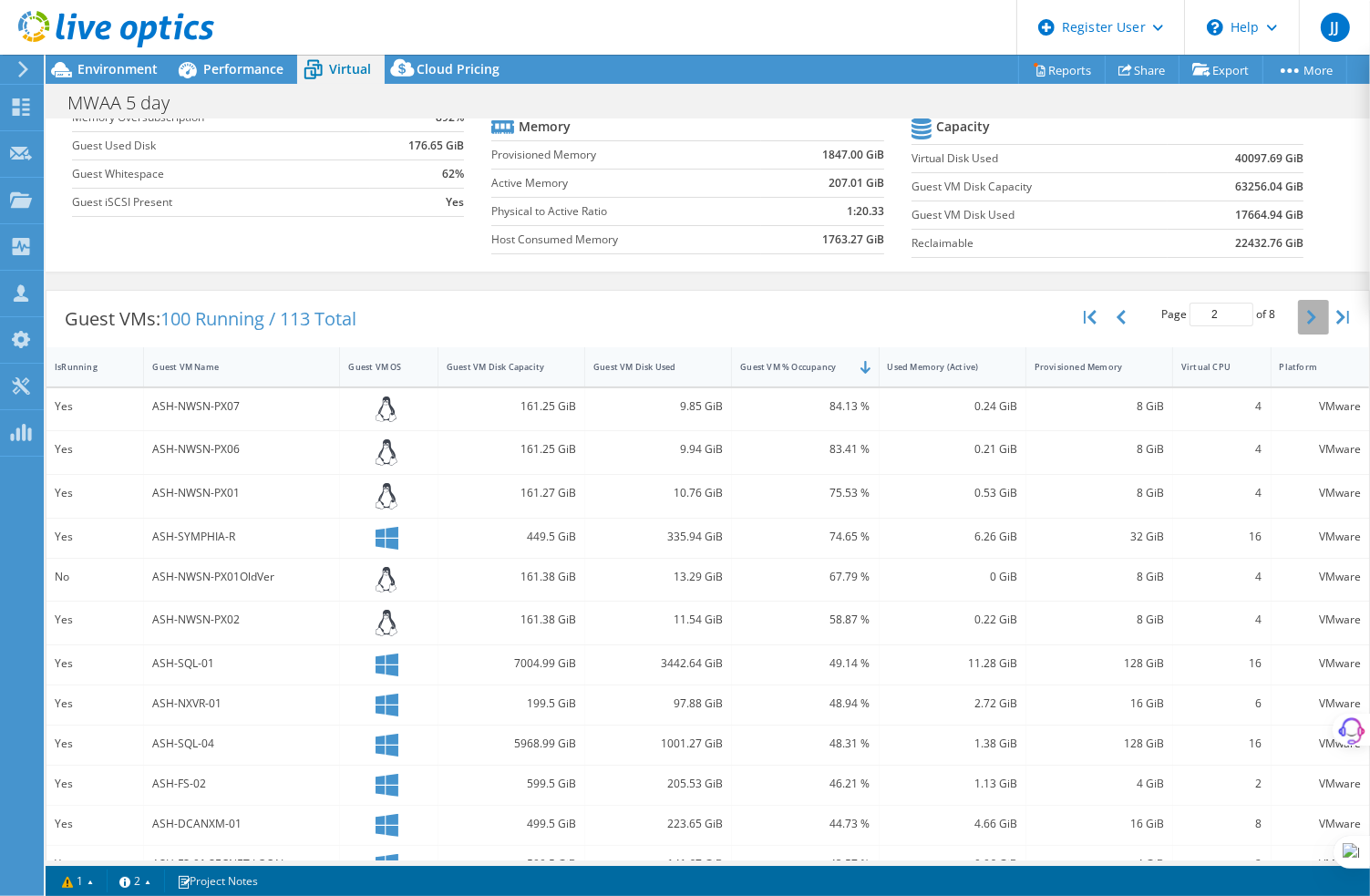 click at bounding box center [1313, 317] 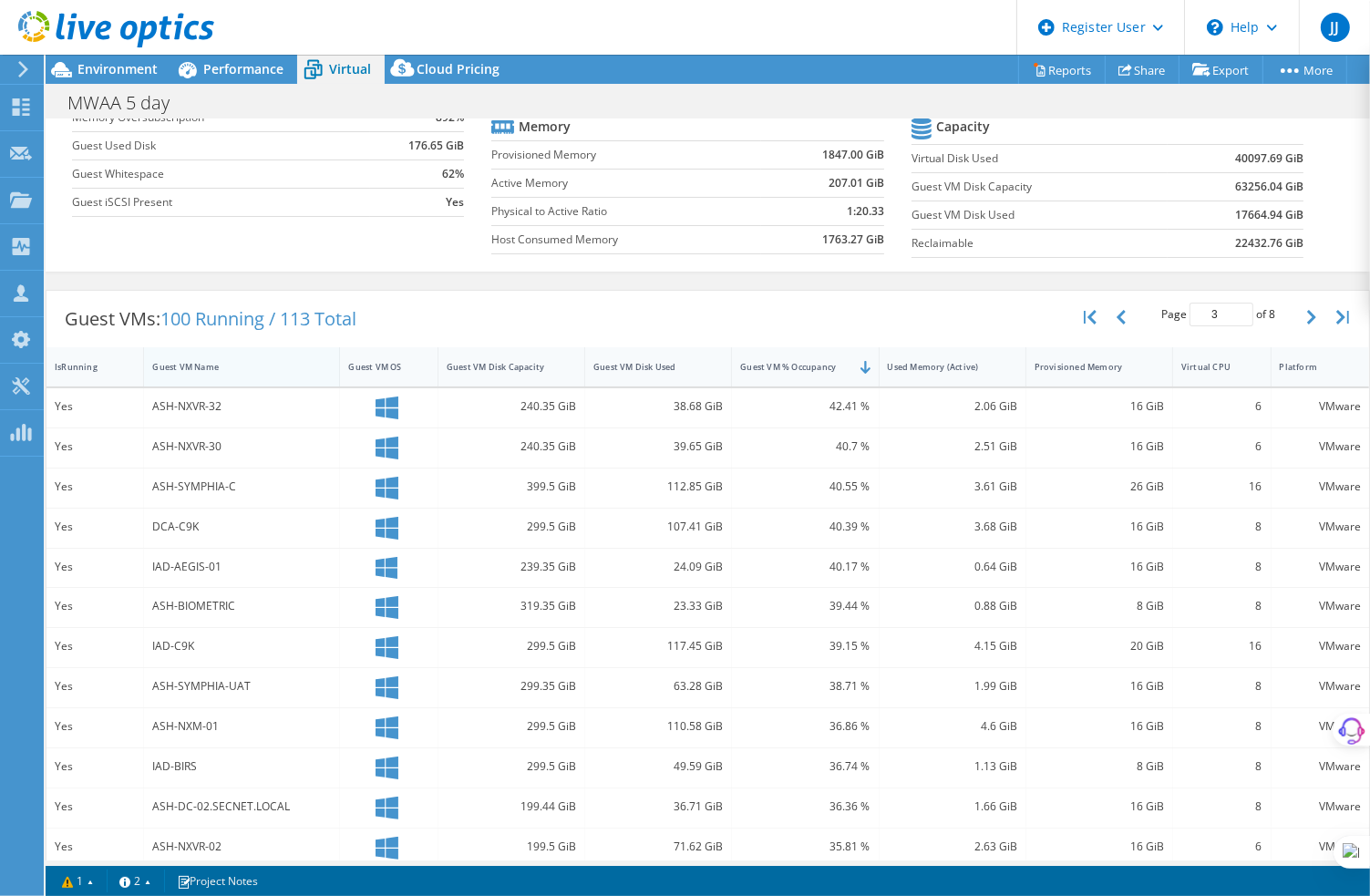 click on "Guest VM Name" at bounding box center (231, 366) 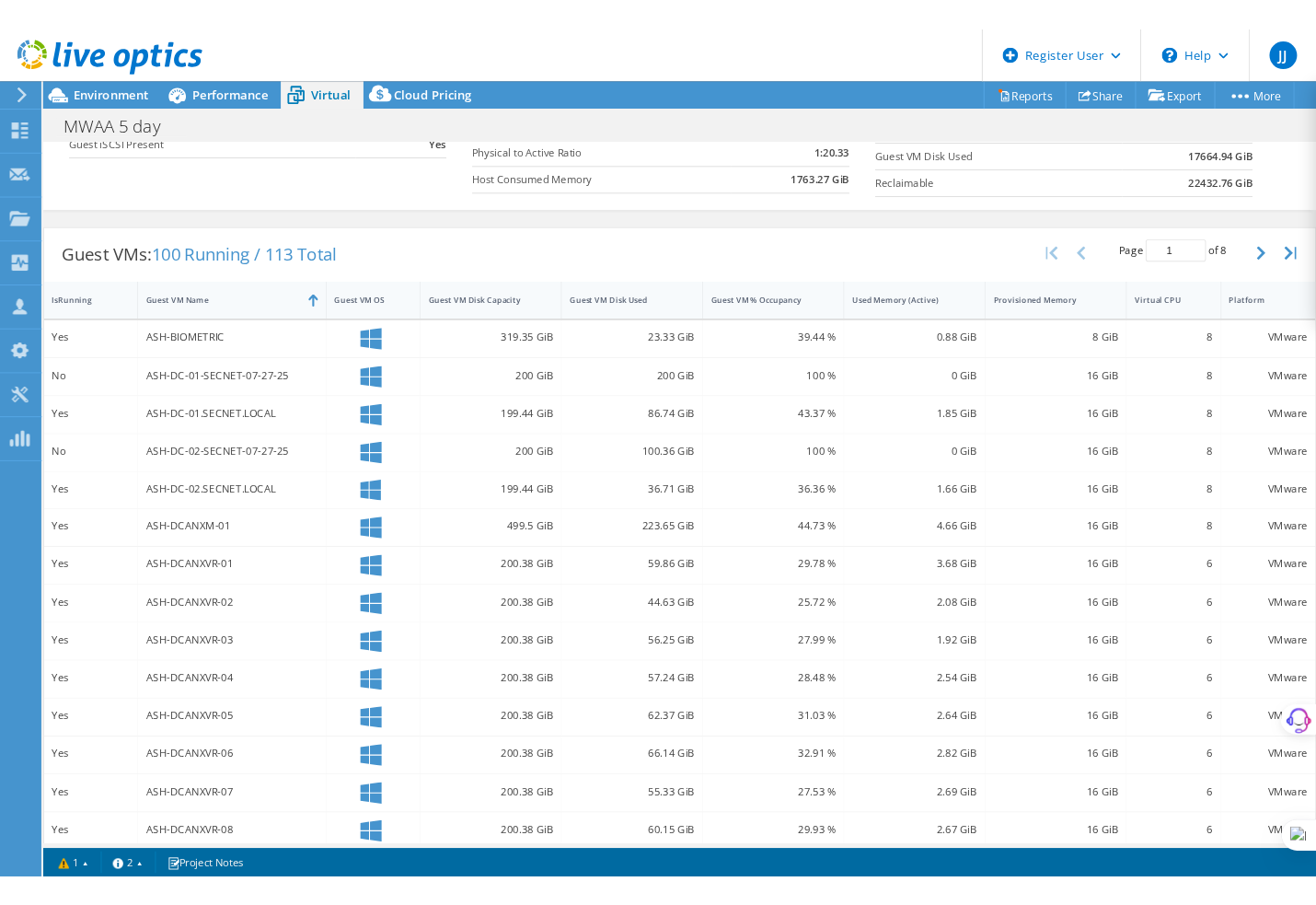 scroll, scrollTop: 322, scrollLeft: 0, axis: vertical 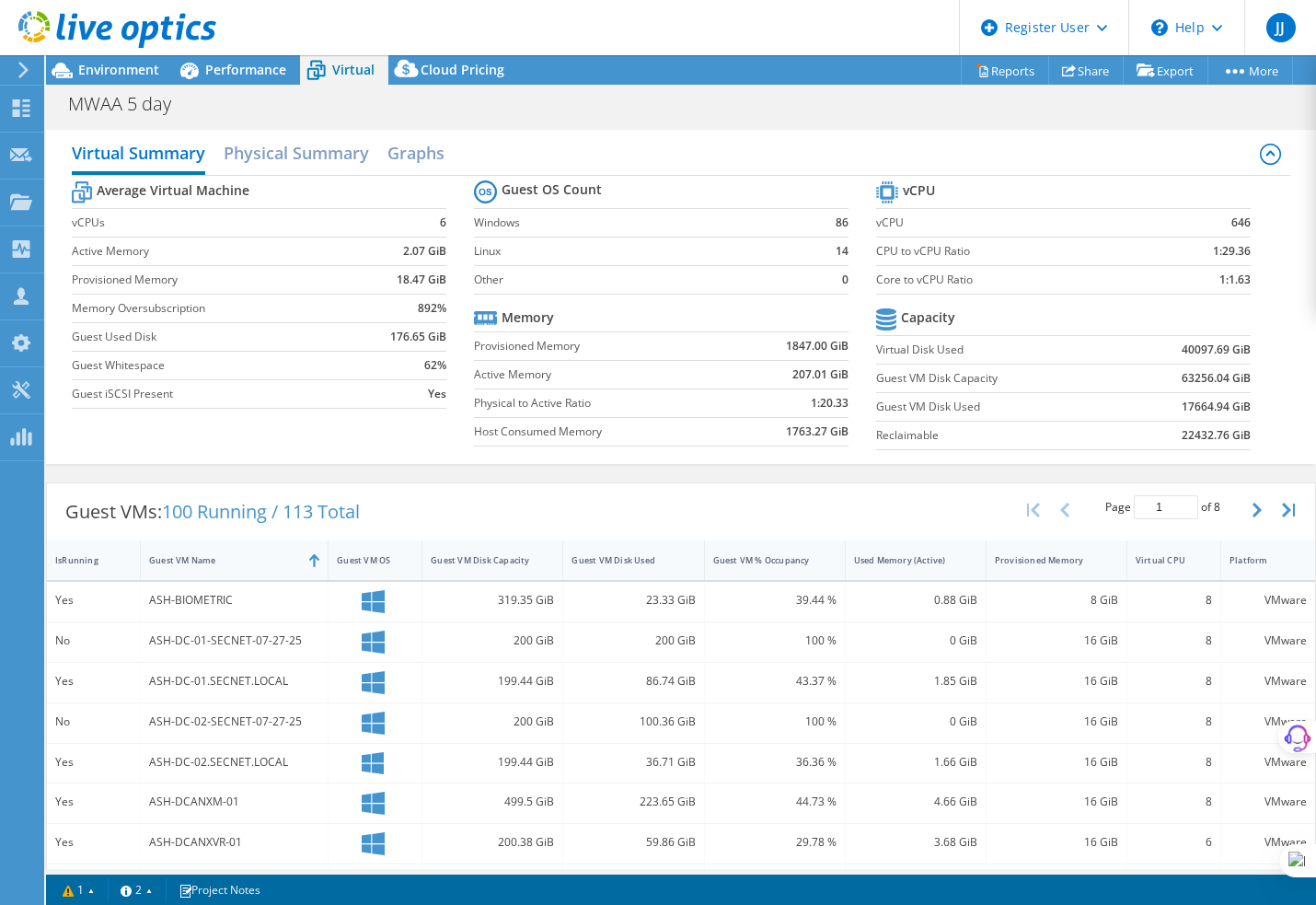 select on "USD" 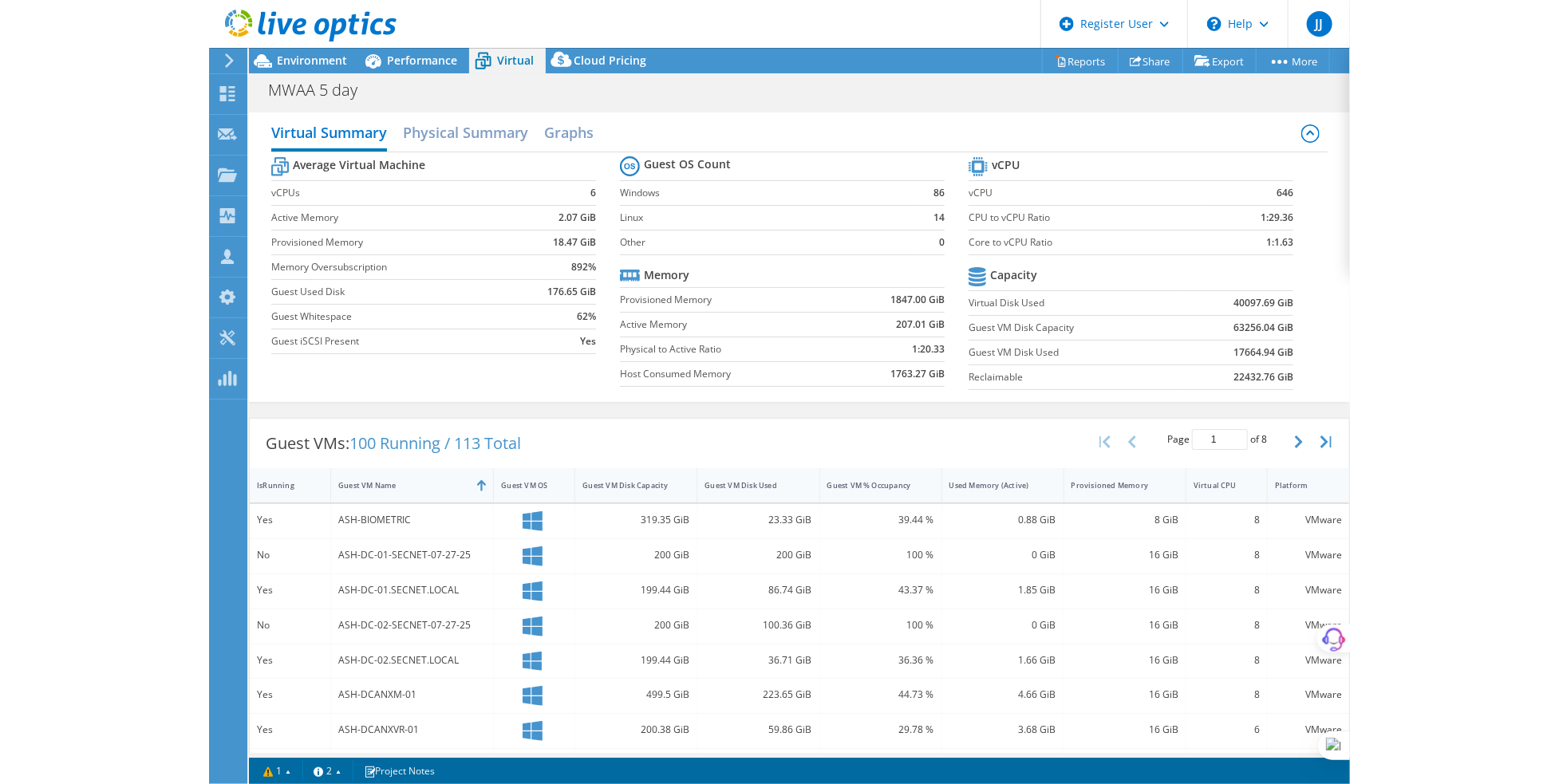 scroll, scrollTop: 279, scrollLeft: 0, axis: vertical 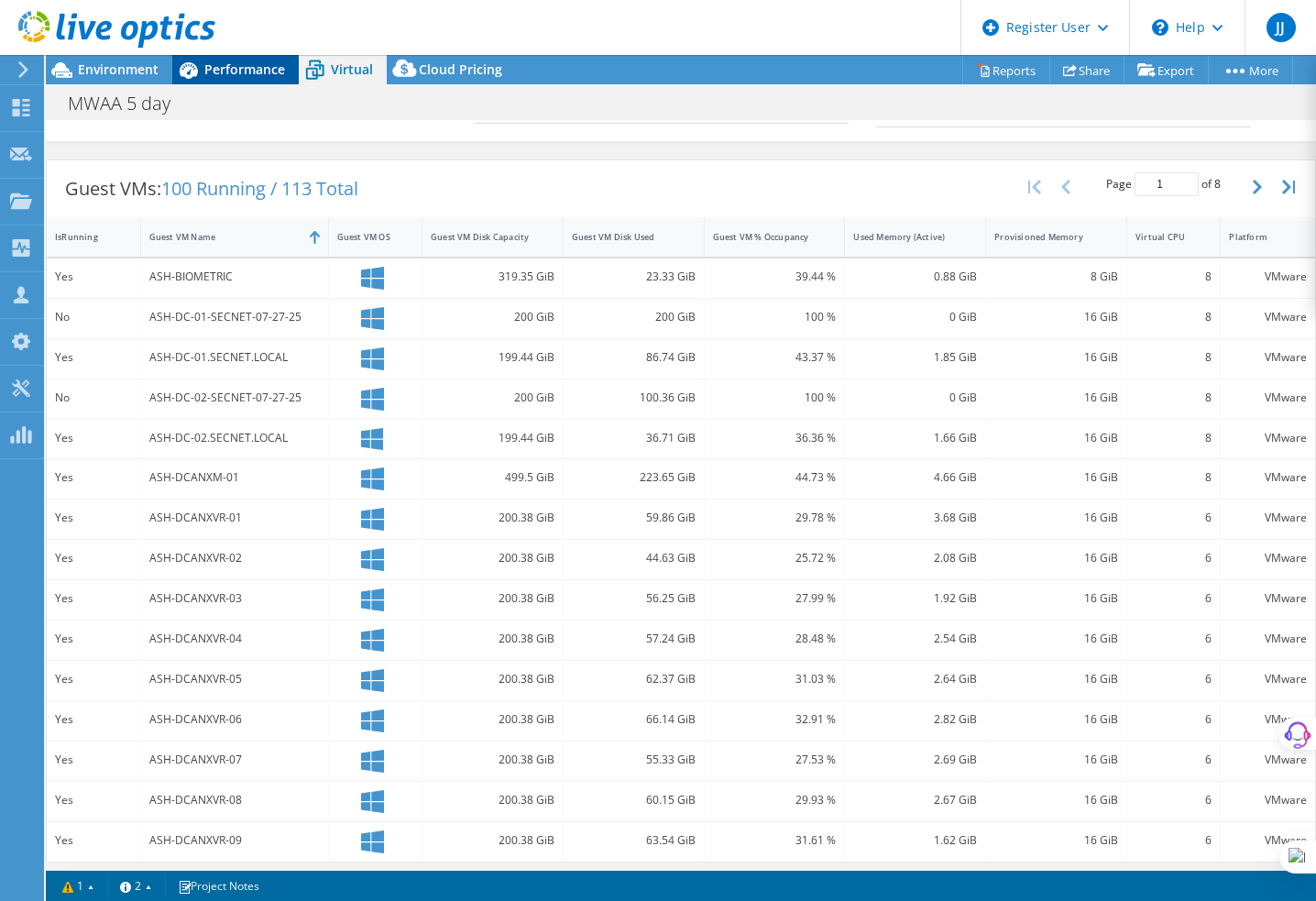 click on "Performance" at bounding box center [245, 69] 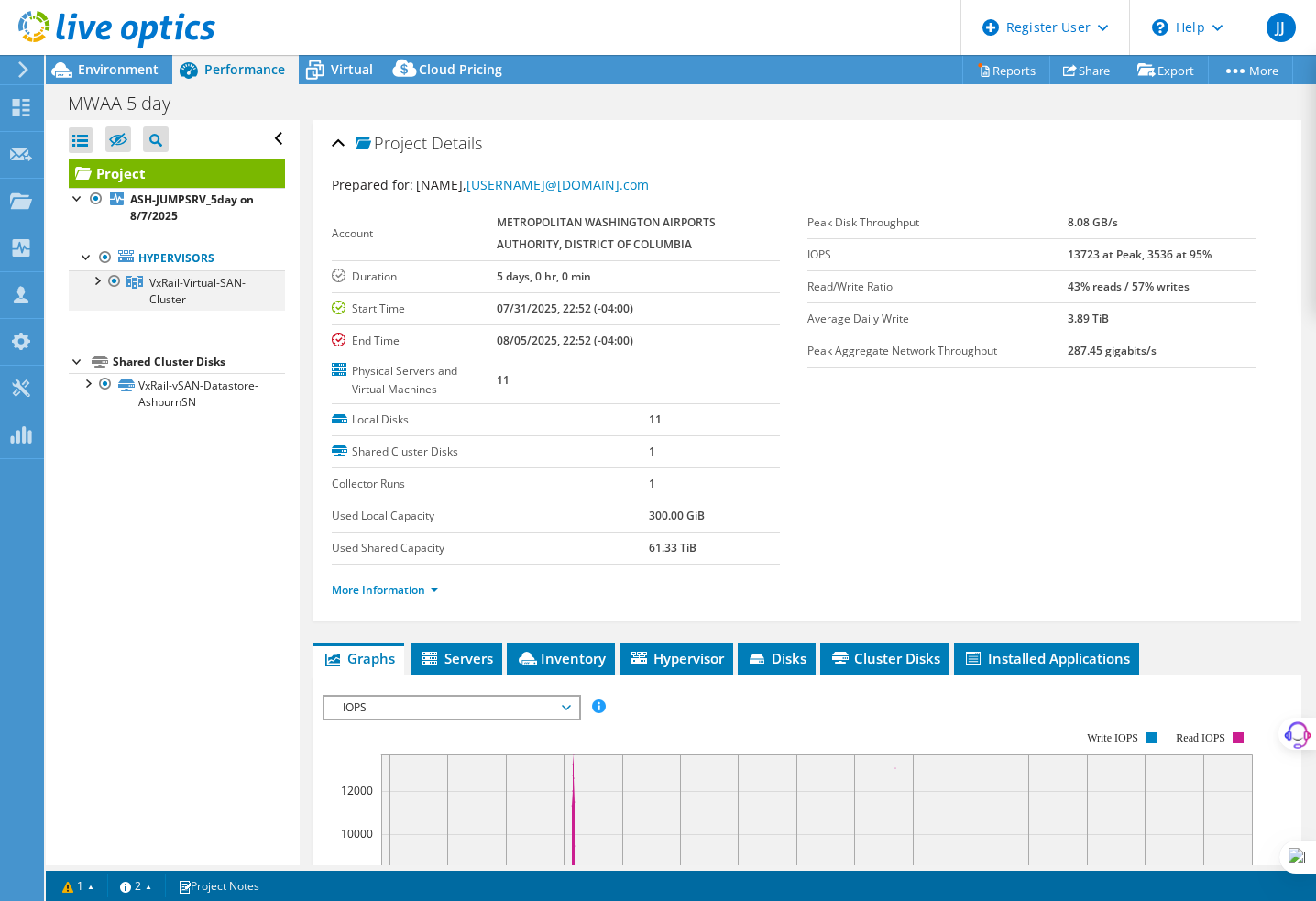 click at bounding box center (96, 280) 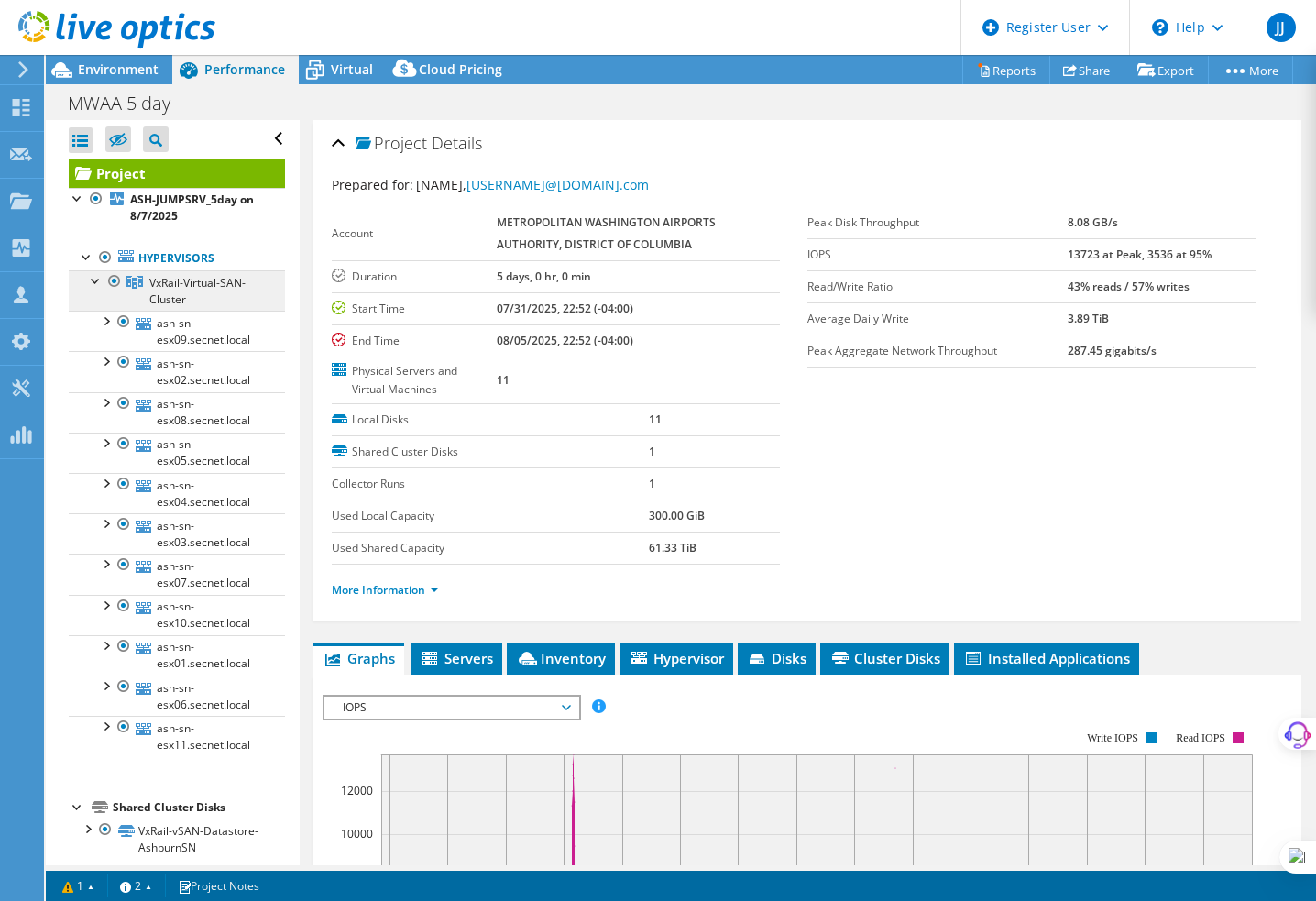 click on "VxRail-Virtual-SAN-Cluster" at bounding box center [197, 291] 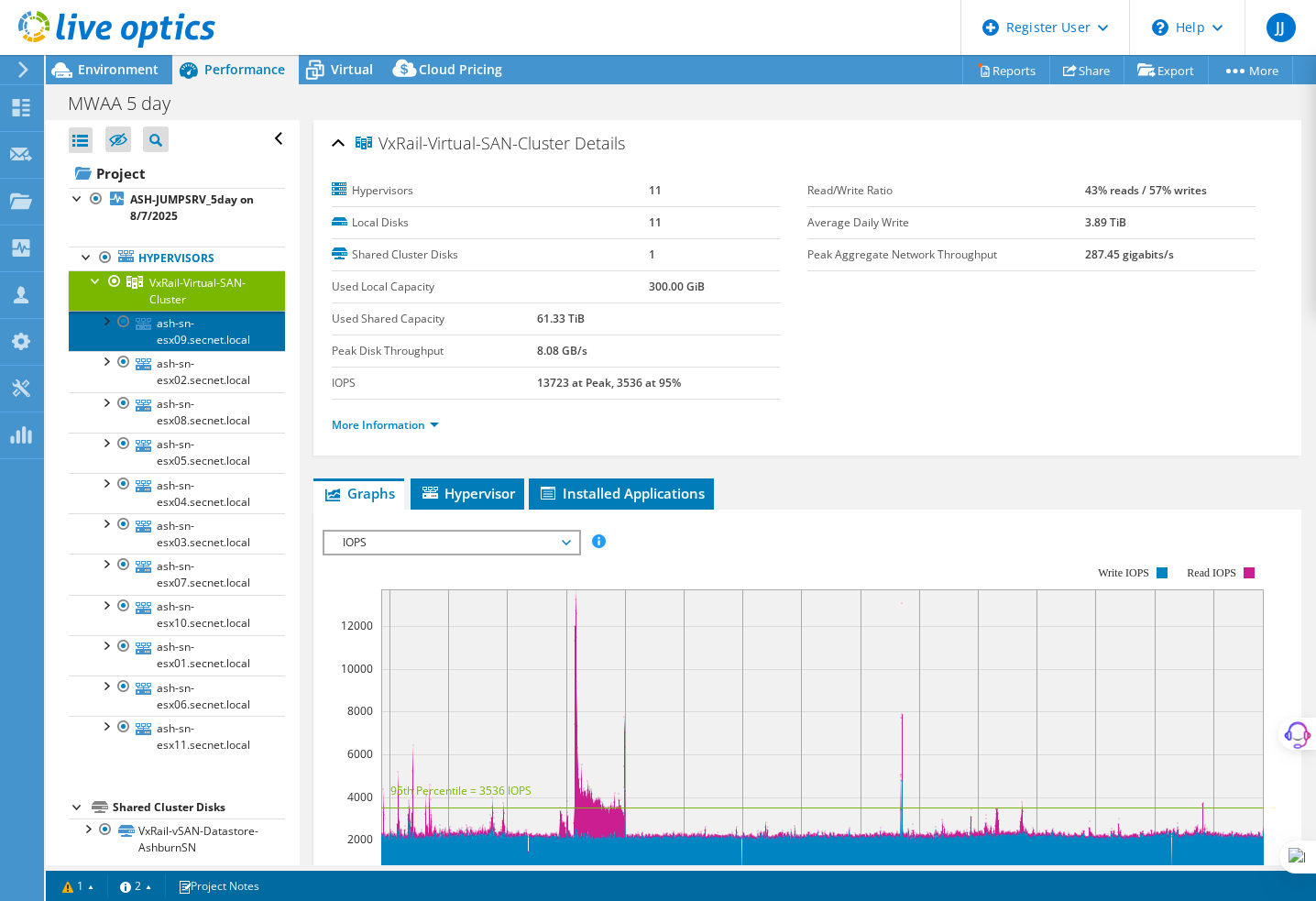 click on "ash-sn-esx09.secnet.local" at bounding box center [177, 331] 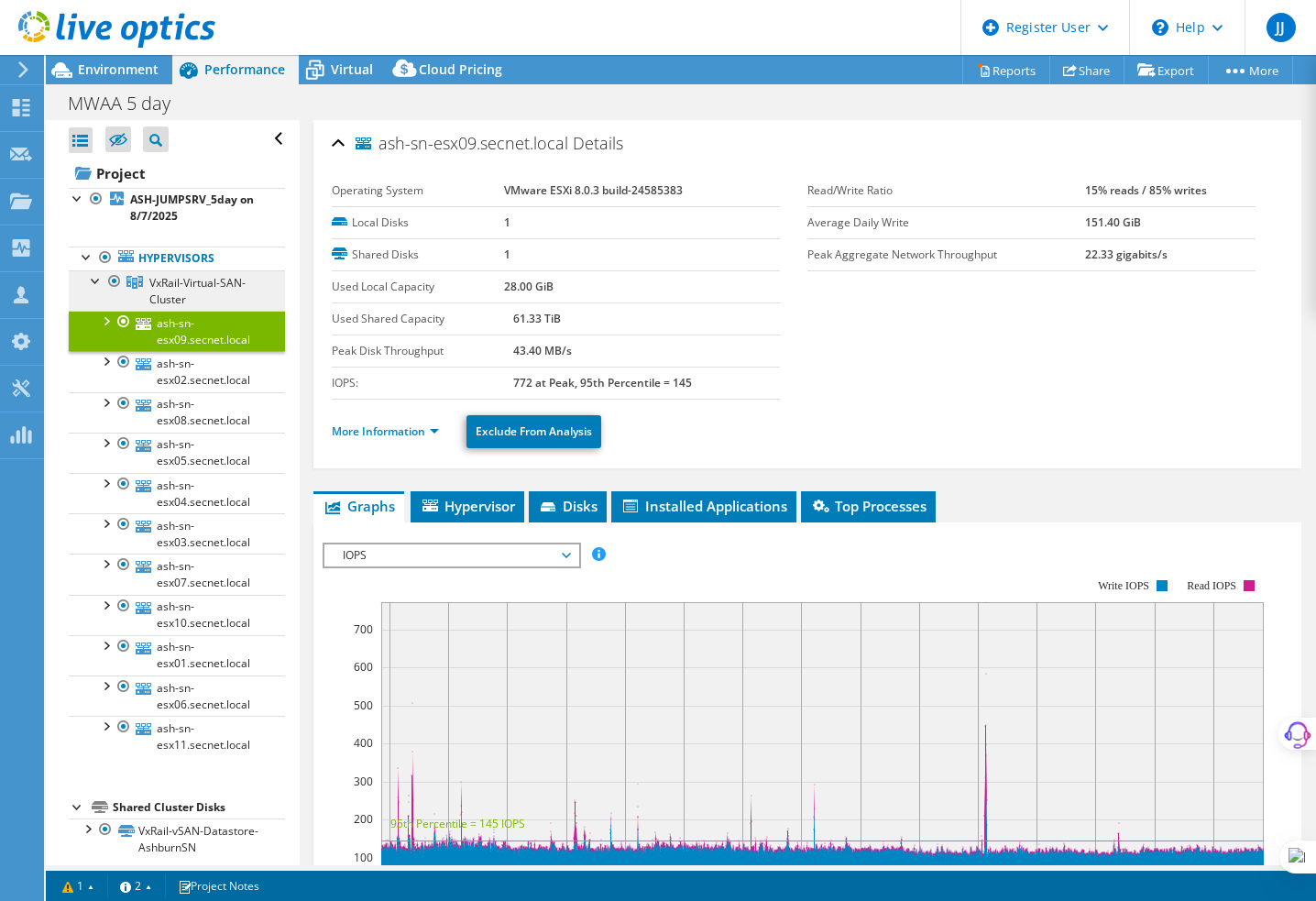 click on "VxRail-Virtual-SAN-Cluster" at bounding box center (197, 291) 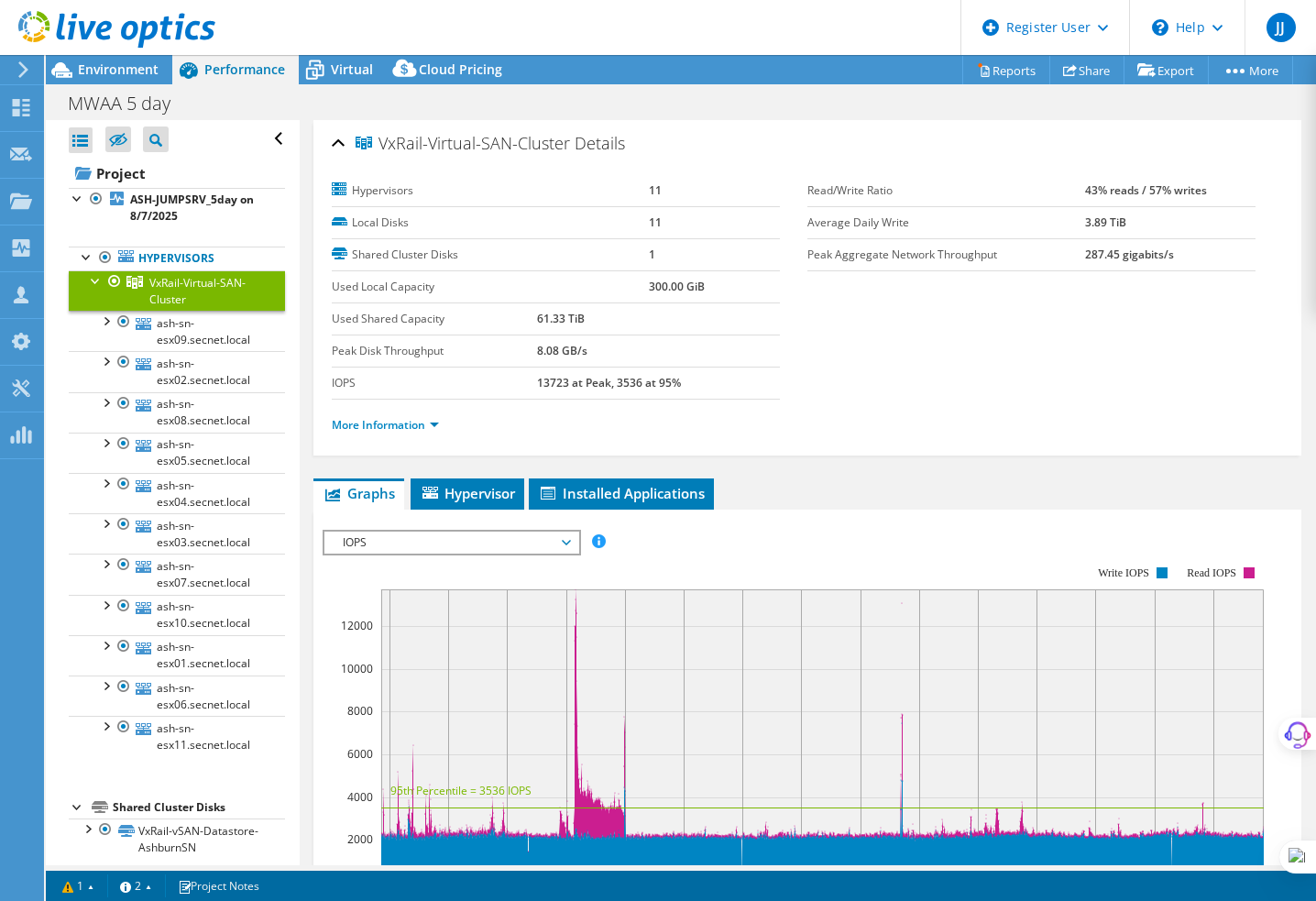 click on "IOPS" at bounding box center (451, 543) 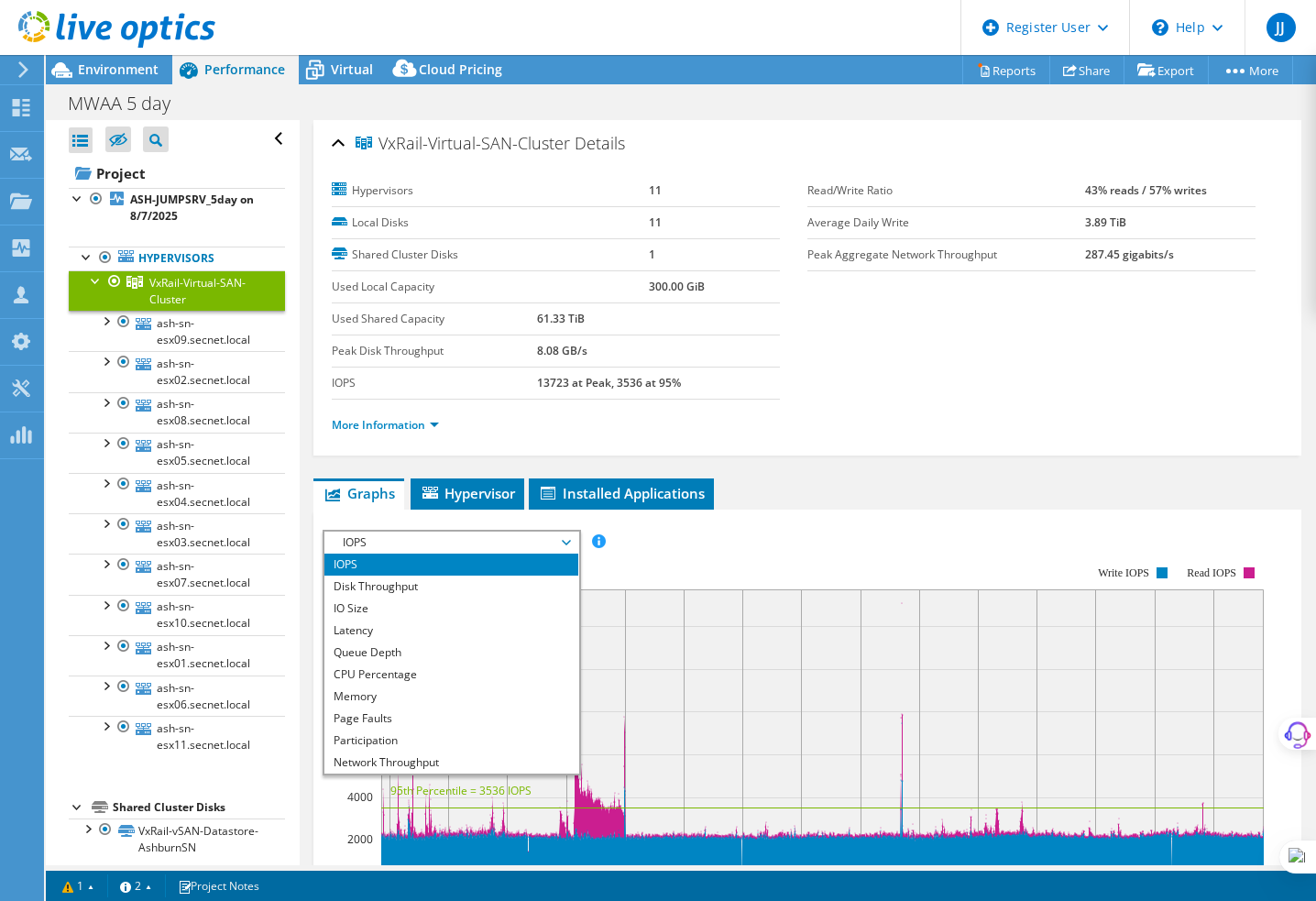 click 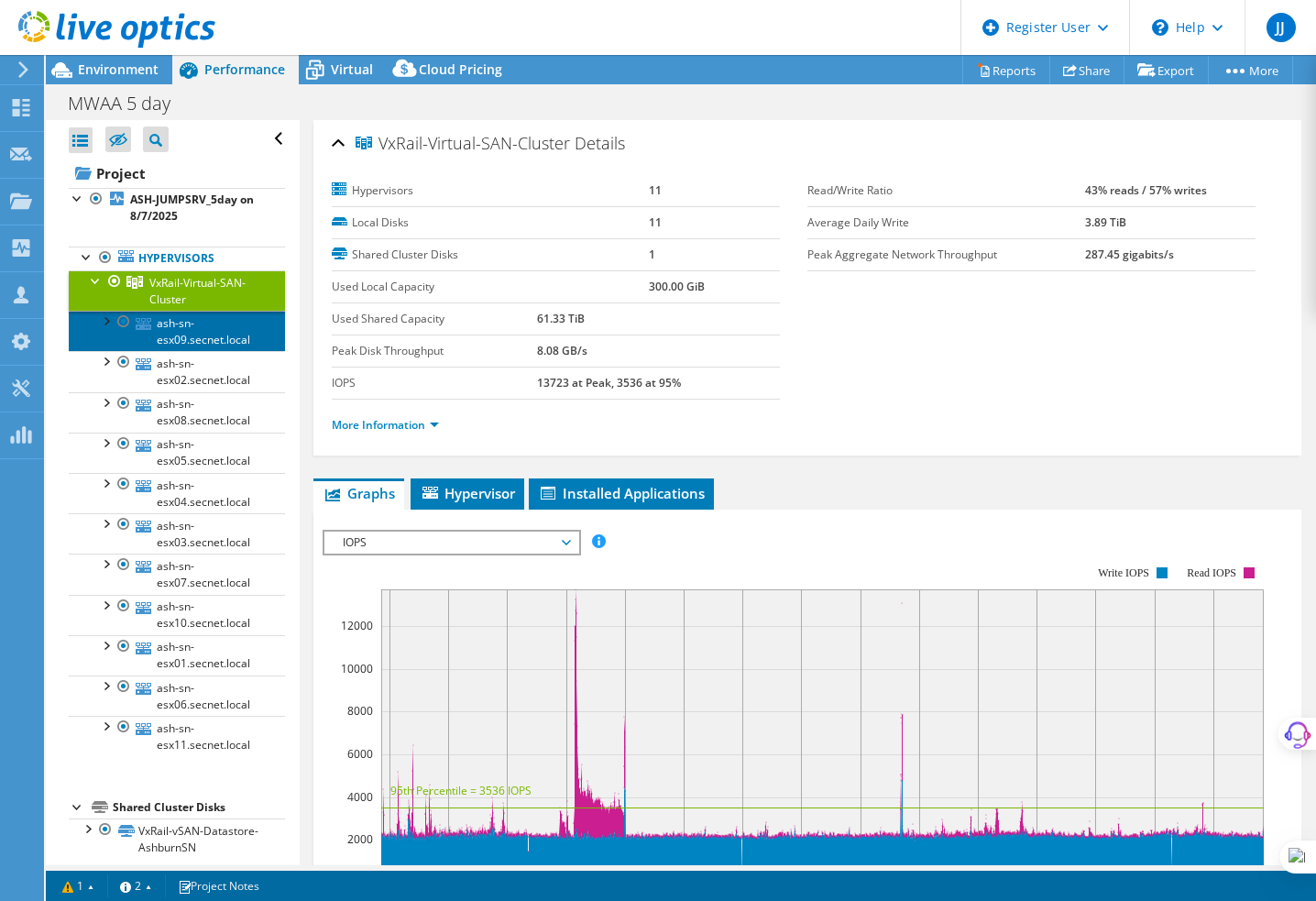 click on "ash-sn-esx09.secnet.local" at bounding box center [177, 331] 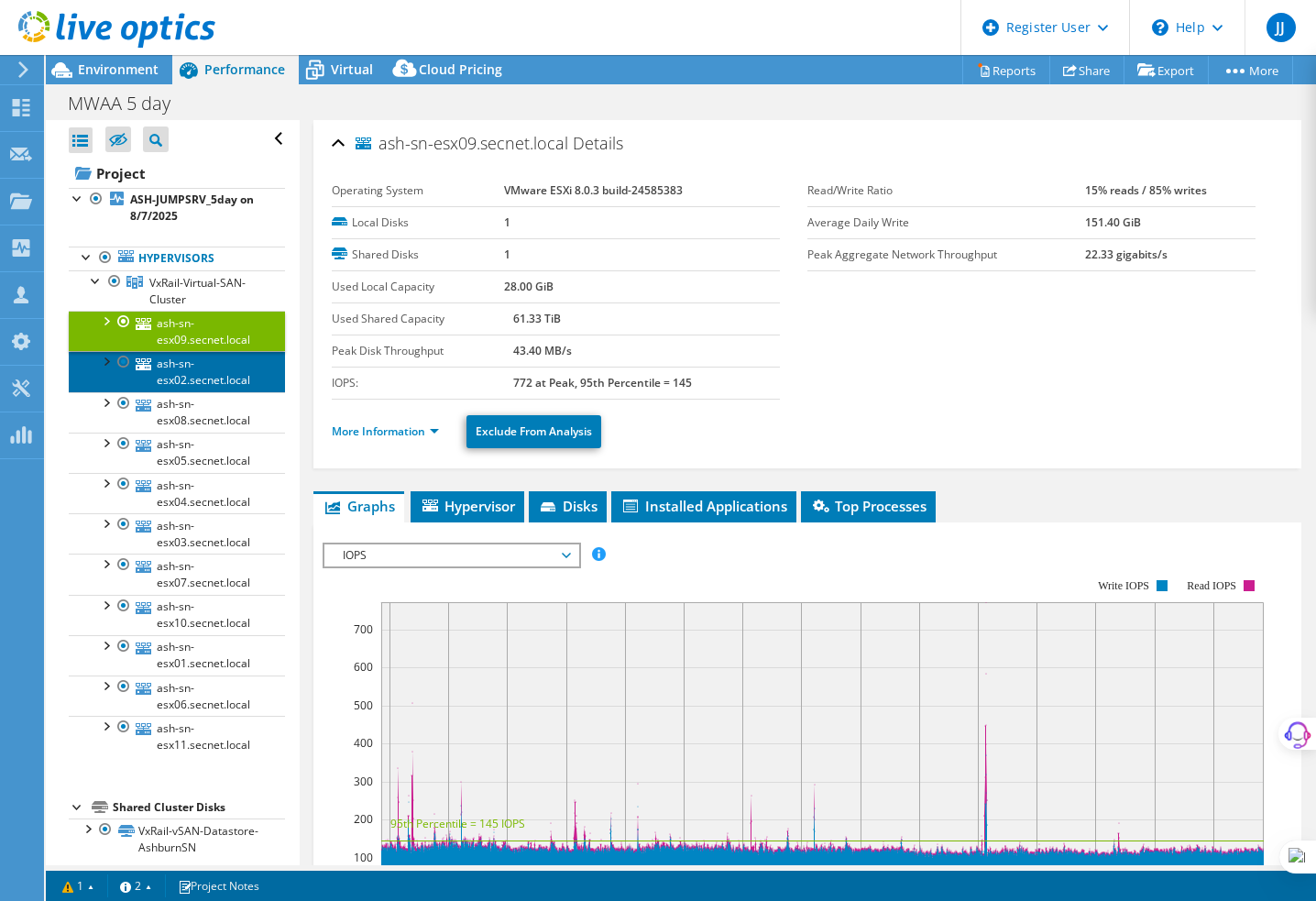 click on "ash-sn-esx02.secnet.local" at bounding box center (177, 371) 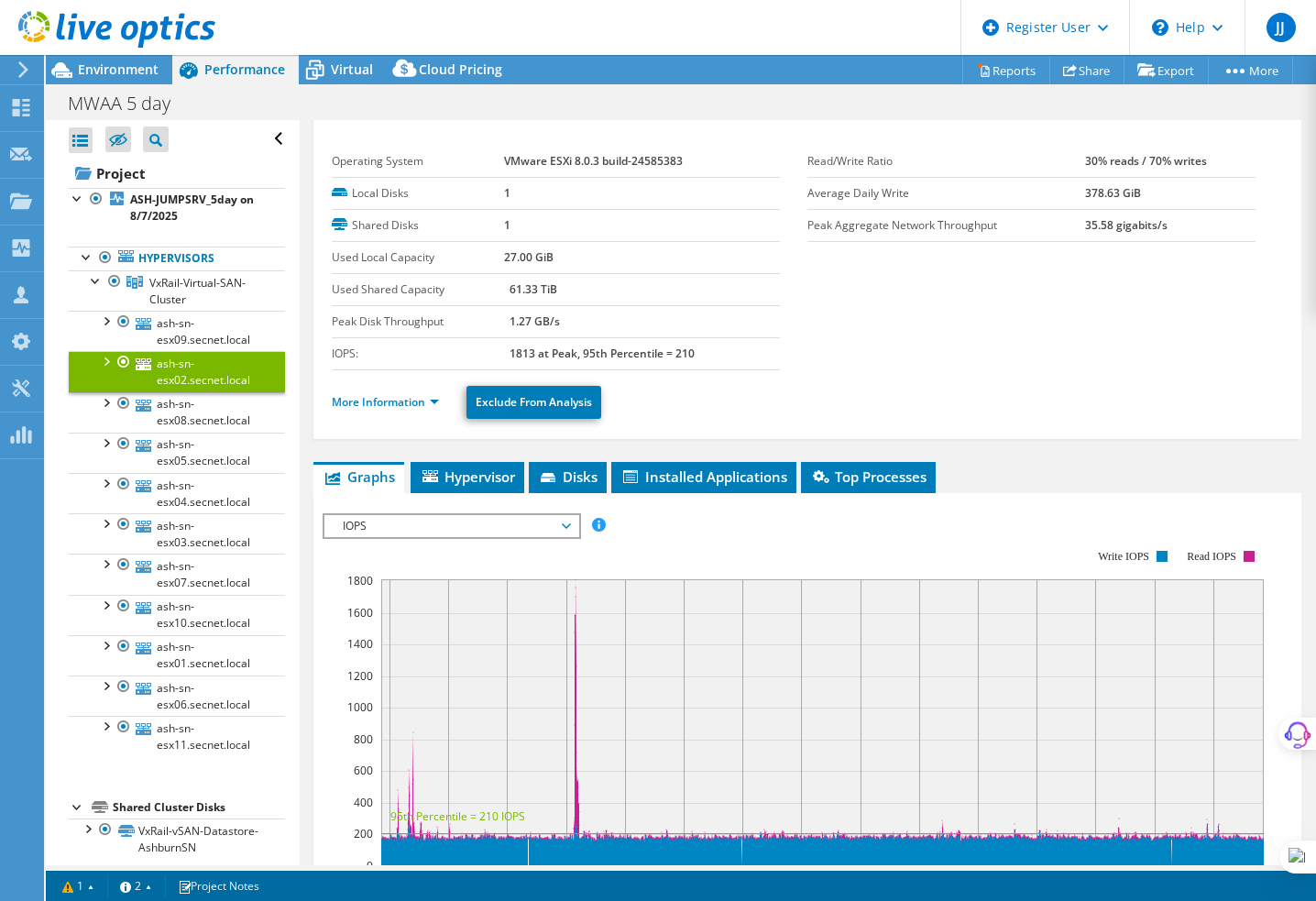 scroll, scrollTop: 92, scrollLeft: 0, axis: vertical 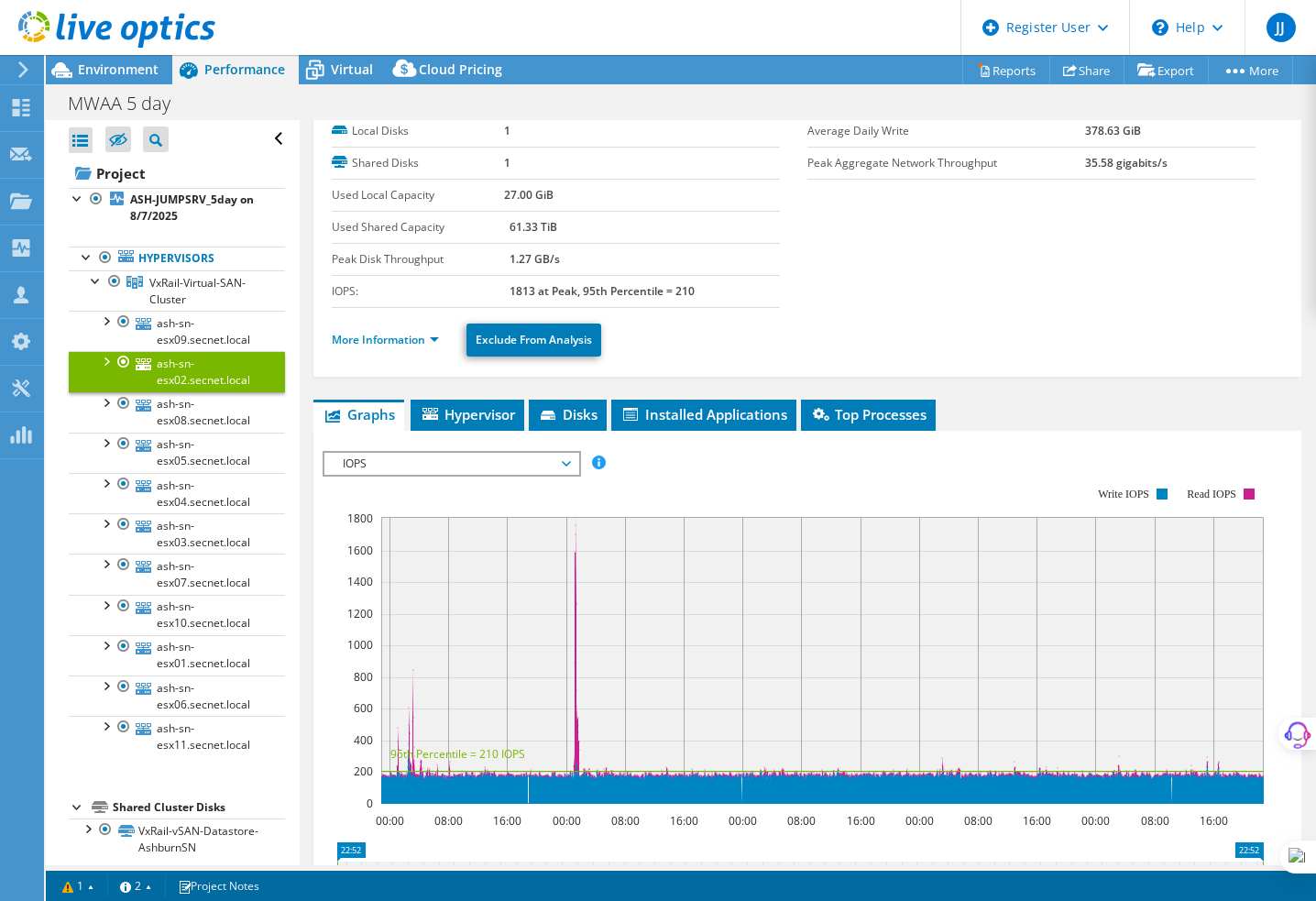 click on "IOPS" at bounding box center (451, 464) 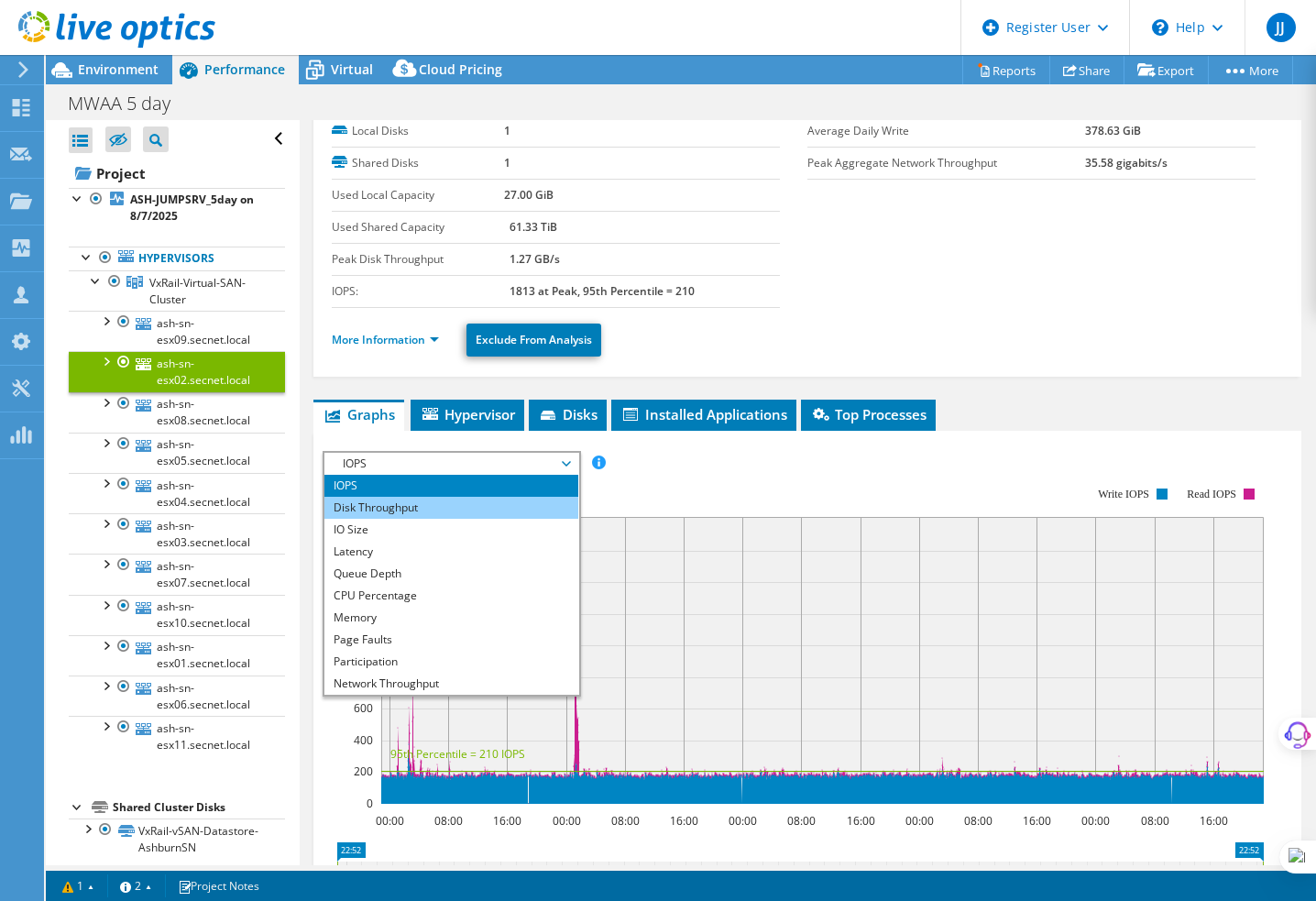 click on "Disk Throughput" at bounding box center [451, 508] 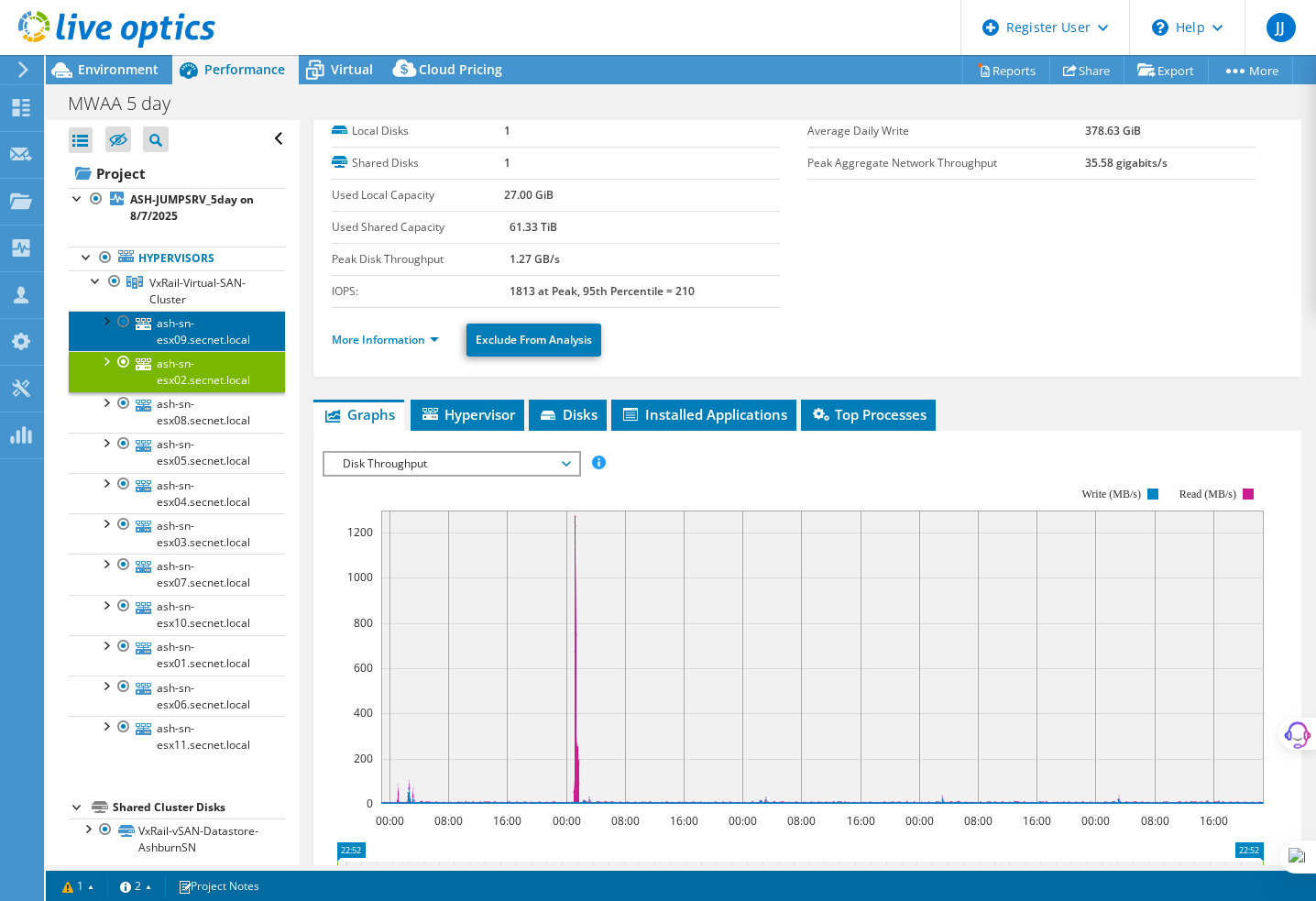 click on "ash-sn-esx09.secnet.local" at bounding box center [177, 331] 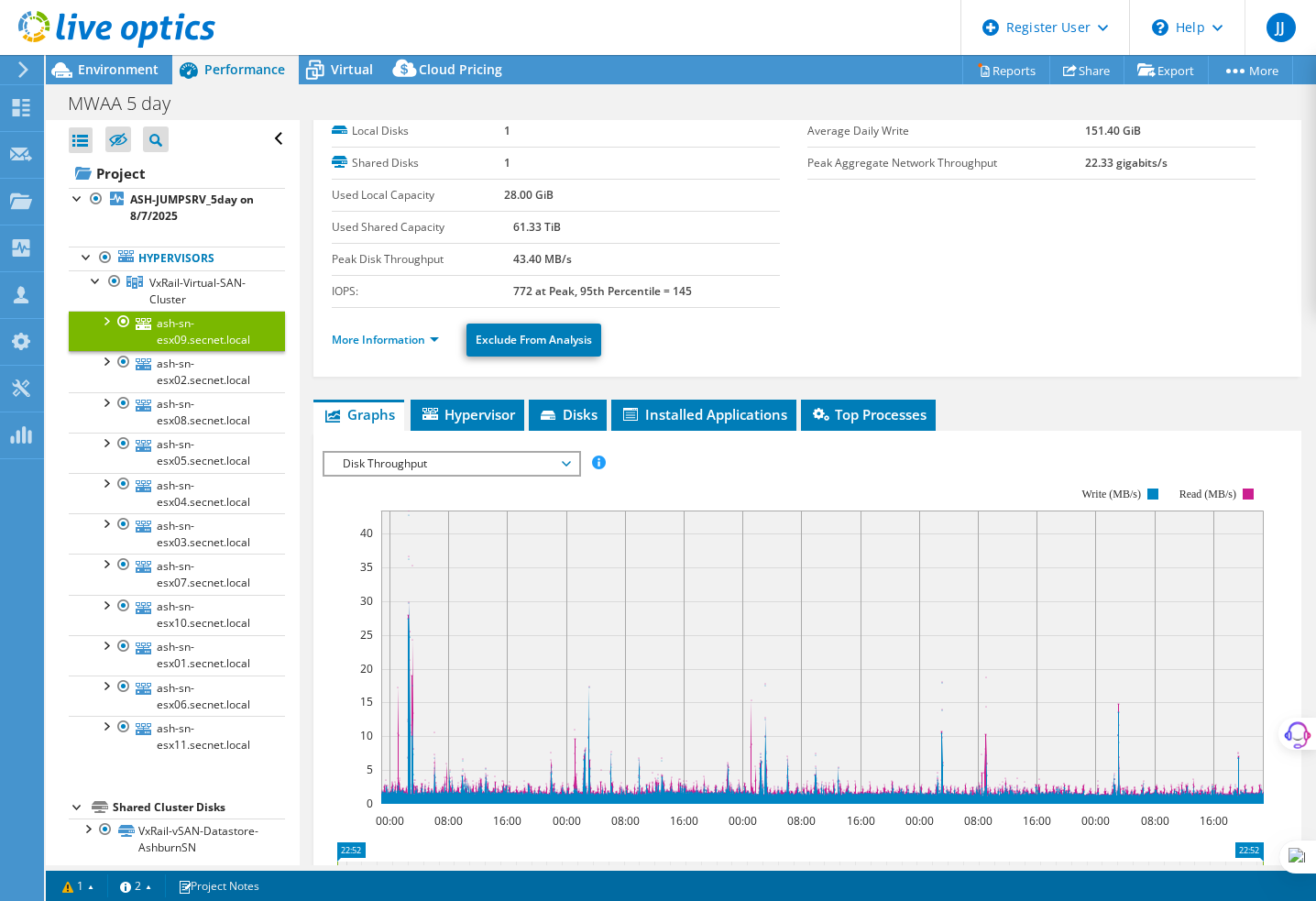 click on "Disk Throughput" at bounding box center [451, 464] 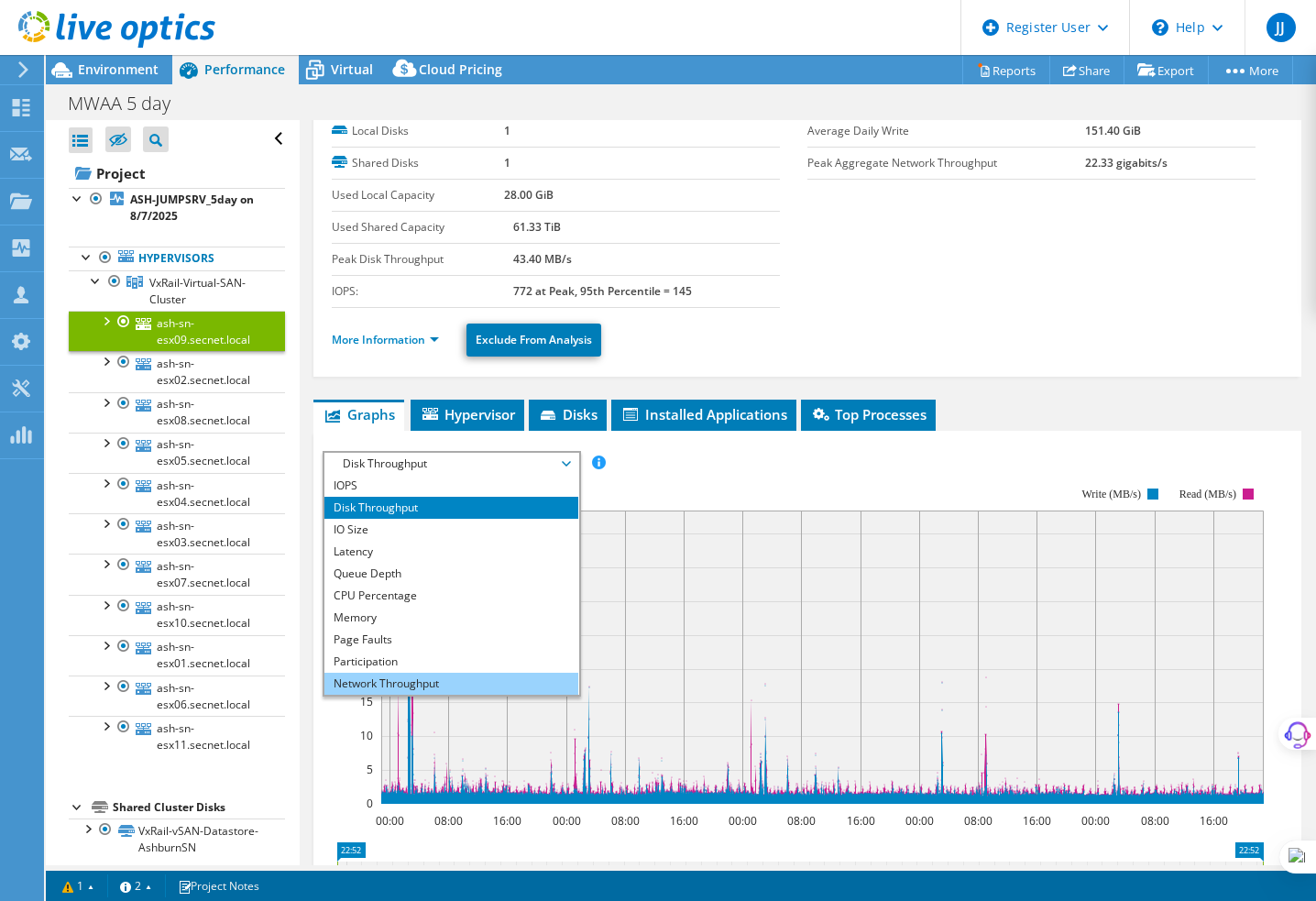 click on "Network Throughput" at bounding box center (451, 684) 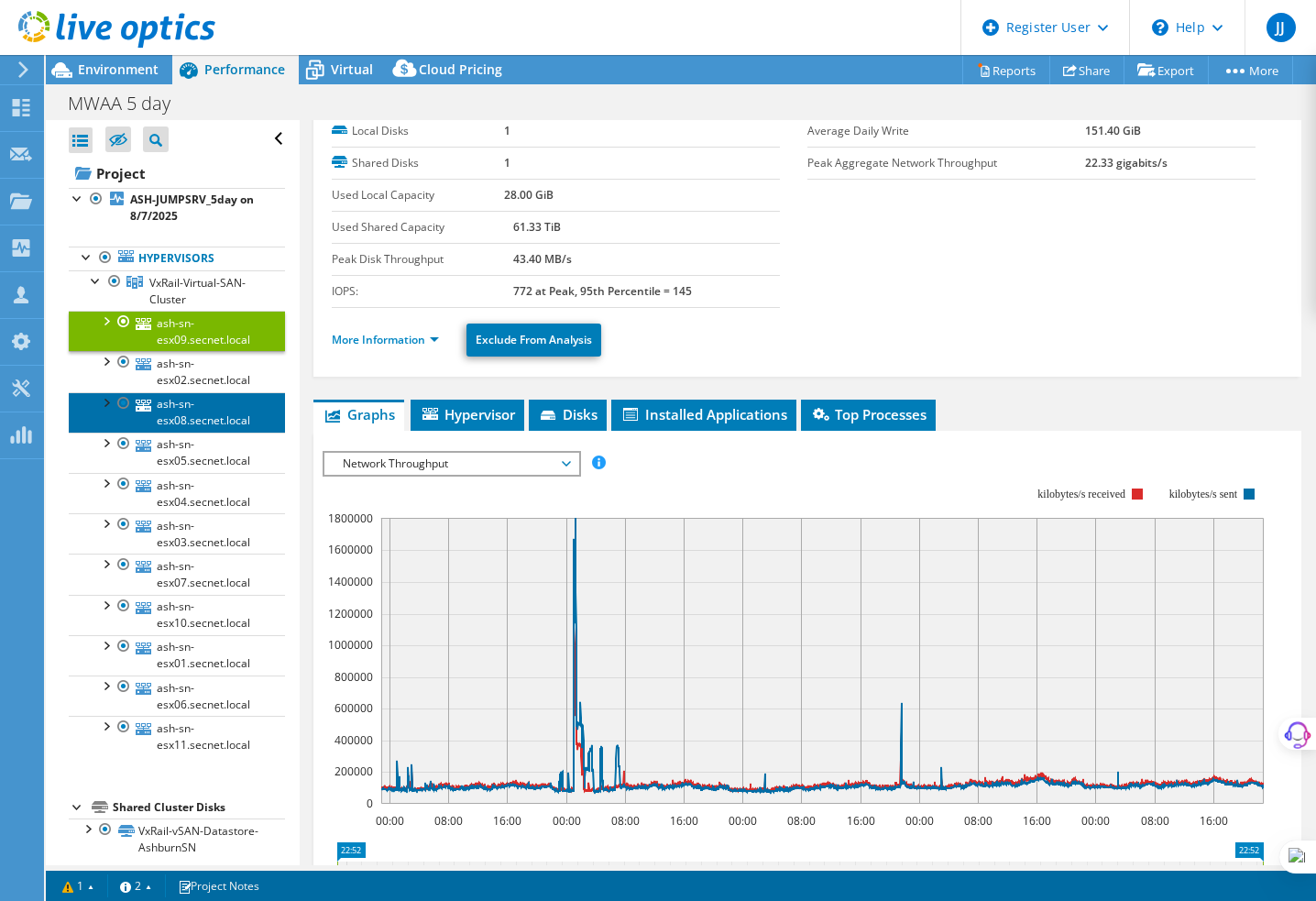 click 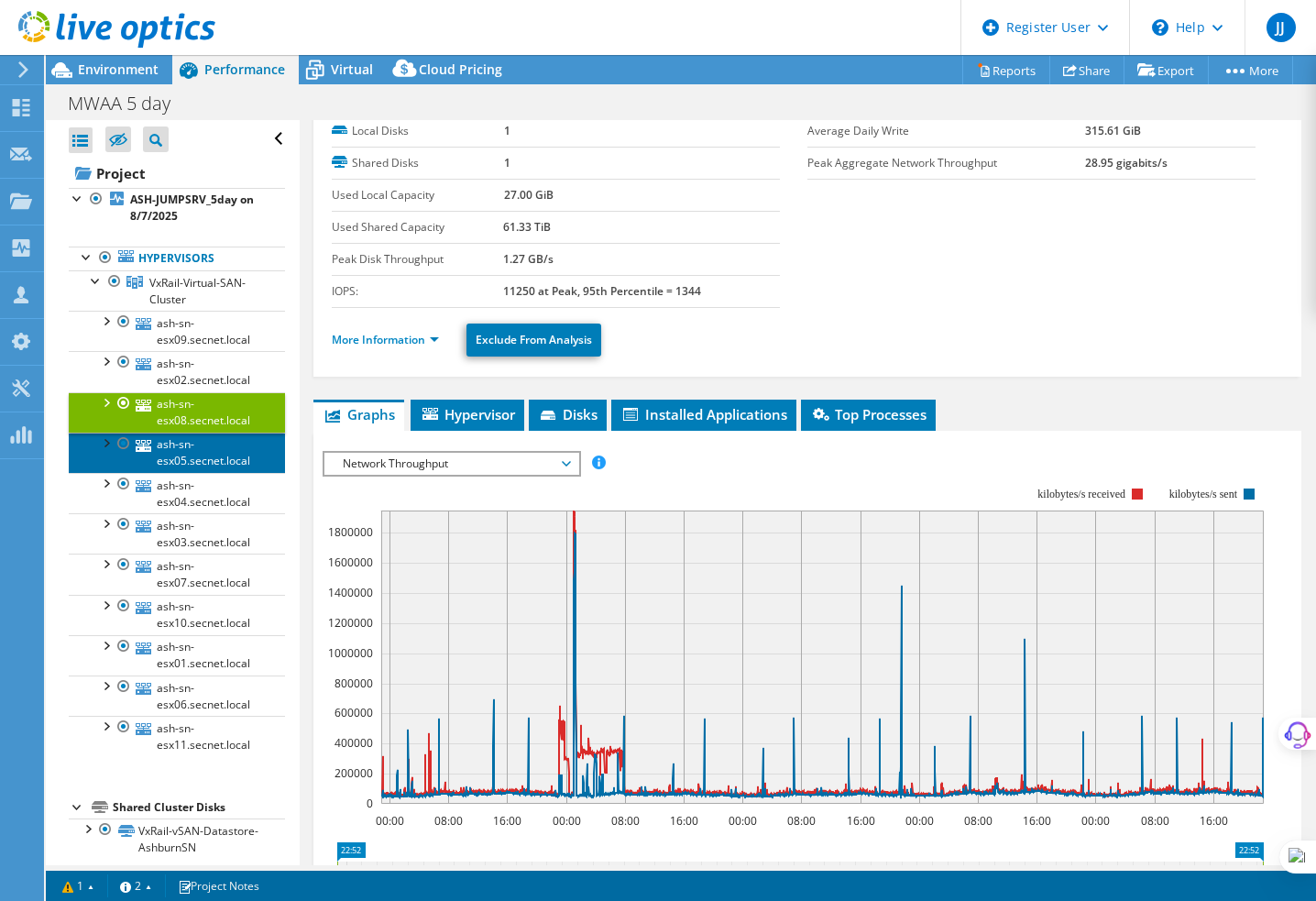 click on "ash-sn-esx05.secnet.local" at bounding box center [177, 453] 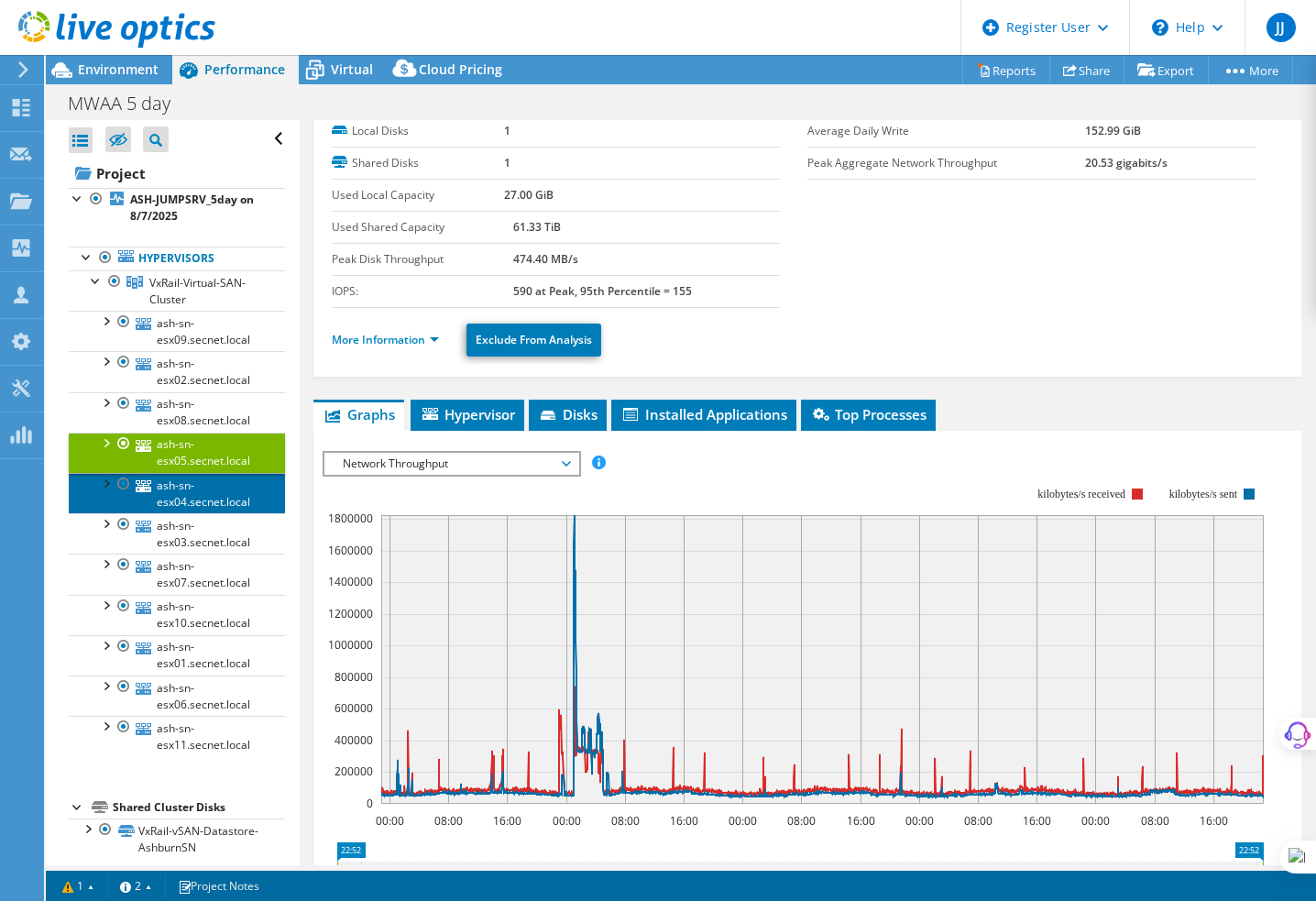 click on "ash-sn-esx04.secnet.local" at bounding box center [177, 493] 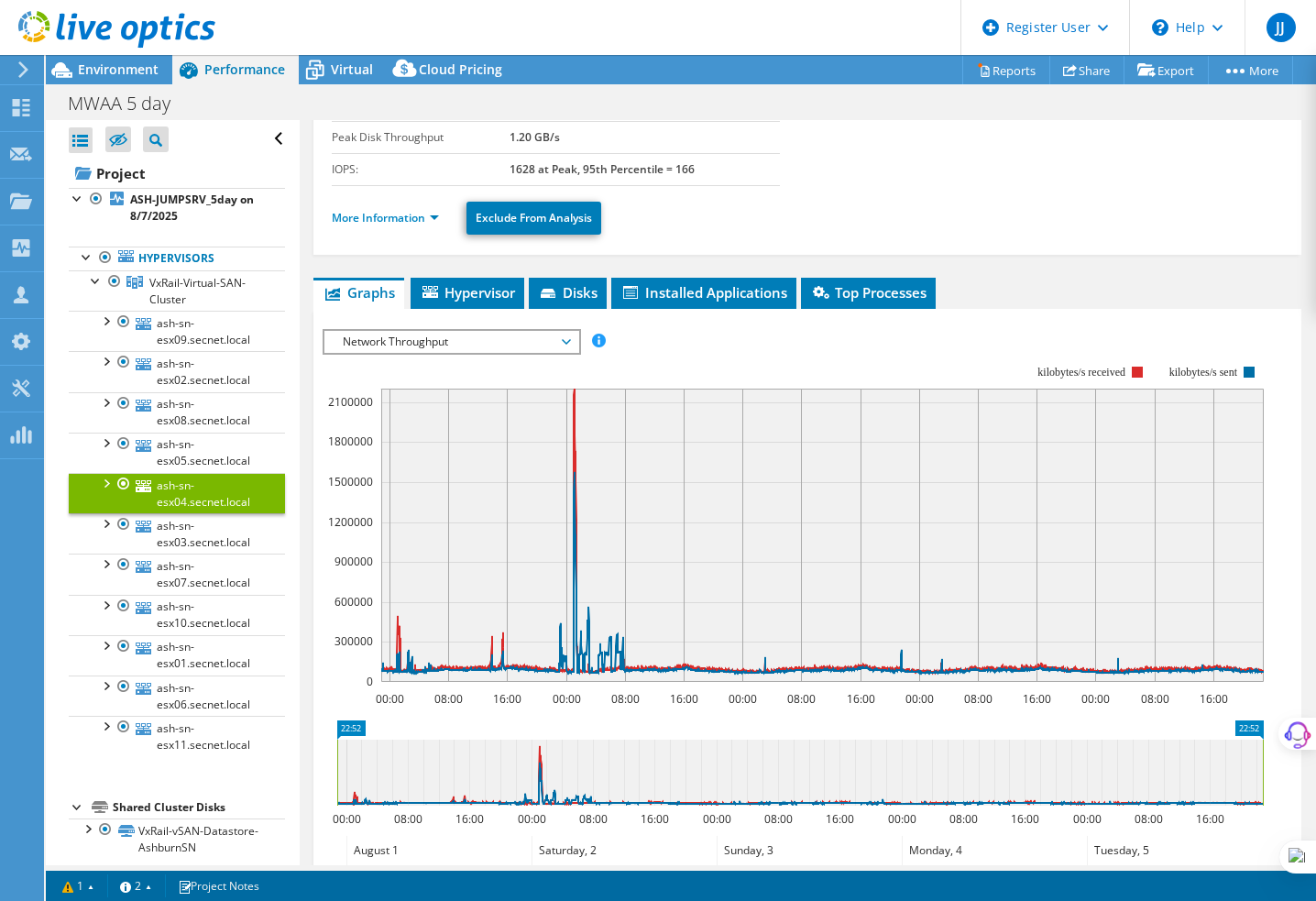 scroll, scrollTop: 275, scrollLeft: 0, axis: vertical 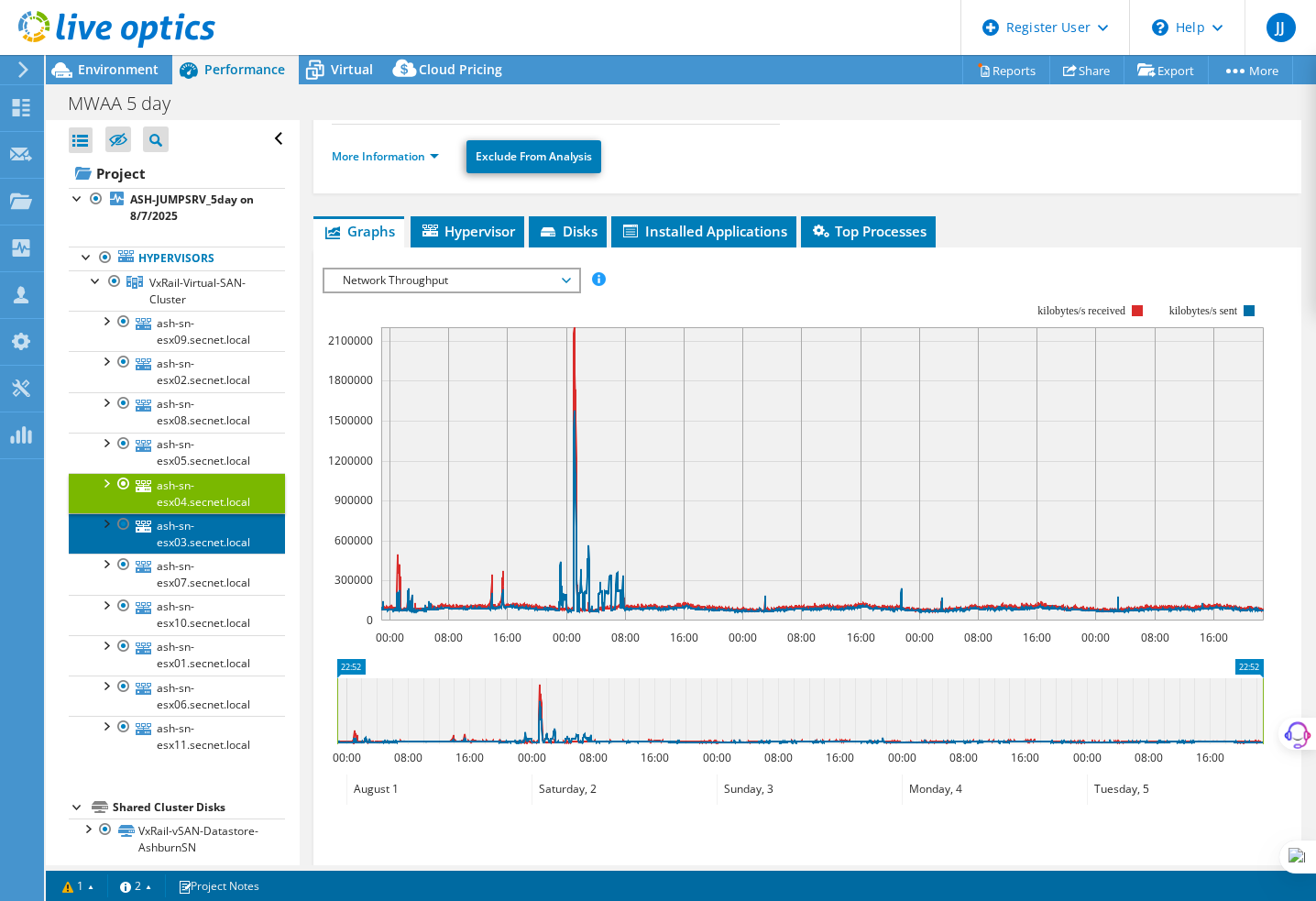 click on "ash-sn-esx03.secnet.local" at bounding box center (177, 533) 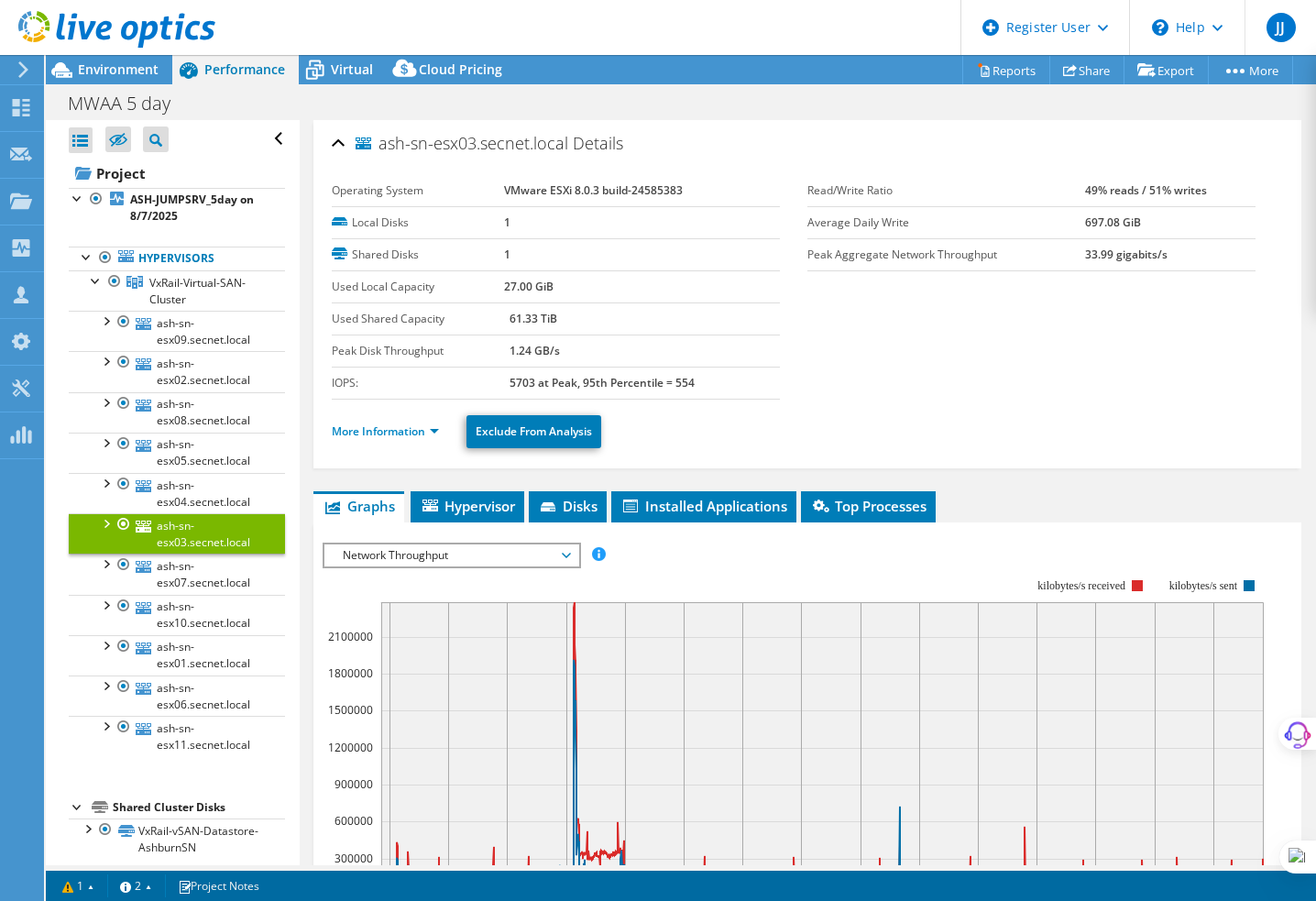 select on "USD" 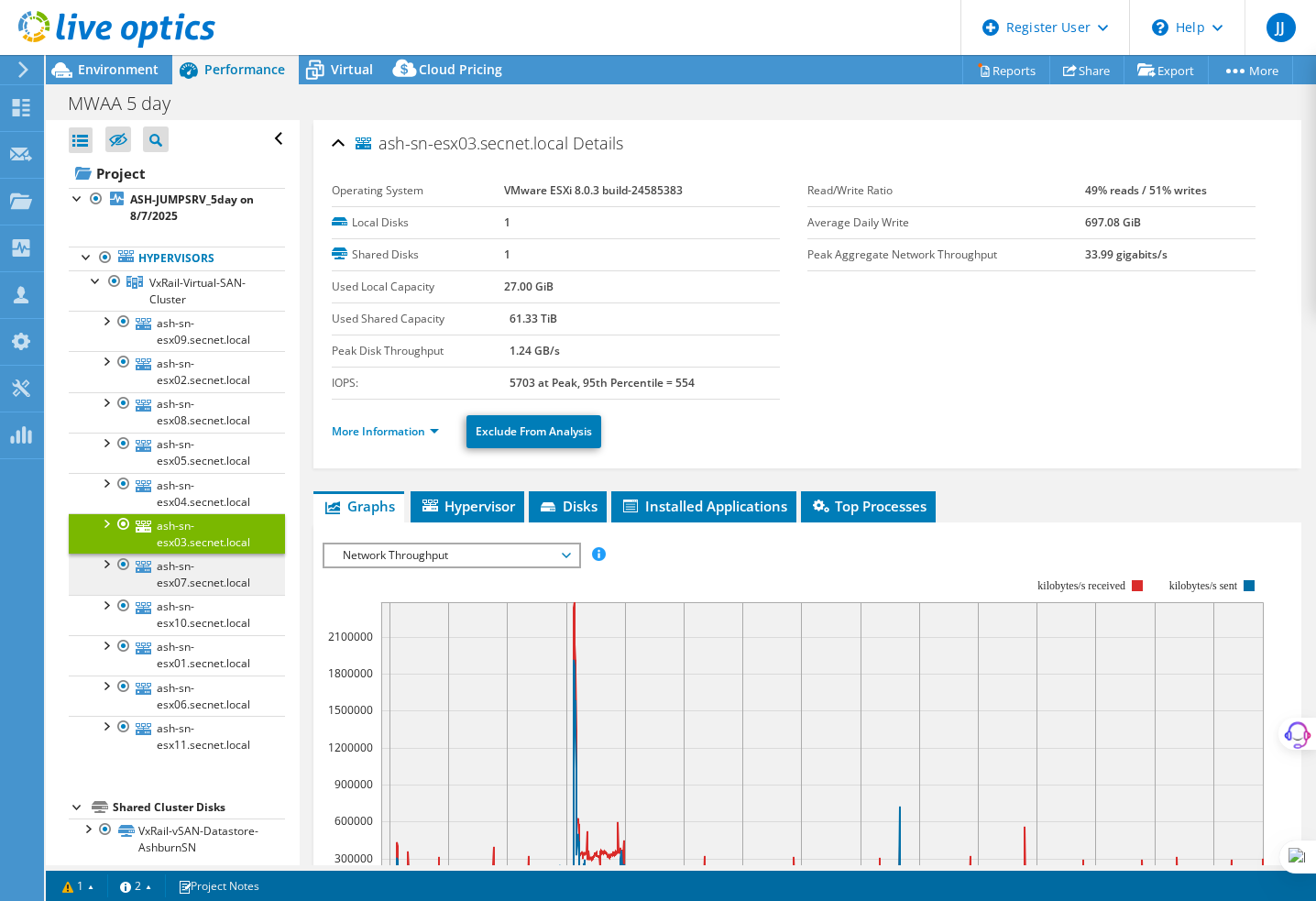 scroll, scrollTop: 0, scrollLeft: 0, axis: both 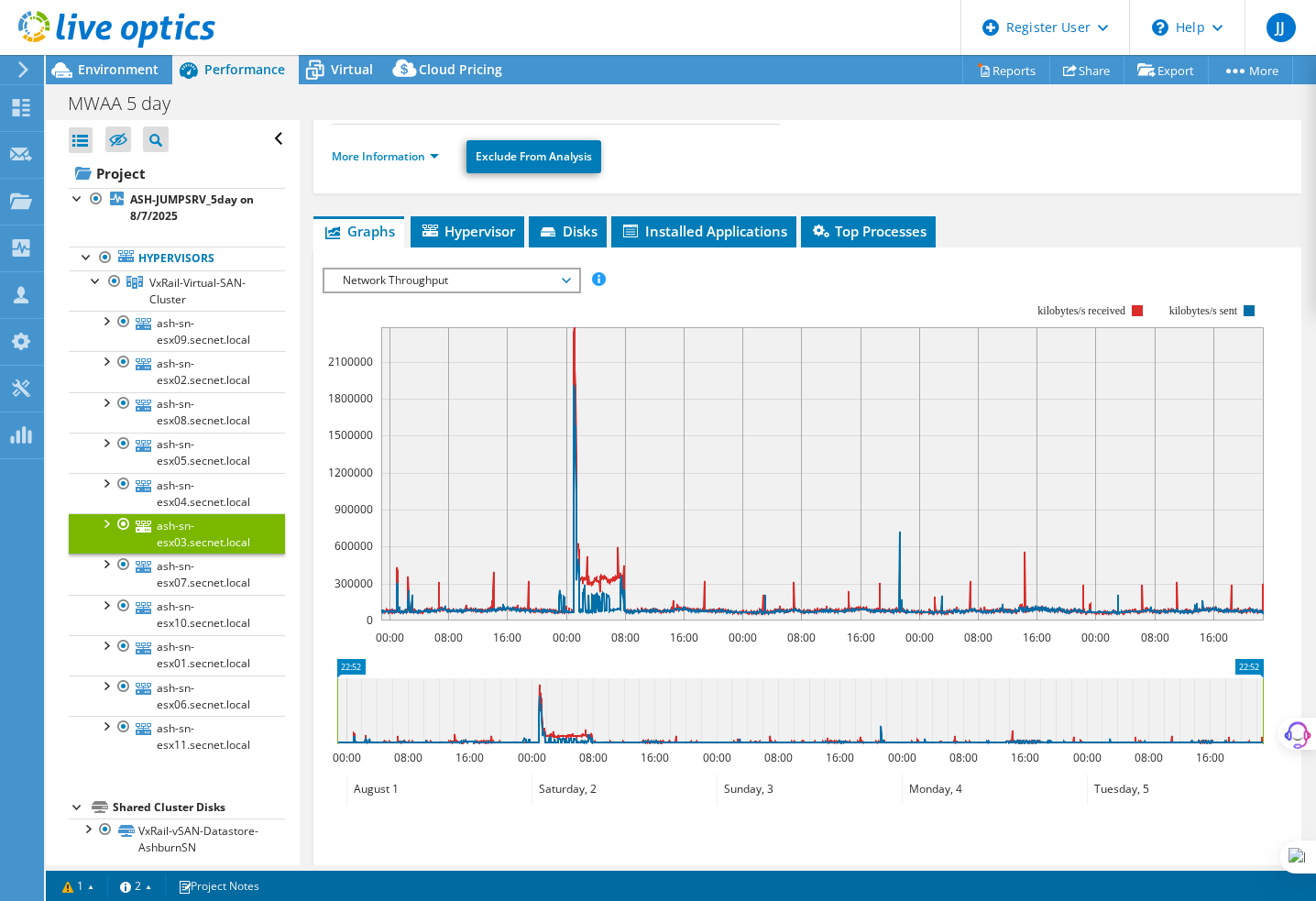 click on "22:52 22:52 00:00 08:00 16:00 00:00 08:00 16:00 00:00 08:00 16:00 00:00 08:00 16:00 00:00 08:00 16:00 August 1 Saturday, 2 Sunday, 3 Monday, 4 Tuesday, 5 July 31" 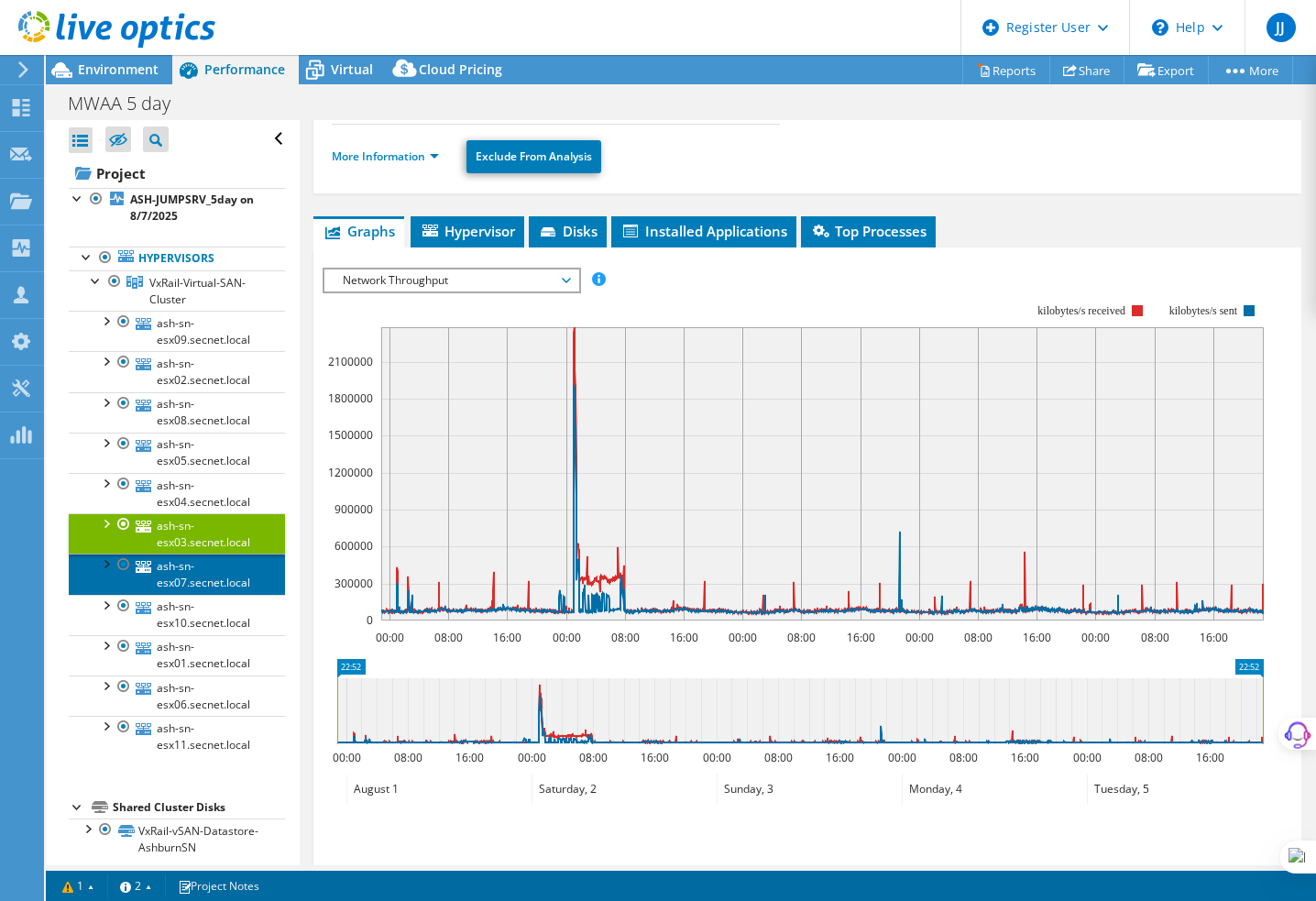 click on "ash-sn-esx07.secnet.local" at bounding box center (177, 574) 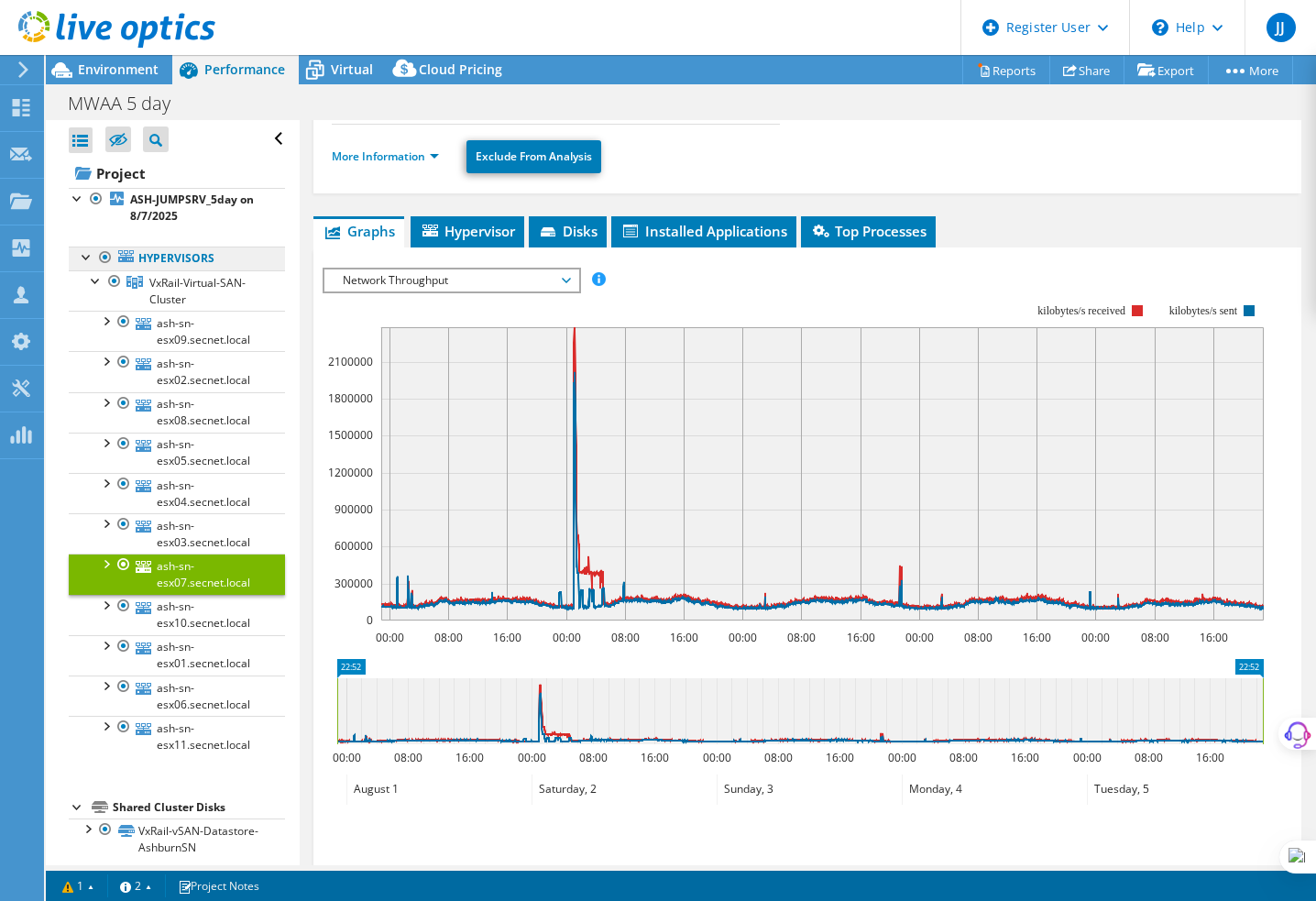 click on "Hypervisors" at bounding box center (177, 258) 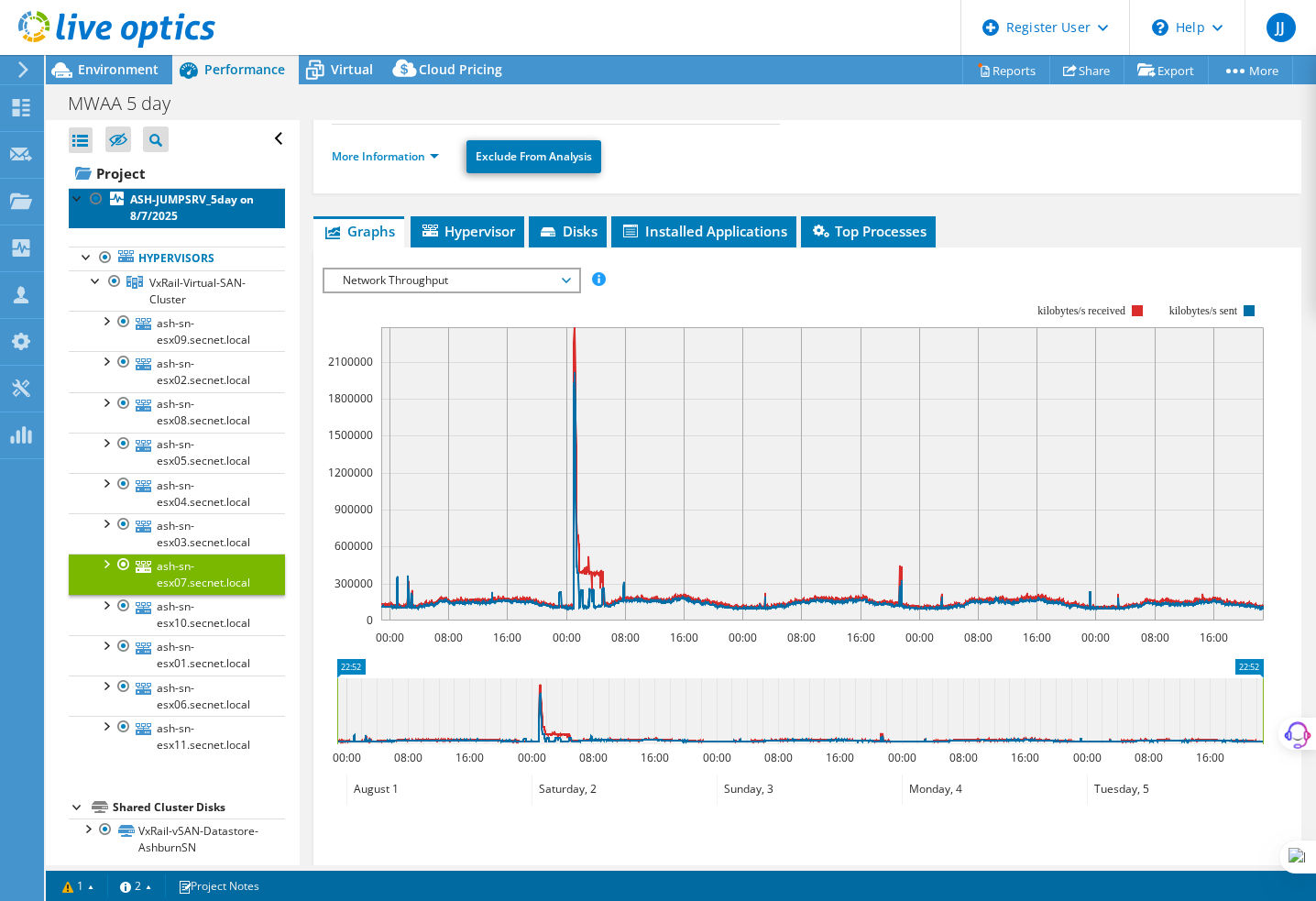 click on "ASH-JUMPSRV_5day on 8/7/2025" at bounding box center (192, 207) 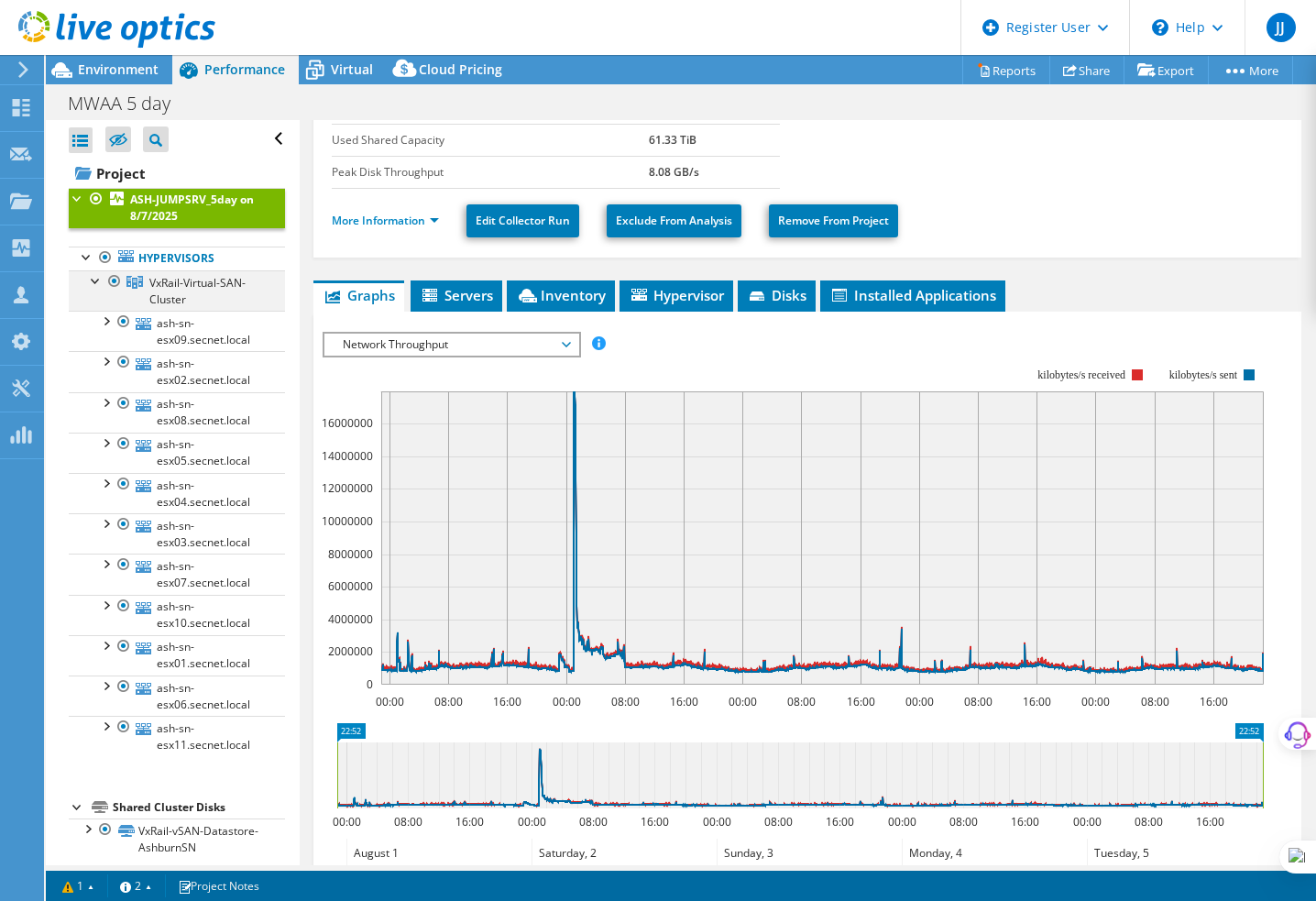 click at bounding box center [96, 280] 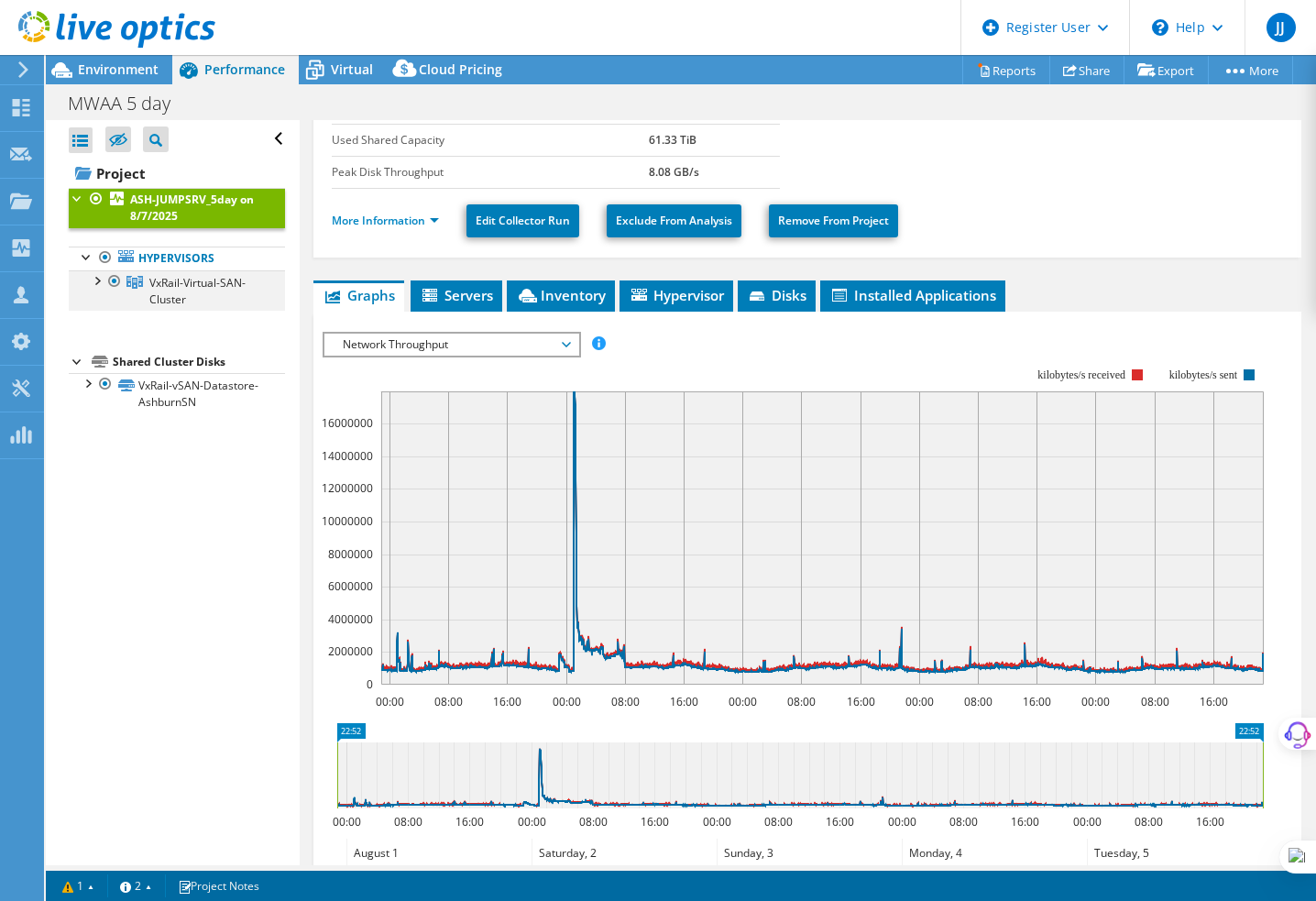 click at bounding box center (96, 280) 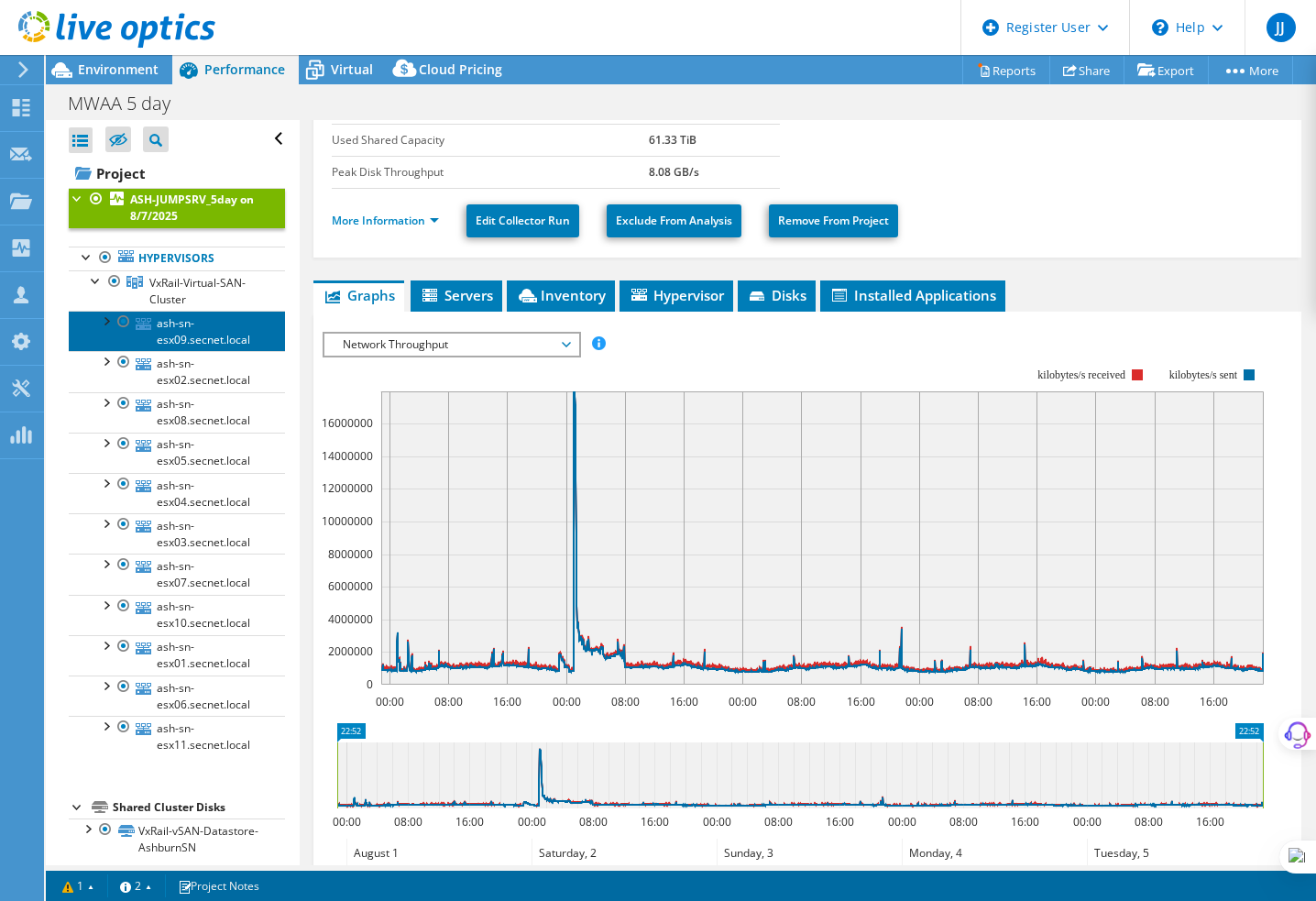 click on "ash-sn-esx09.secnet.local" at bounding box center [177, 331] 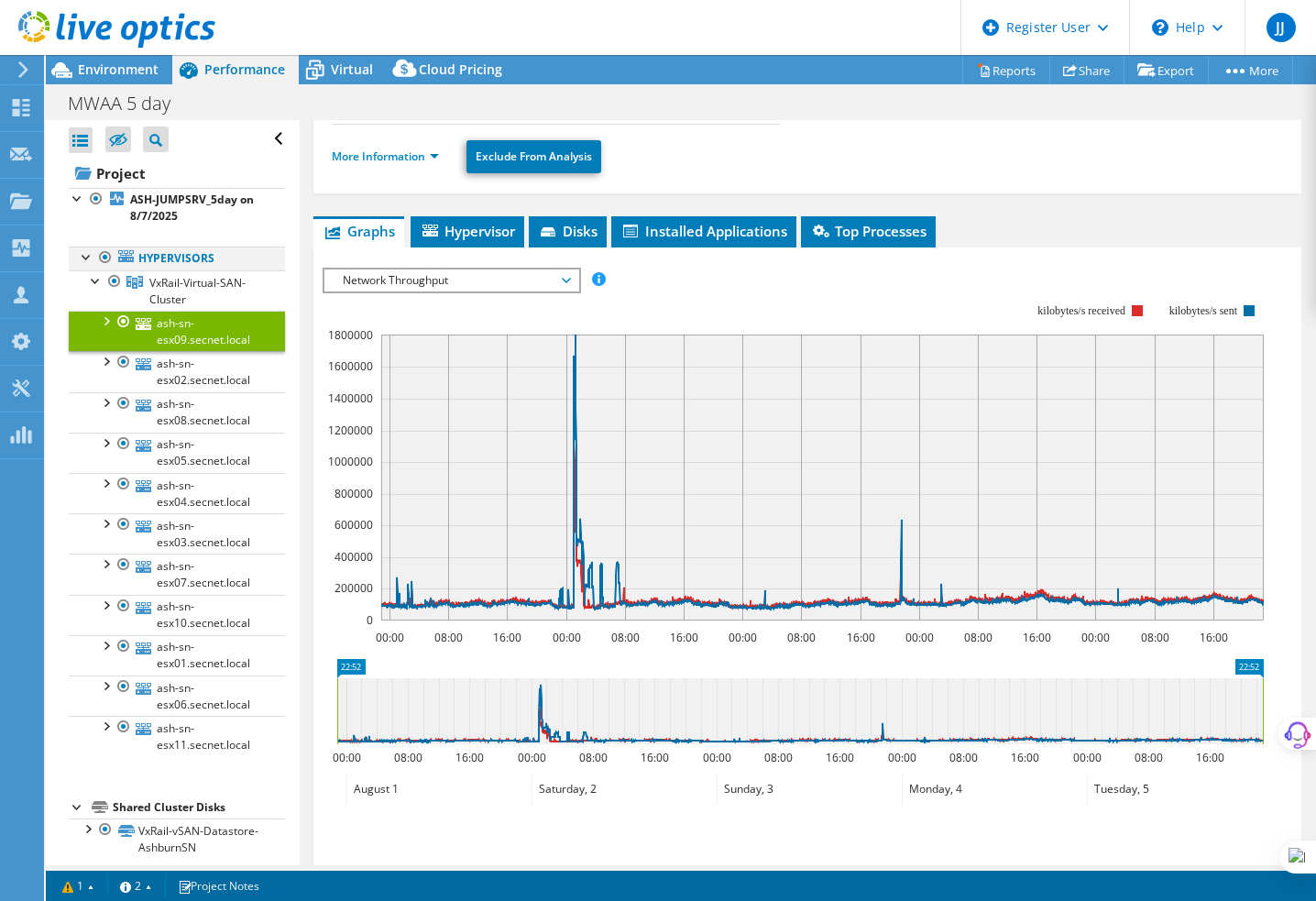 click at bounding box center [87, 256] 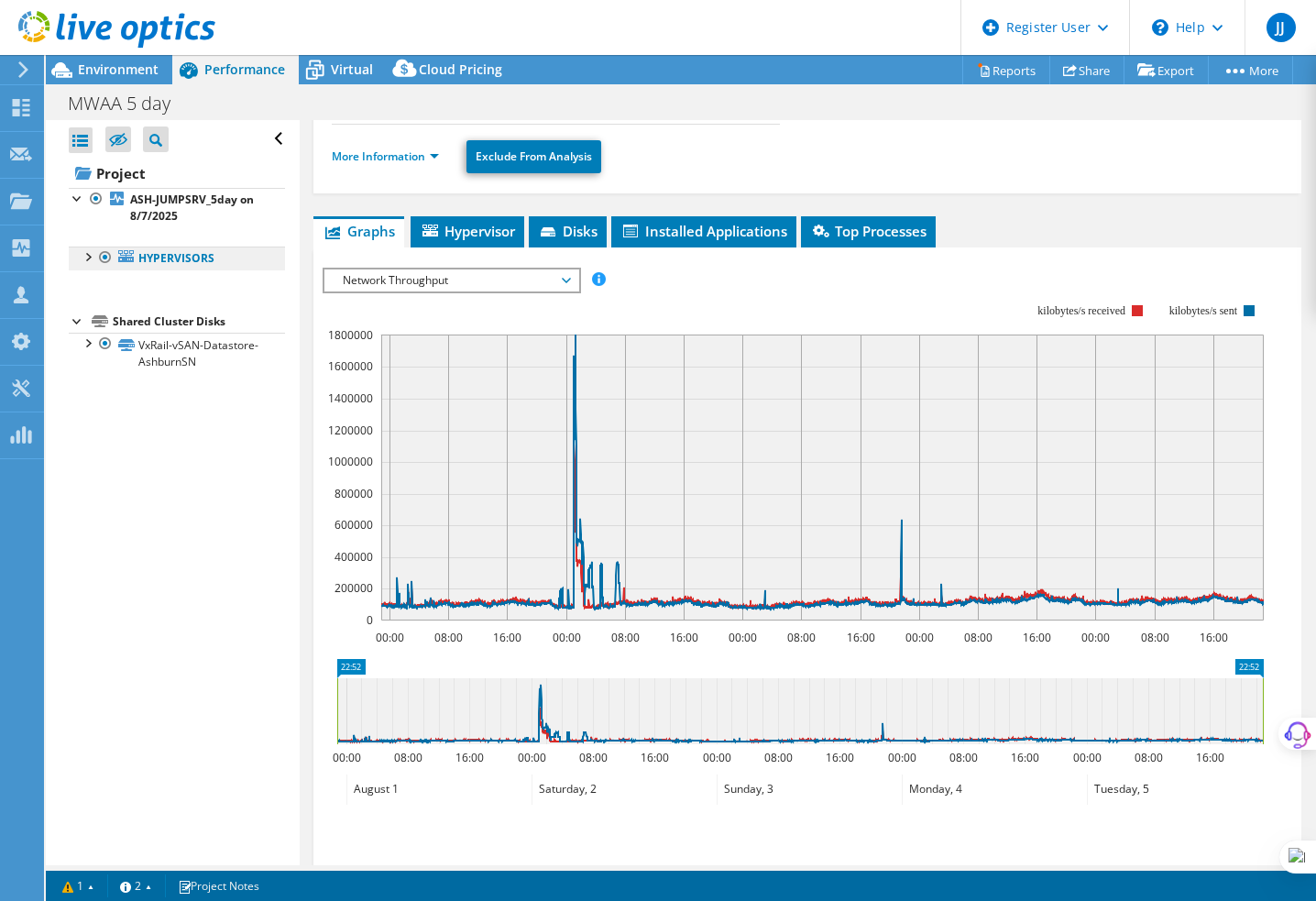 click on "Hypervisors" at bounding box center (177, 258) 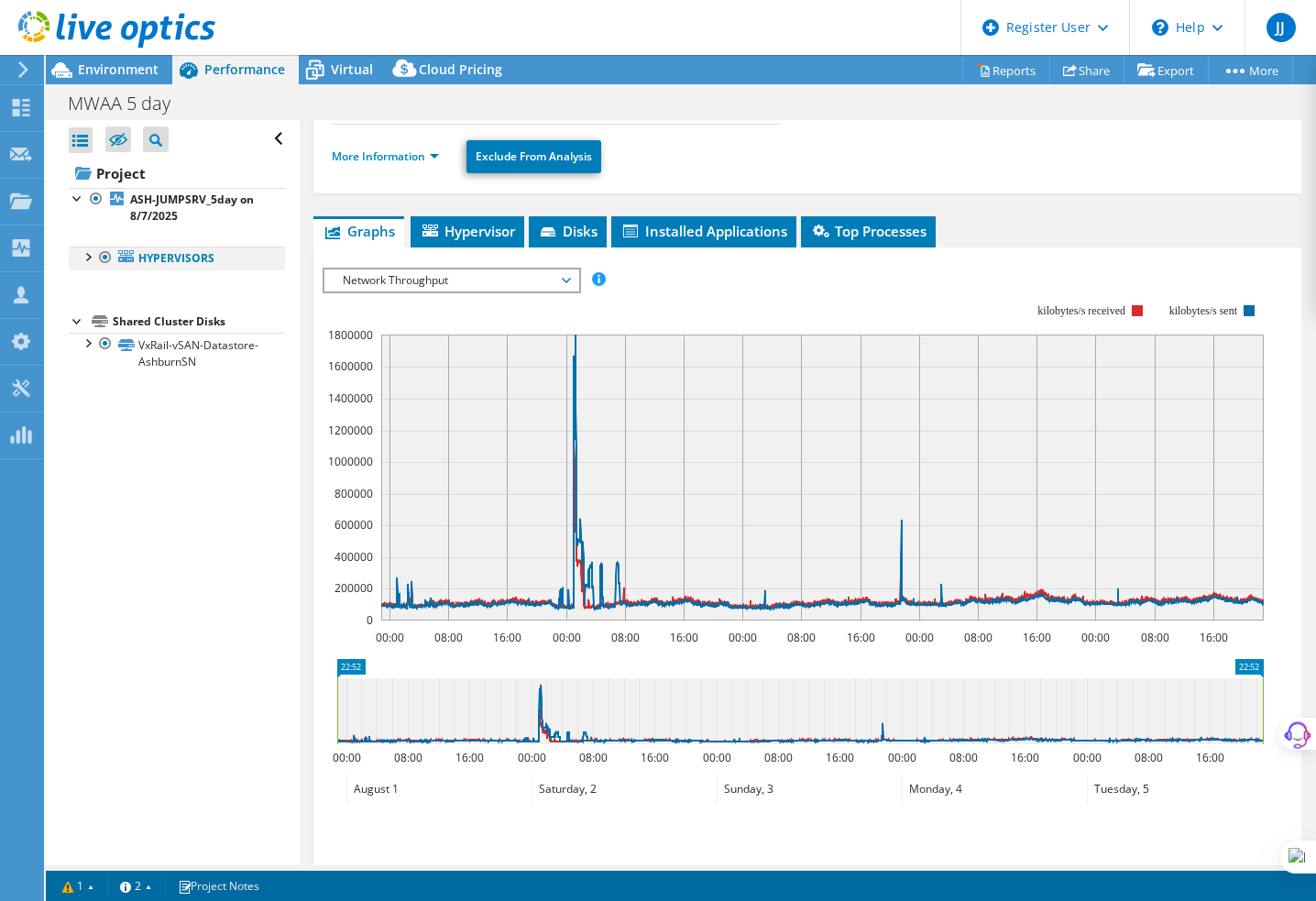 click at bounding box center [87, 256] 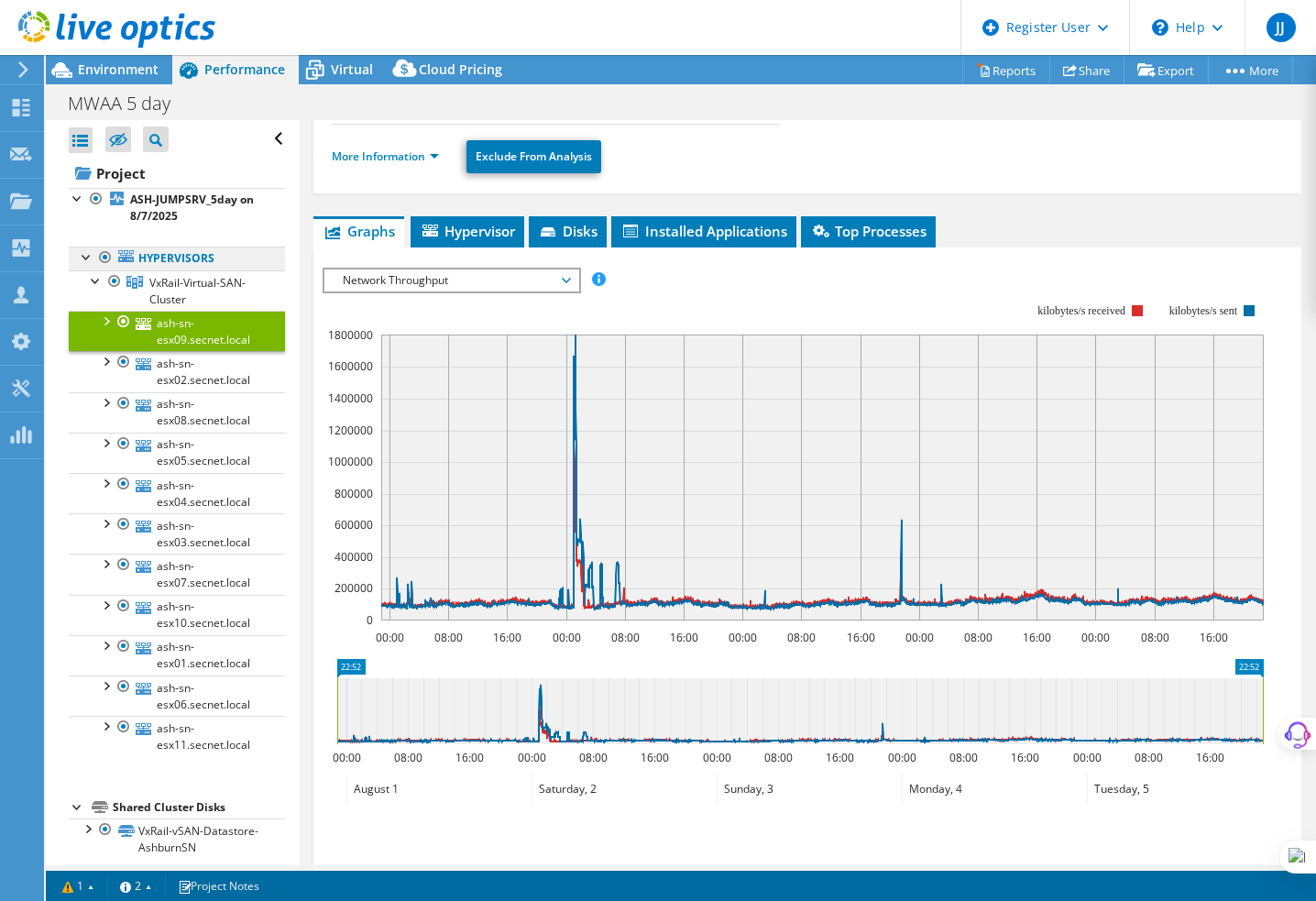 click on "Hypervisors" at bounding box center (177, 258) 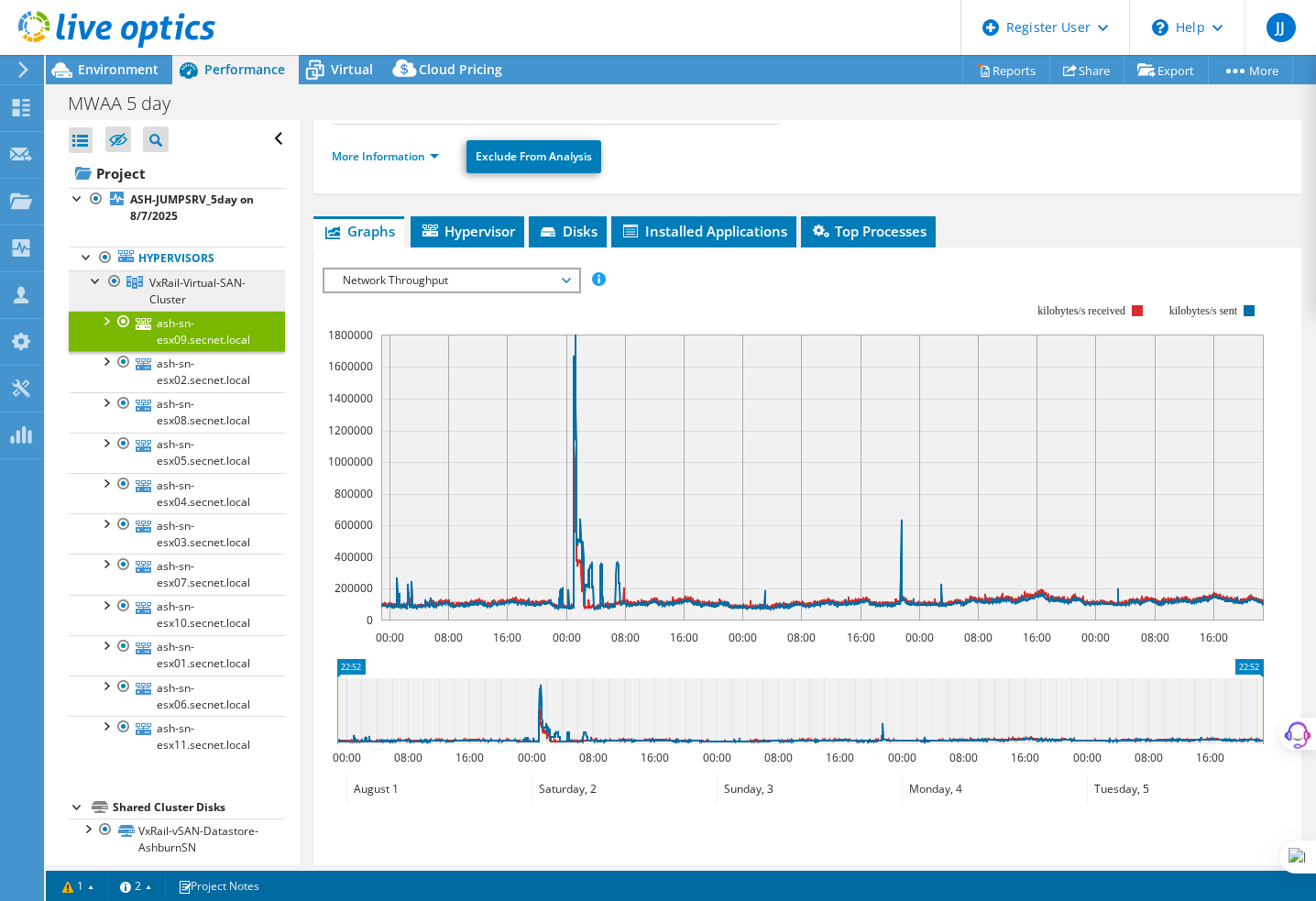 click on "VxRail-Virtual-SAN-Cluster" at bounding box center [197, 291] 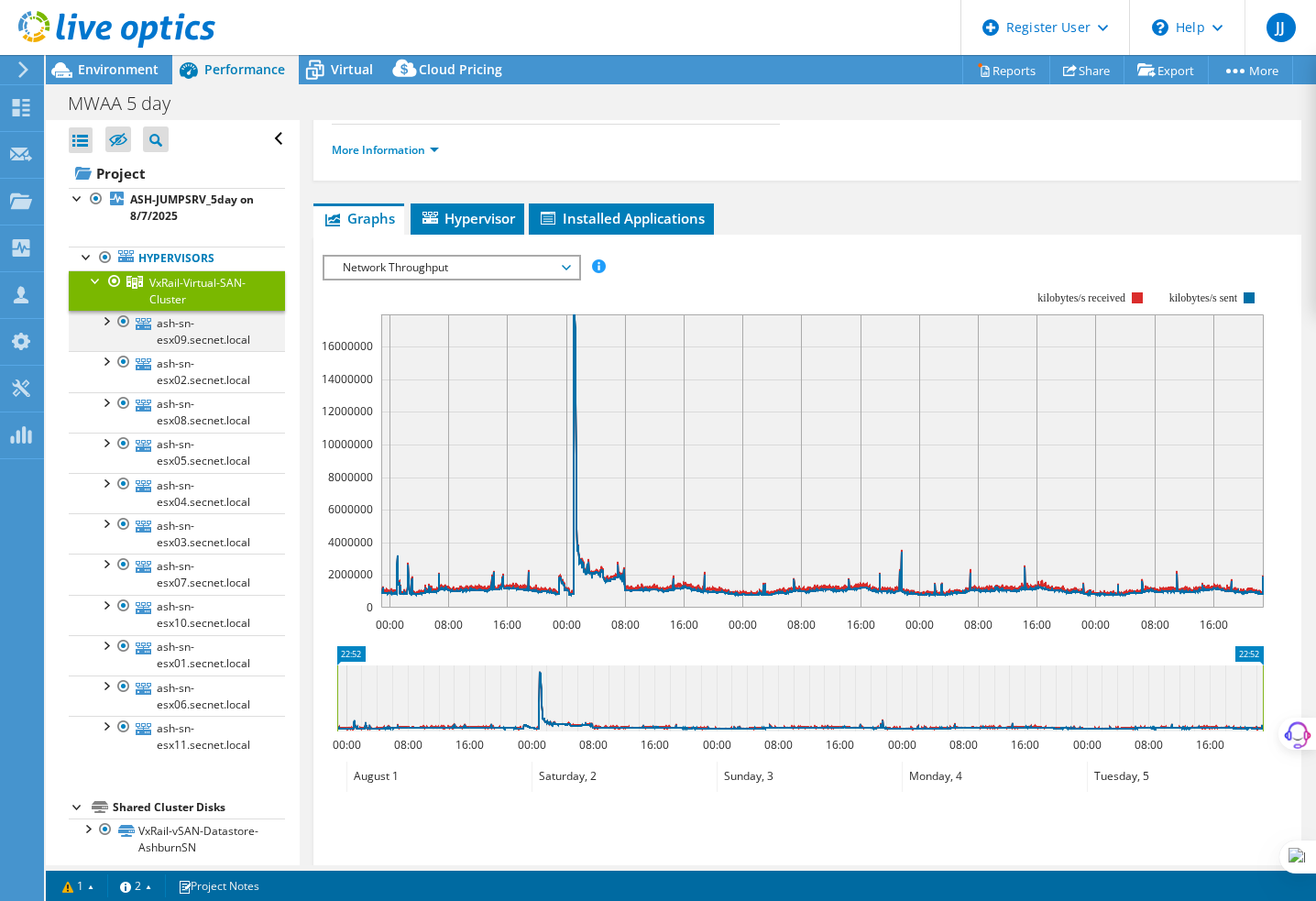 click at bounding box center [105, 320] 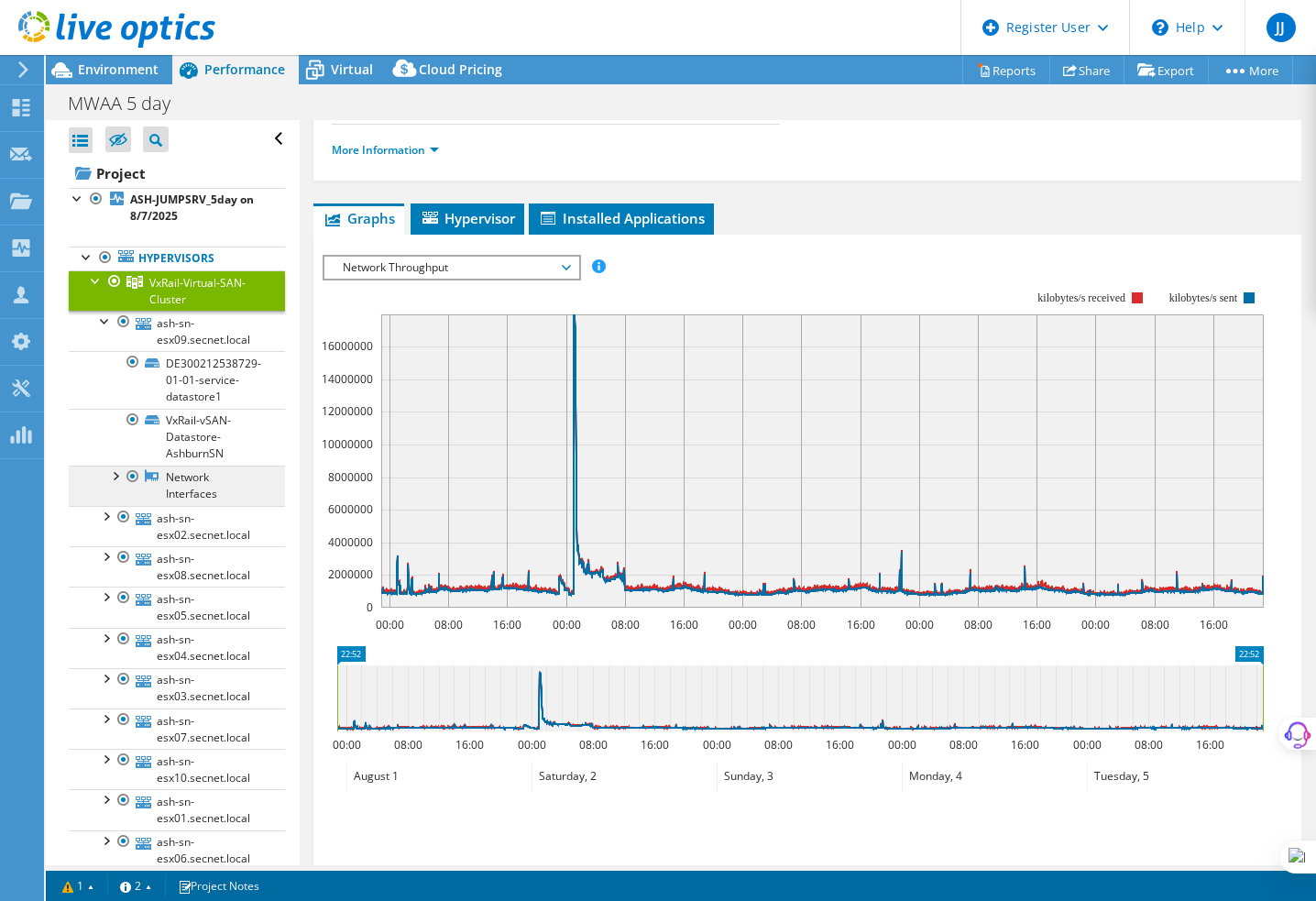 click on "Network Interfaces" at bounding box center (177, 486) 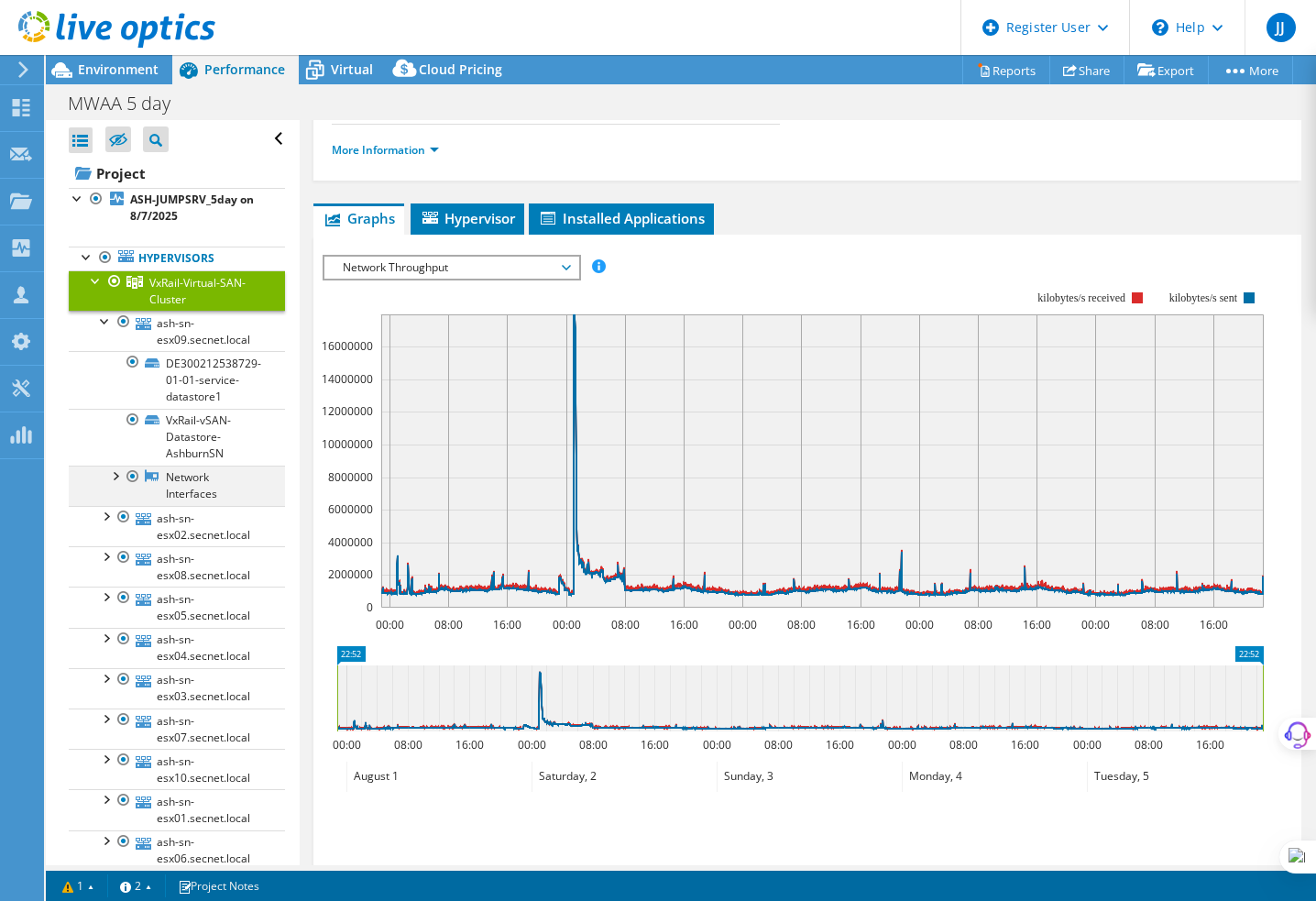 click at bounding box center [115, 475] 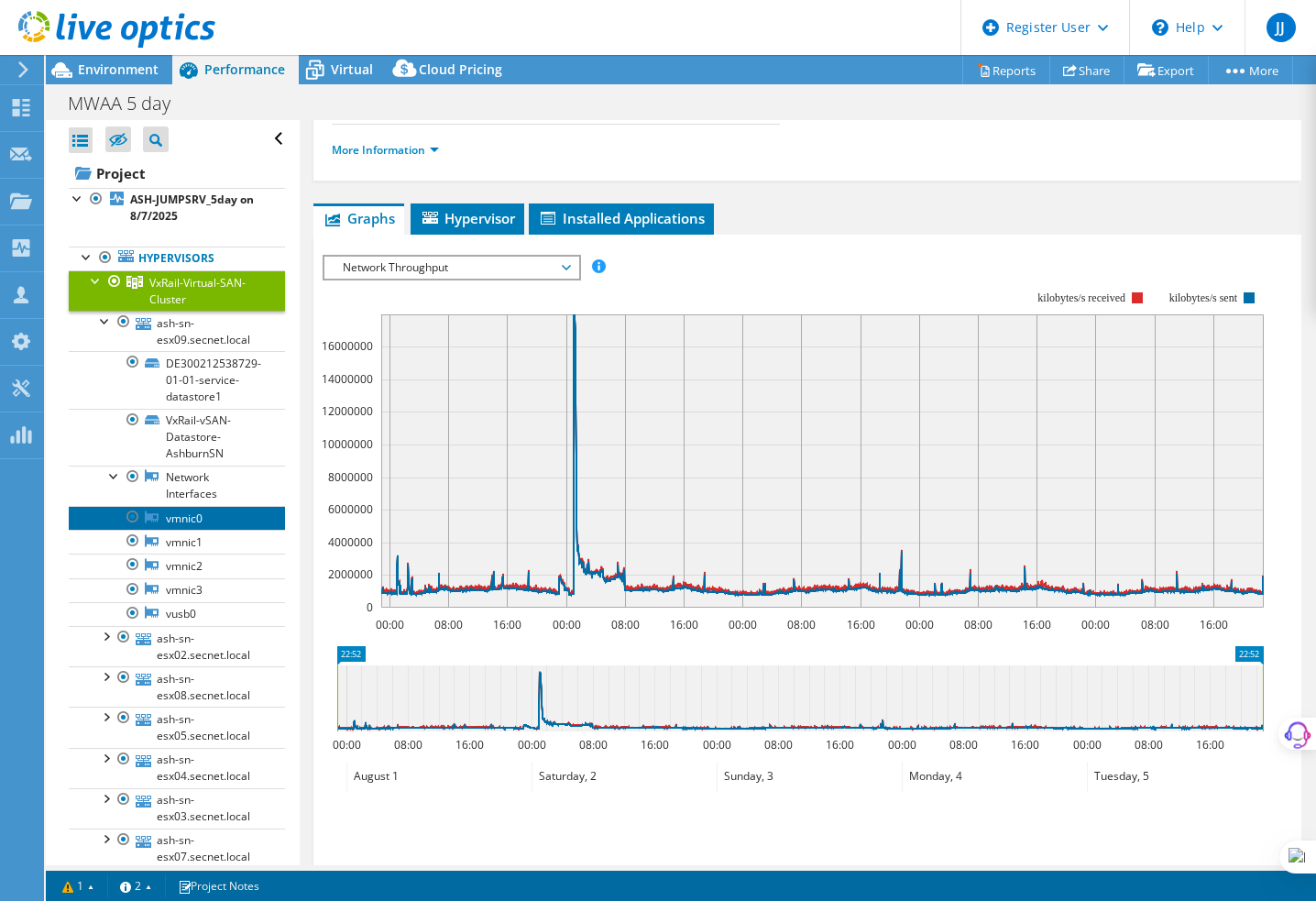 click on "vmnic0" at bounding box center (177, 518) 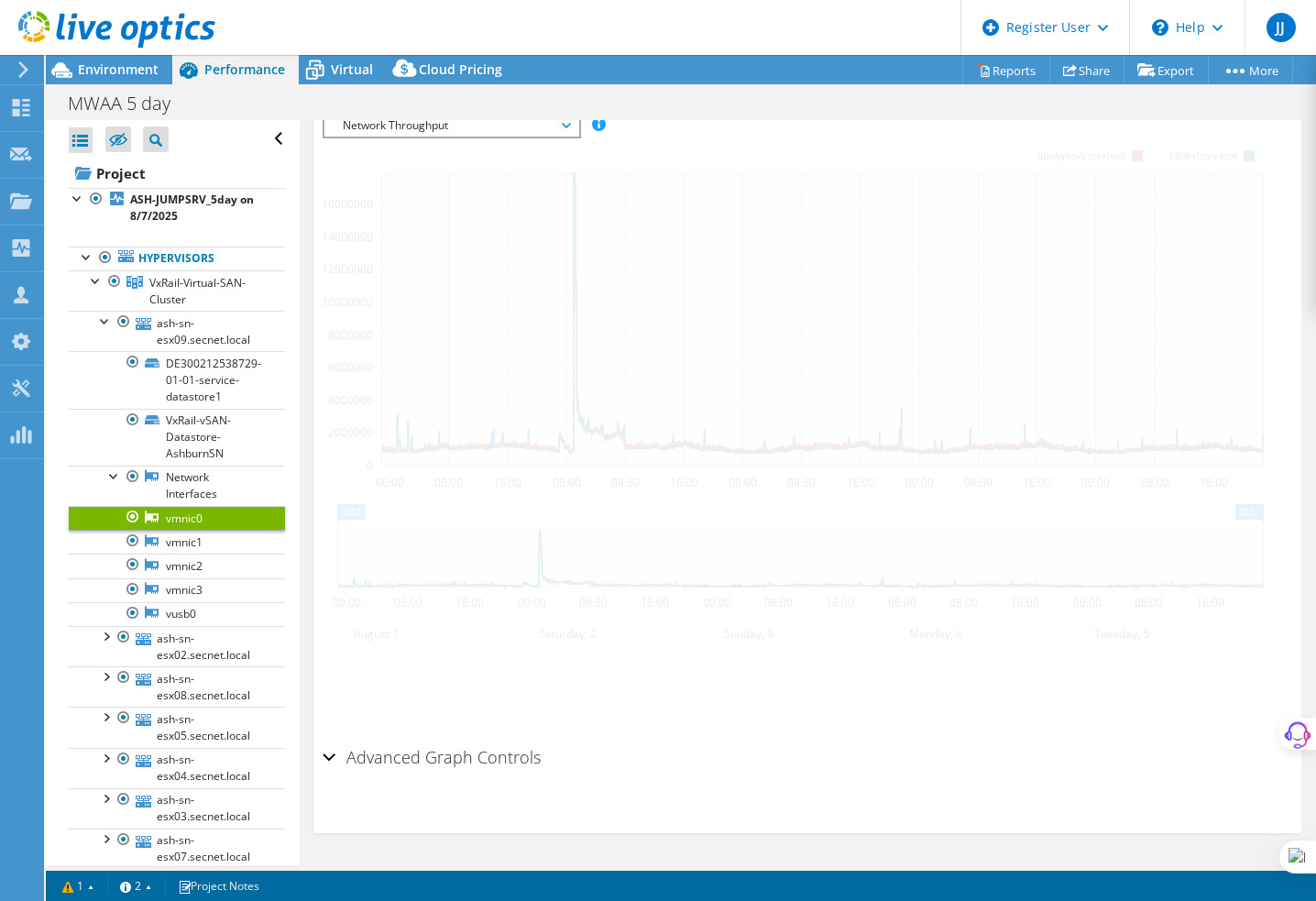 scroll, scrollTop: 251, scrollLeft: 0, axis: vertical 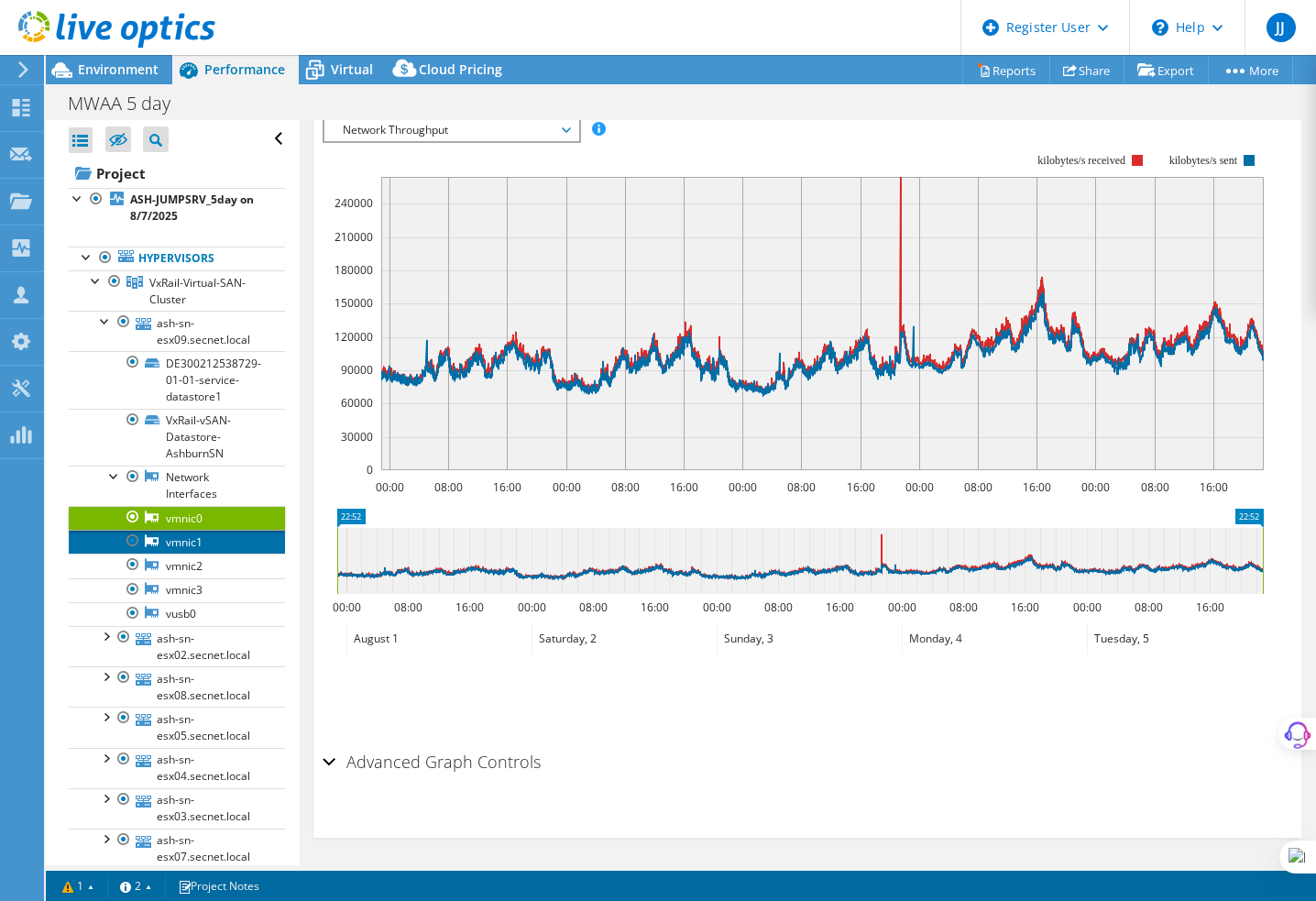 click on "vmnic1" at bounding box center (177, 542) 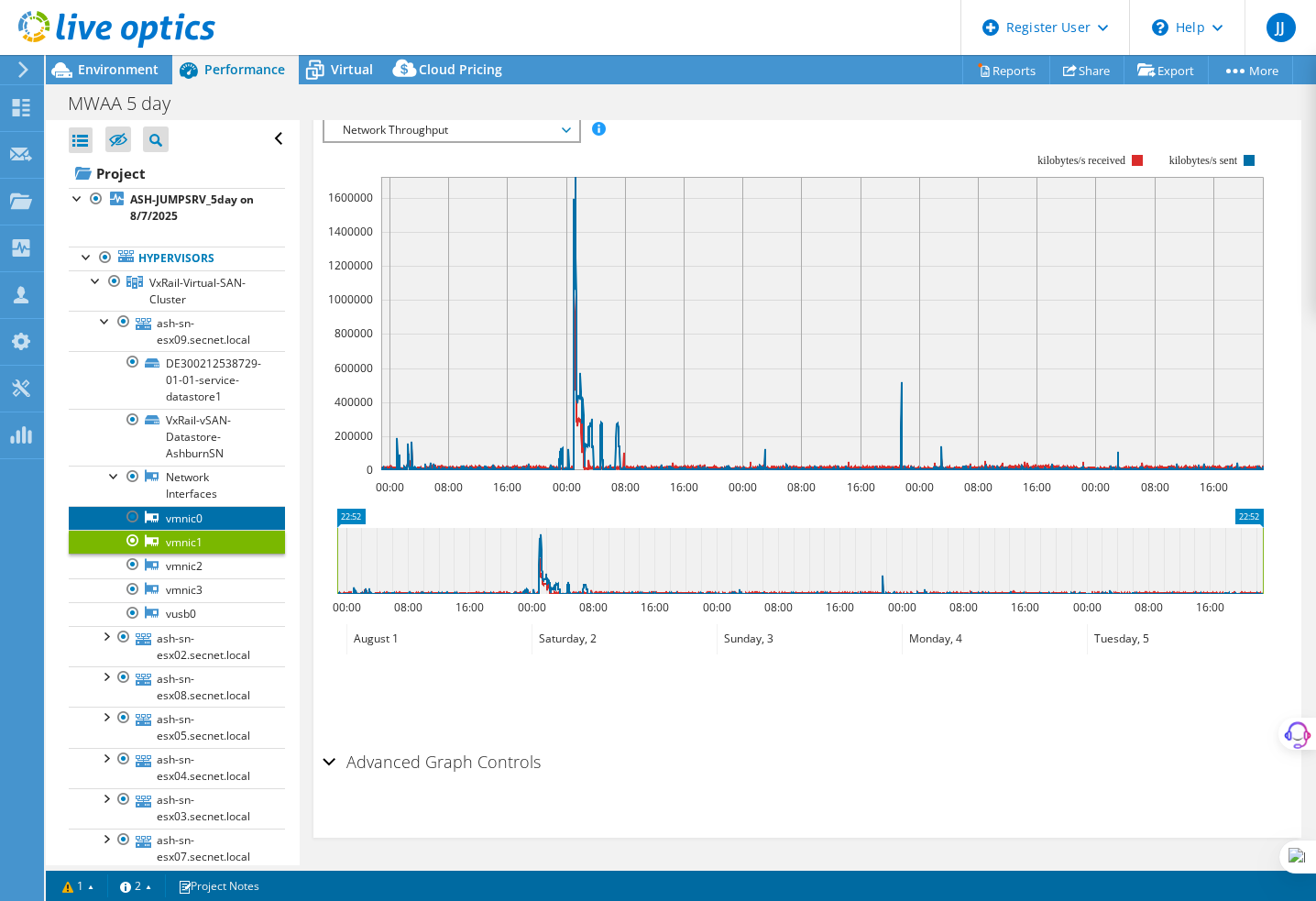 click on "vmnic0" at bounding box center (177, 518) 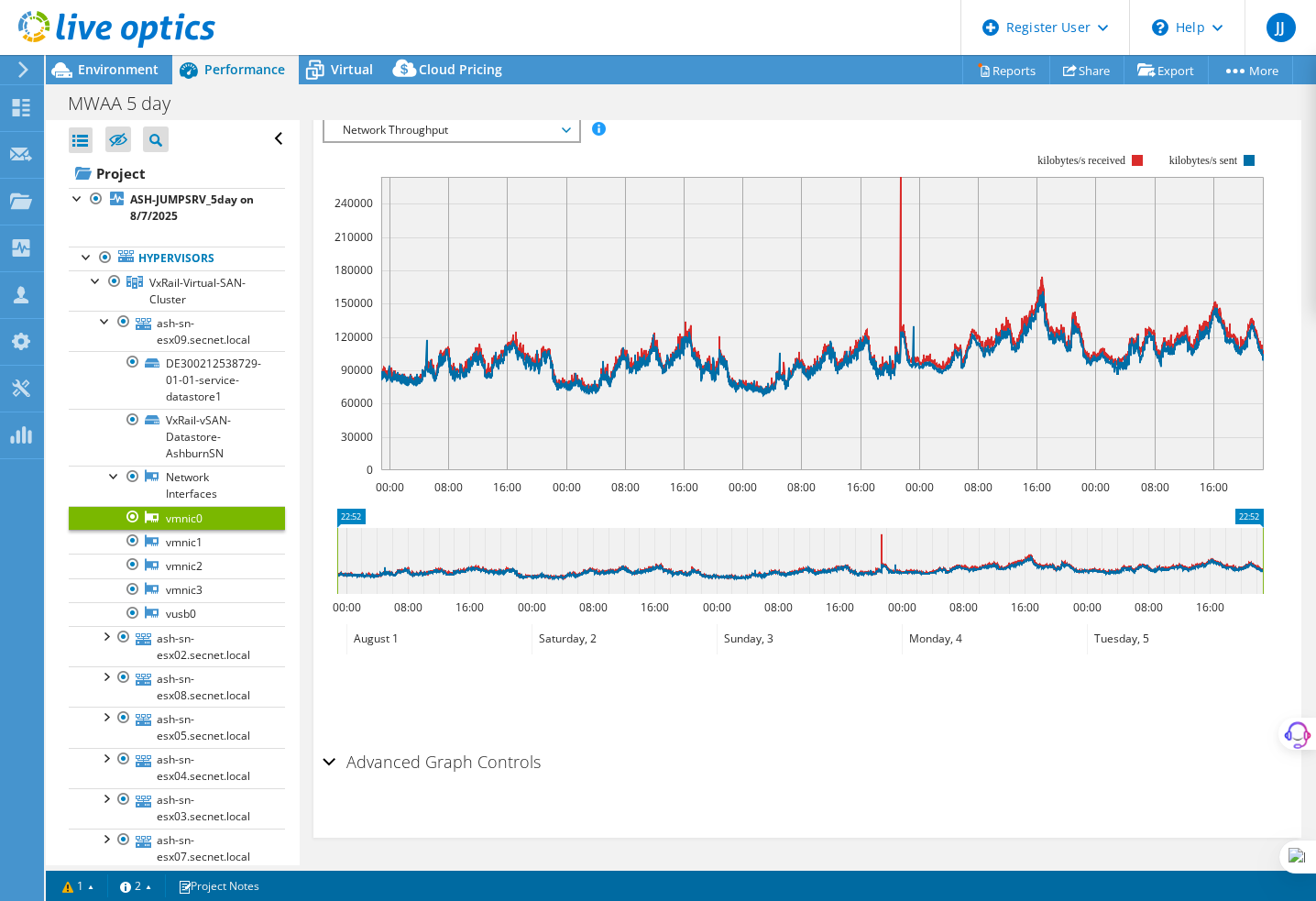 click on "vmnic0
Details
Negotiated Speed
23841 Mb/s
Peak Network Throughput
2.11 gigabits/s
Peak Aggregate Network Throughput
3.02 gigabits/s
IOPS" at bounding box center [807, 369] 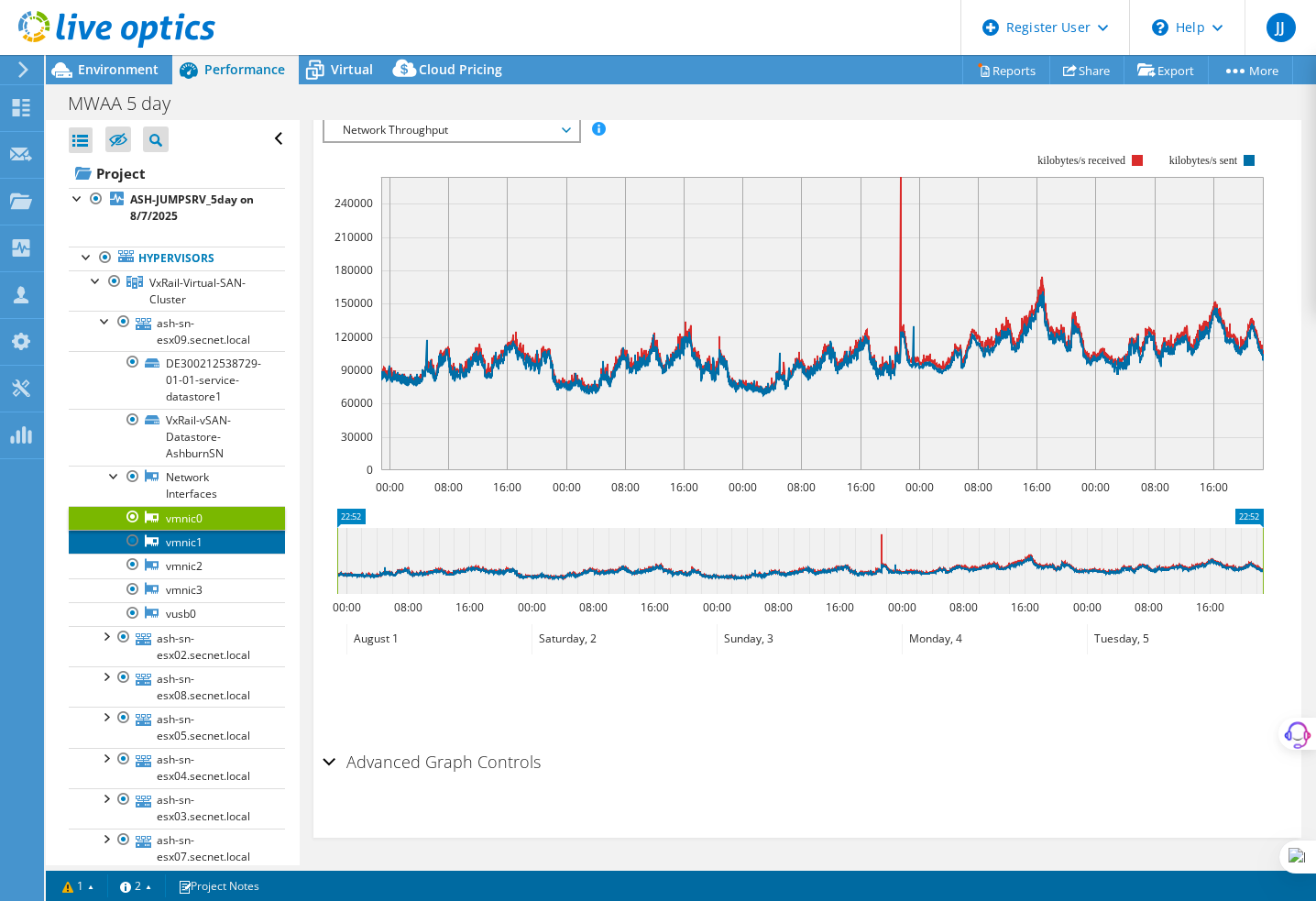 click on "vmnic1" at bounding box center (177, 542) 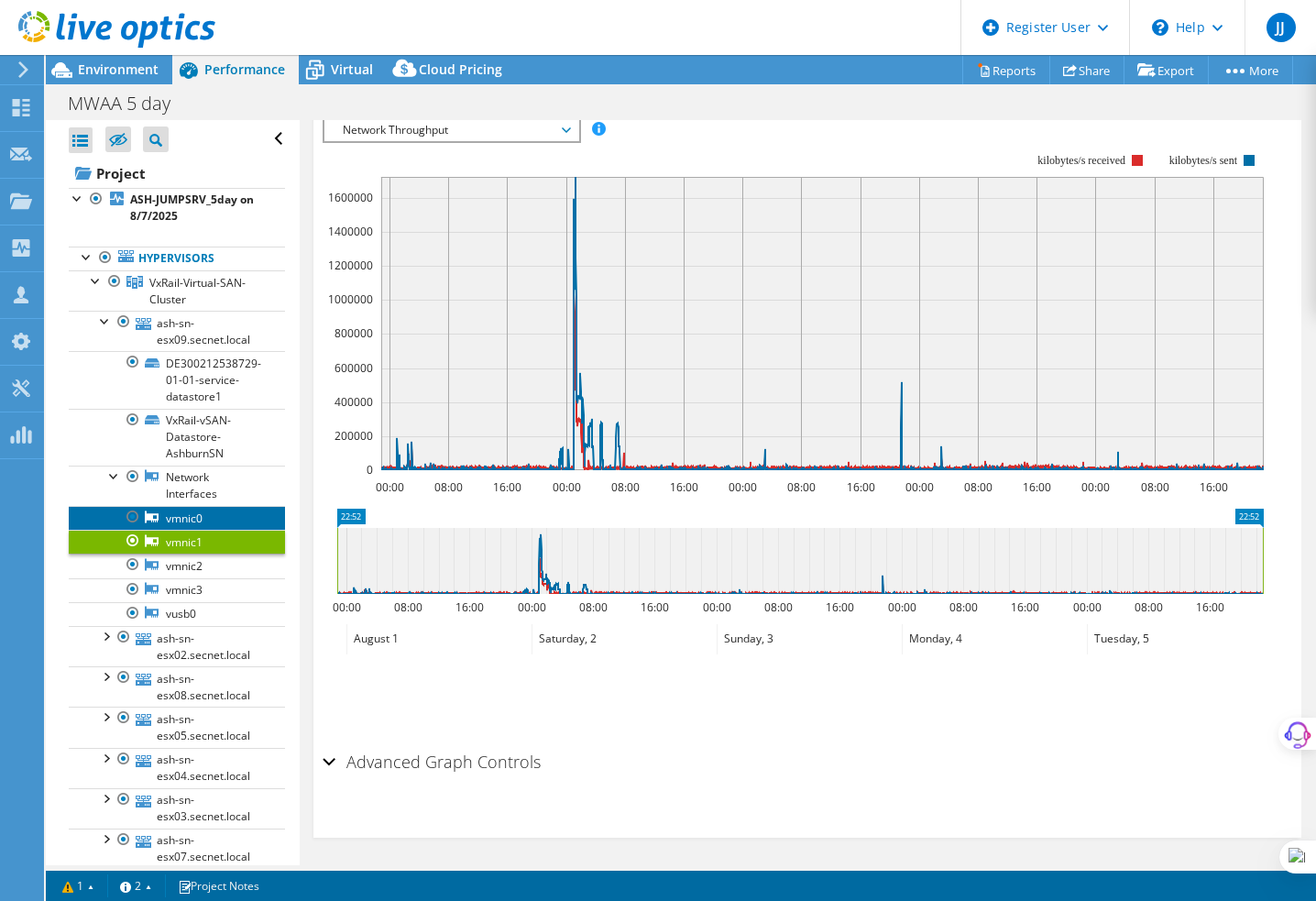 click on "vmnic0" at bounding box center [177, 518] 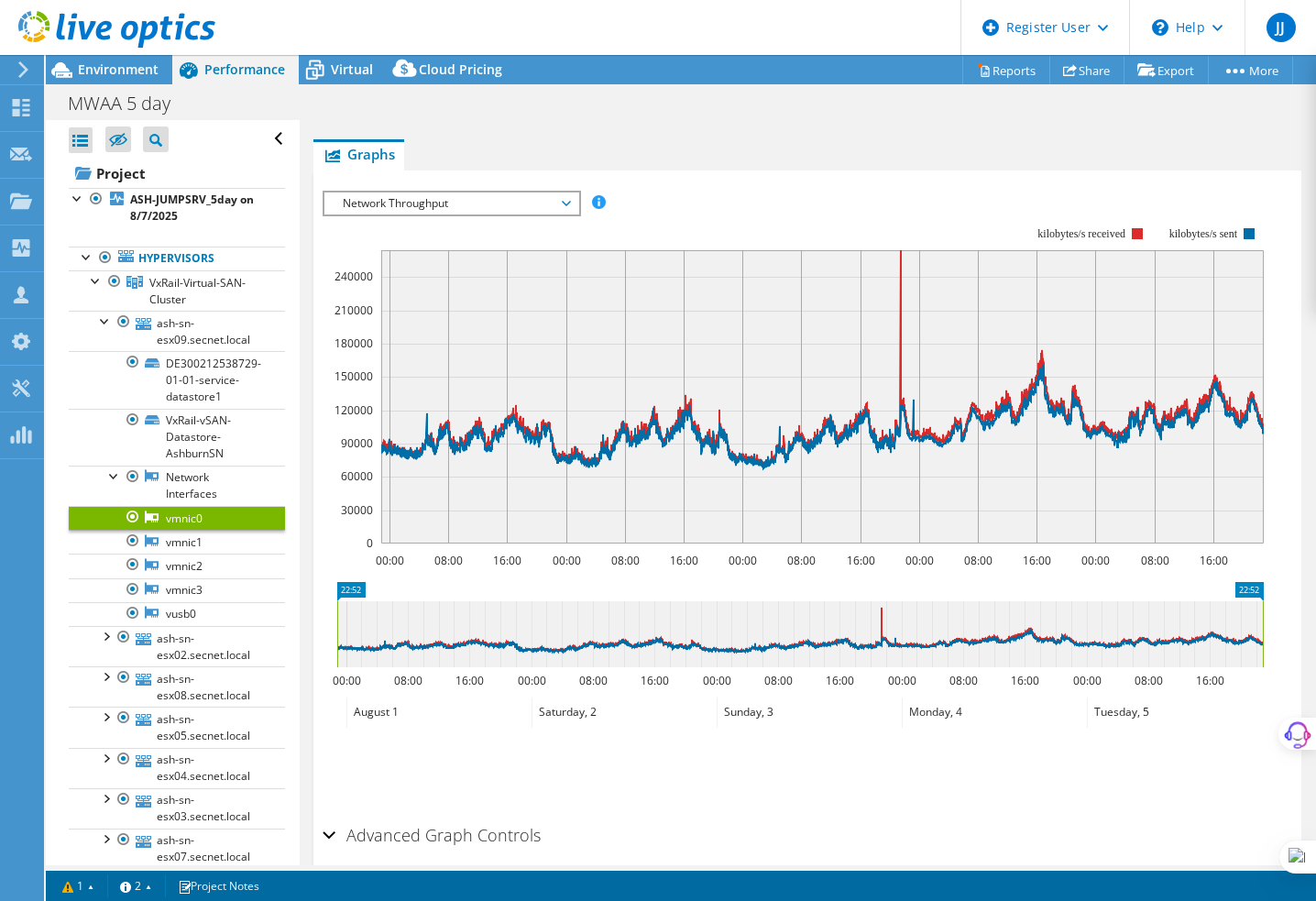 scroll, scrollTop: 159, scrollLeft: 0, axis: vertical 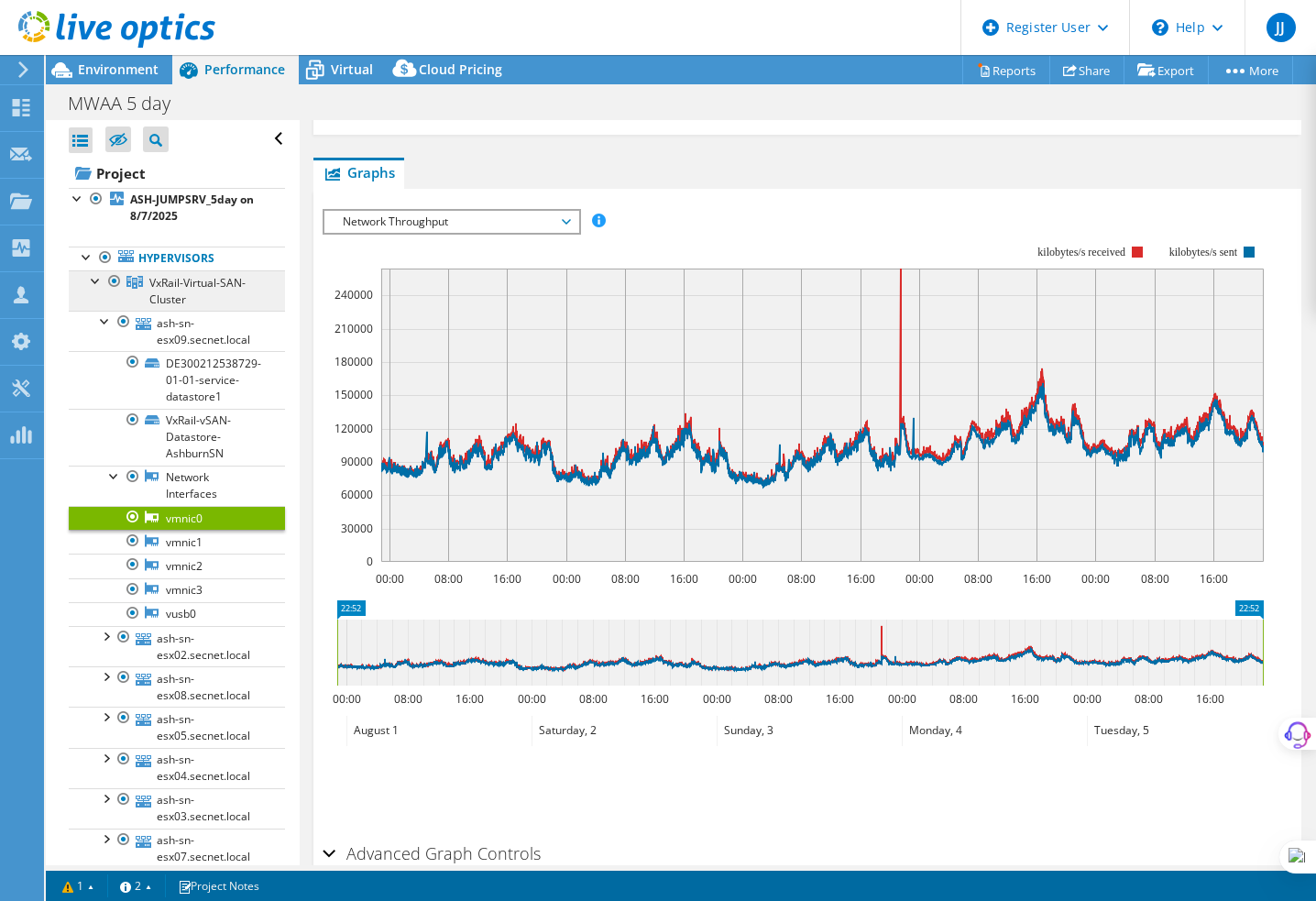 click on "VxRail-Virtual-SAN-Cluster" at bounding box center [197, 291] 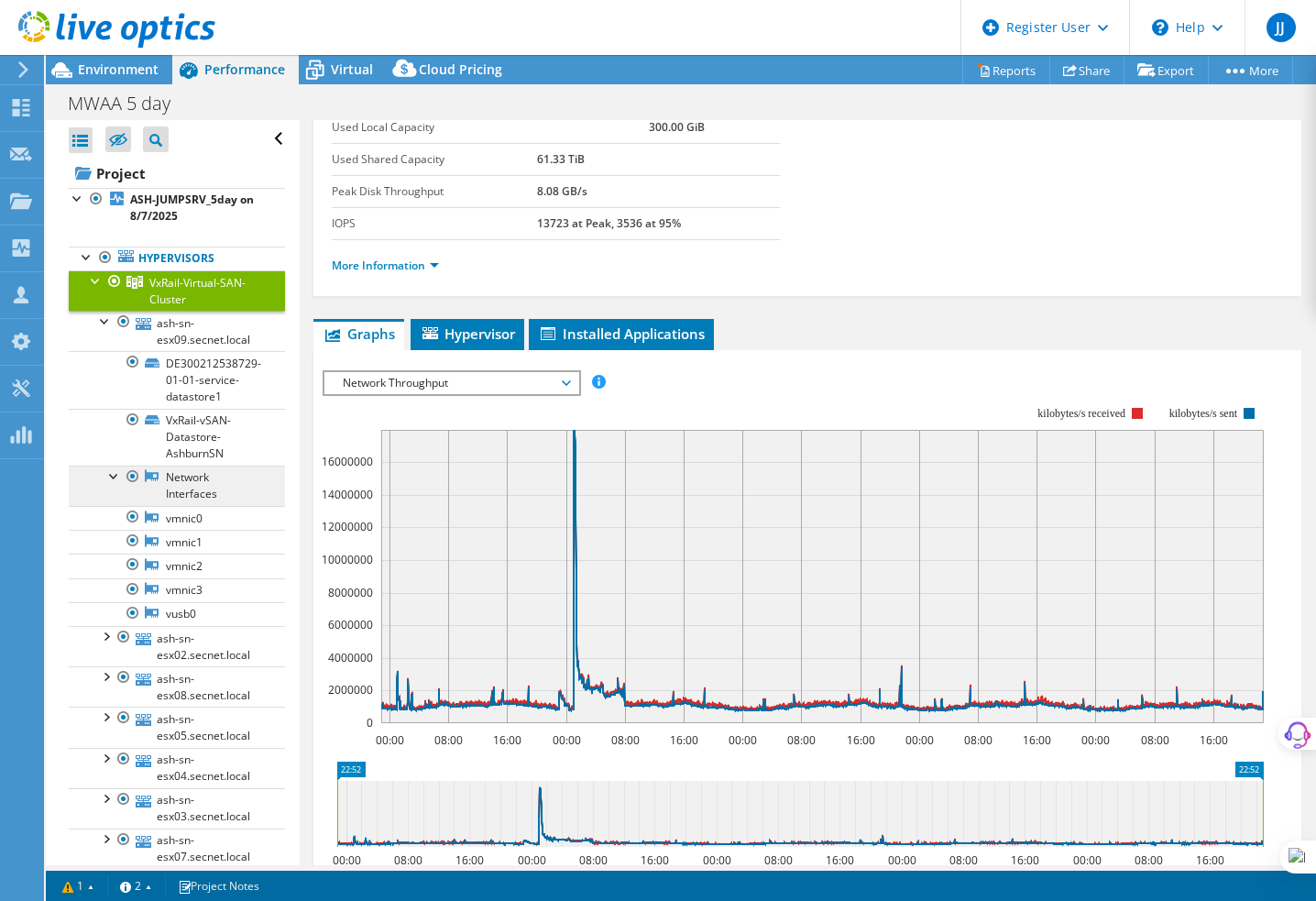 click on "Network Interfaces" at bounding box center (177, 486) 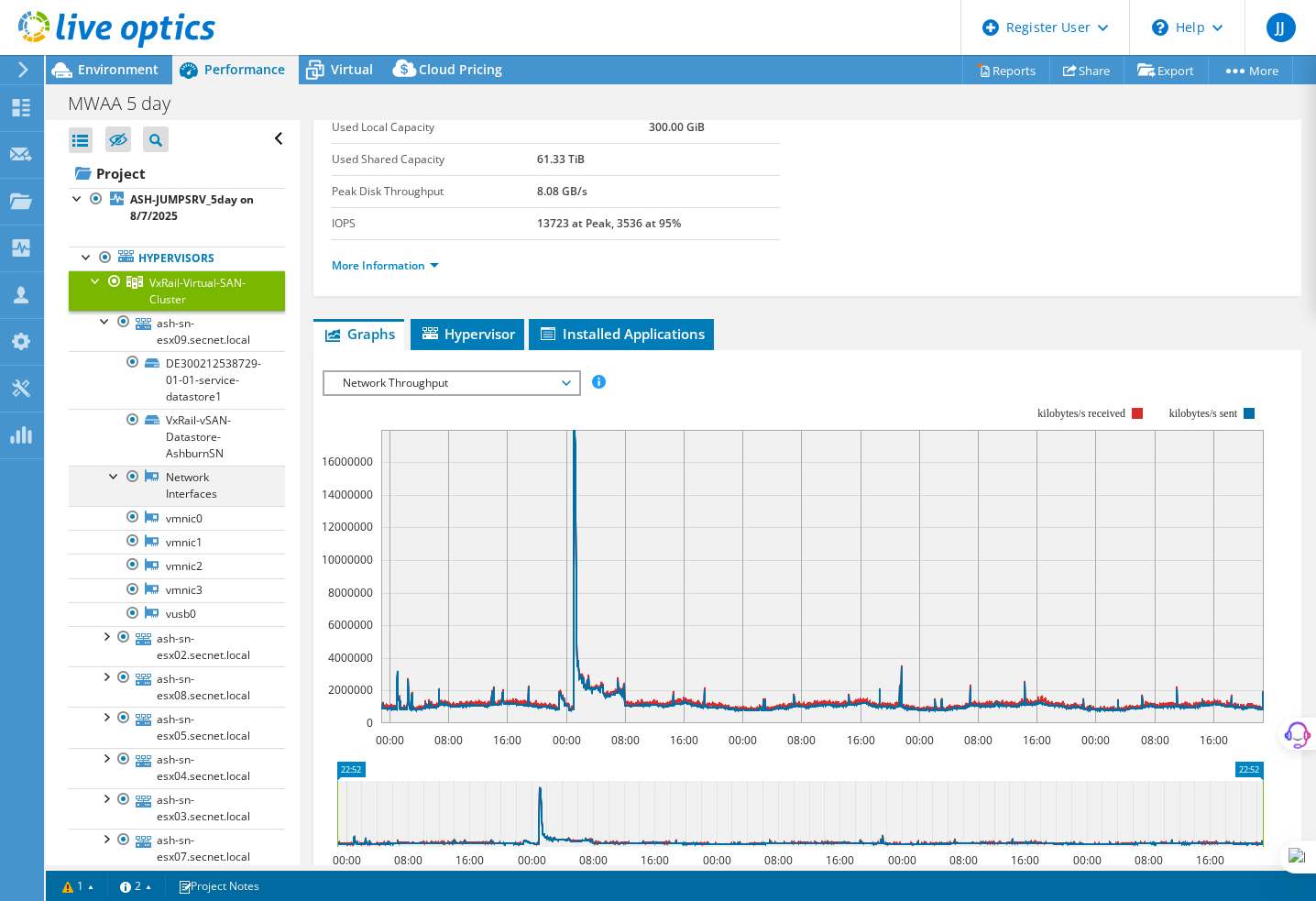 click at bounding box center [115, 475] 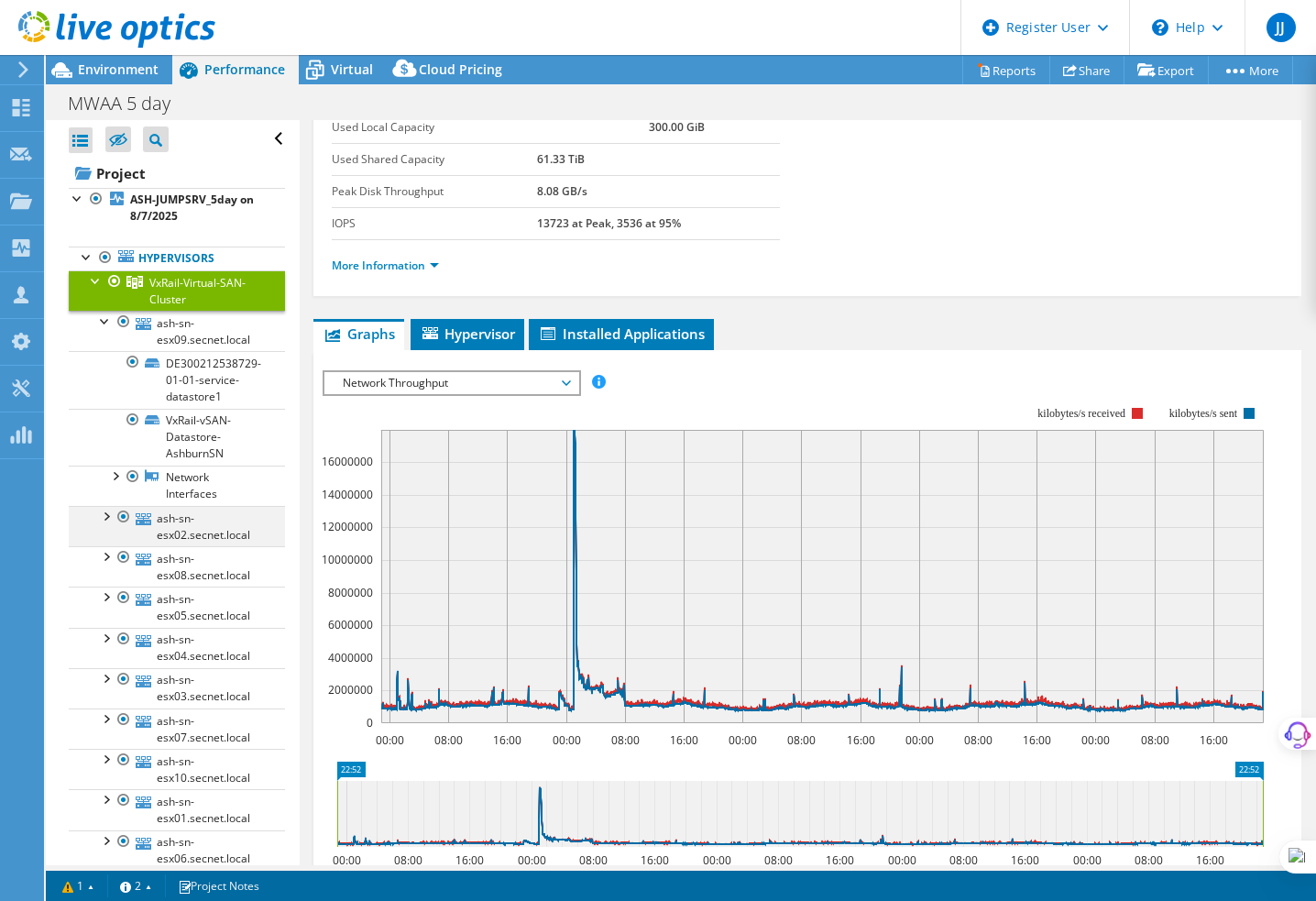 click at bounding box center (105, 515) 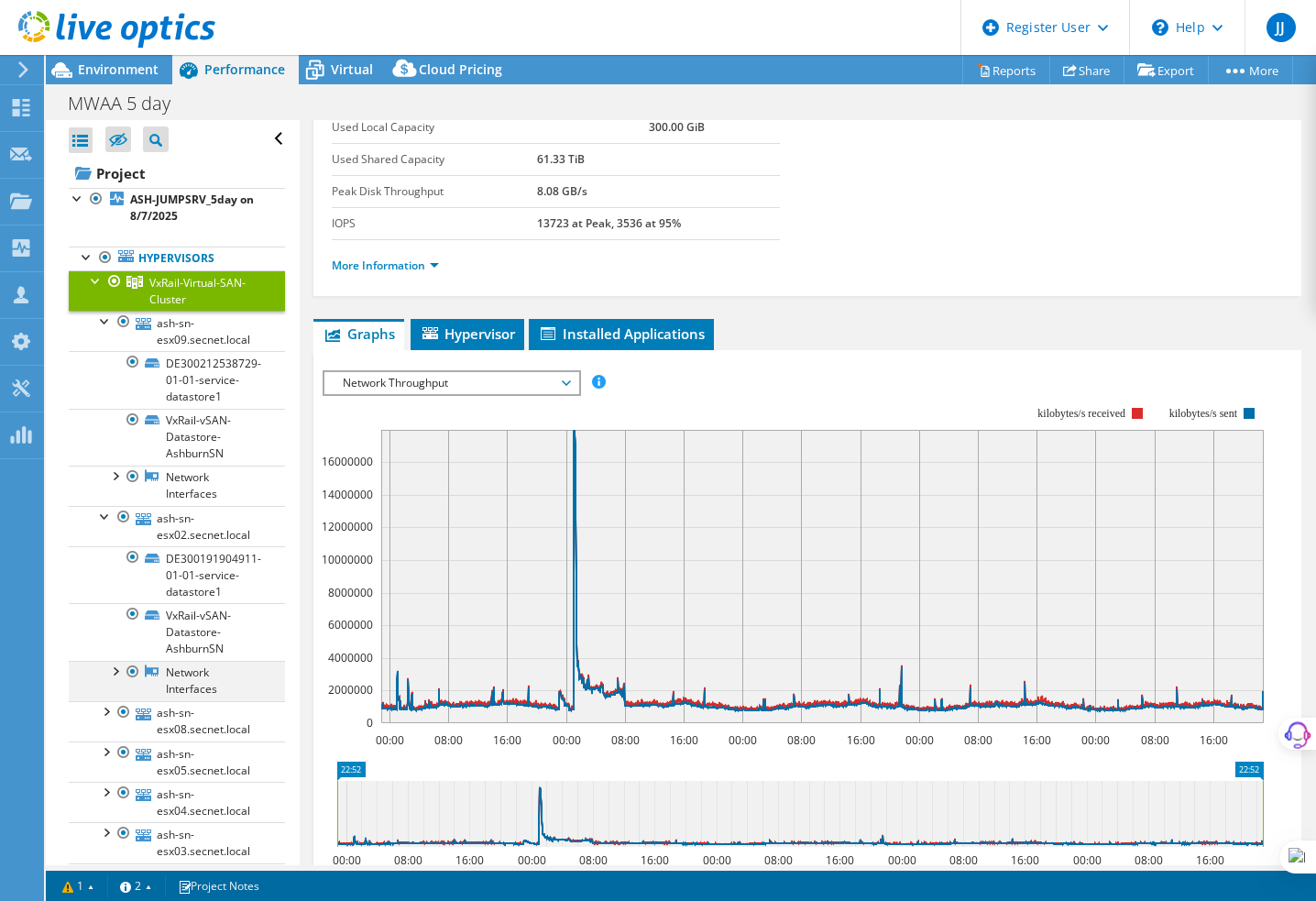 click at bounding box center (115, 670) 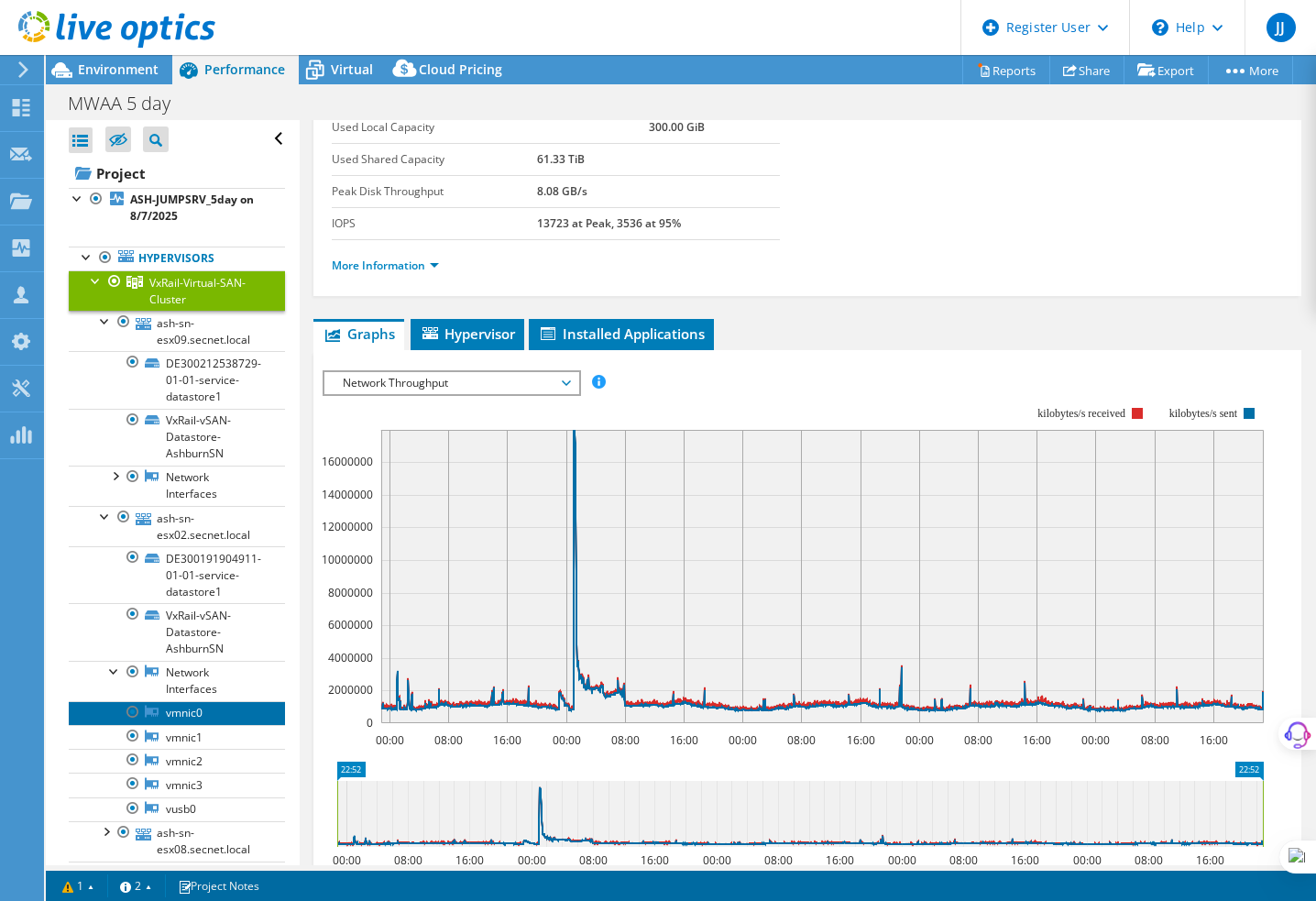 click on "vmnic0" at bounding box center (177, 713) 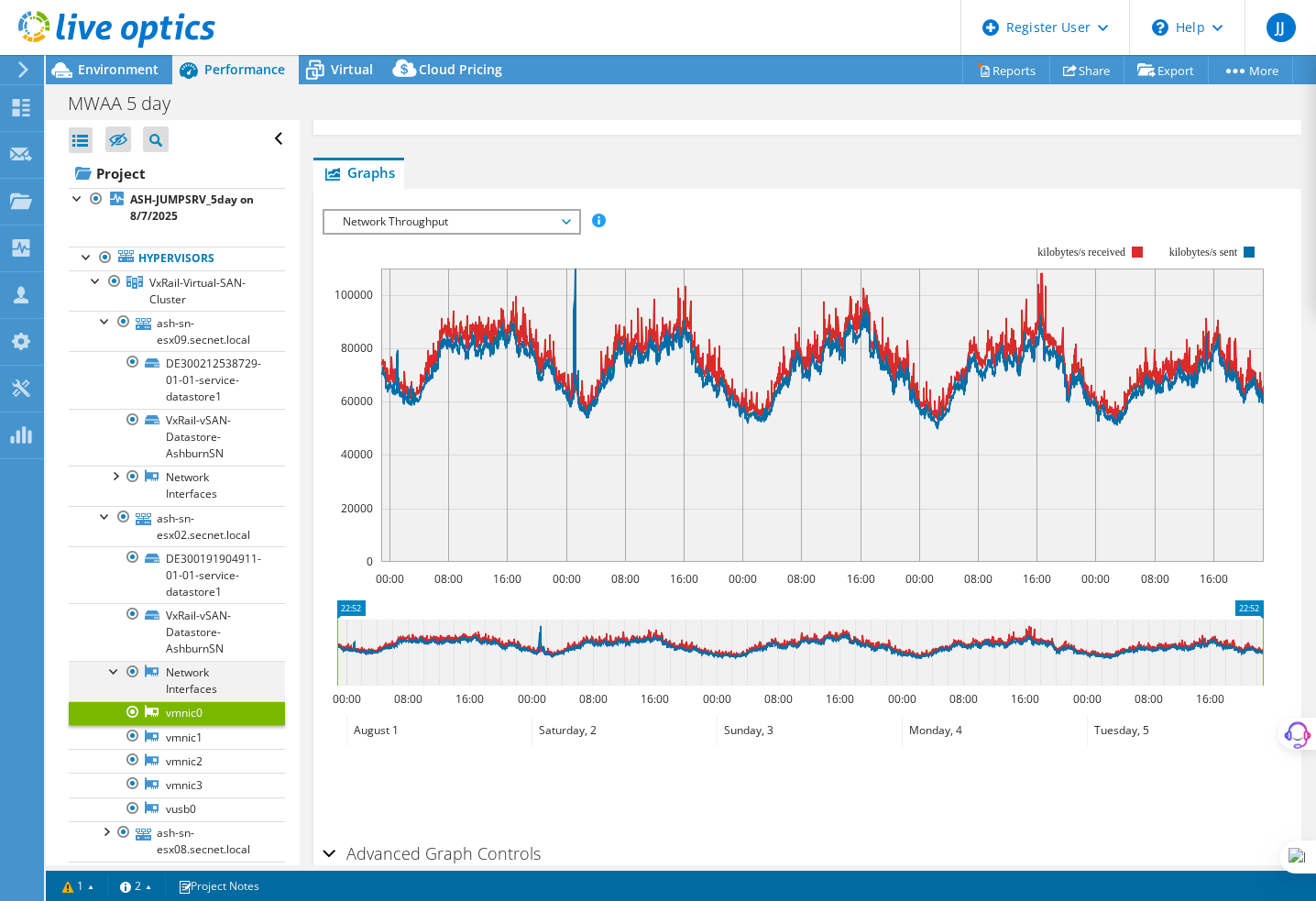 click at bounding box center (115, 670) 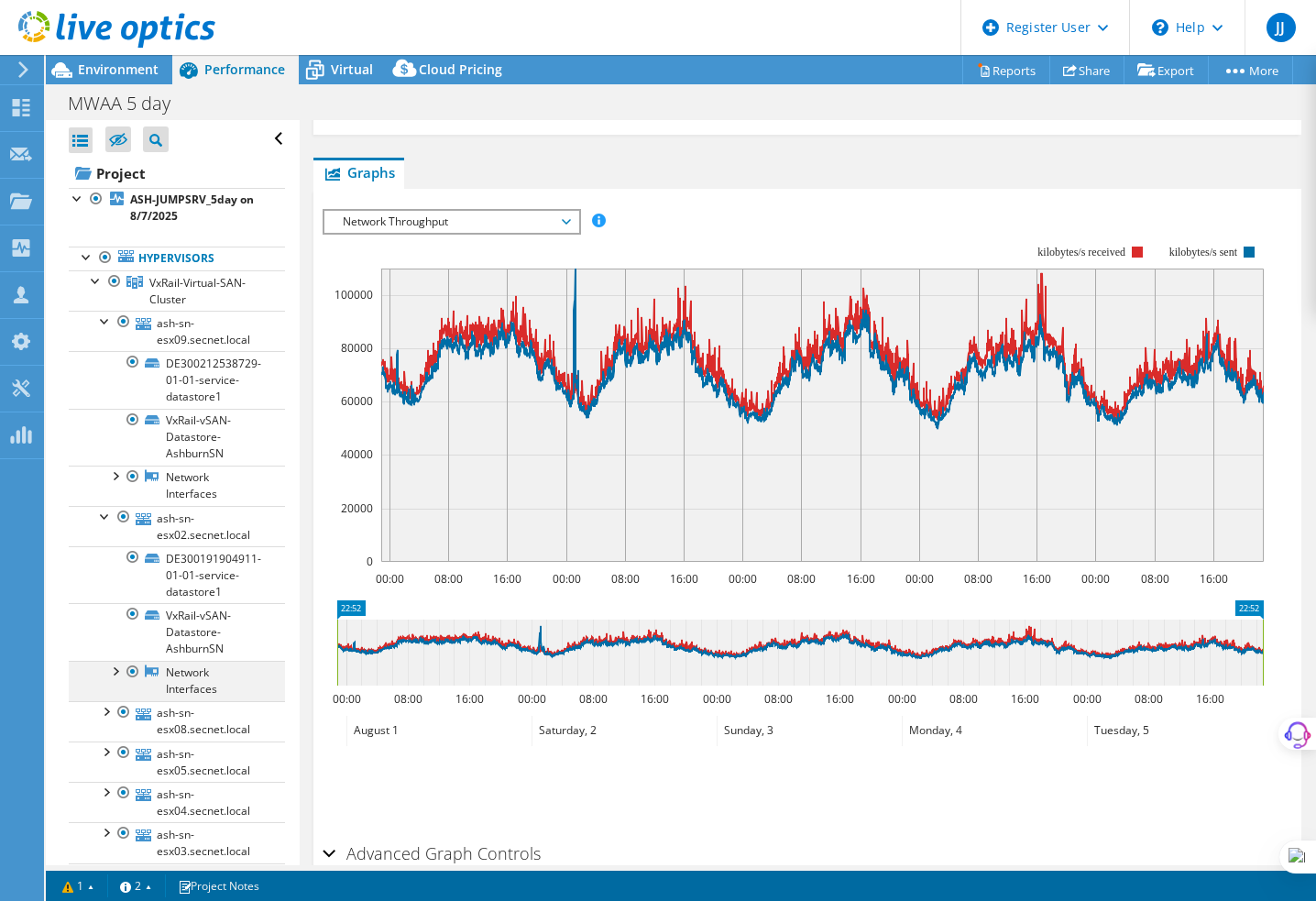 click at bounding box center (115, 670) 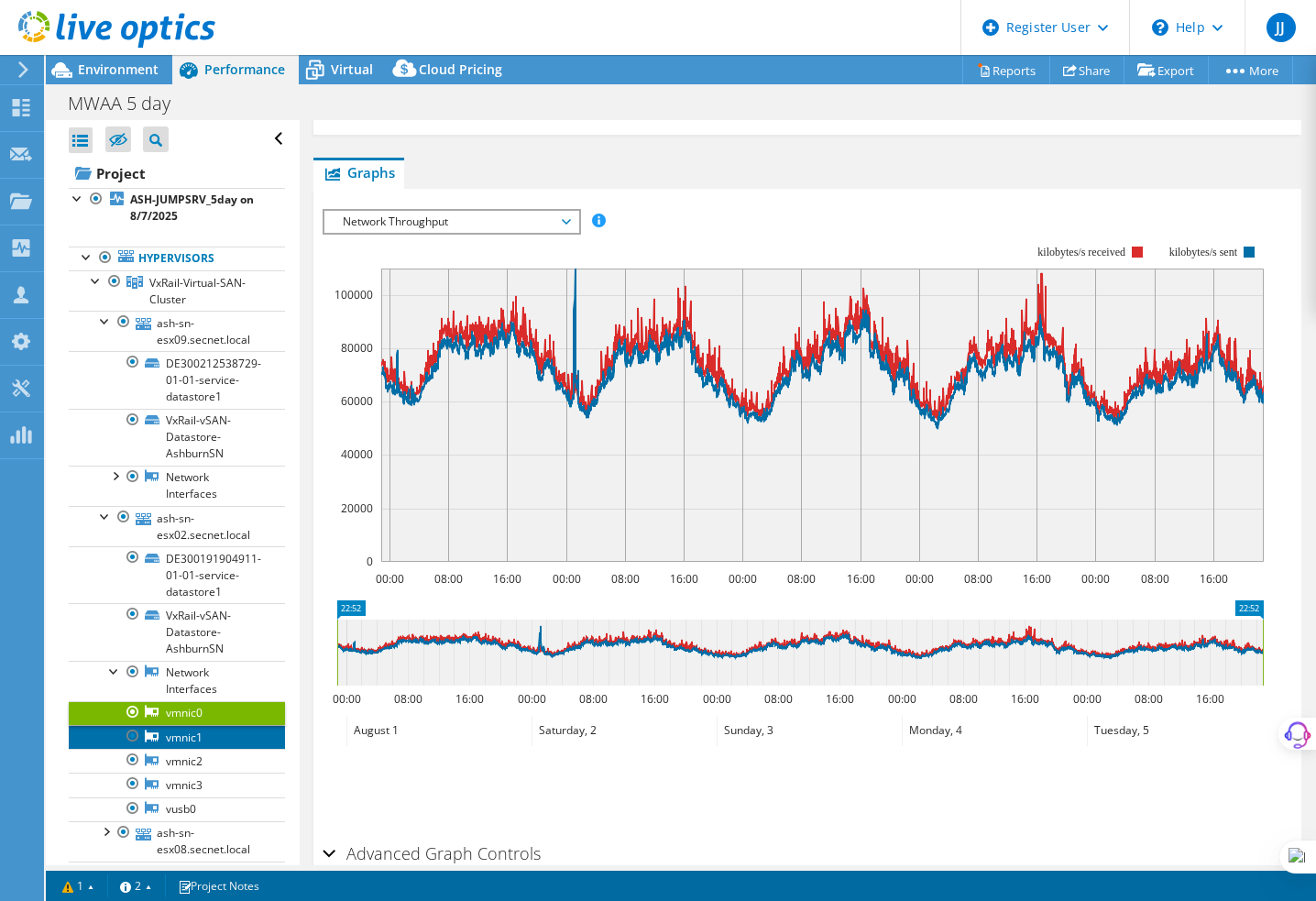 click on "vmnic1" at bounding box center (177, 737) 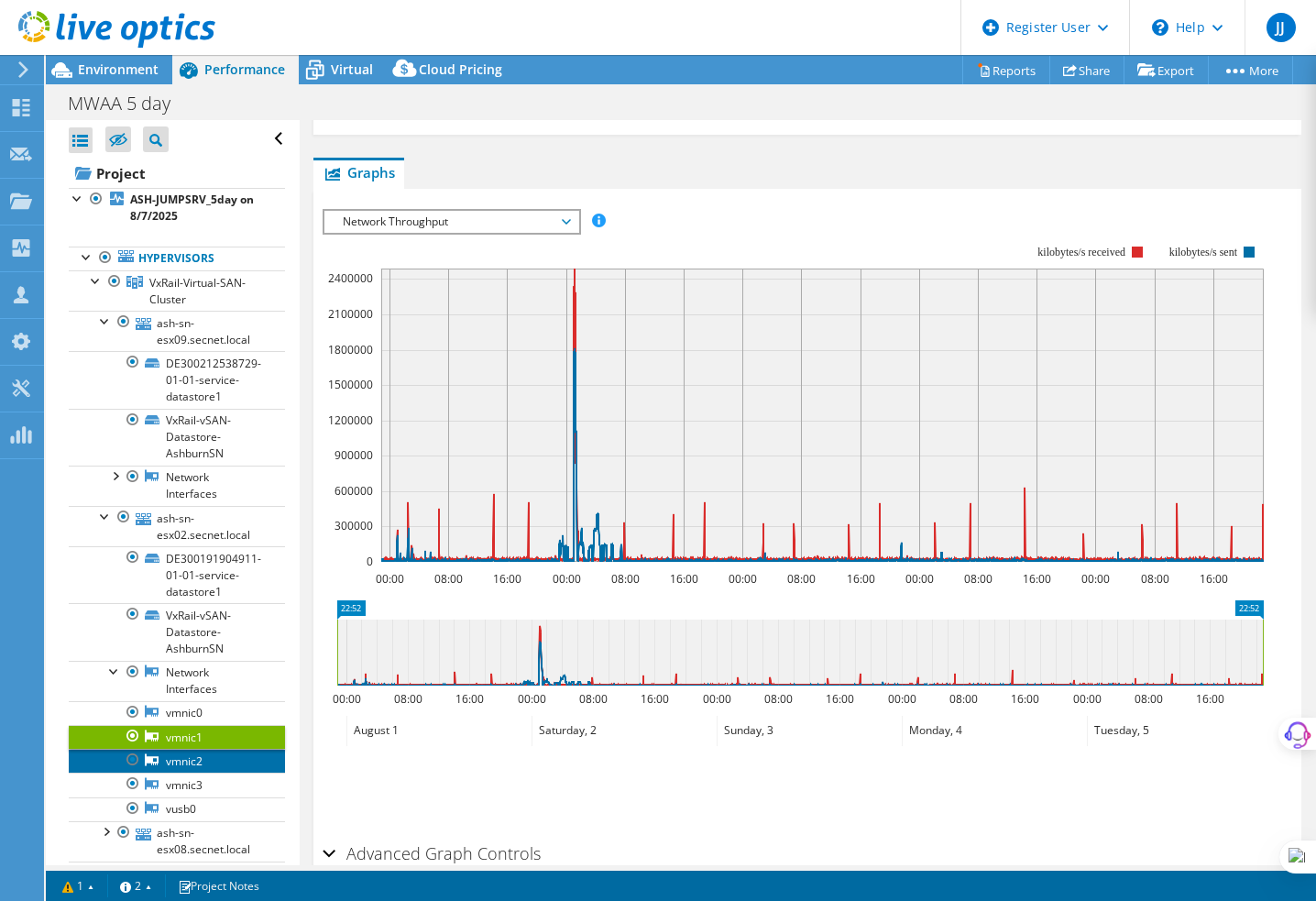 click on "vmnic2" at bounding box center (177, 761) 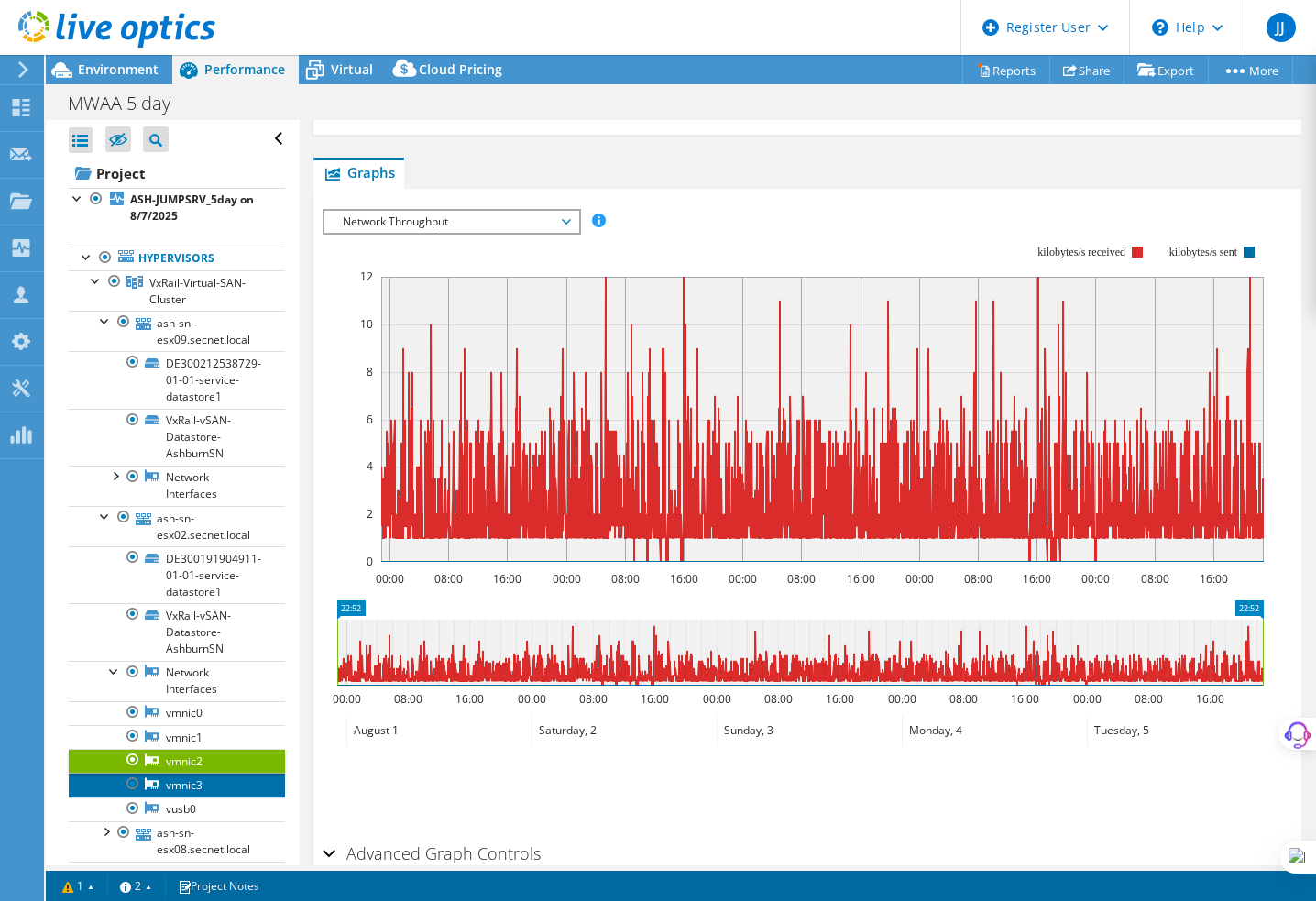 click on "vmnic3" at bounding box center [177, 785] 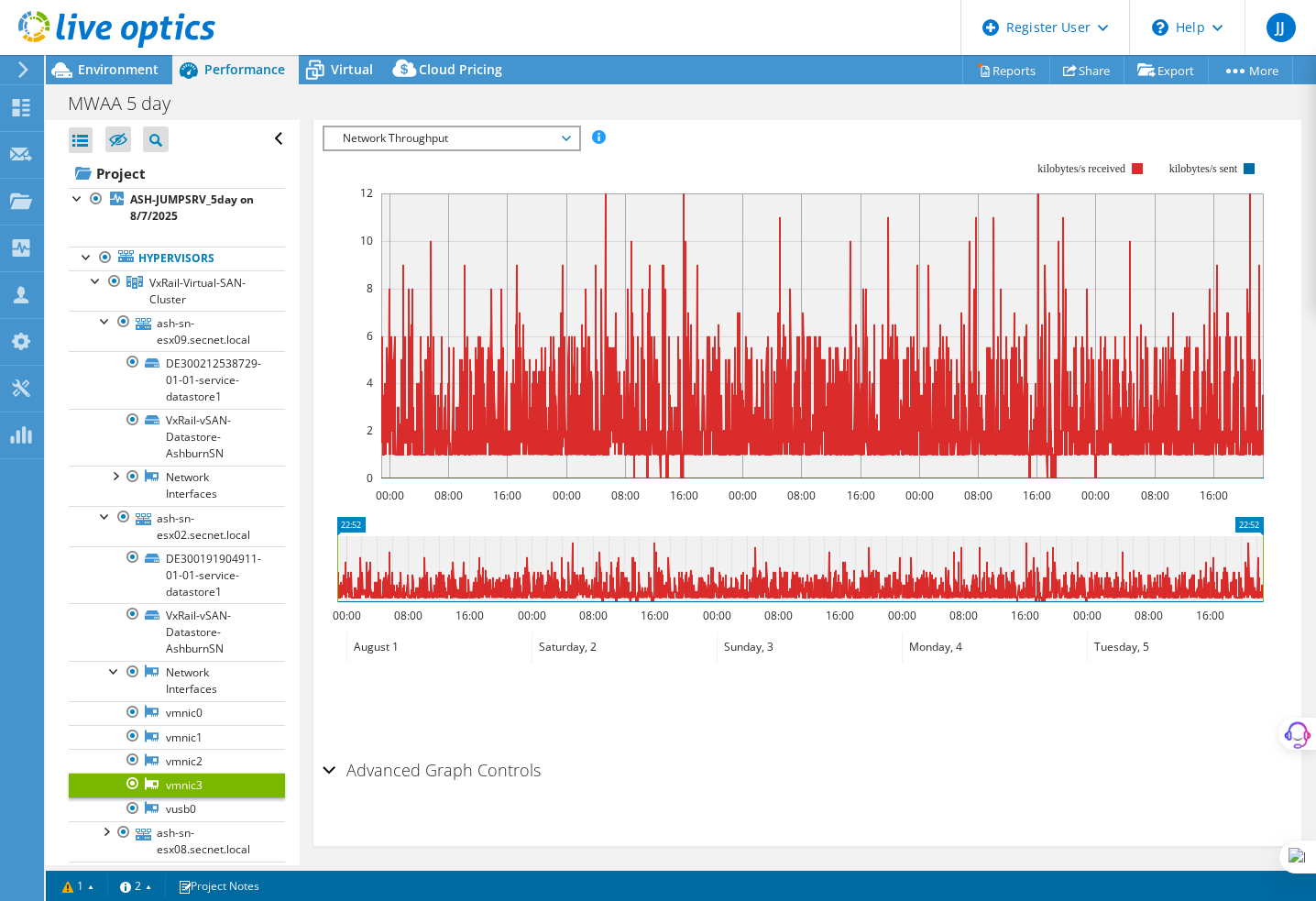 scroll, scrollTop: 251, scrollLeft: 0, axis: vertical 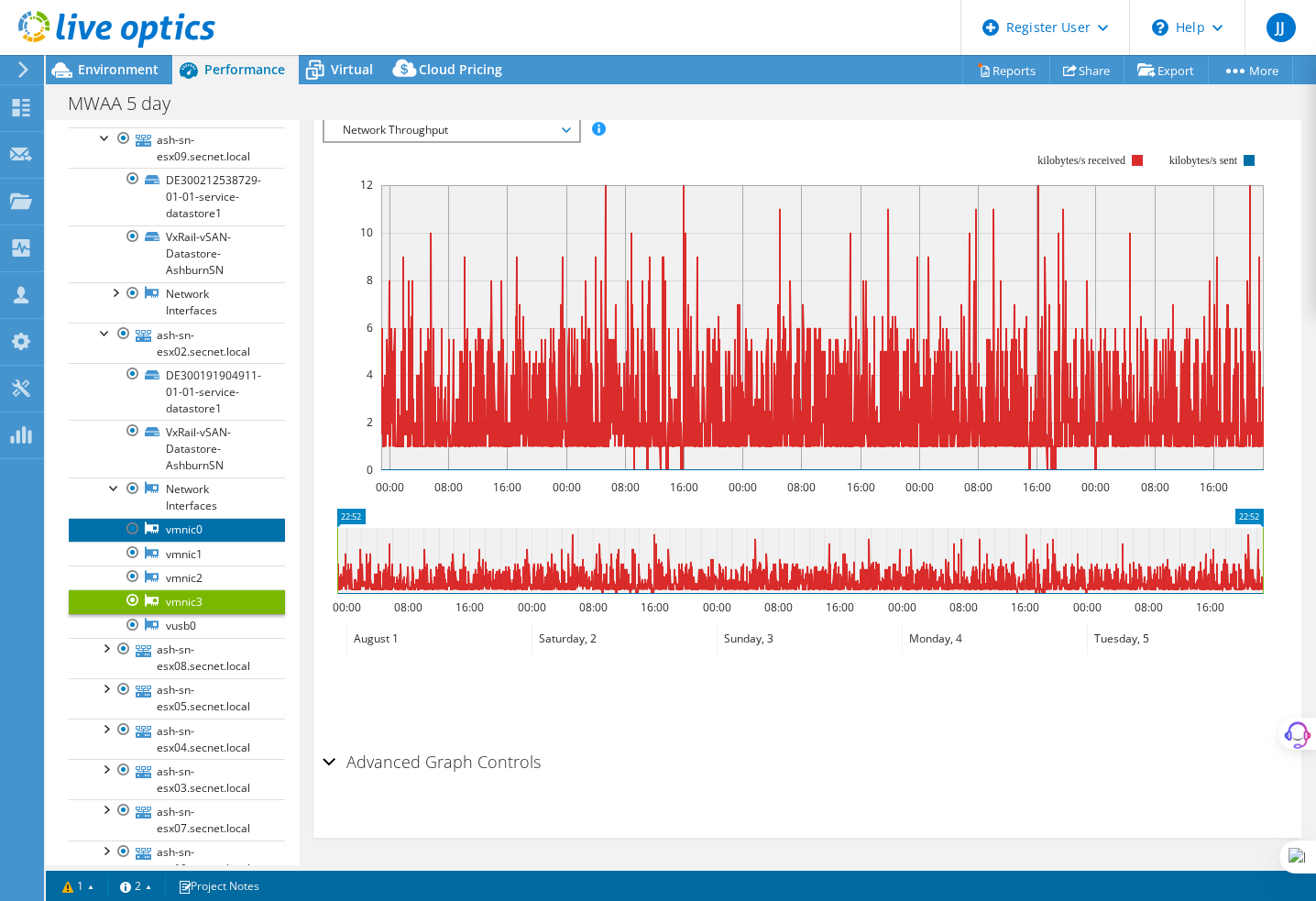 click on "vmnic0" at bounding box center (177, 530) 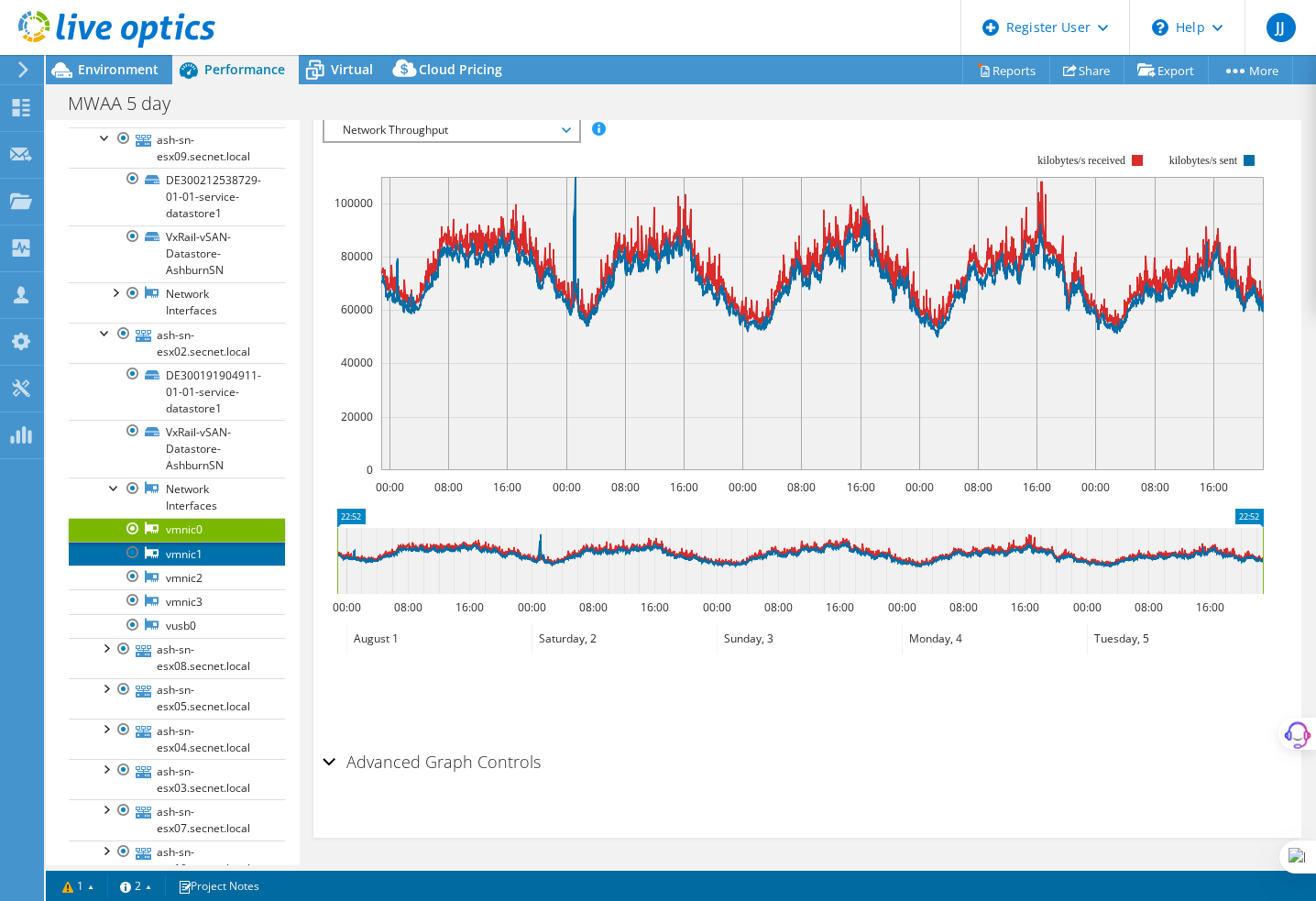 click on "vmnic1" at bounding box center [177, 554] 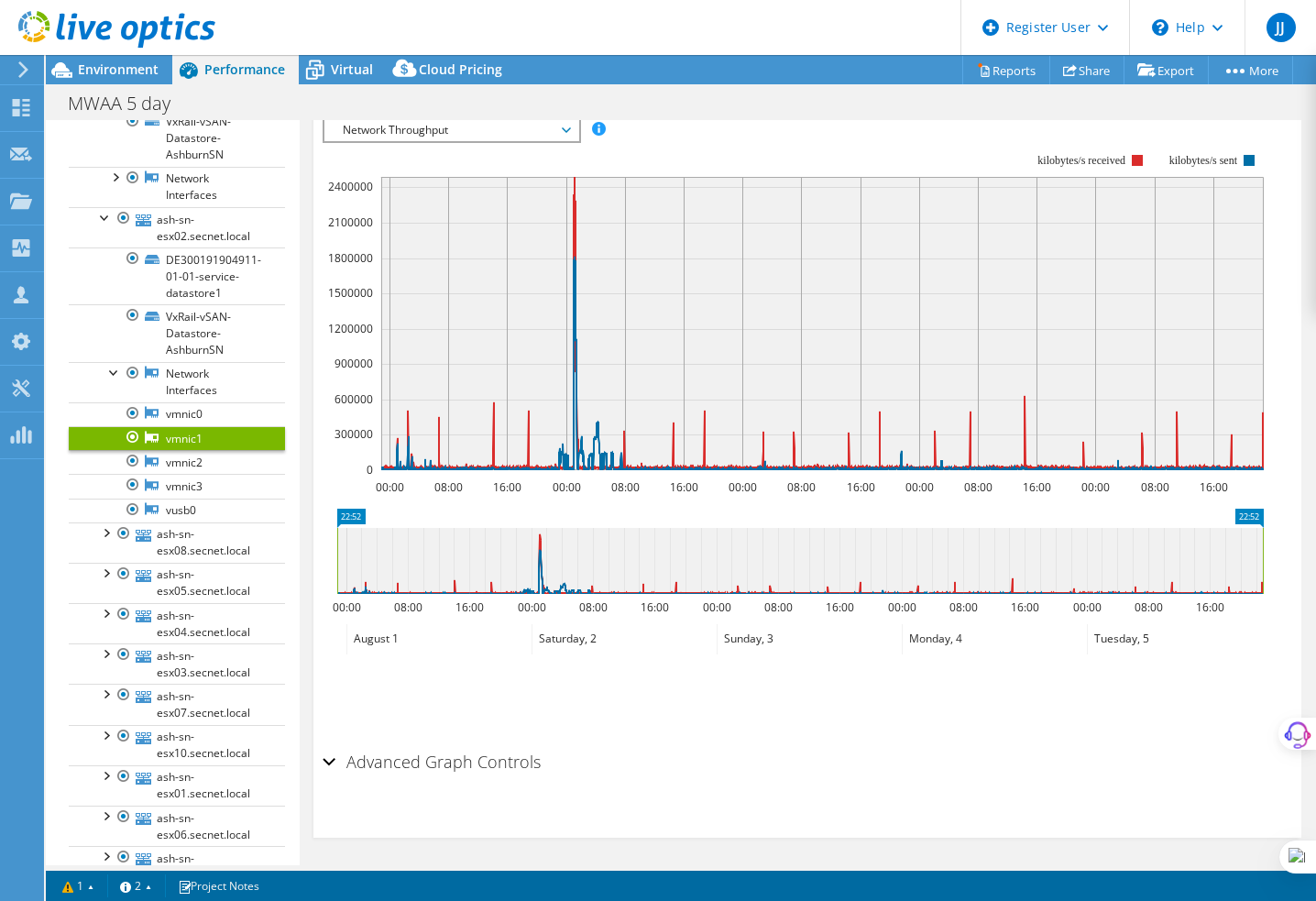 scroll, scrollTop: 313, scrollLeft: 0, axis: vertical 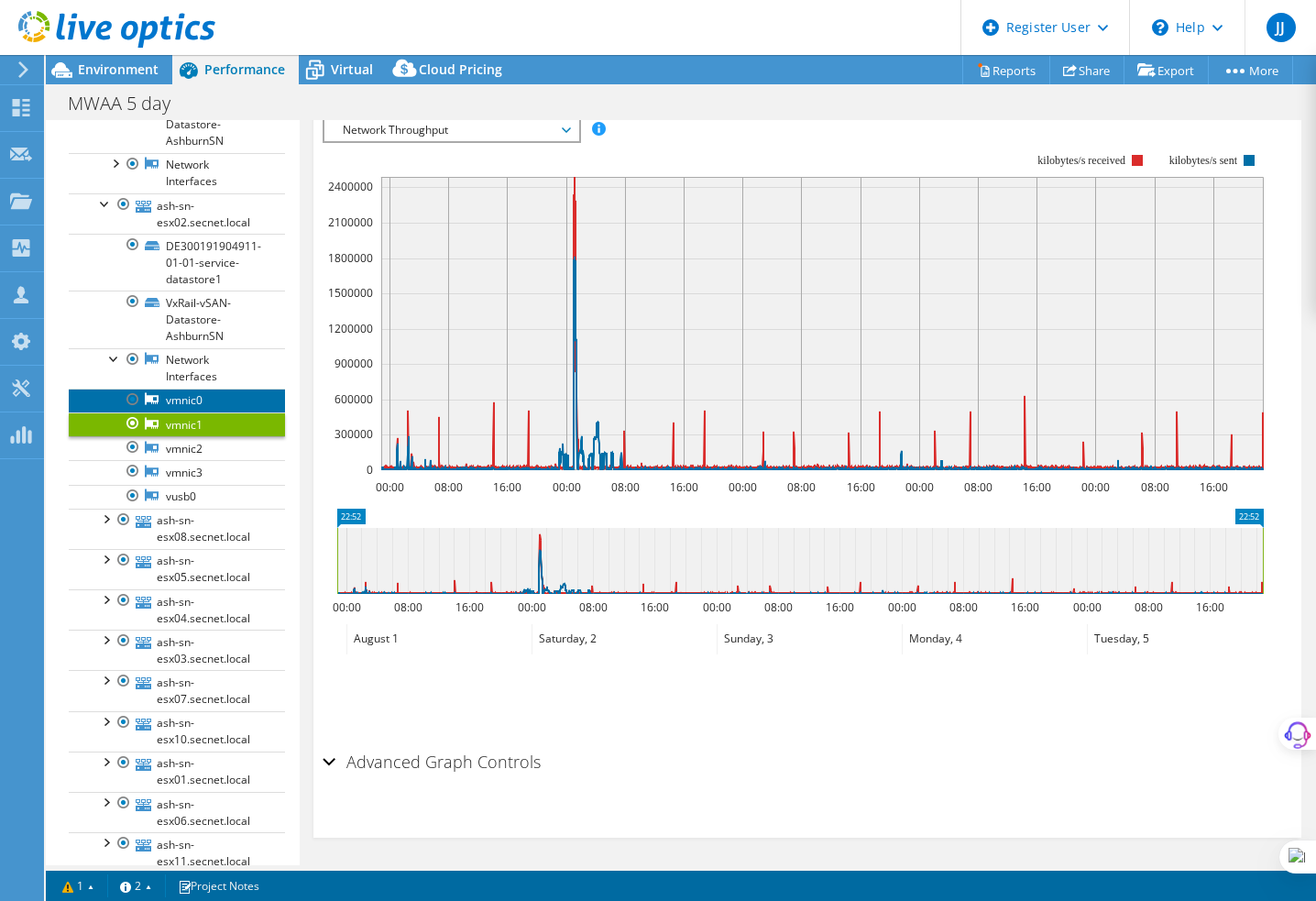 click on "vmnic0" at bounding box center [177, 401] 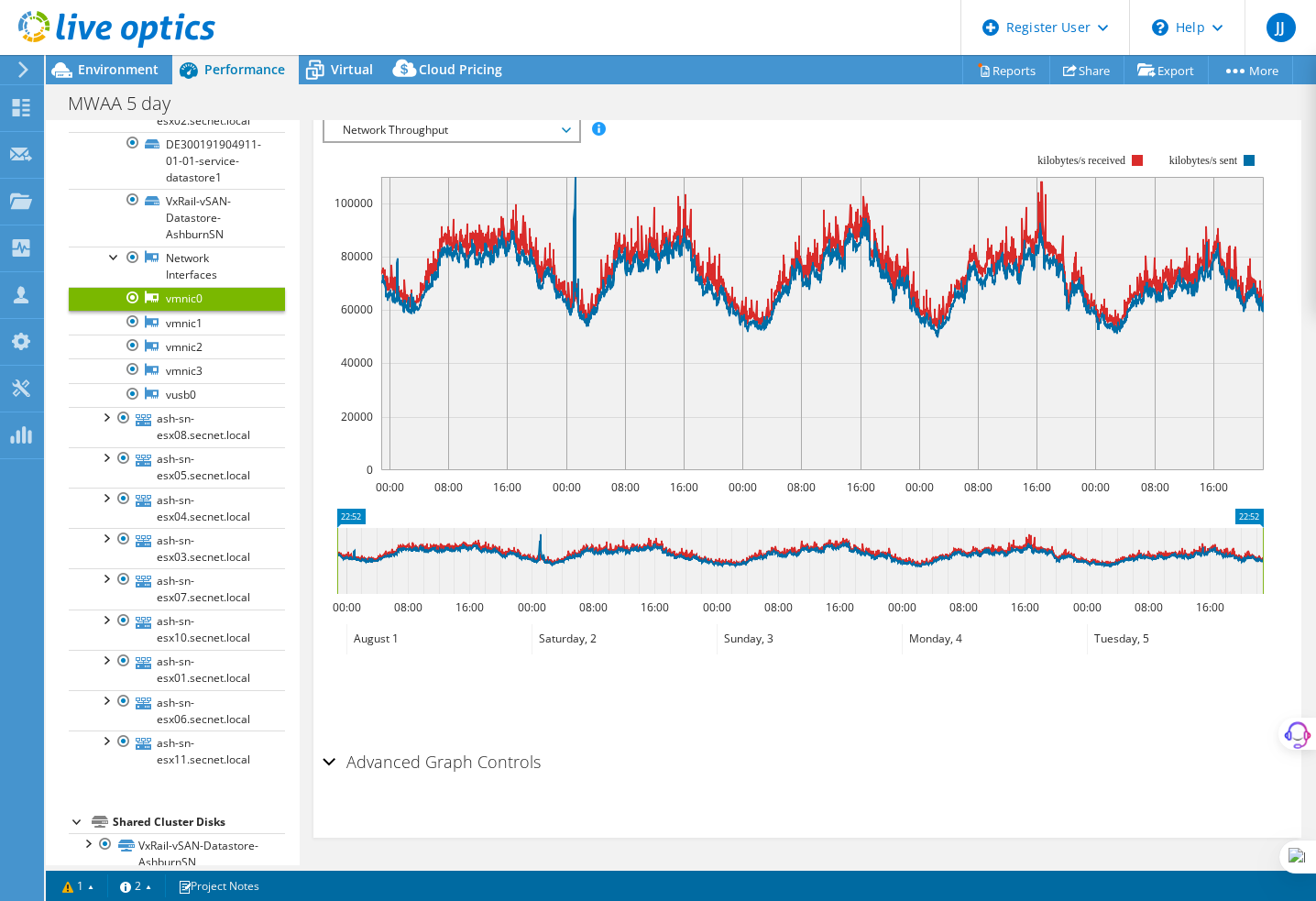scroll, scrollTop: 402, scrollLeft: 0, axis: vertical 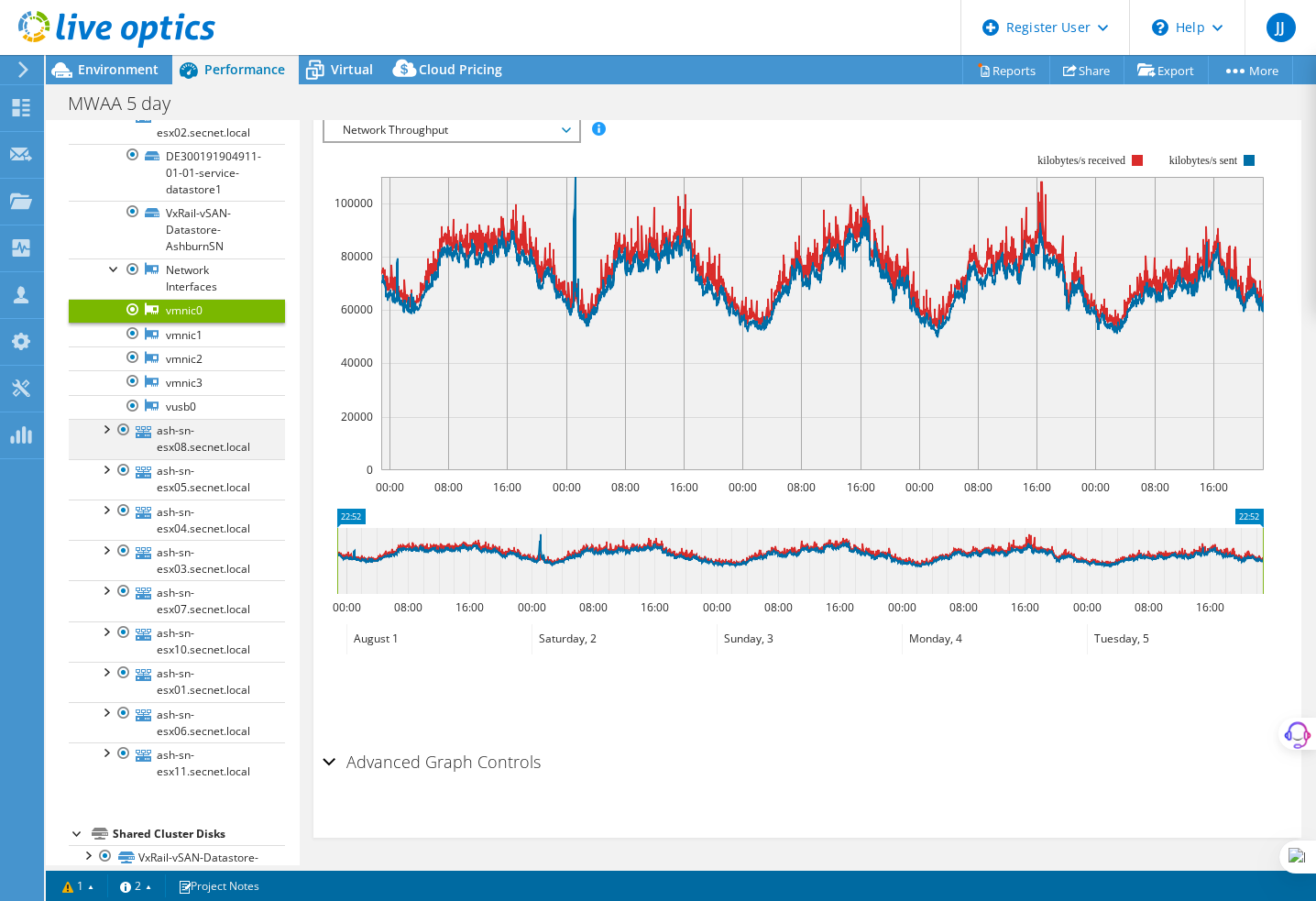 click at bounding box center (105, 428) 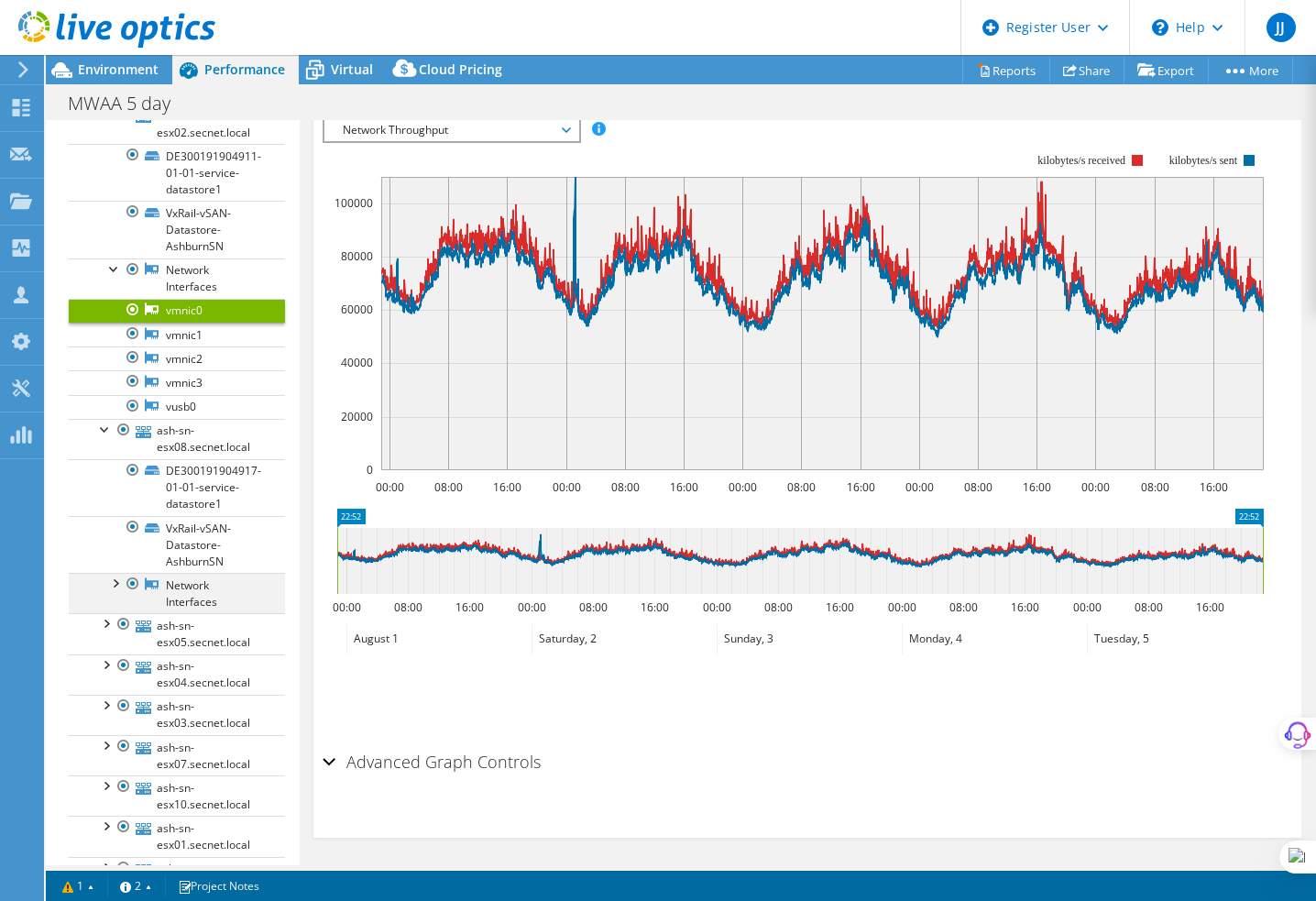 click at bounding box center (115, 582) 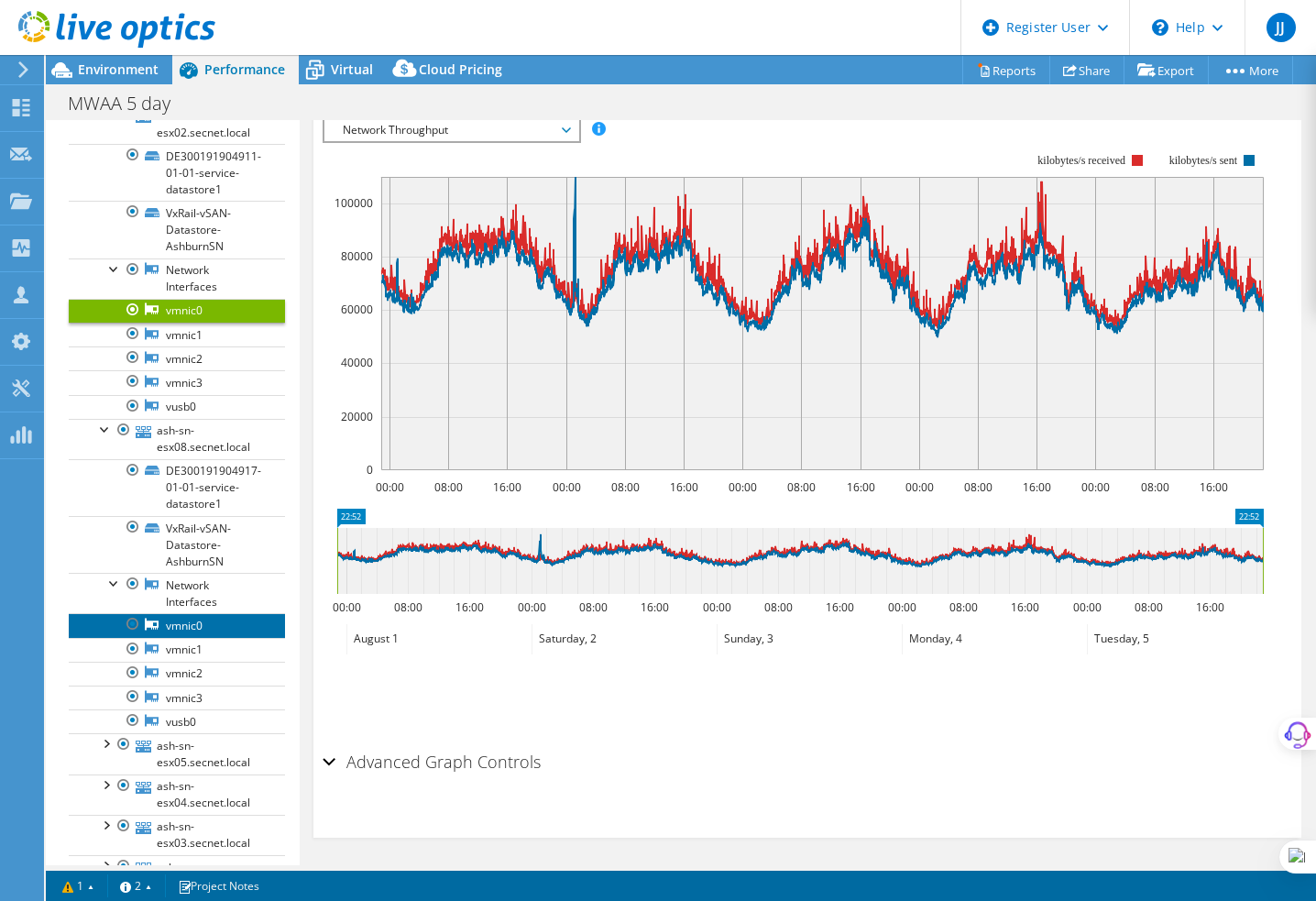 click on "vmnic0" at bounding box center [177, 625] 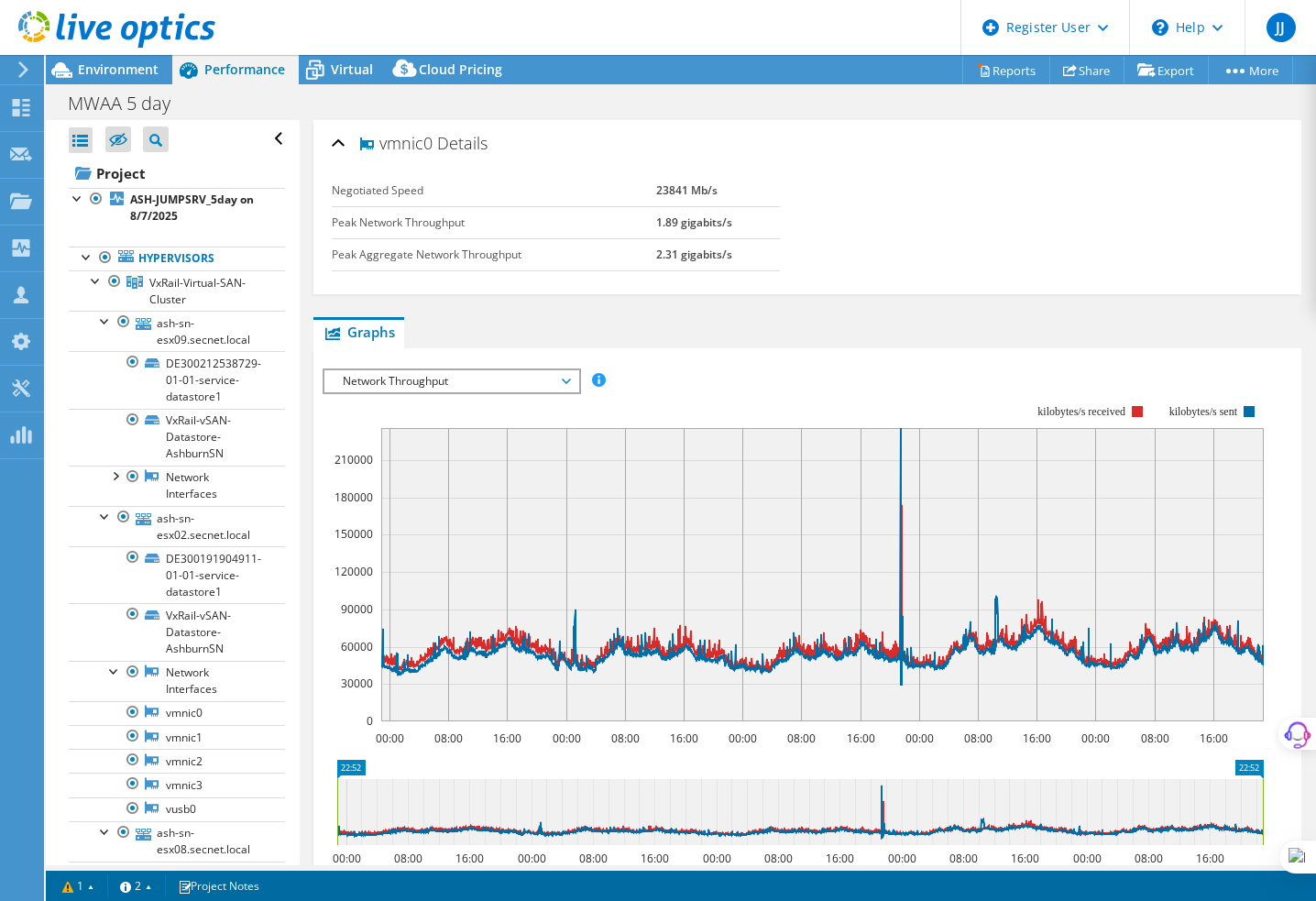 select on "USD" 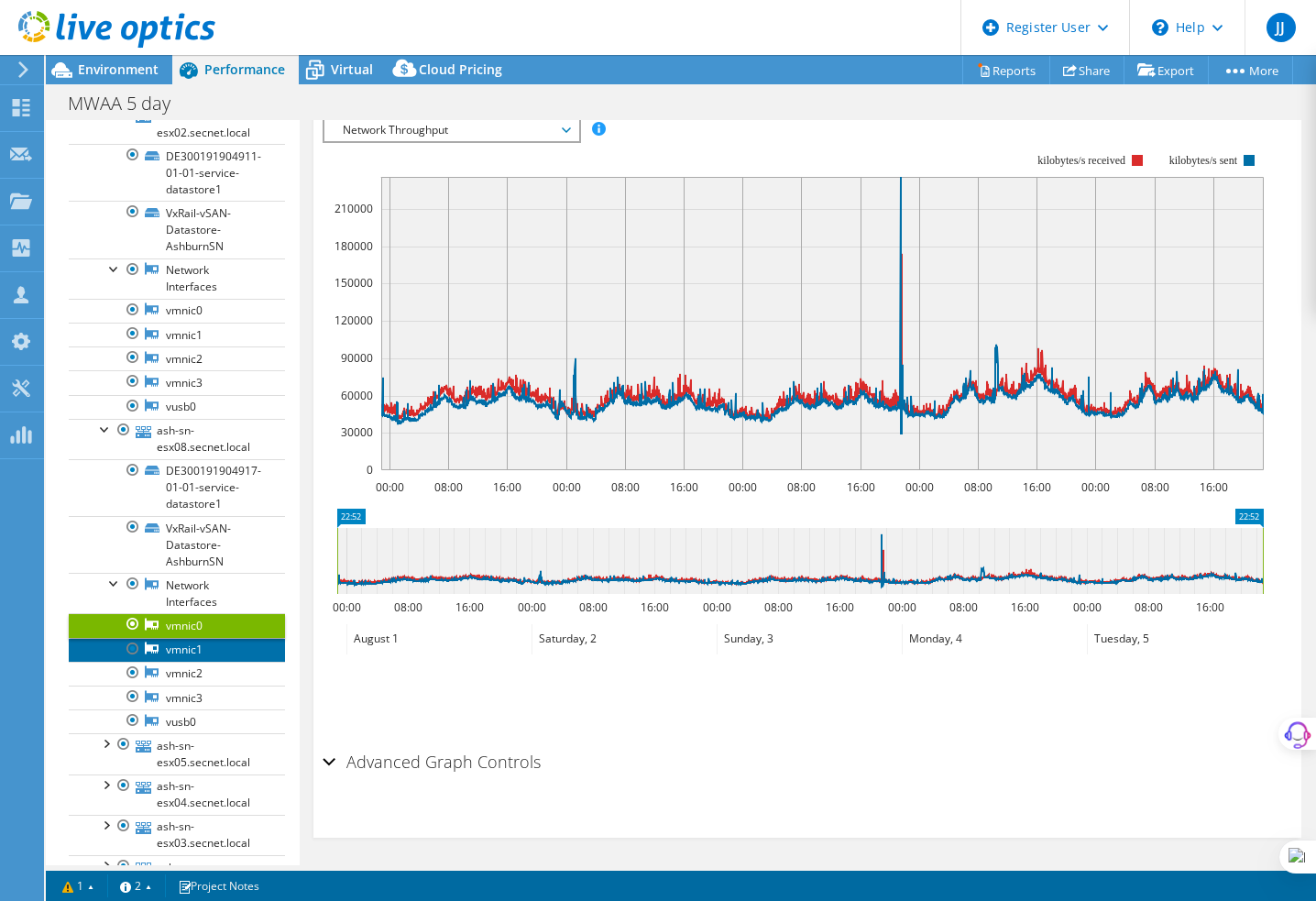 click on "vmnic1" at bounding box center [177, 650] 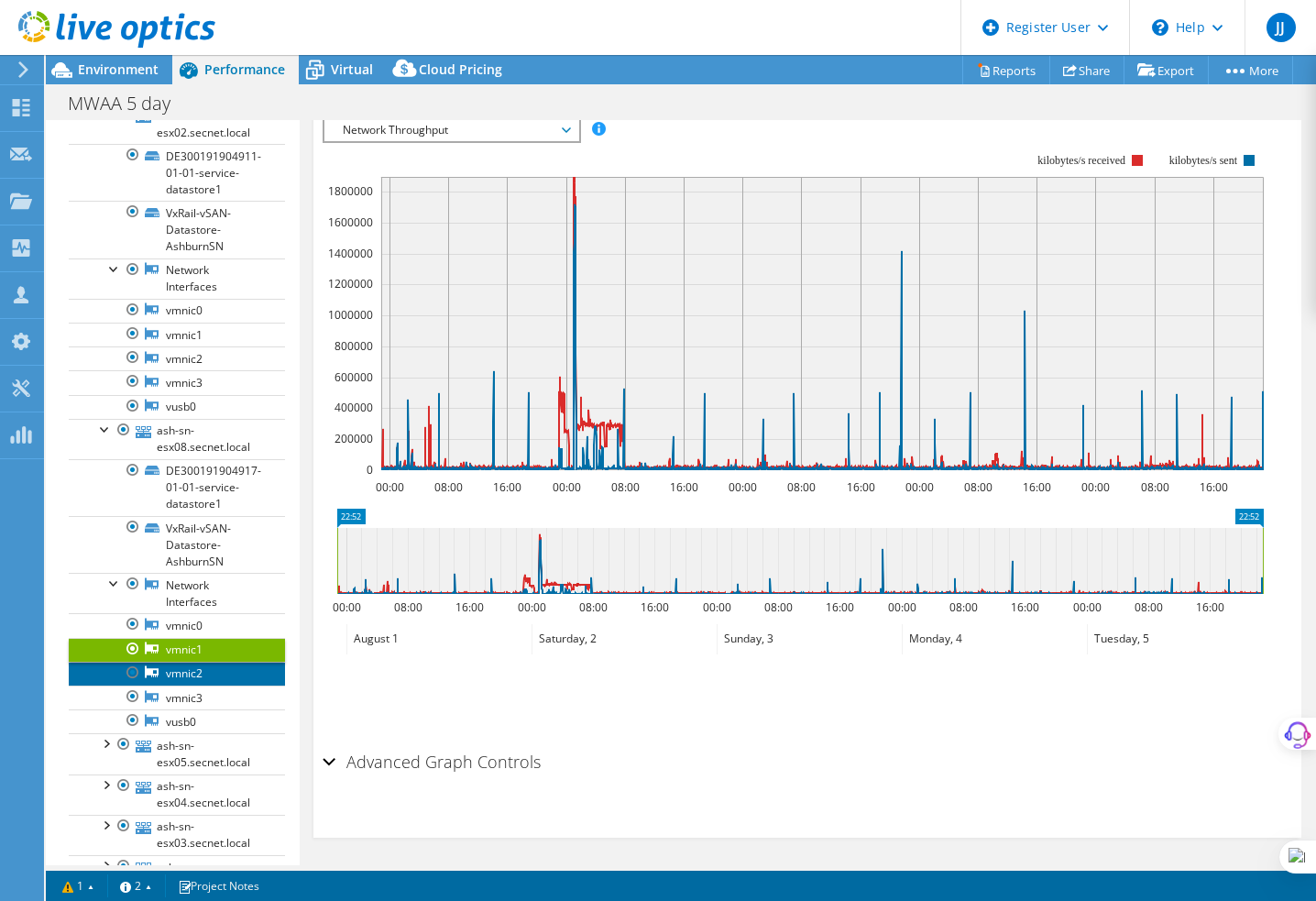 click on "vmnic2" at bounding box center (177, 674) 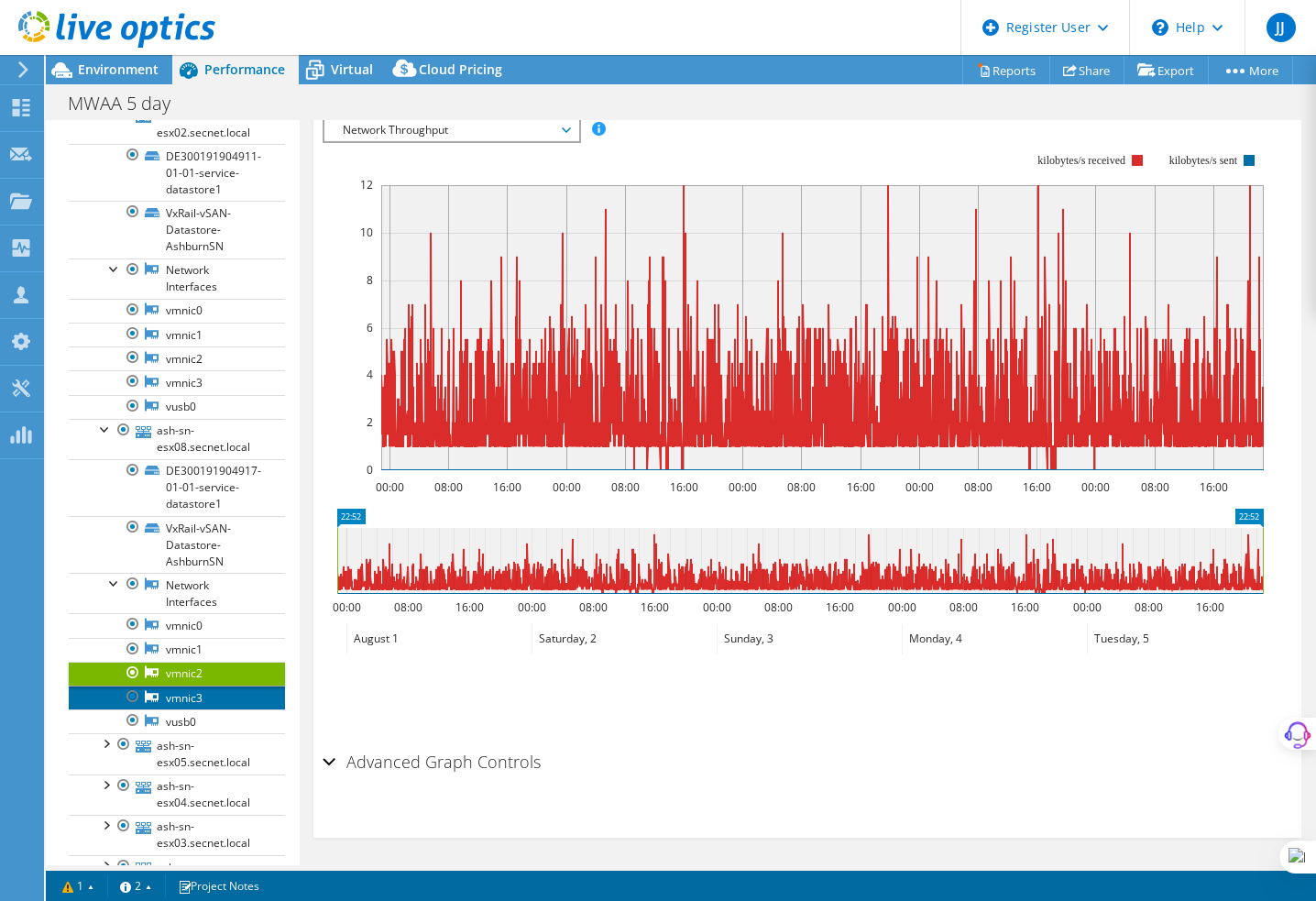 click on "vmnic3" at bounding box center [177, 698] 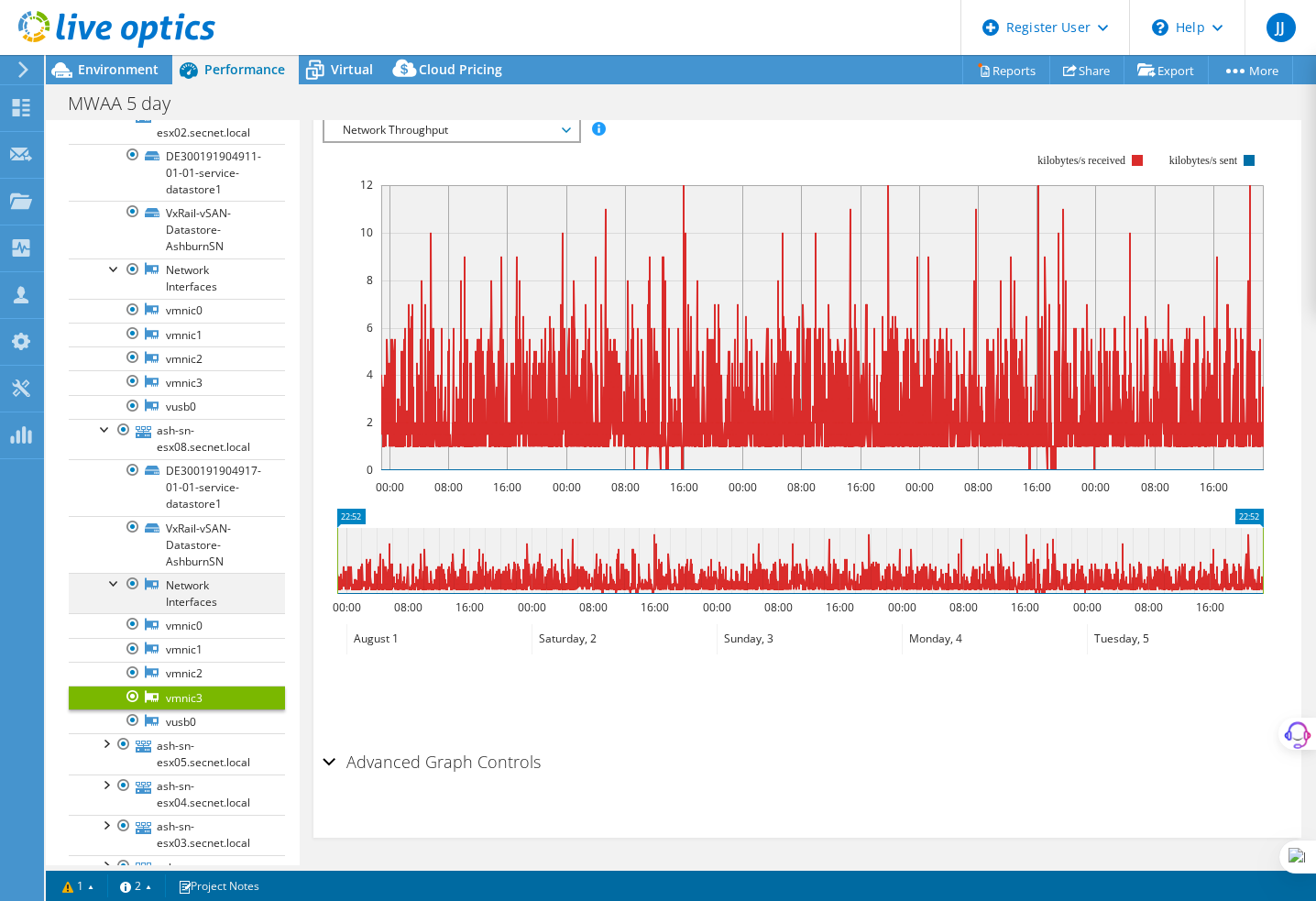 click at bounding box center [115, 582] 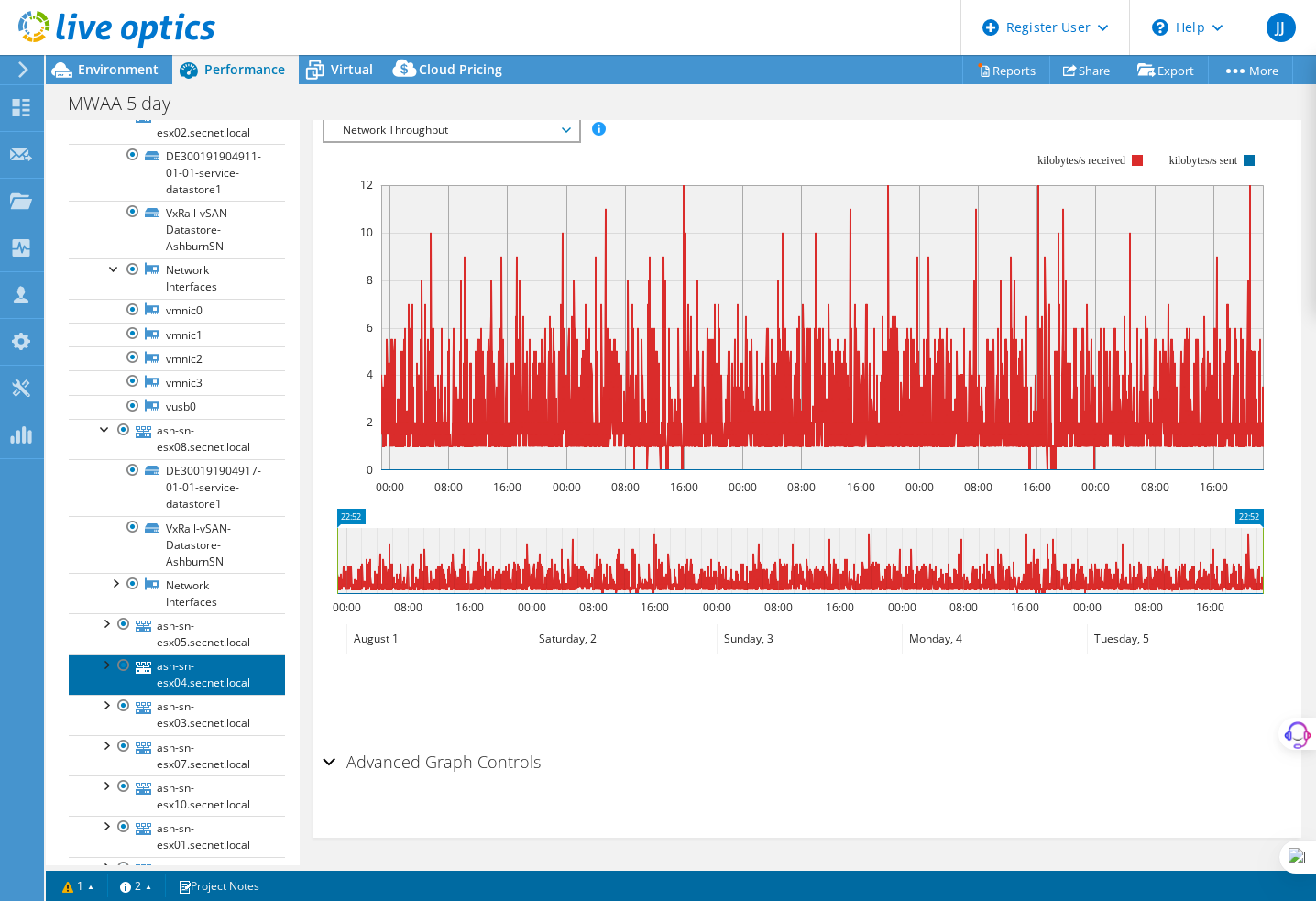 click on "ash-sn-esx04.secnet.local" at bounding box center (177, 675) 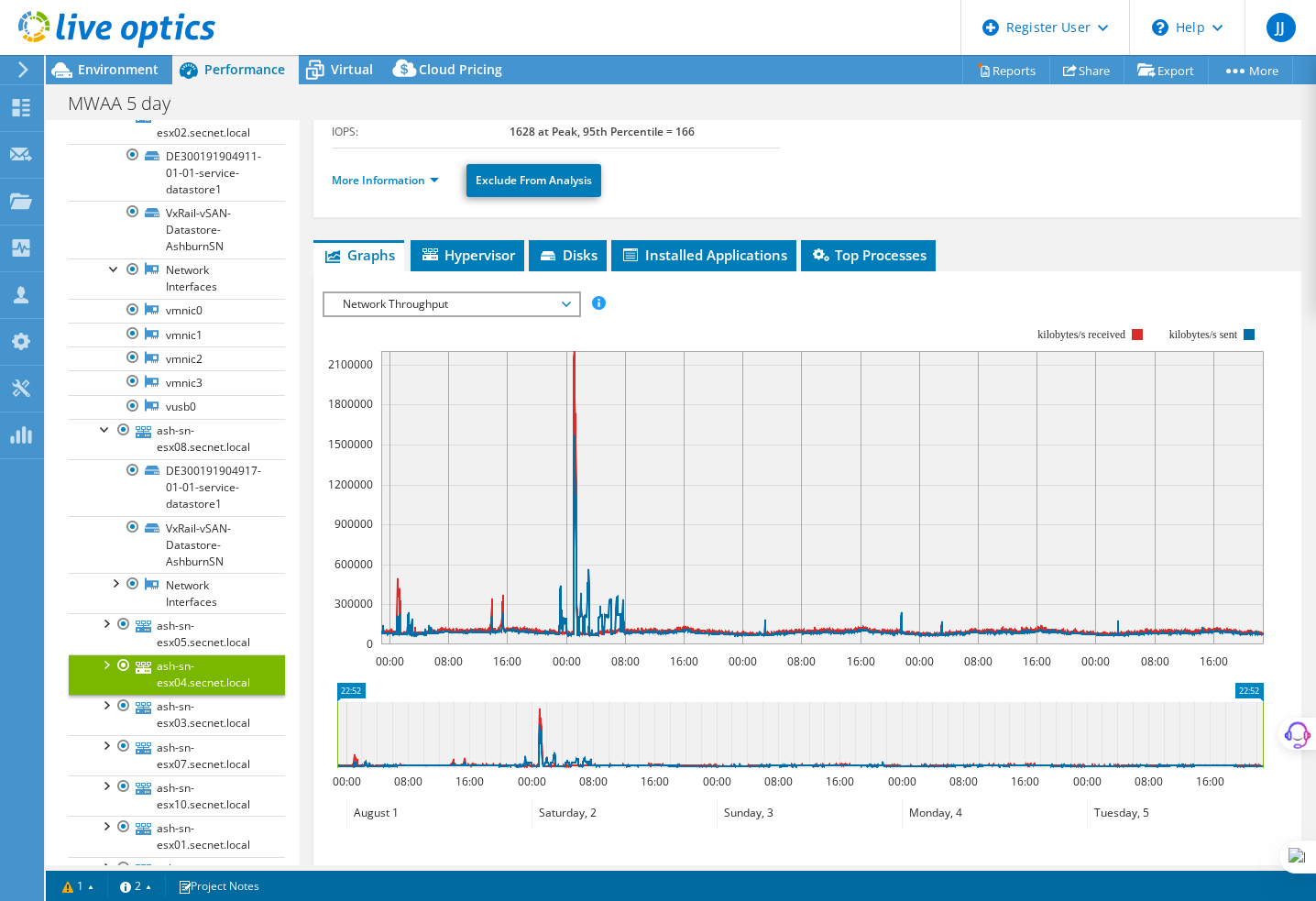 scroll, scrollTop: 425, scrollLeft: 0, axis: vertical 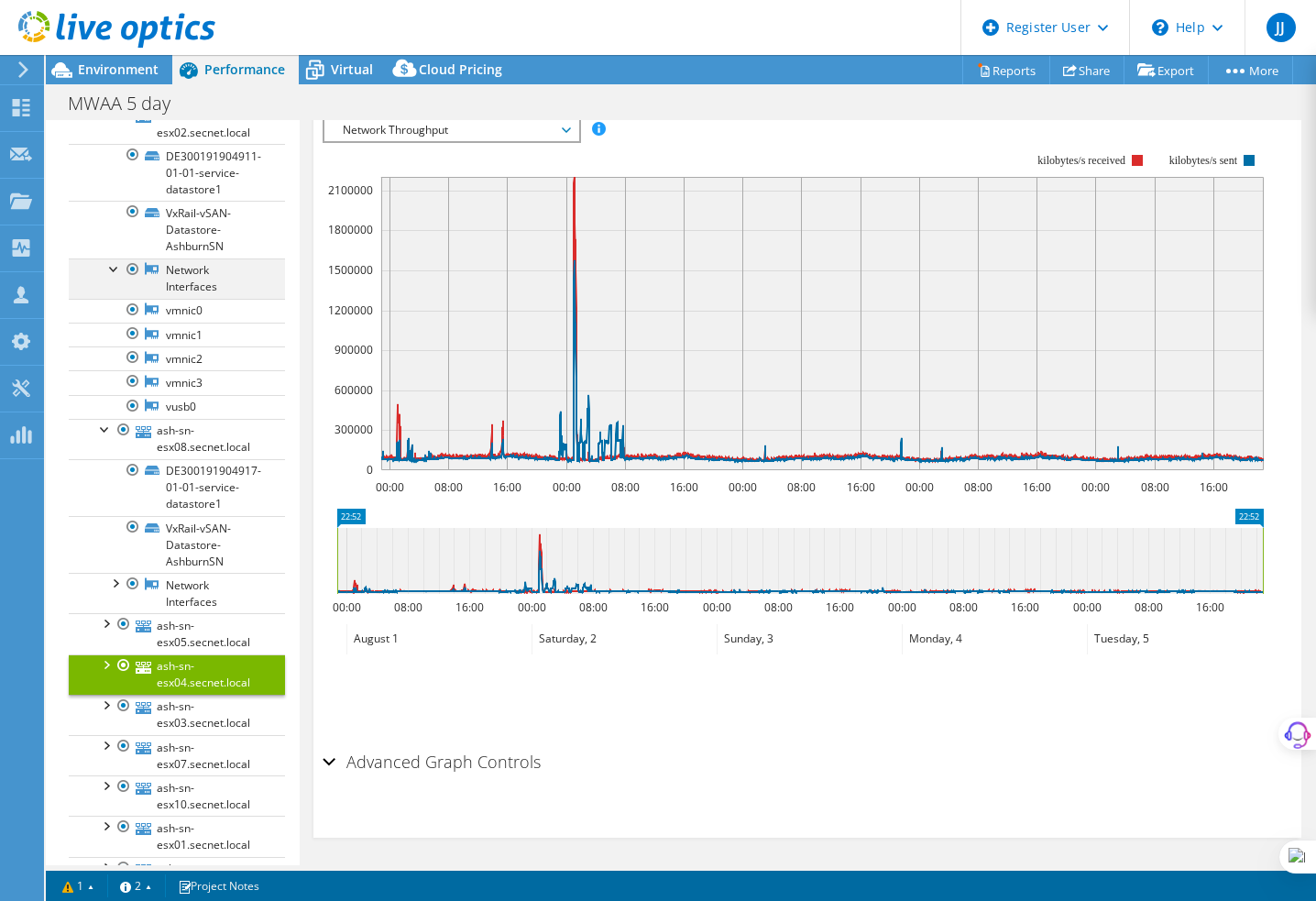 click at bounding box center [115, 268] 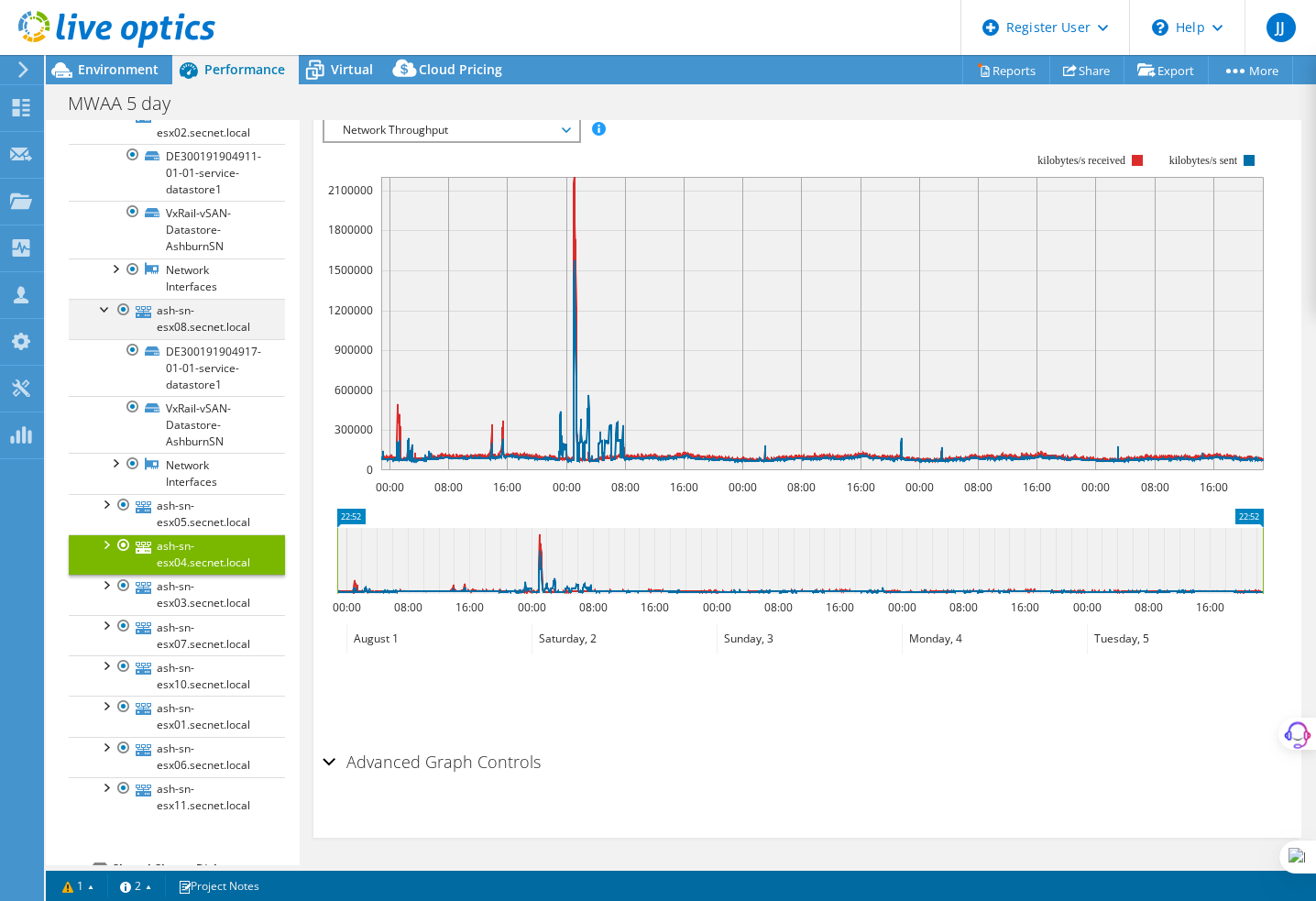 click at bounding box center [105, 308] 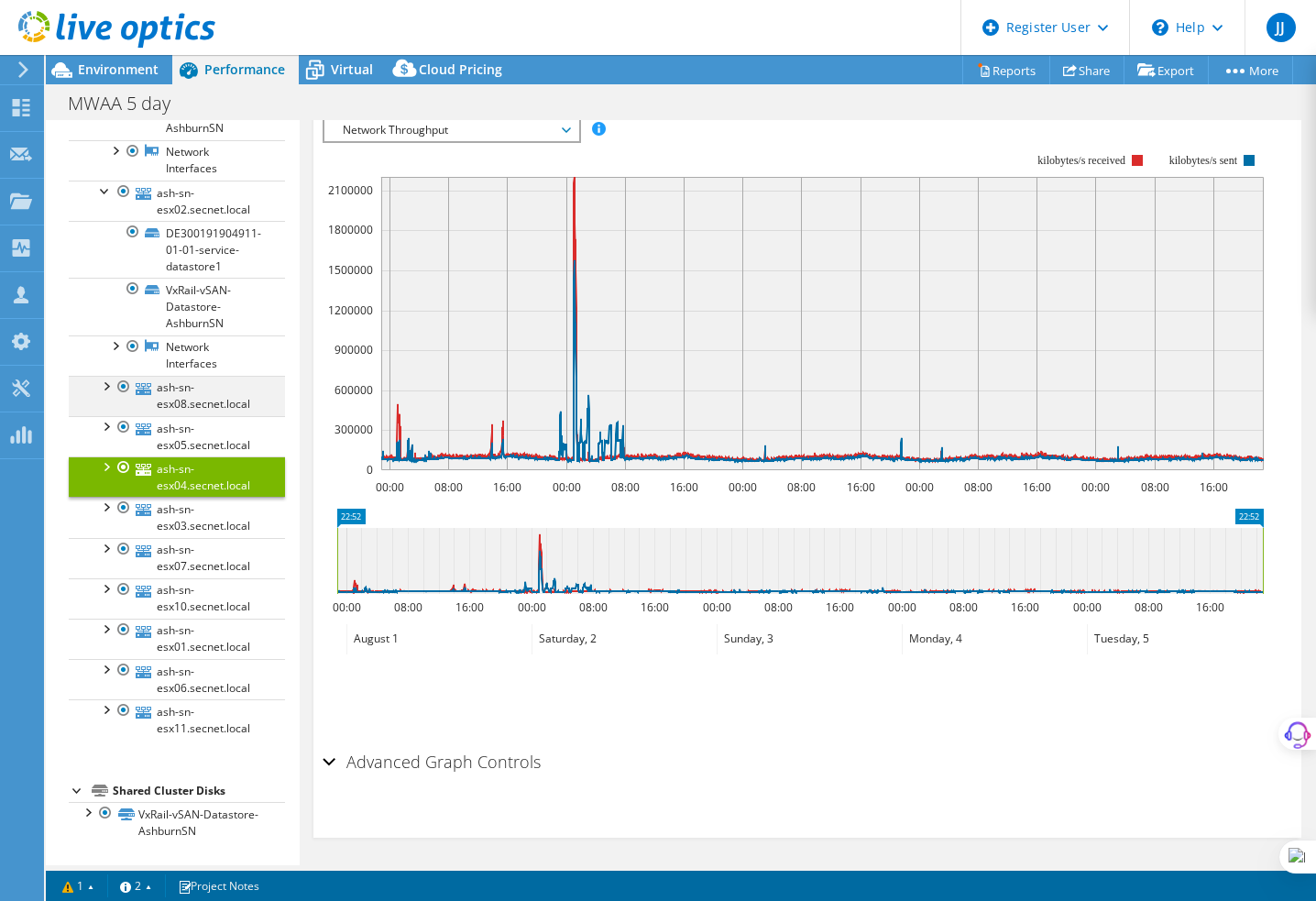 scroll, scrollTop: 337, scrollLeft: 0, axis: vertical 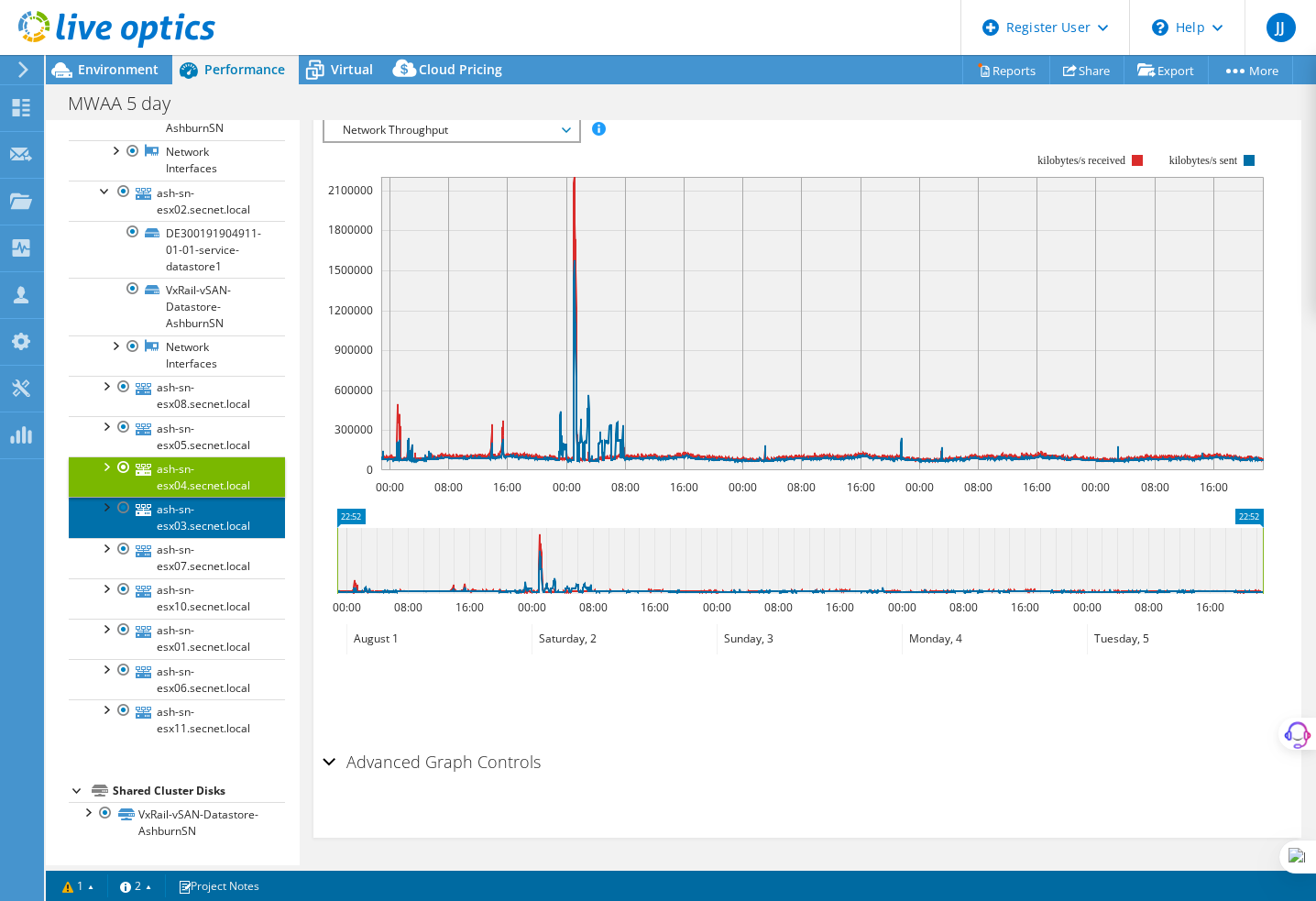 click on "ash-sn-esx03.secnet.local" at bounding box center (177, 517) 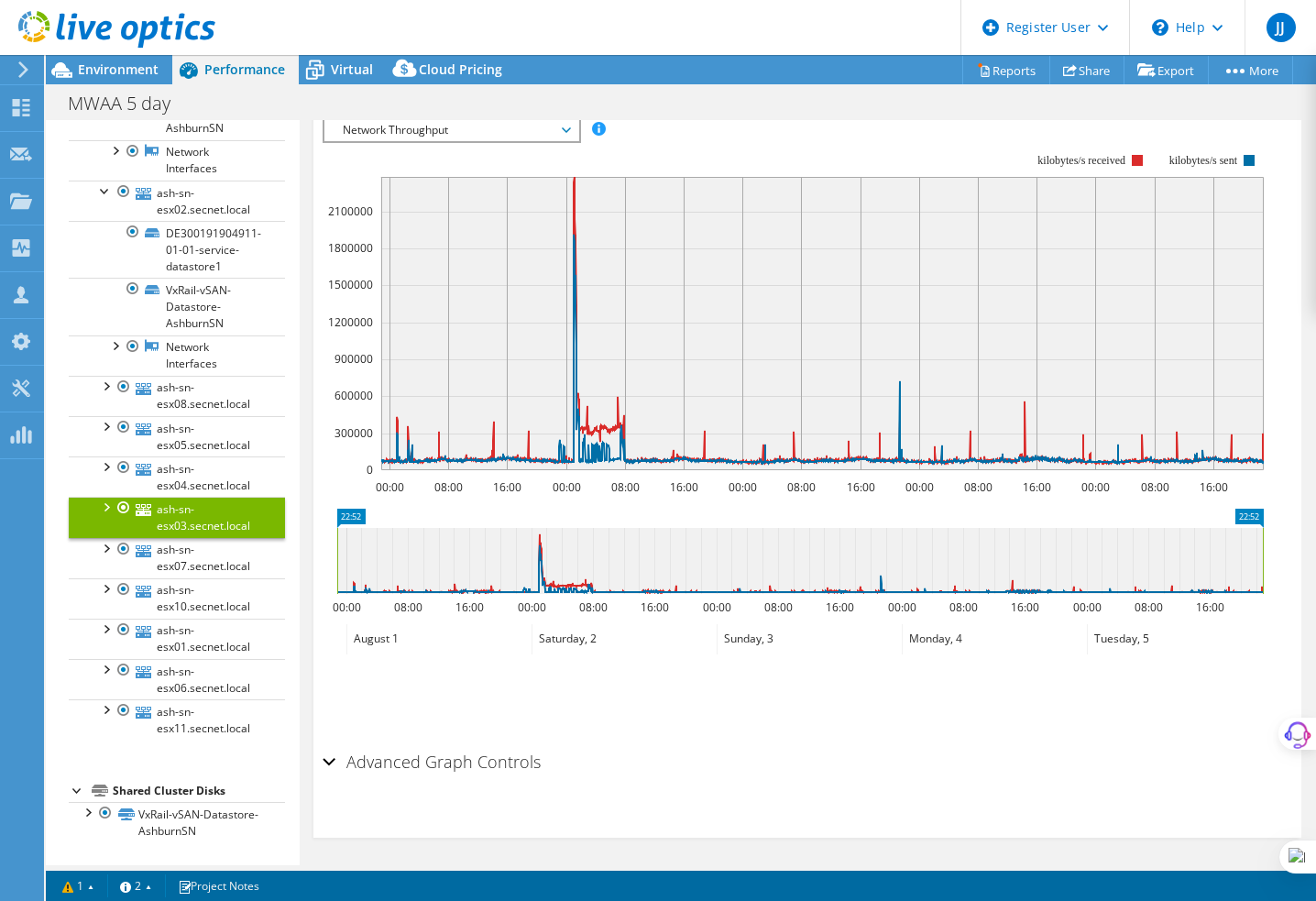 click at bounding box center (105, 506) 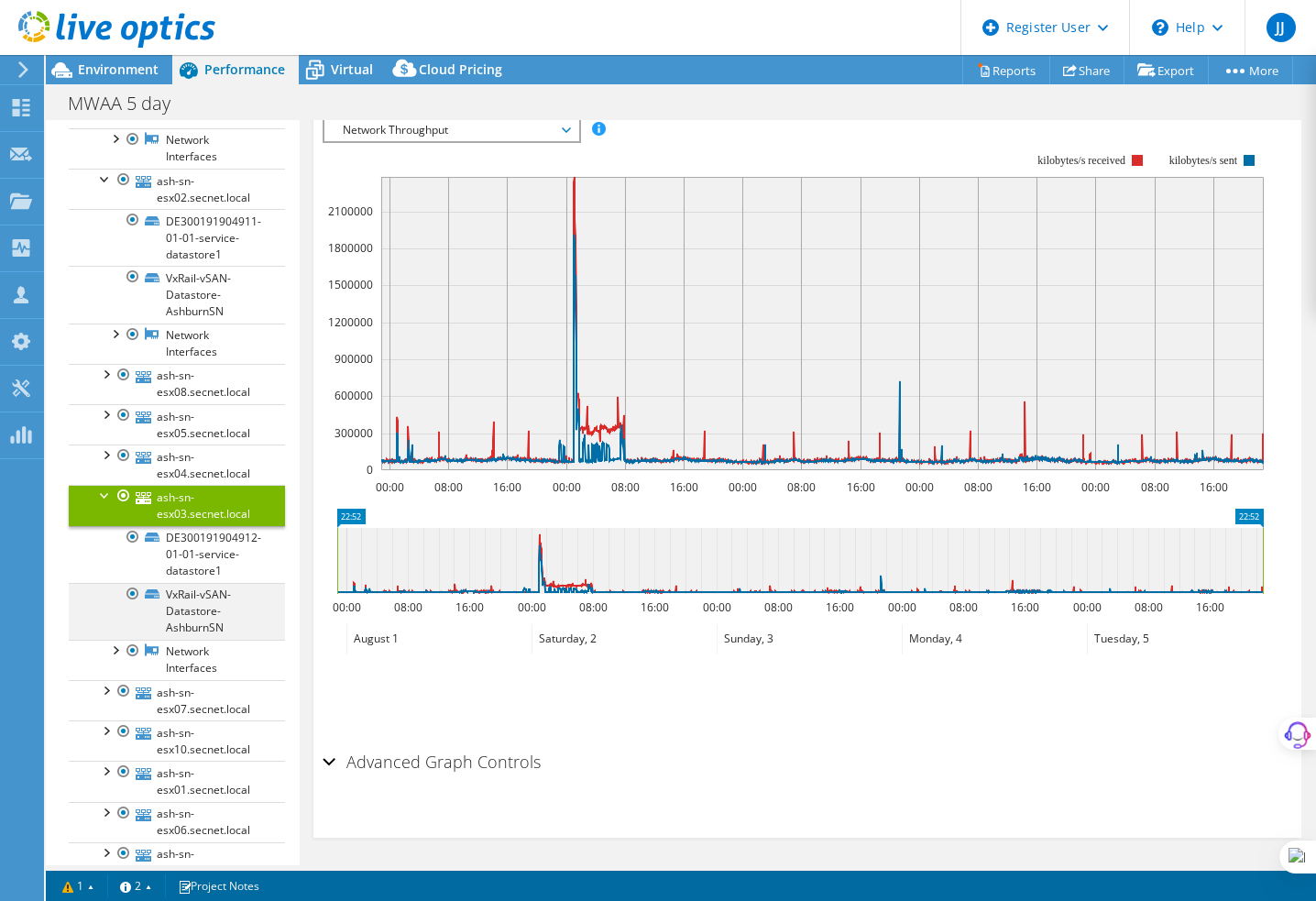 click at bounding box center [133, 594] 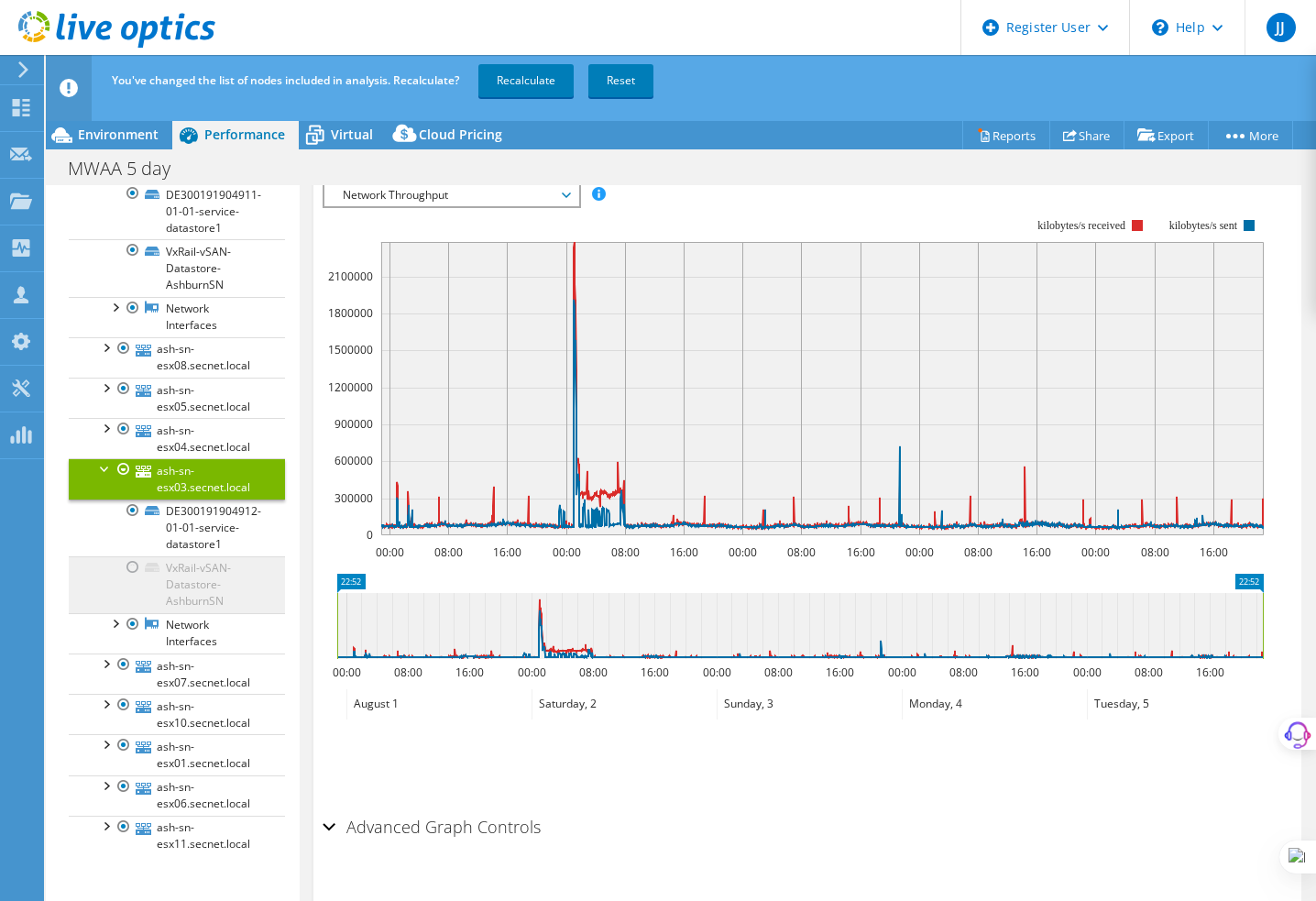 scroll, scrollTop: 460, scrollLeft: 0, axis: vertical 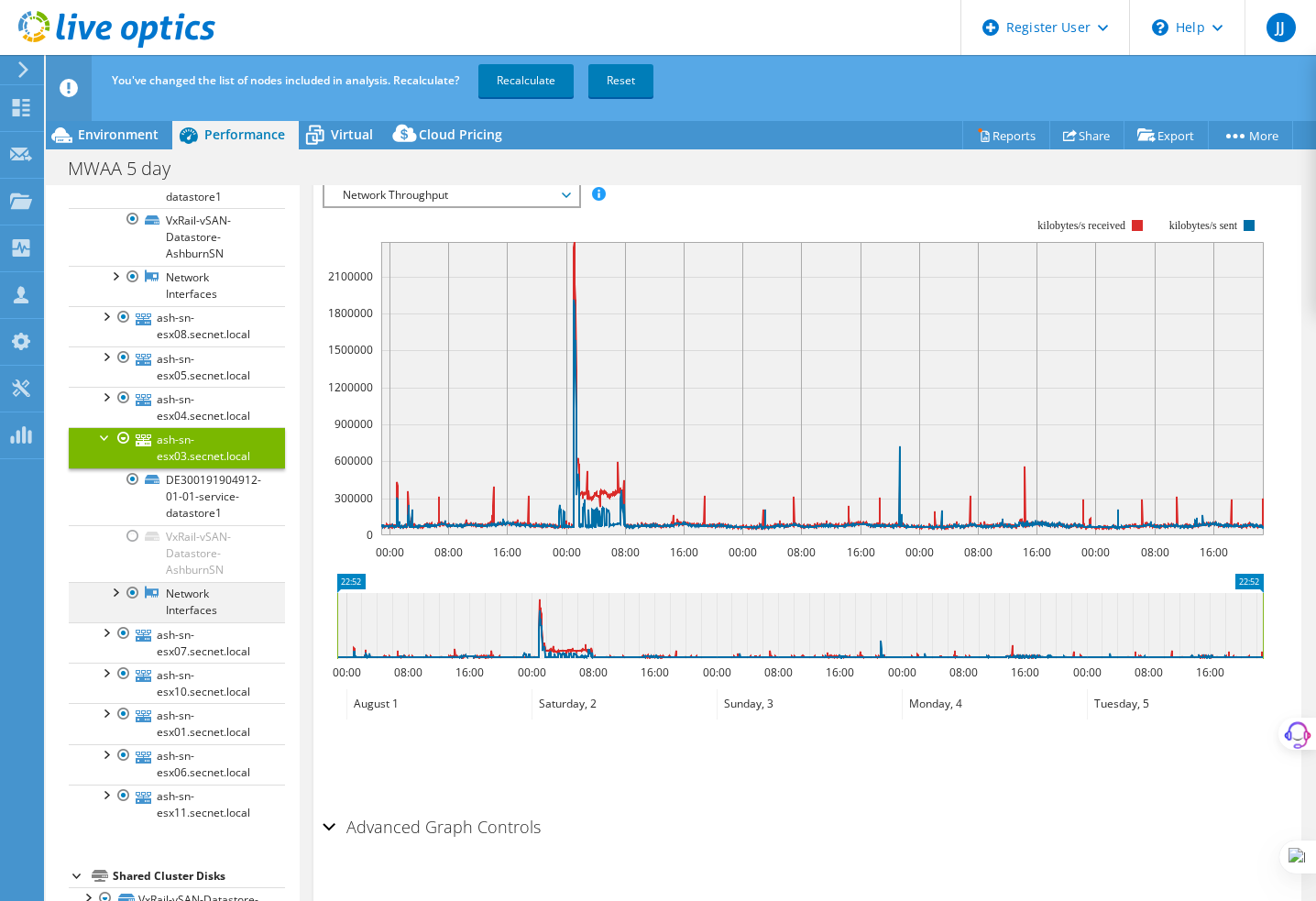 click at bounding box center [115, 591] 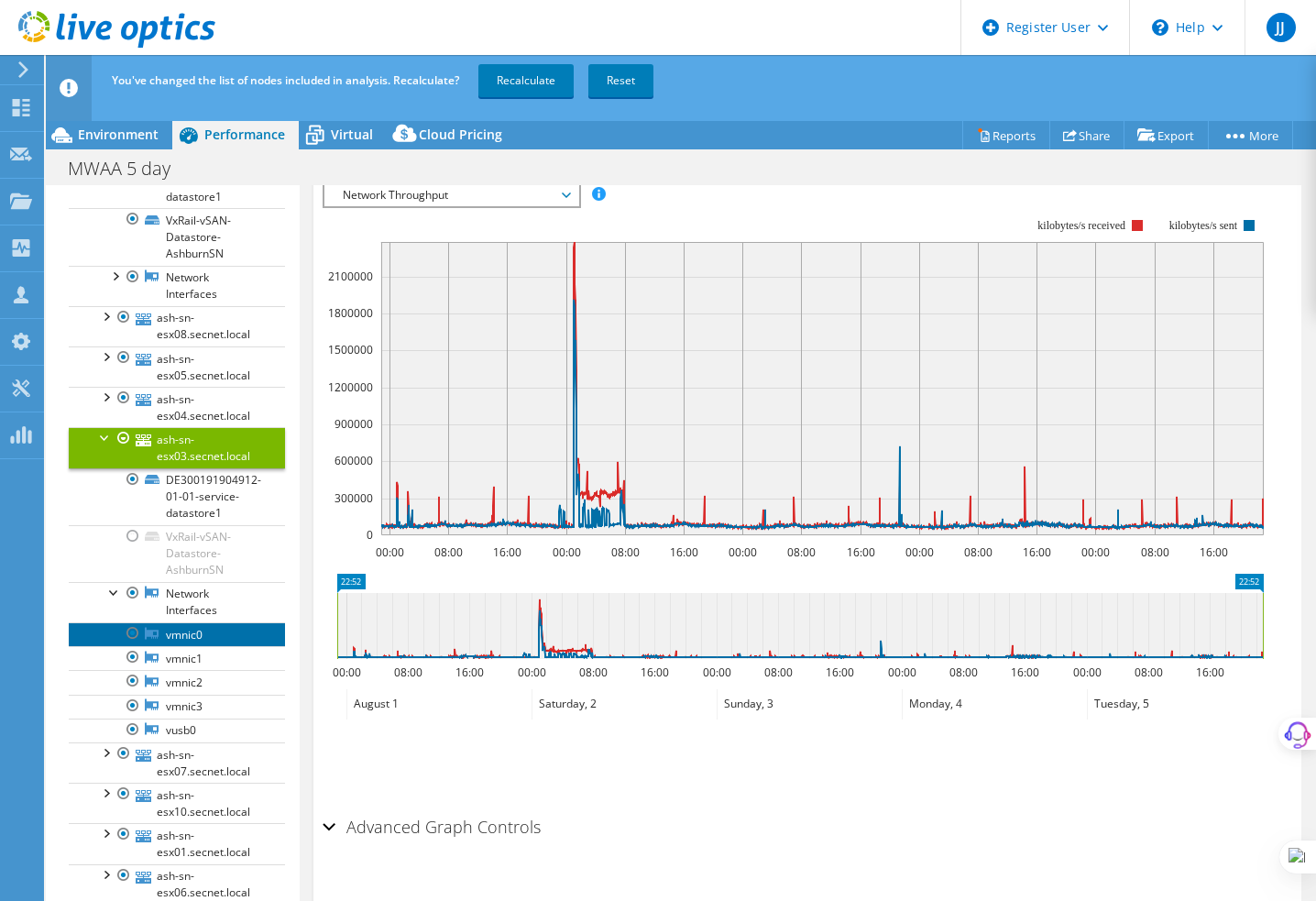 click on "vmnic0" at bounding box center (177, 634) 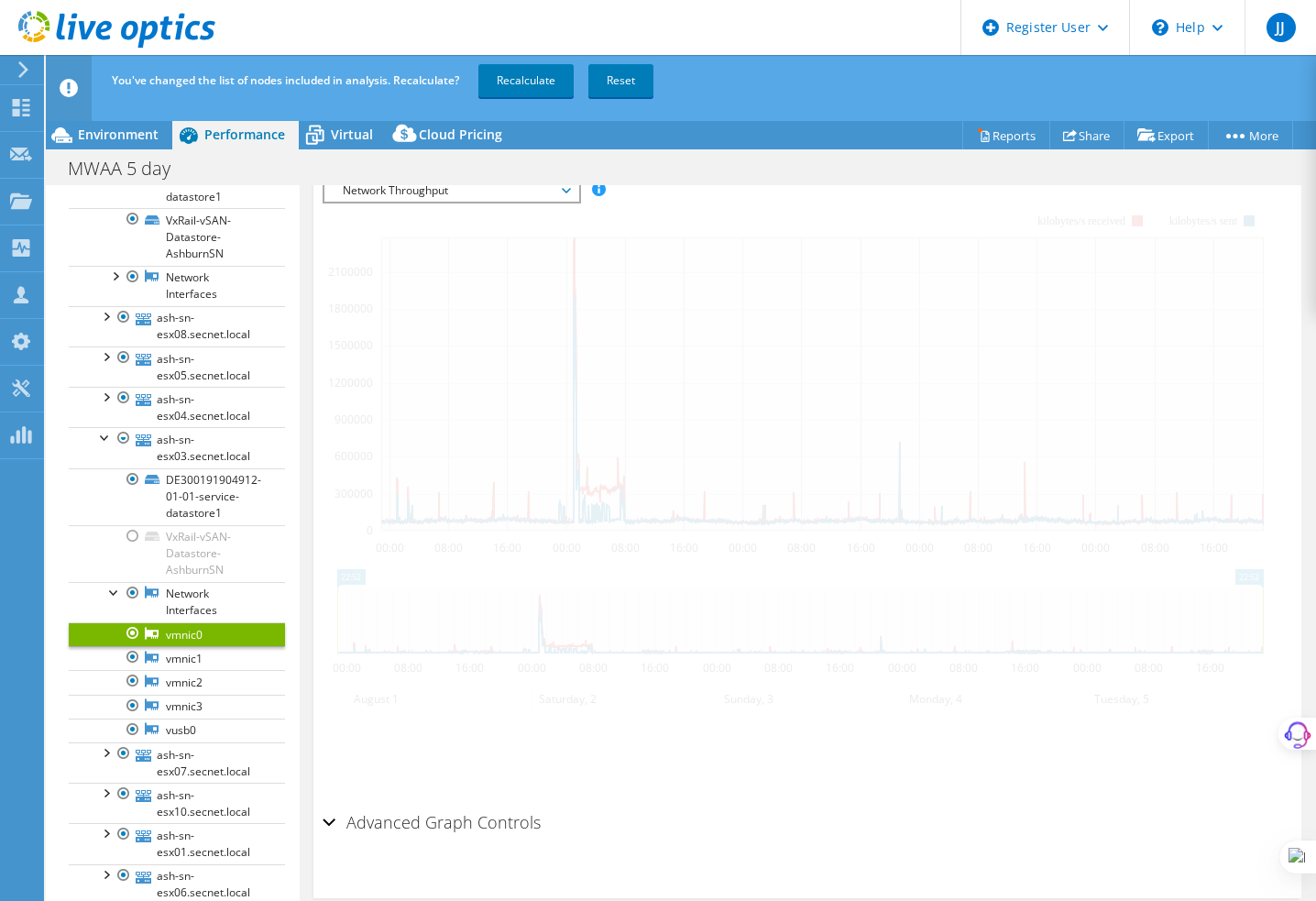 scroll, scrollTop: 251, scrollLeft: 0, axis: vertical 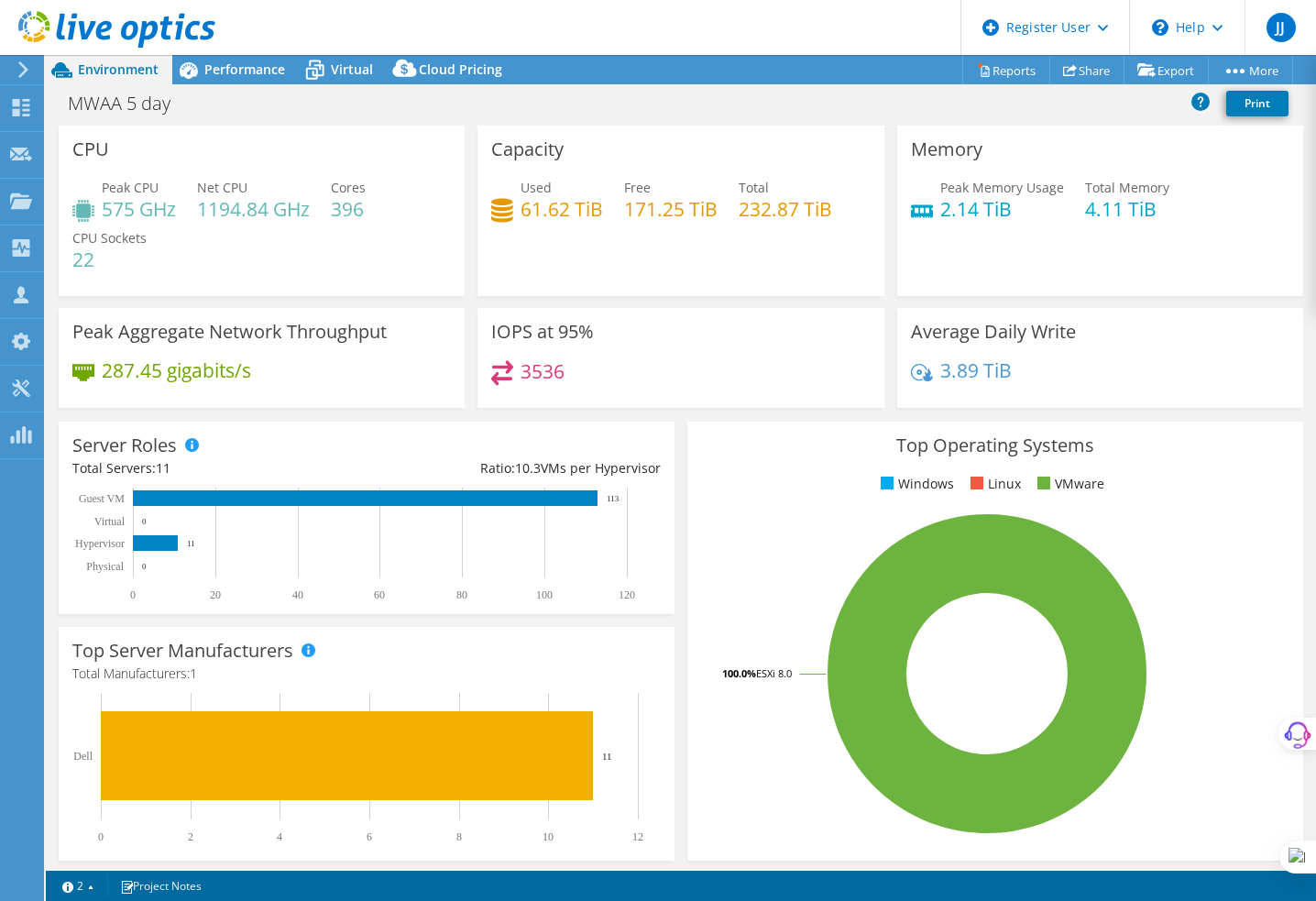 select on "USD" 